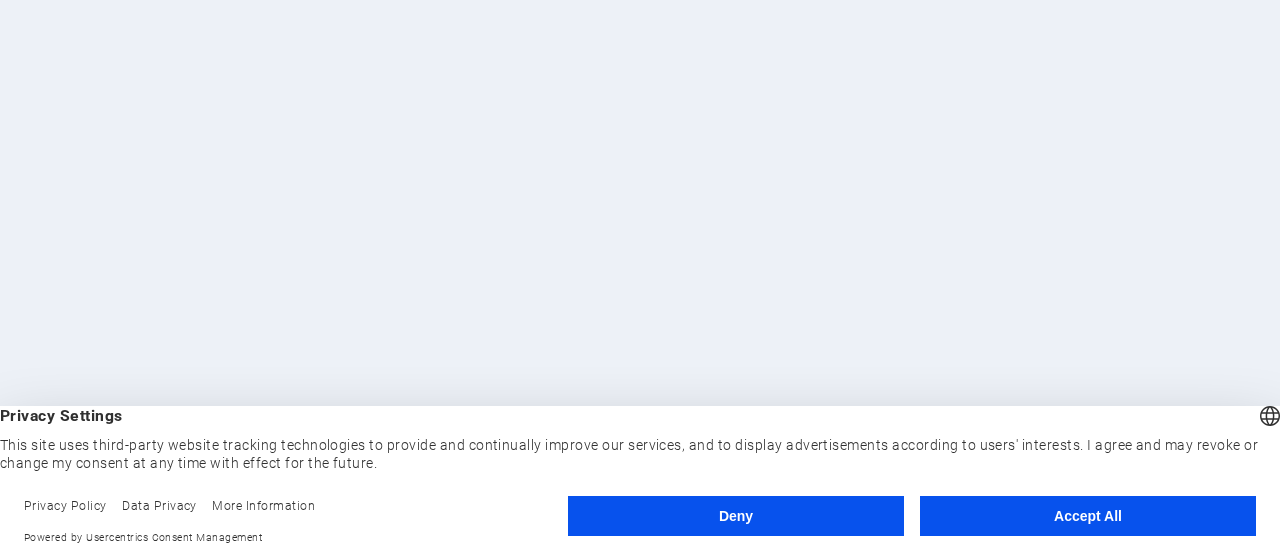 scroll, scrollTop: 0, scrollLeft: 0, axis: both 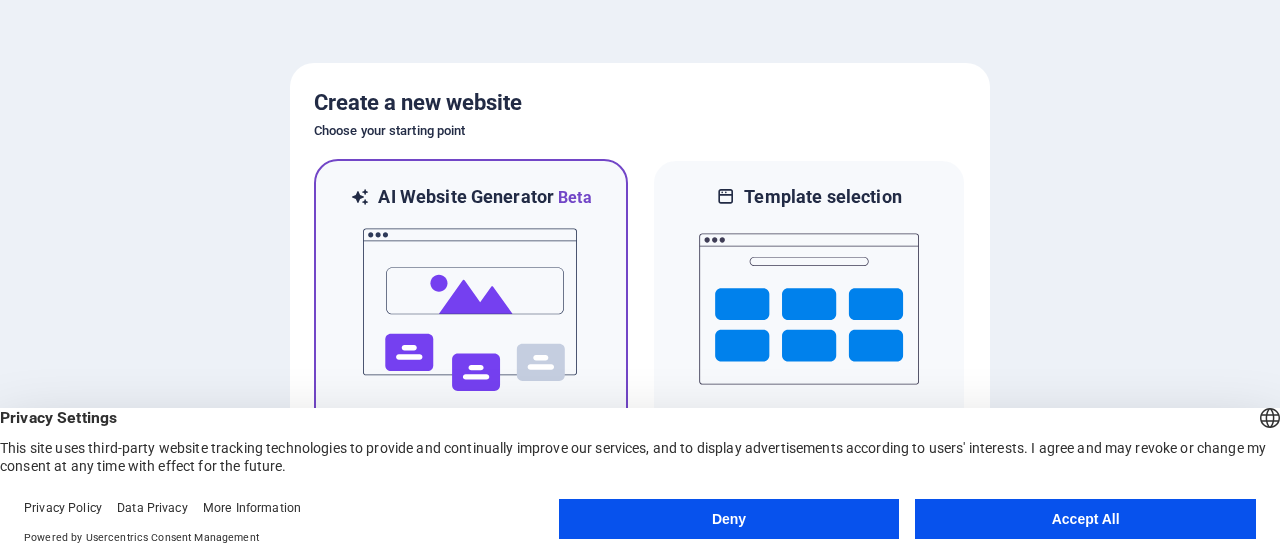 click at bounding box center [471, 310] 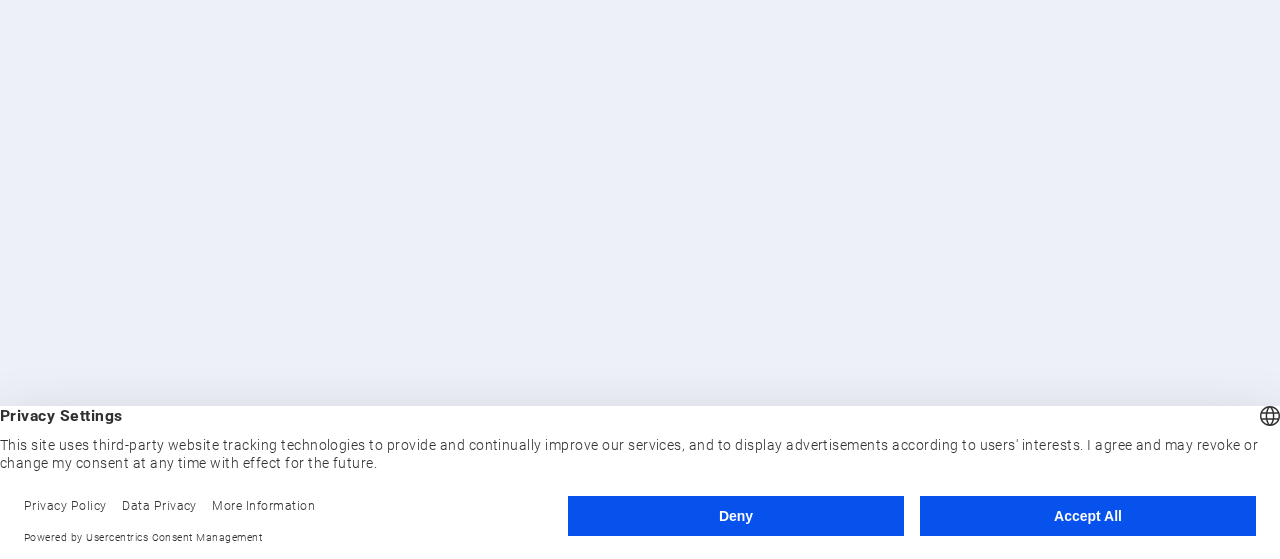 scroll, scrollTop: 0, scrollLeft: 0, axis: both 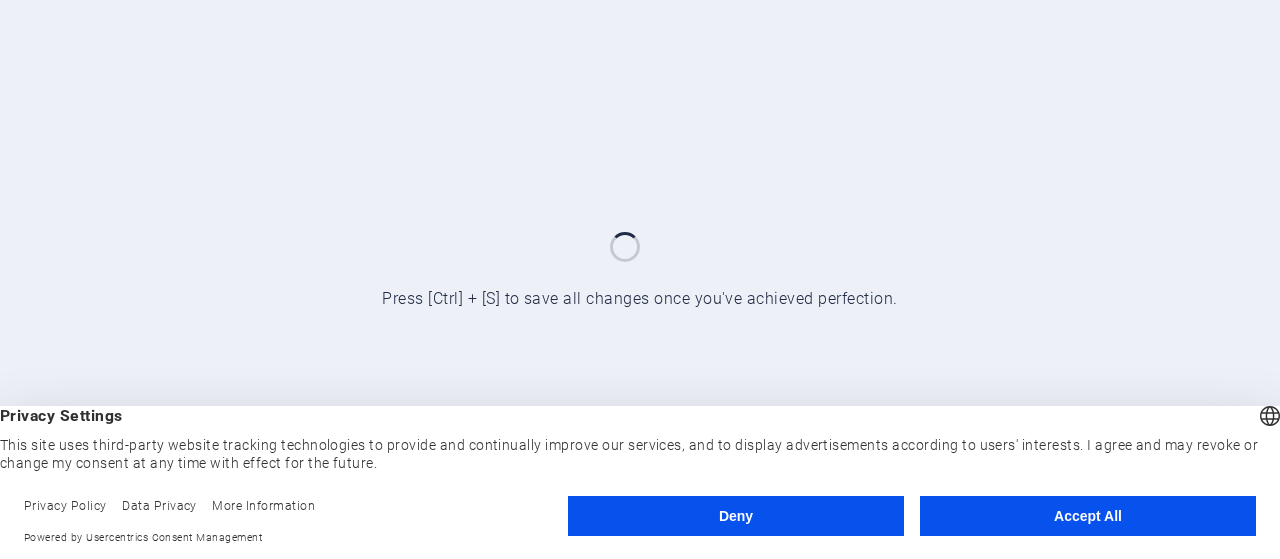 click on "Accept All" at bounding box center [1088, 516] 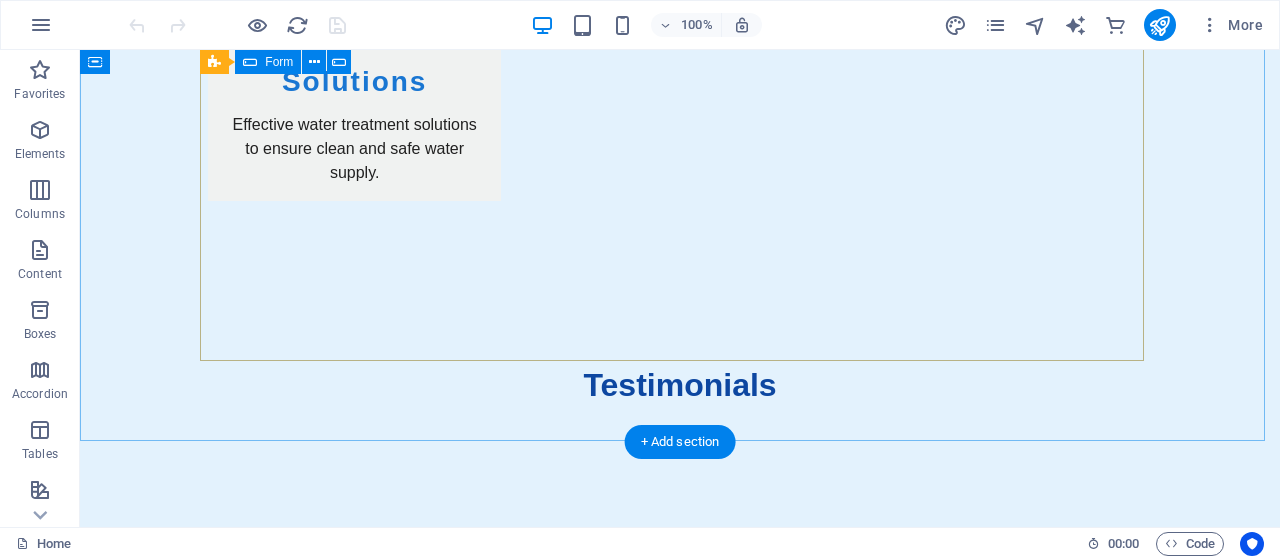 scroll, scrollTop: 4172, scrollLeft: 0, axis: vertical 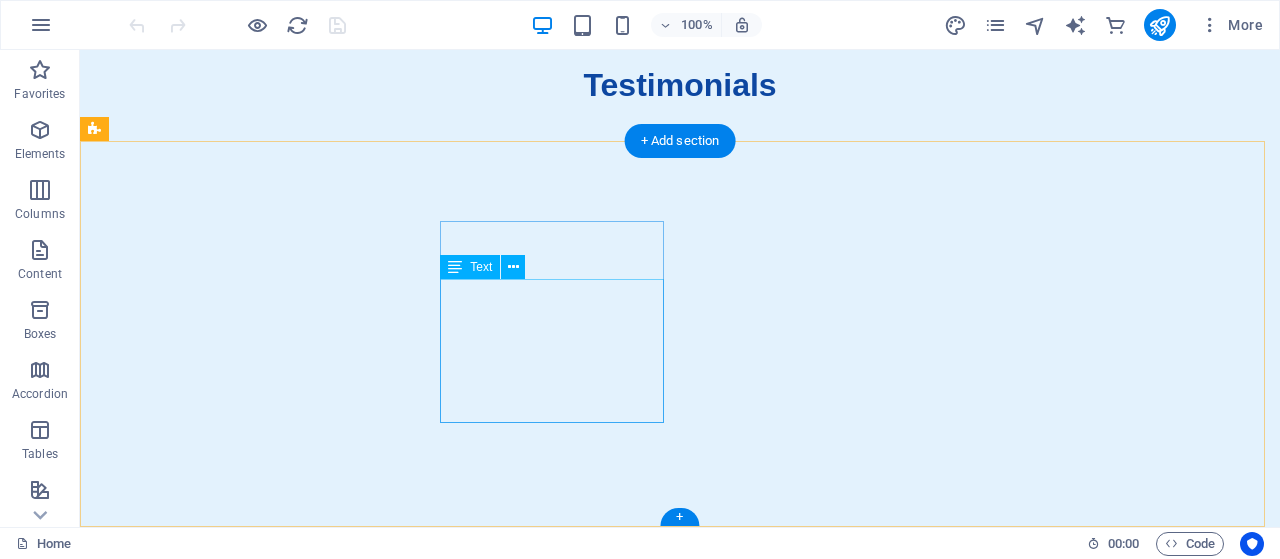 click on "123 Pumping Street" at bounding box center [173, 2641] 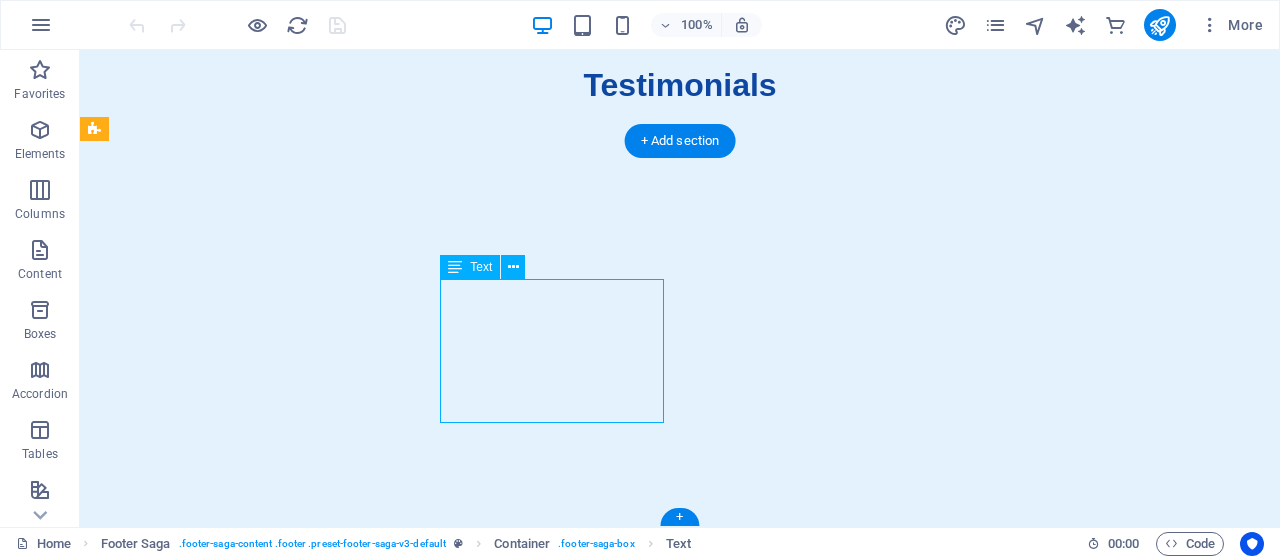 click on "123 Pumping Street" at bounding box center [173, 2641] 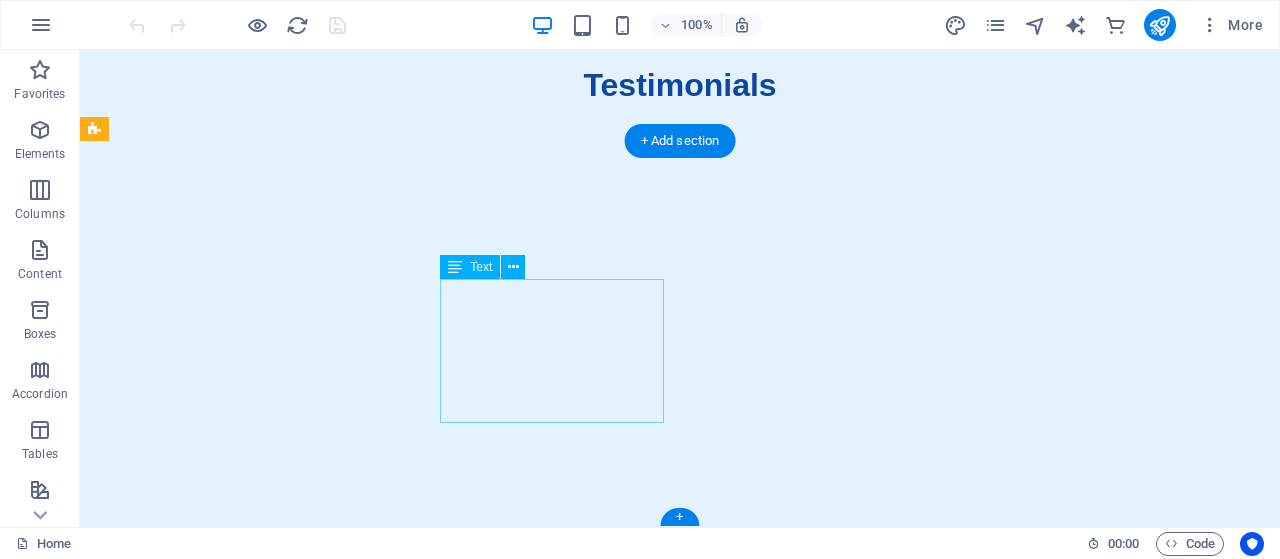 drag, startPoint x: 582, startPoint y: 293, endPoint x: 448, endPoint y: 295, distance: 134.01492 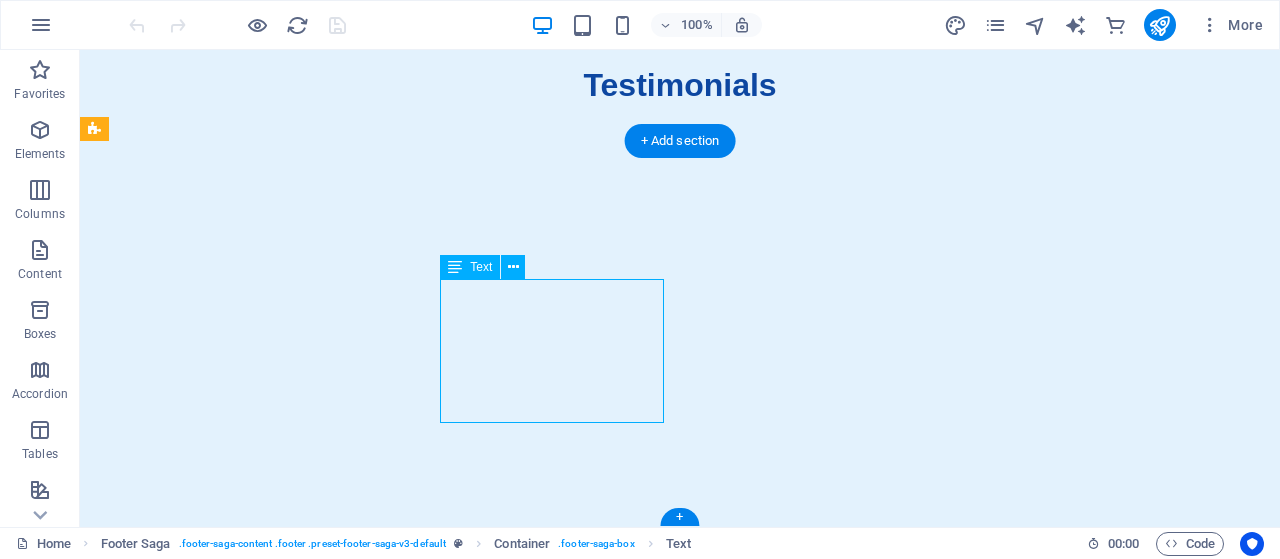 click on "123 Pumping Street" at bounding box center [173, 2641] 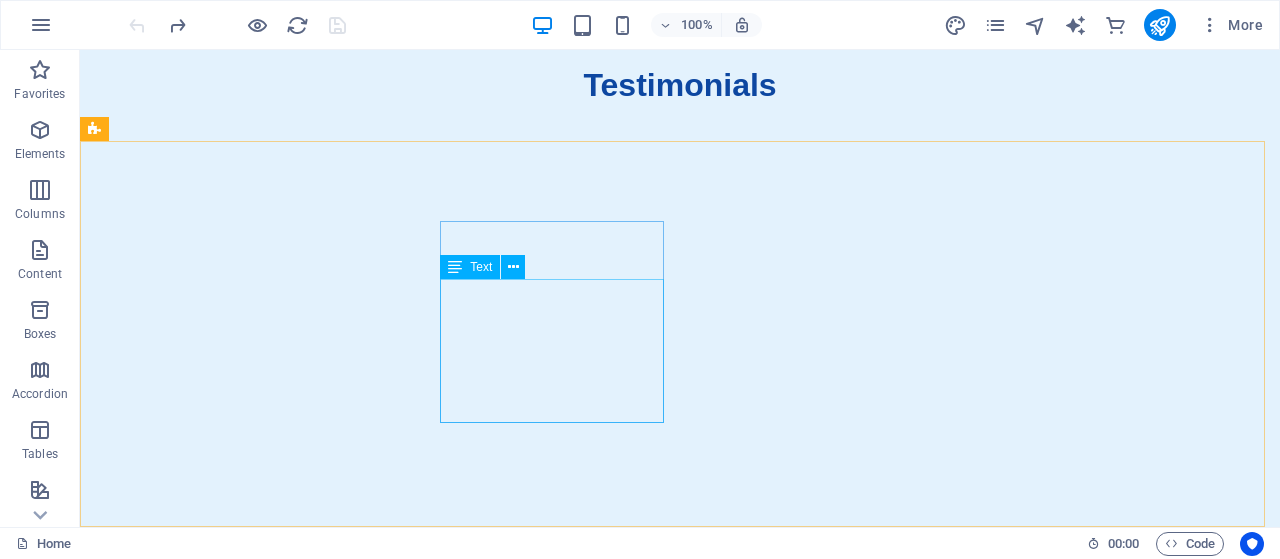 click on "Text" at bounding box center (481, 267) 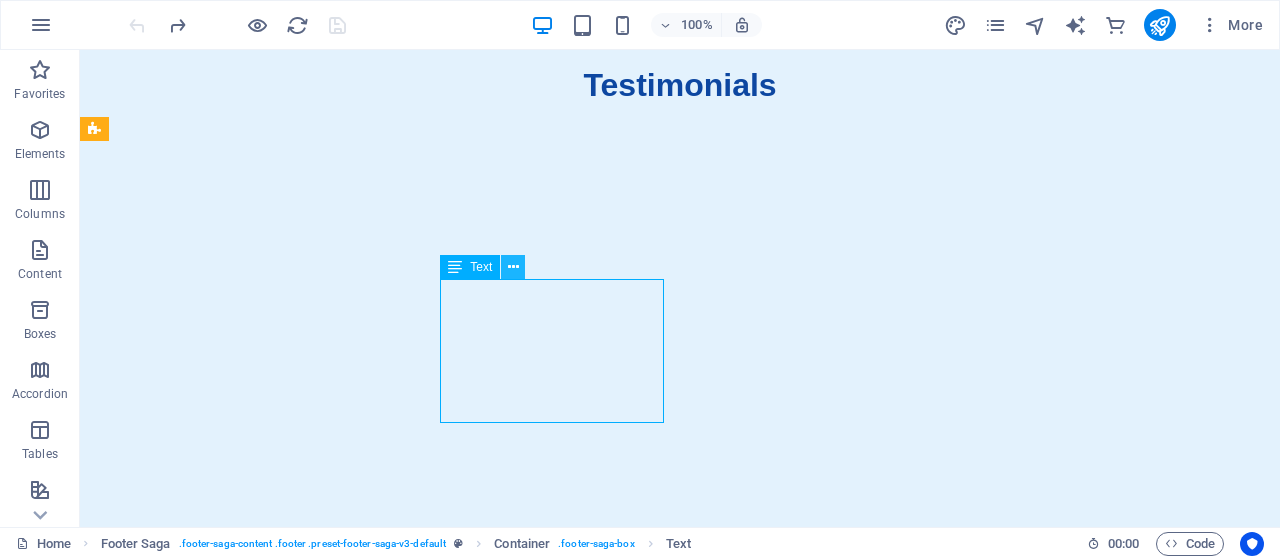 click at bounding box center (513, 267) 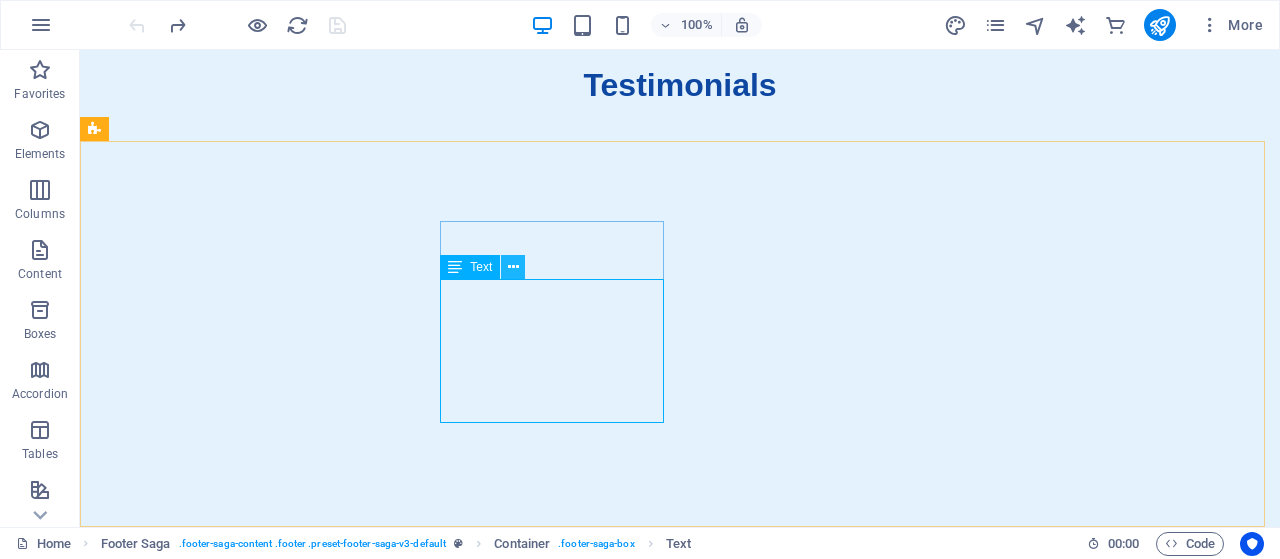 click at bounding box center [513, 267] 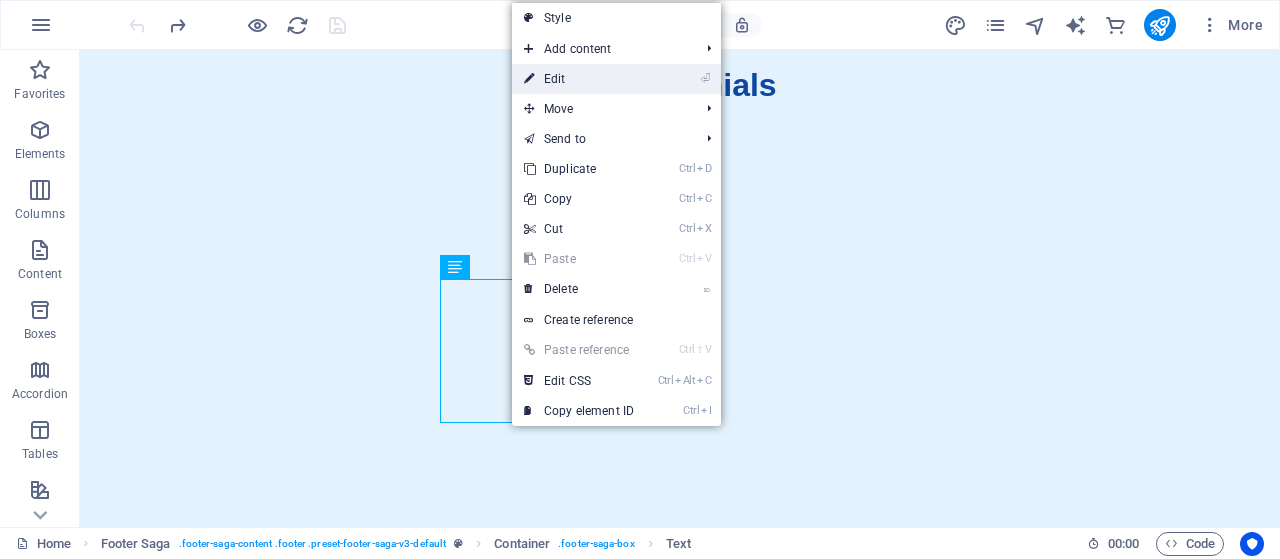 drag, startPoint x: 586, startPoint y: 80, endPoint x: 181, endPoint y: 36, distance: 407.38312 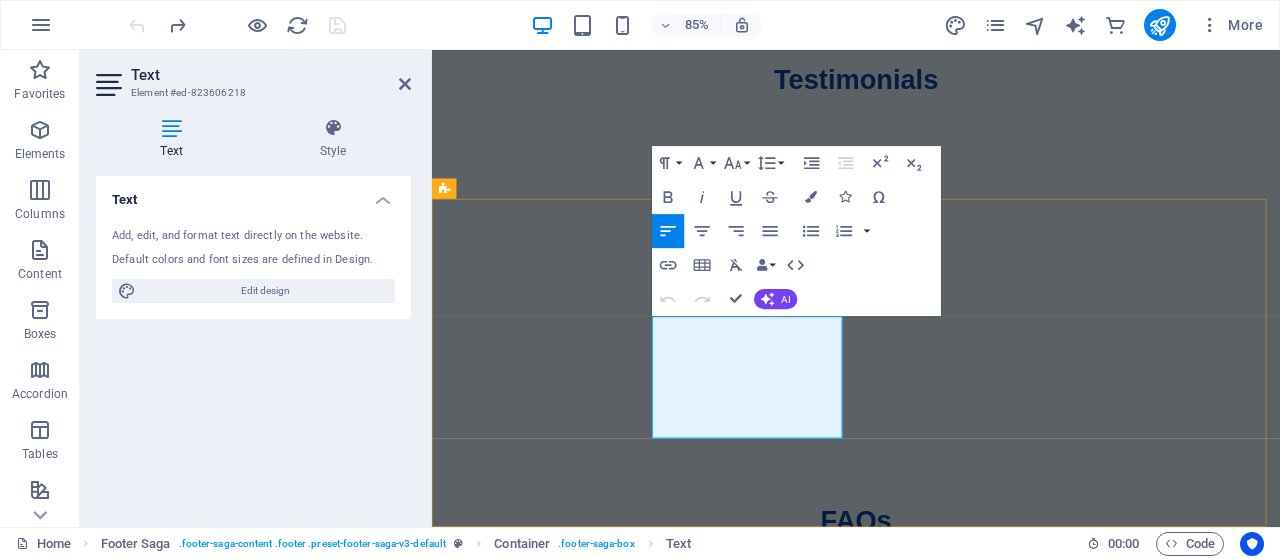 click on "123 Pumping Street" at bounding box center (525, 2641) 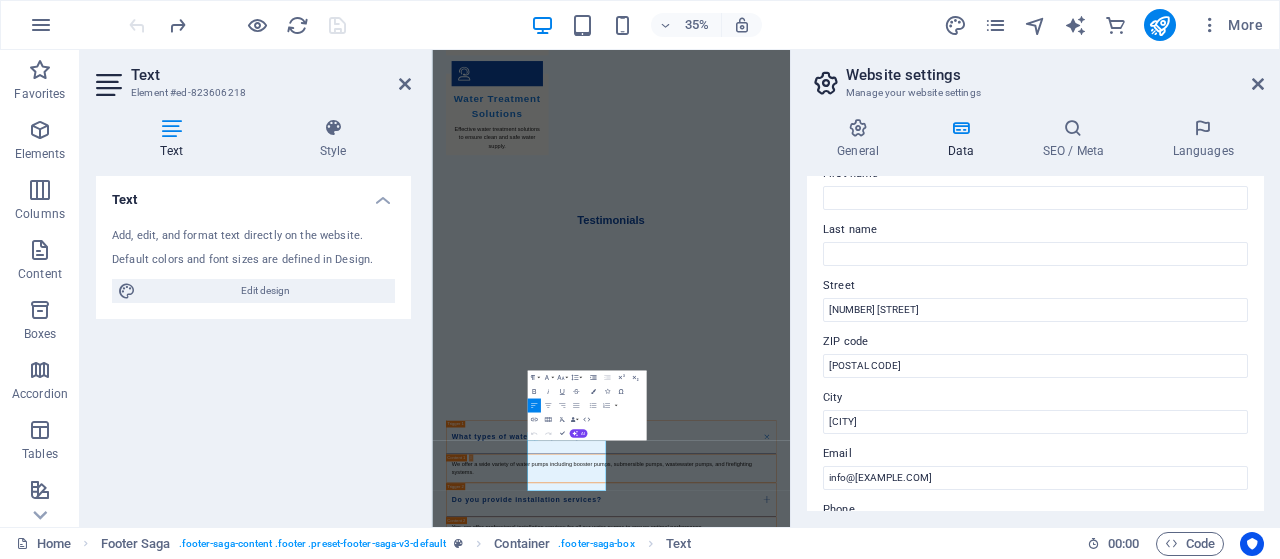 scroll, scrollTop: 100, scrollLeft: 0, axis: vertical 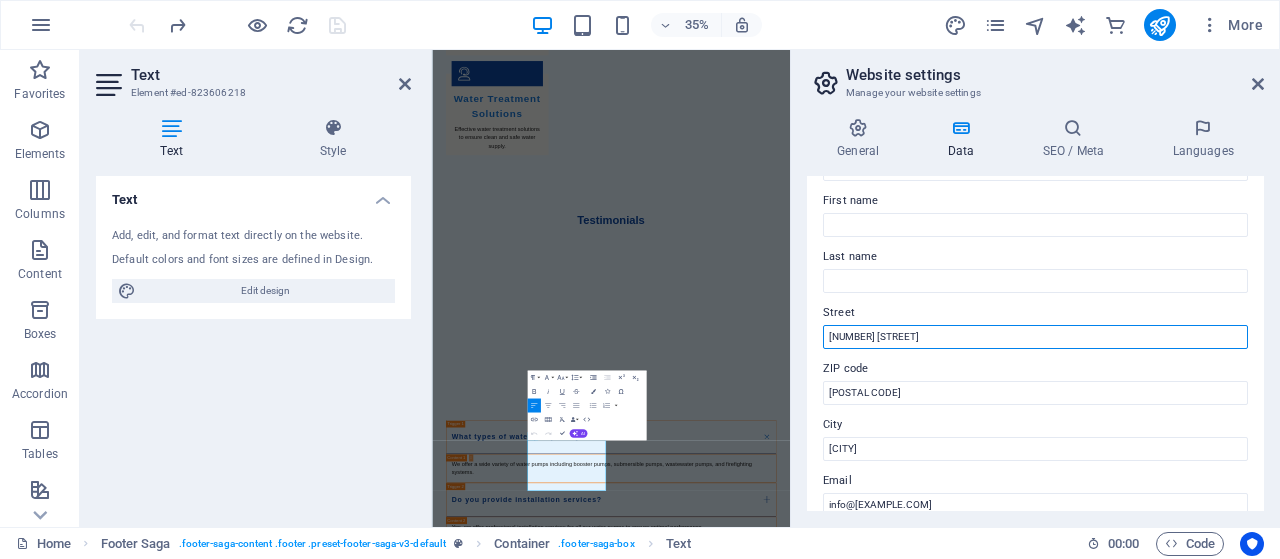 click on "123 Pumping Street" at bounding box center [1035, 337] 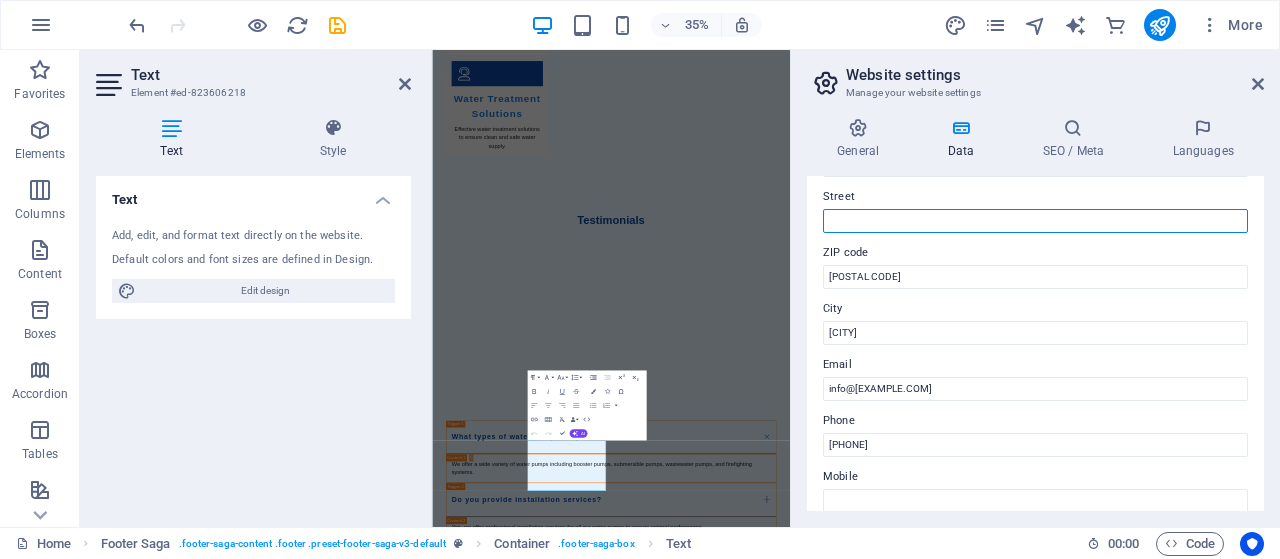 scroll, scrollTop: 0, scrollLeft: 0, axis: both 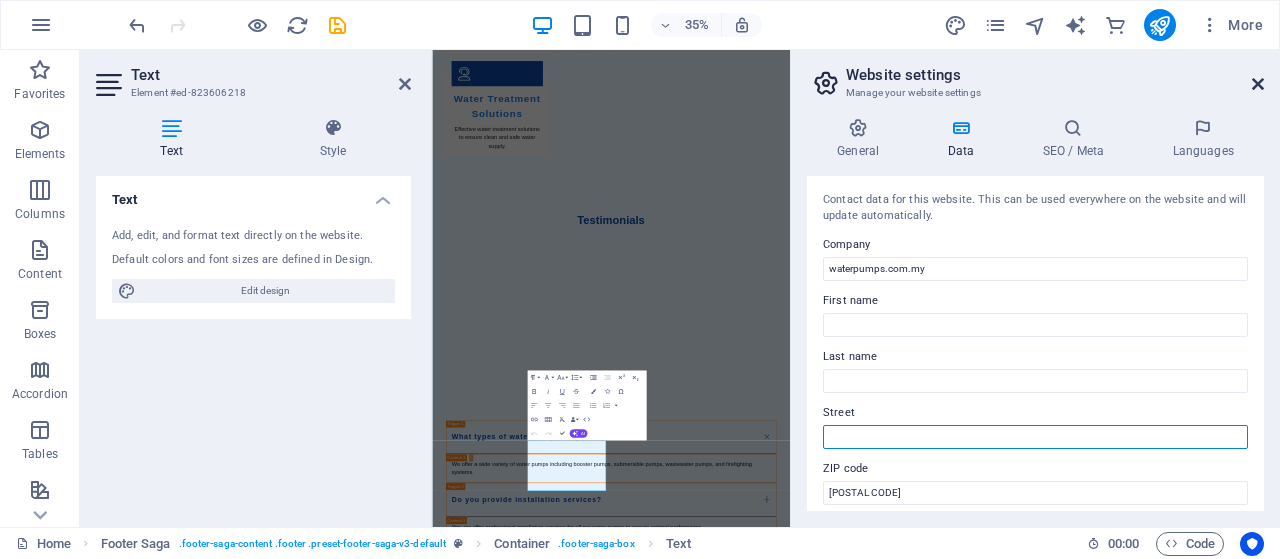 type 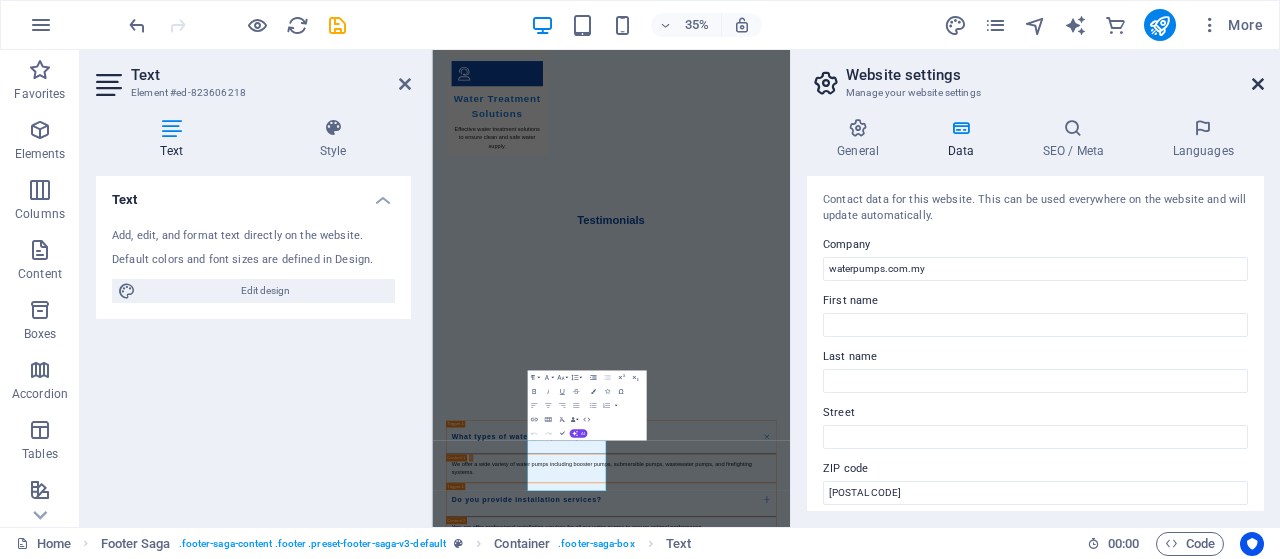 click at bounding box center [1258, 84] 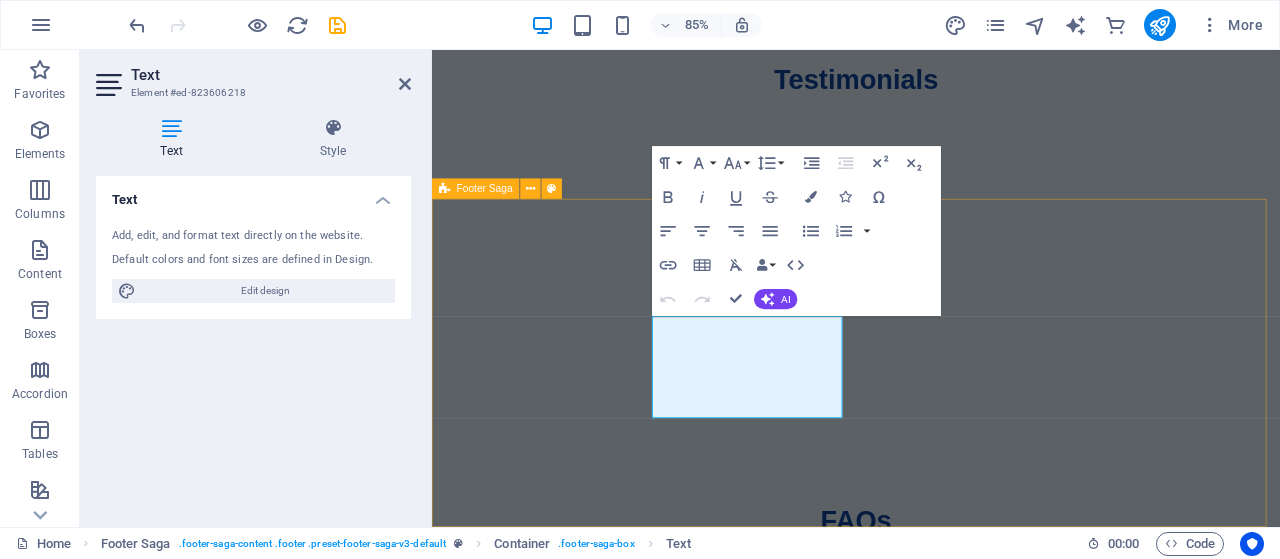 click on "waterpumps.com.my At WaterPumps.com.my, we provide high-quality water pump solutions with exceptional service. Contact us for all your water pumping needs. Contact 80000   Johor Bahru Phone:  +6012-123-4567 Mobile:  Email:  info@waterpumps.com.my Navigation Home About Us Services Testimonials Contact Legal Notice Privacy Policy Social media Facebook X Instagram" at bounding box center (931, 2757) 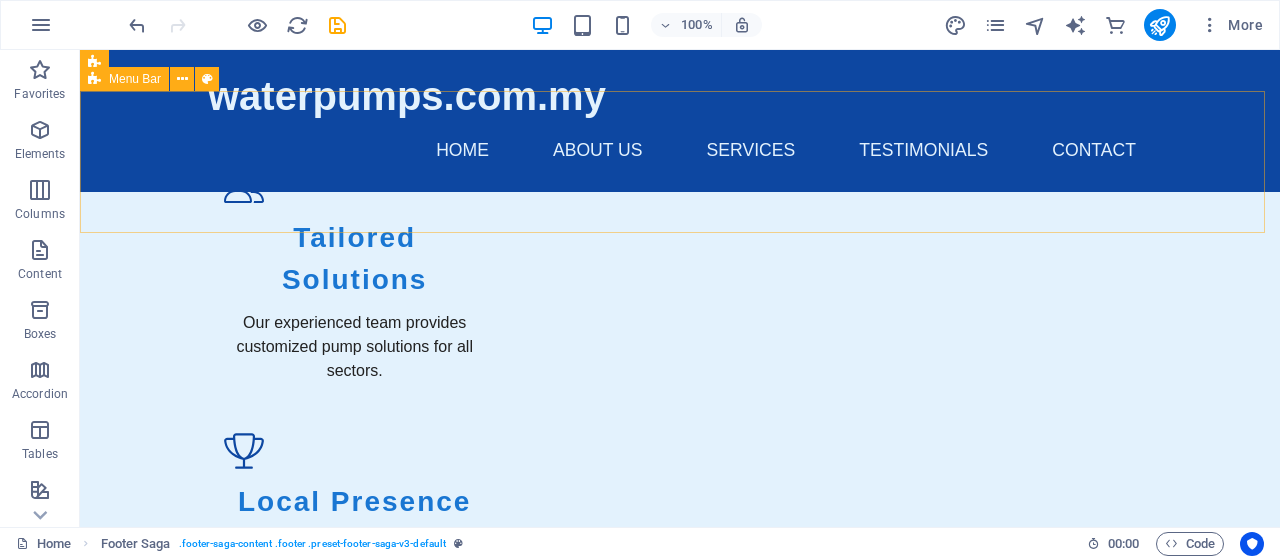 scroll, scrollTop: 1288, scrollLeft: 0, axis: vertical 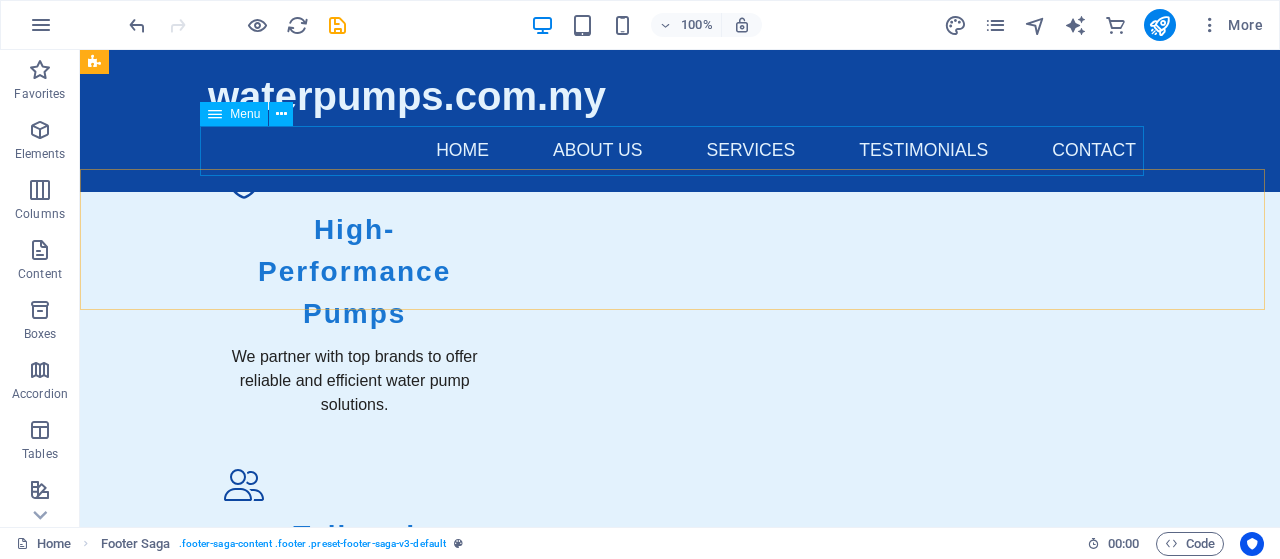 click on "Home About Us Services Testimonials Contact" at bounding box center (680, 151) 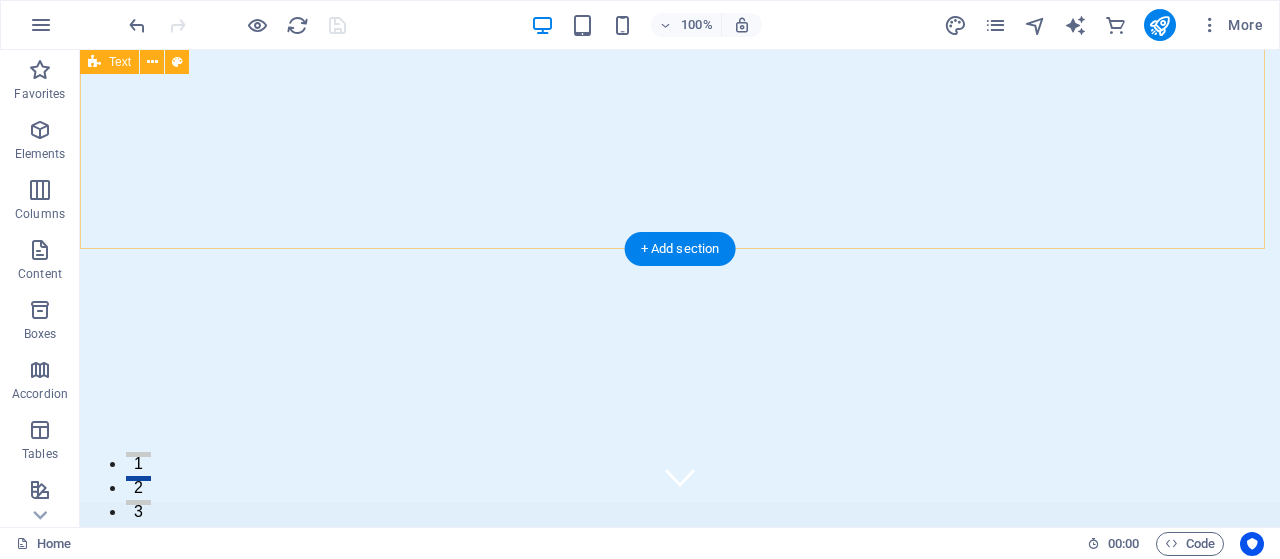 scroll, scrollTop: 0, scrollLeft: 0, axis: both 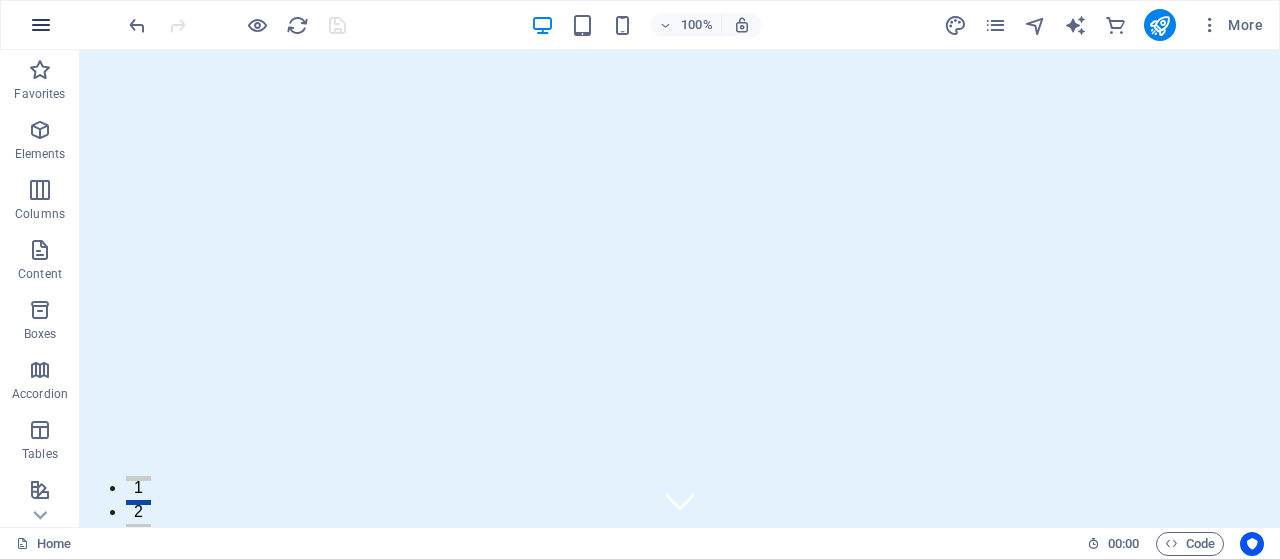 click at bounding box center [41, 25] 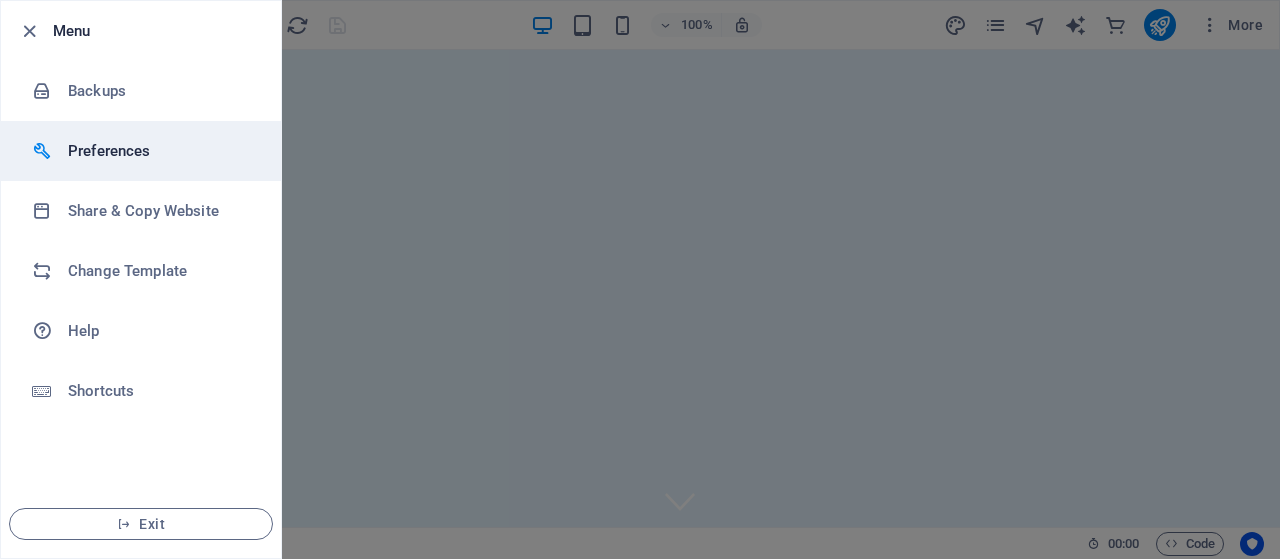 click on "Preferences" at bounding box center (160, 151) 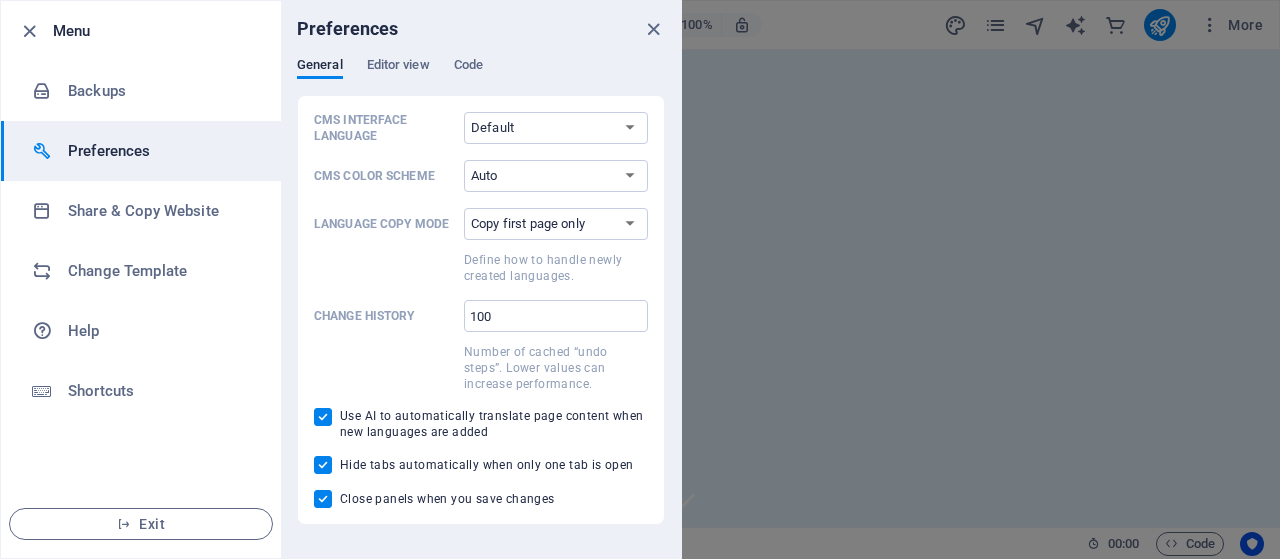 click at bounding box center (640, 279) 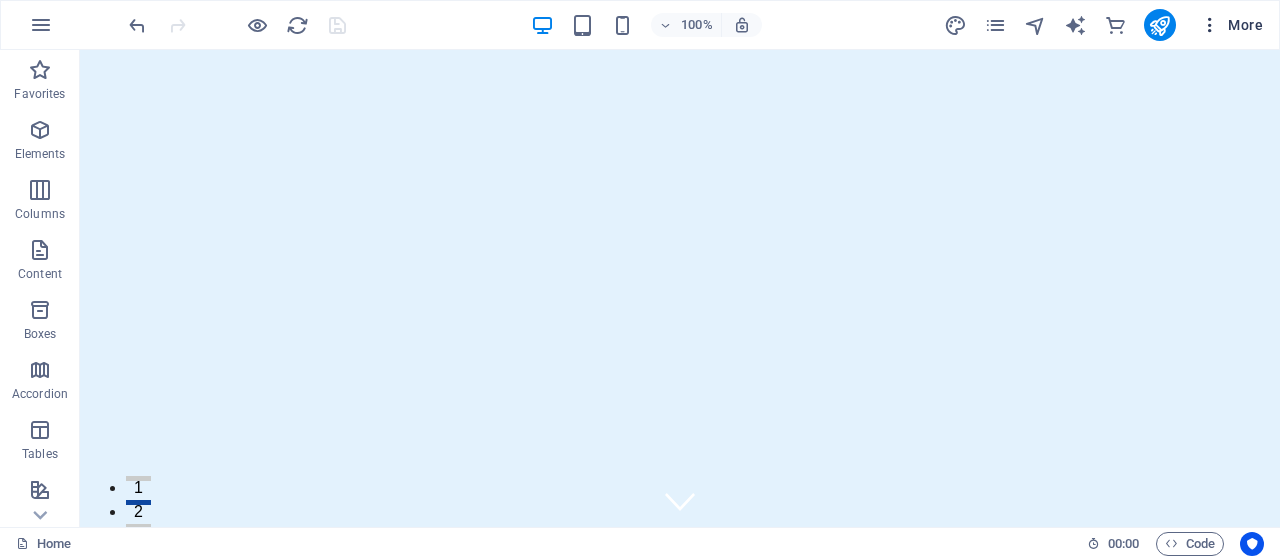 click at bounding box center [1210, 25] 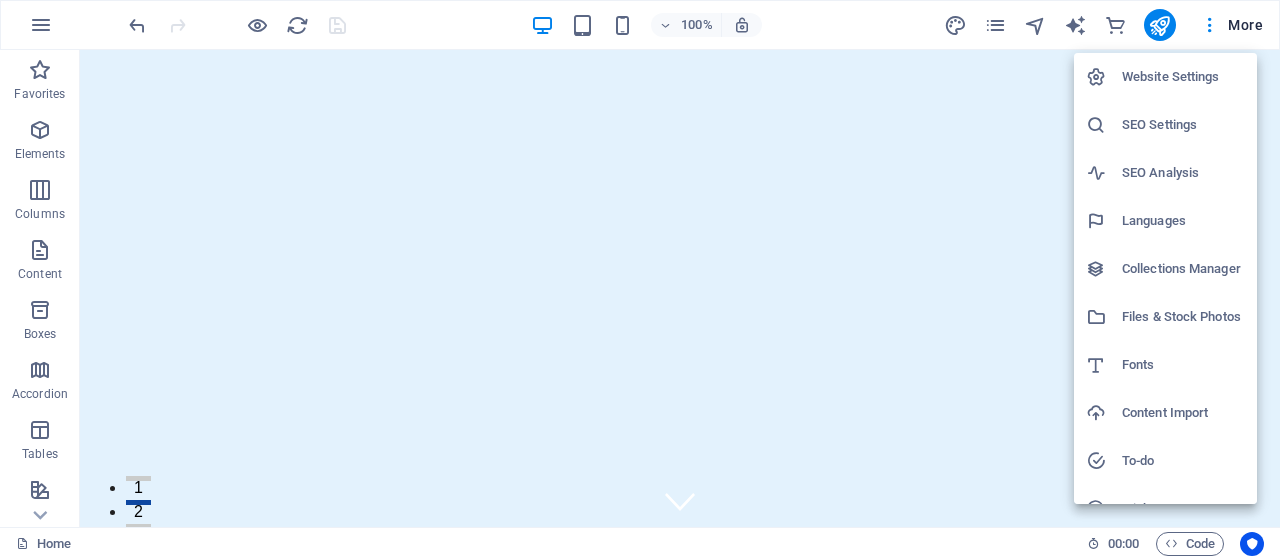 click on "Website Settings" at bounding box center [1183, 77] 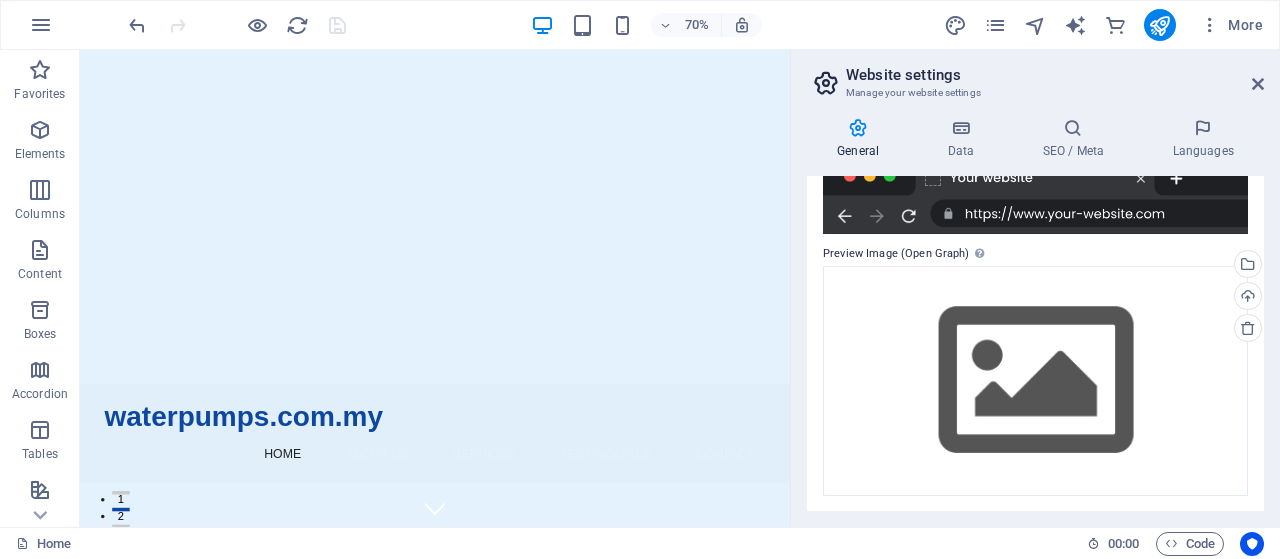 scroll, scrollTop: 0, scrollLeft: 0, axis: both 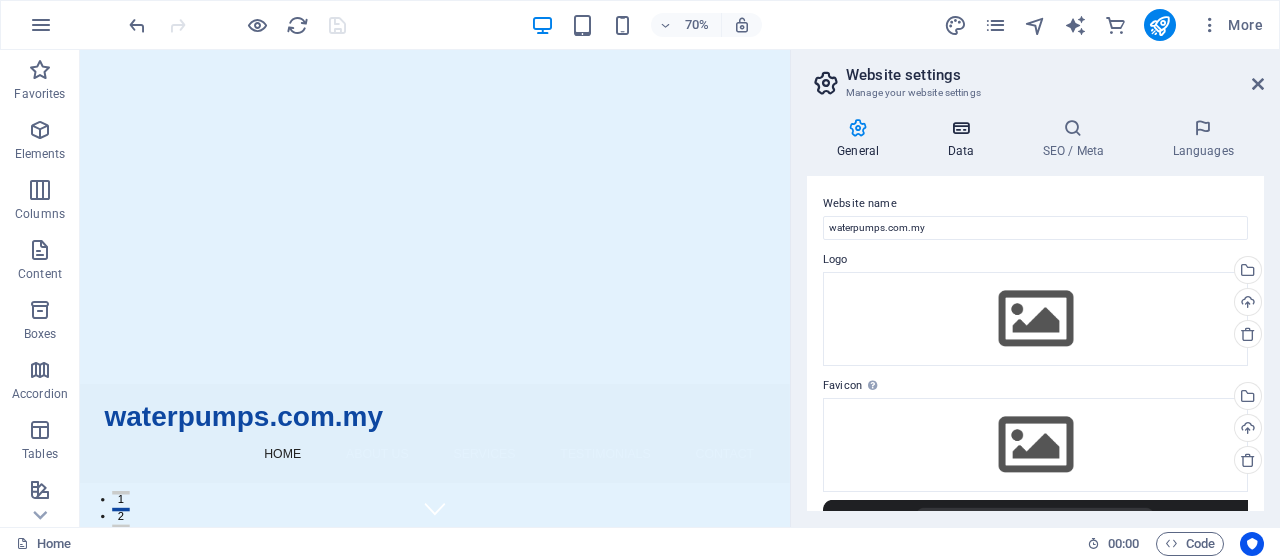 click on "Data" at bounding box center [964, 139] 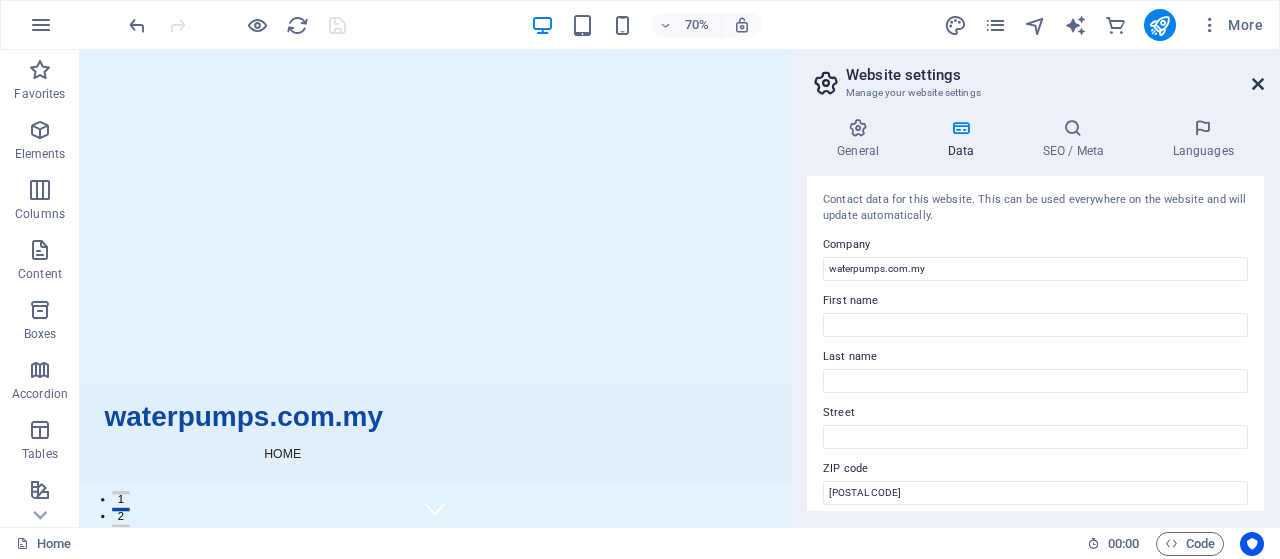 click at bounding box center (1258, 84) 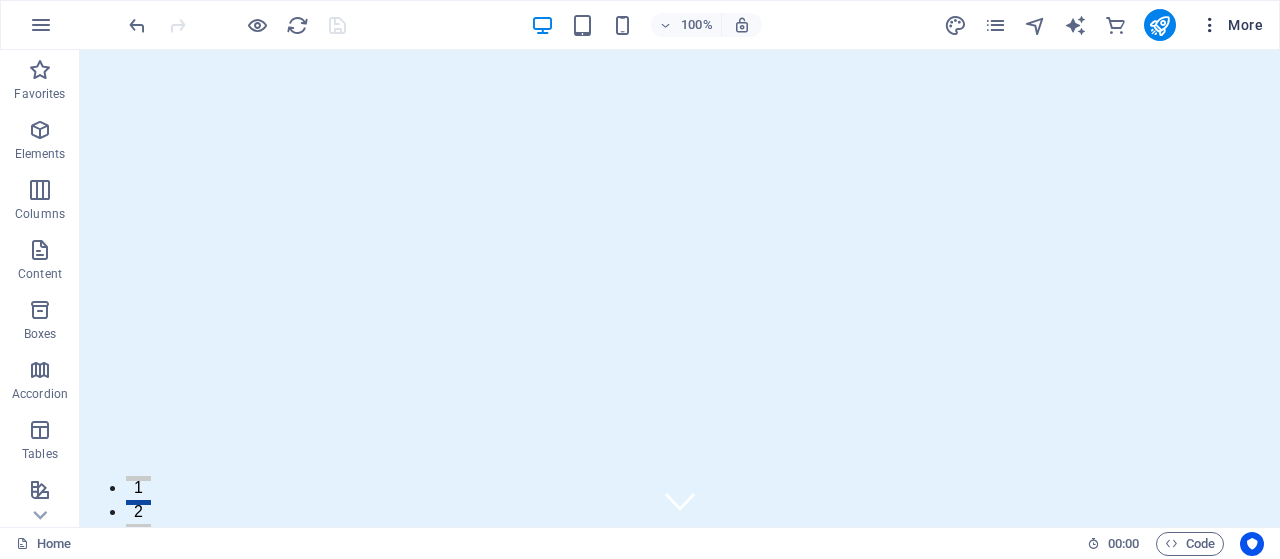 click on "More" at bounding box center [1231, 25] 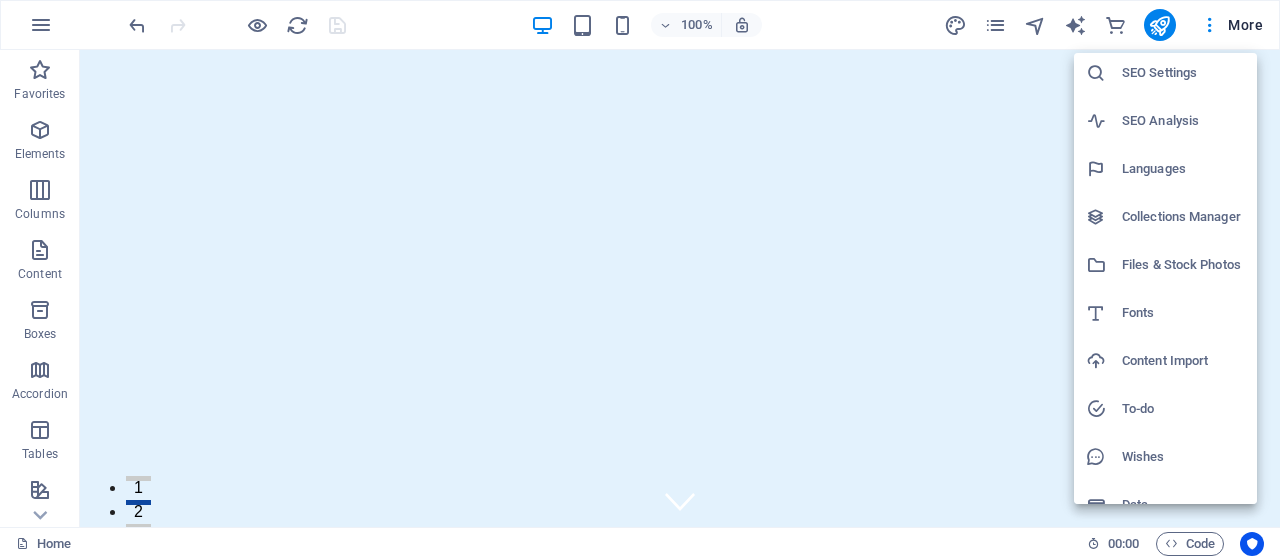 scroll, scrollTop: 76, scrollLeft: 0, axis: vertical 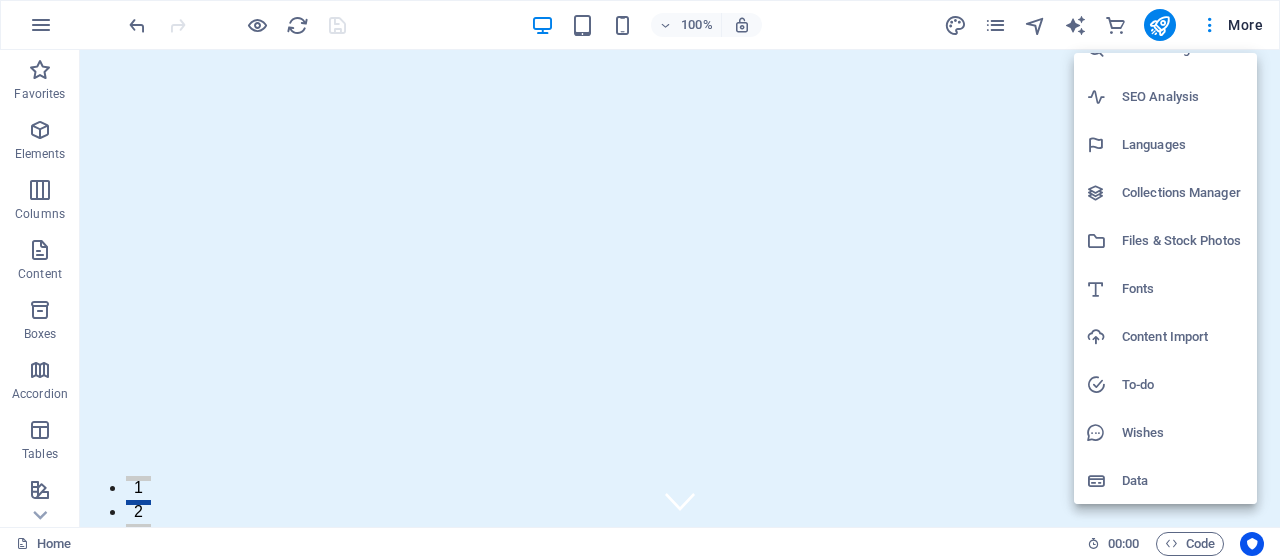 click at bounding box center (640, 279) 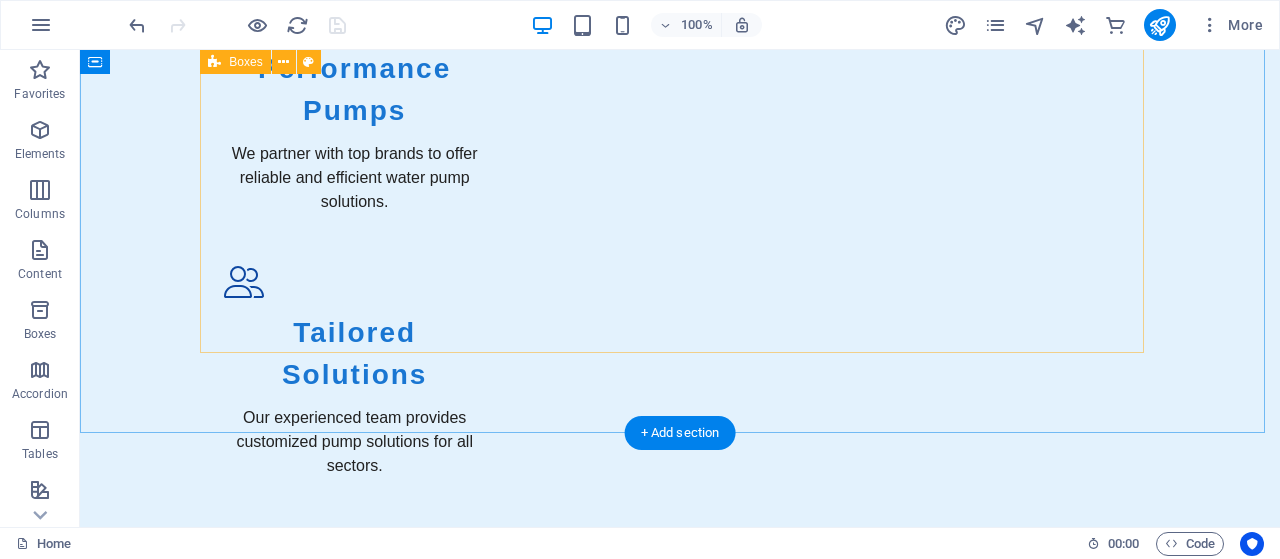 scroll, scrollTop: 1800, scrollLeft: 0, axis: vertical 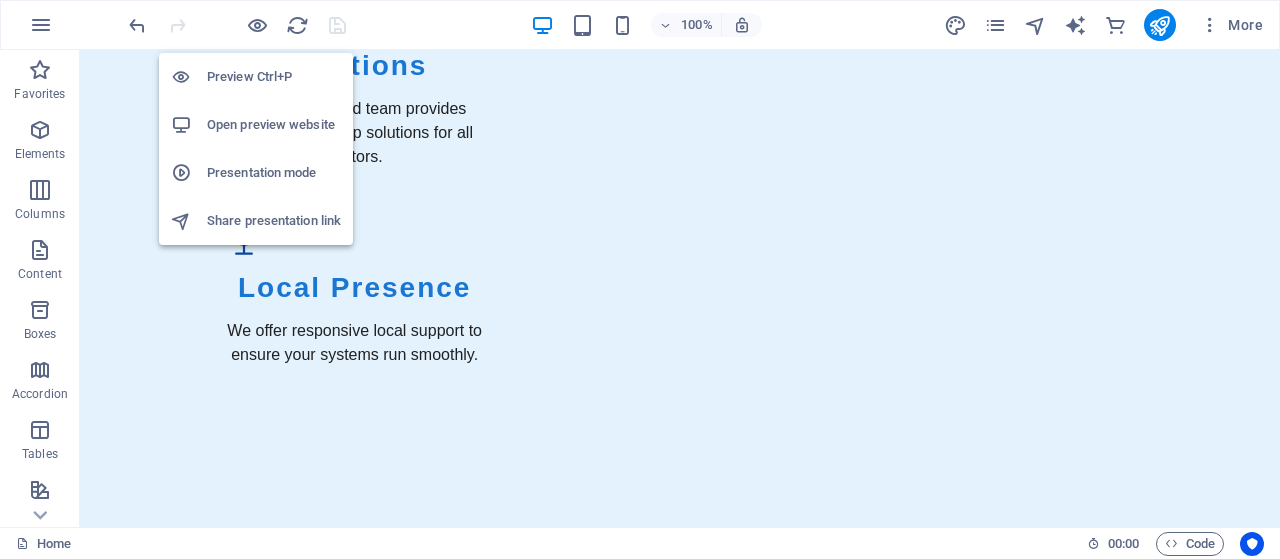 click on "Open preview website" at bounding box center [274, 125] 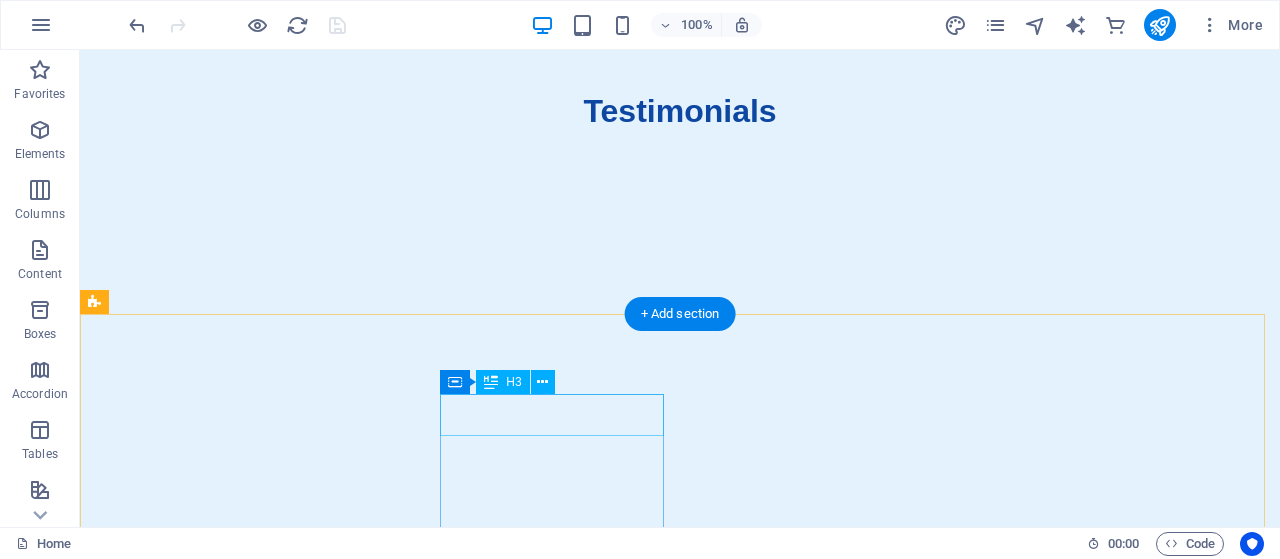 scroll, scrollTop: 4172, scrollLeft: 0, axis: vertical 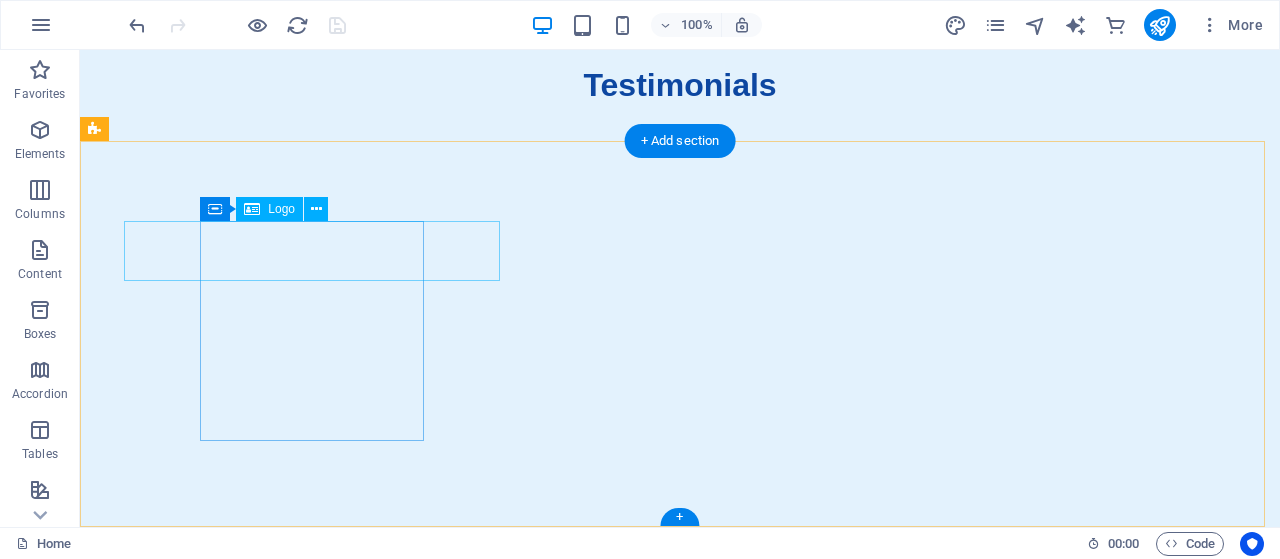 click on "waterpumps.com.my" at bounding box center (208, 2374) 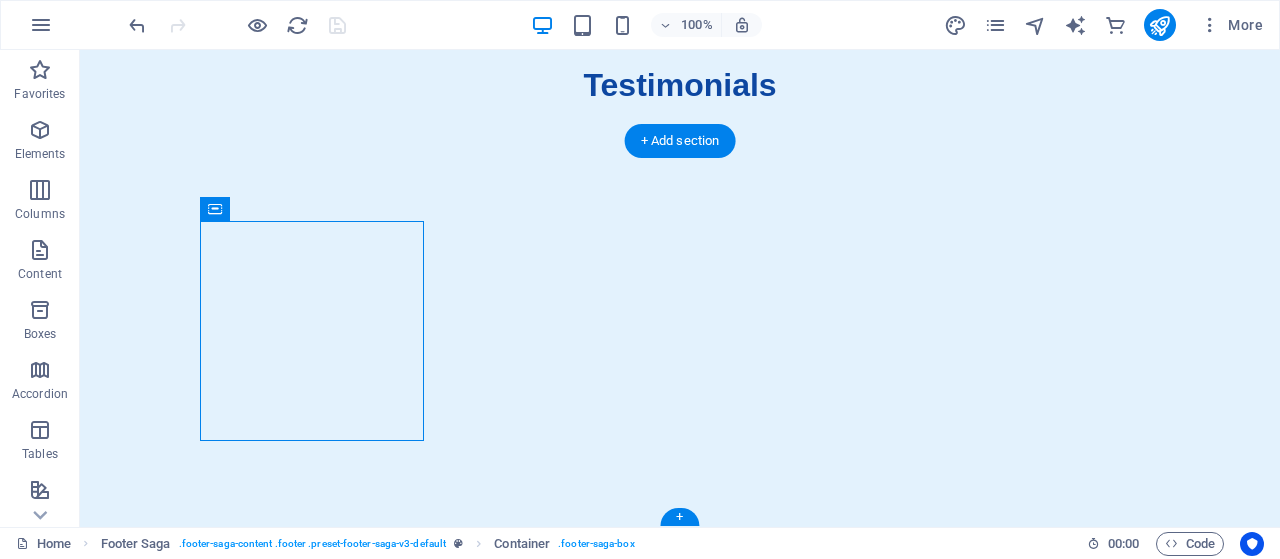 drag, startPoint x: 358, startPoint y: 261, endPoint x: 273, endPoint y: 232, distance: 89.81091 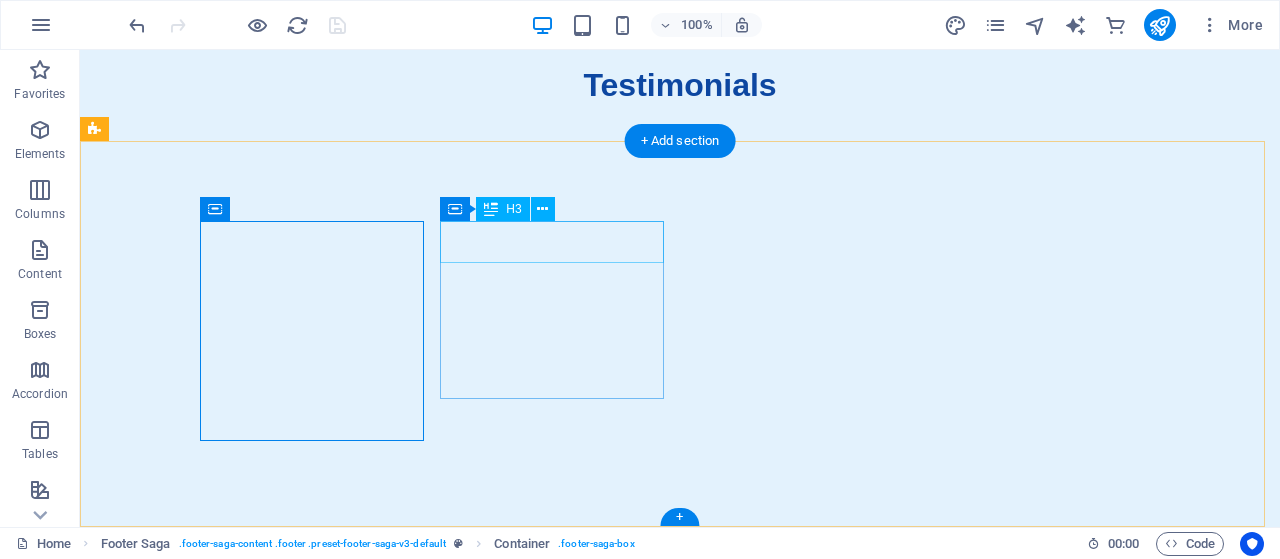 click on "Contact" at bounding box center (208, 2593) 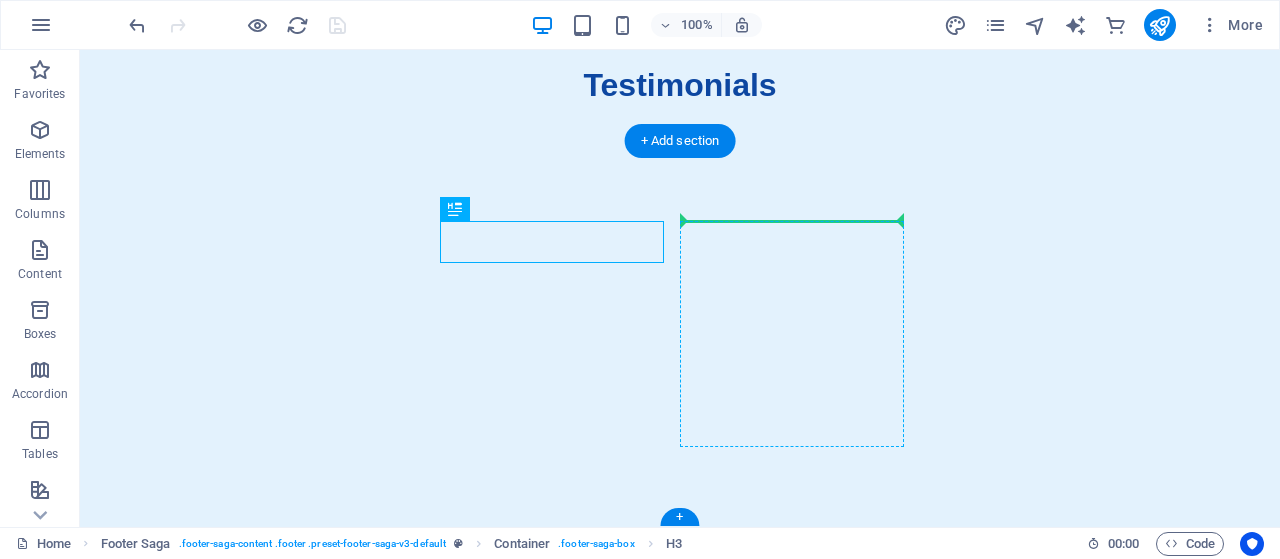 drag, startPoint x: 579, startPoint y: 261, endPoint x: 816, endPoint y: 230, distance: 239.01883 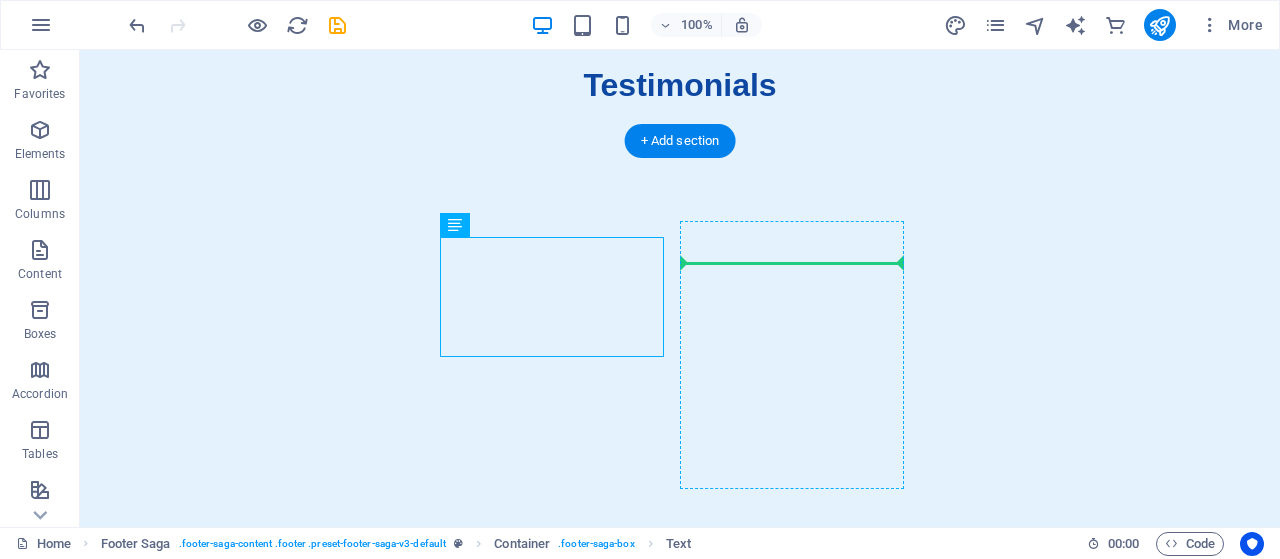 drag, startPoint x: 580, startPoint y: 281, endPoint x: 734, endPoint y: 263, distance: 155.04839 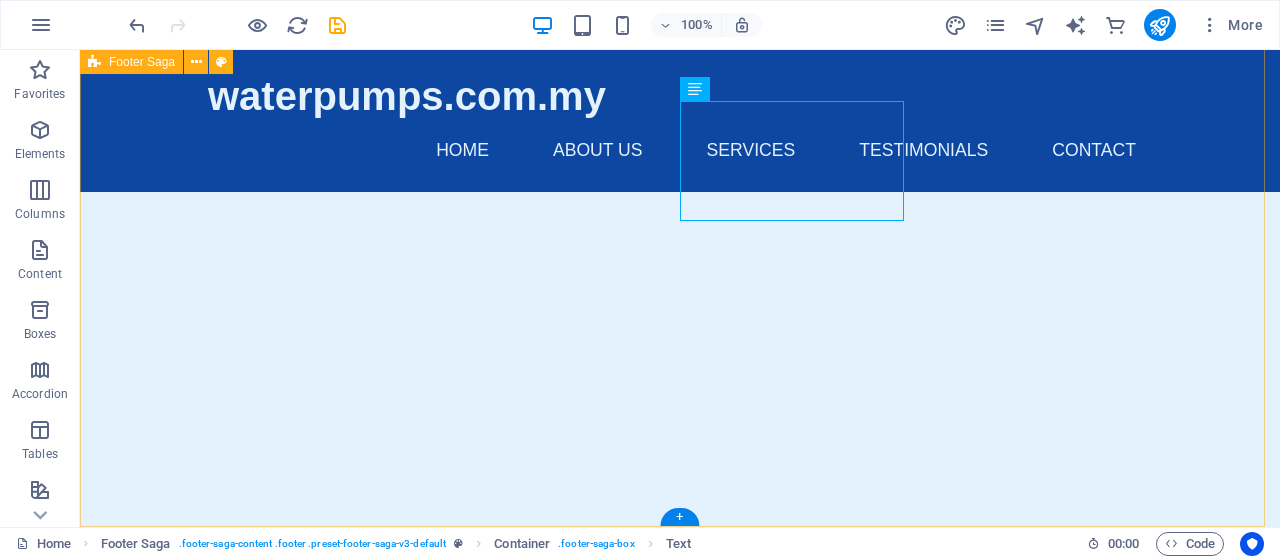scroll, scrollTop: 4134, scrollLeft: 0, axis: vertical 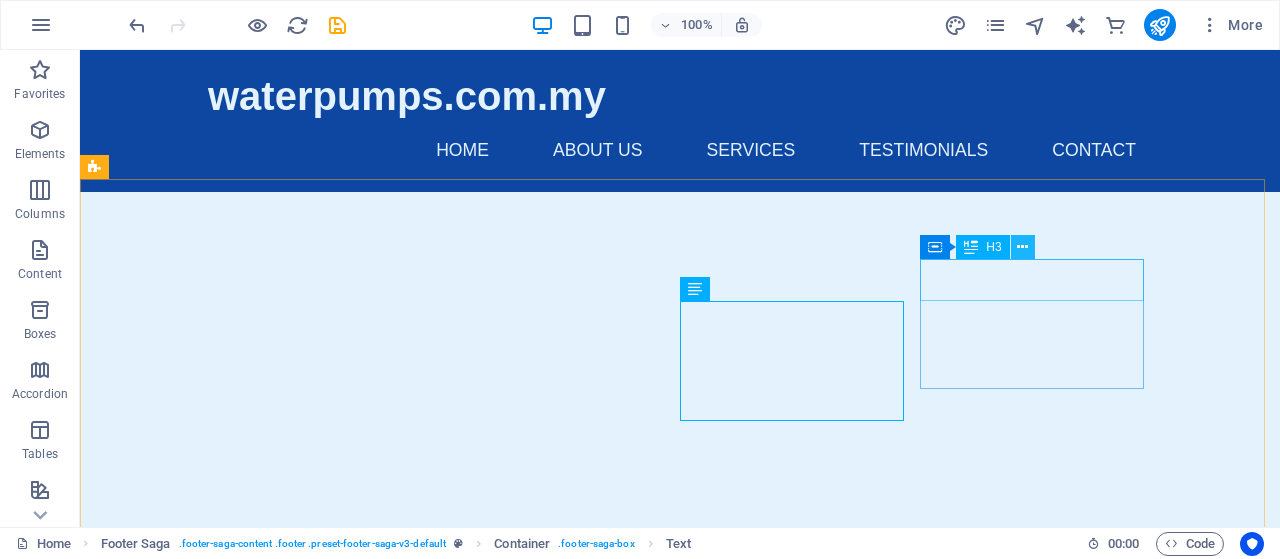 click at bounding box center [1022, 247] 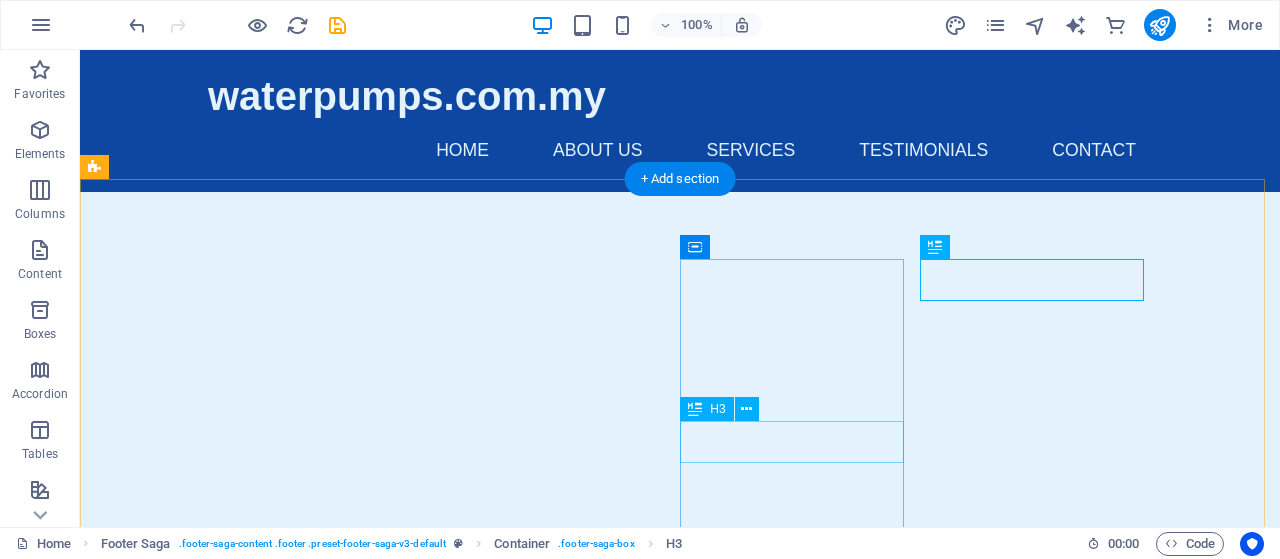 click on "Navigation" at bounding box center [208, 2793] 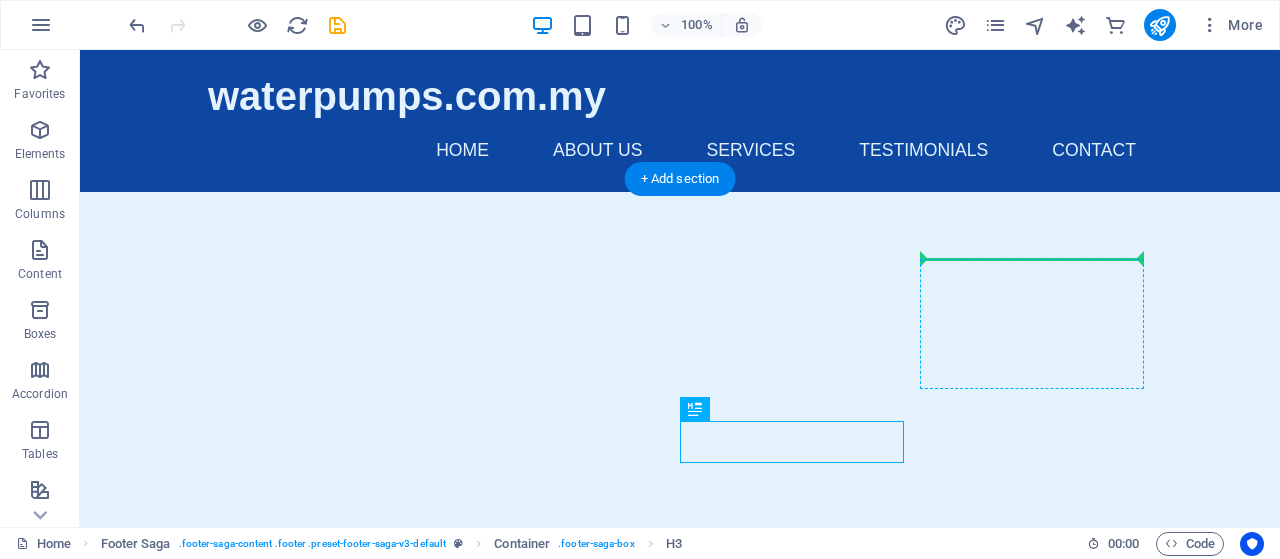 drag, startPoint x: 798, startPoint y: 463, endPoint x: 999, endPoint y: 265, distance: 282.1436 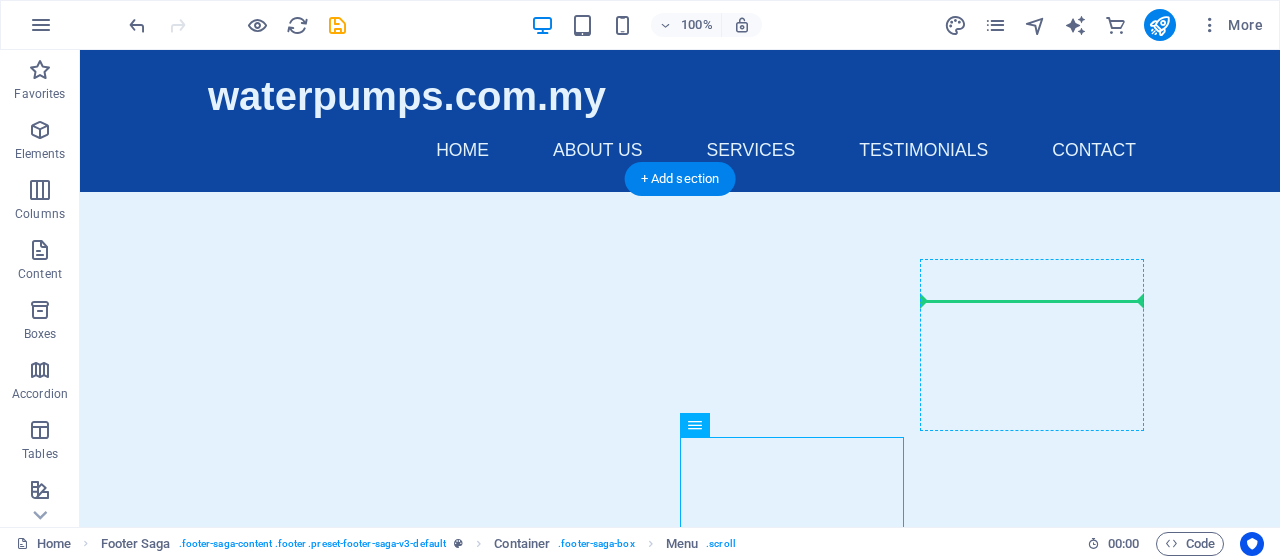 drag, startPoint x: 783, startPoint y: 385, endPoint x: 988, endPoint y: 309, distance: 218.6344 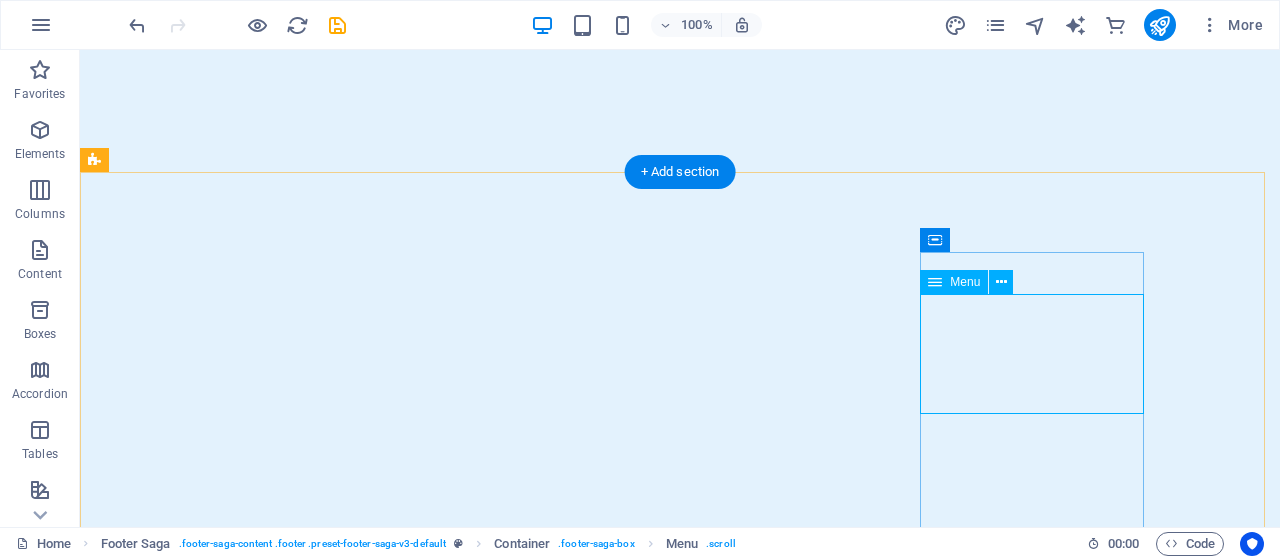 scroll, scrollTop: 4238, scrollLeft: 0, axis: vertical 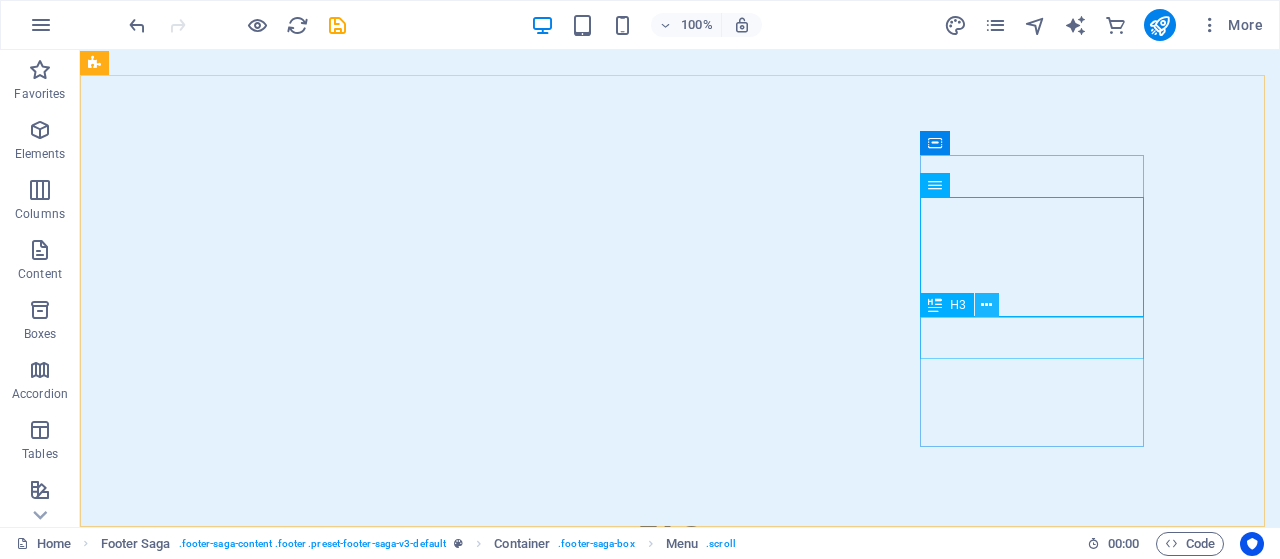 click at bounding box center (986, 305) 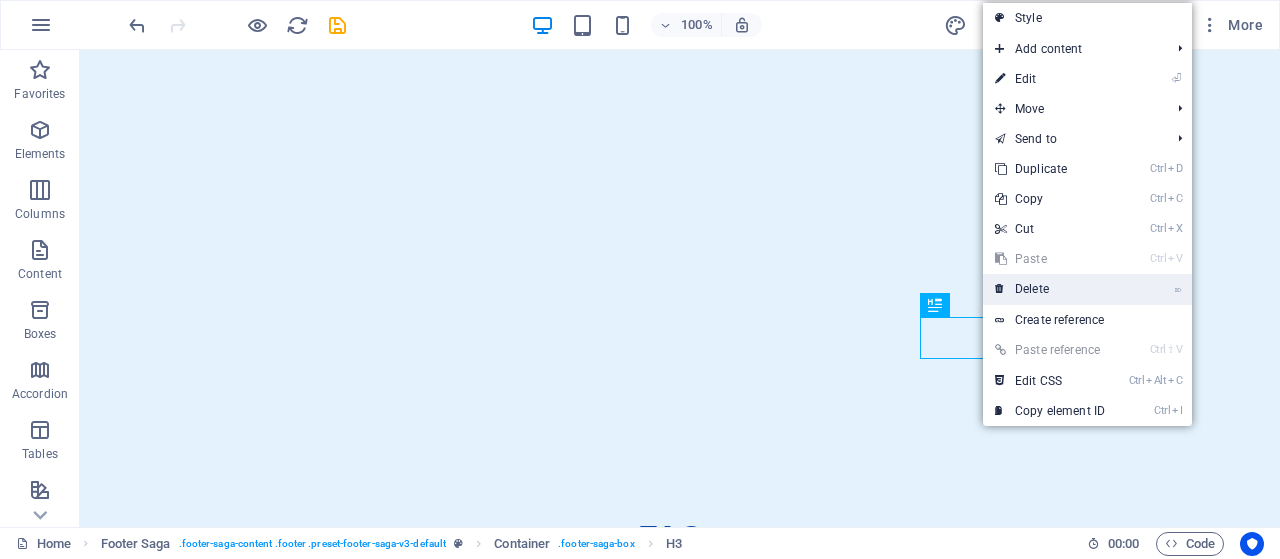 drag, startPoint x: 1036, startPoint y: 281, endPoint x: 956, endPoint y: 261, distance: 82.46211 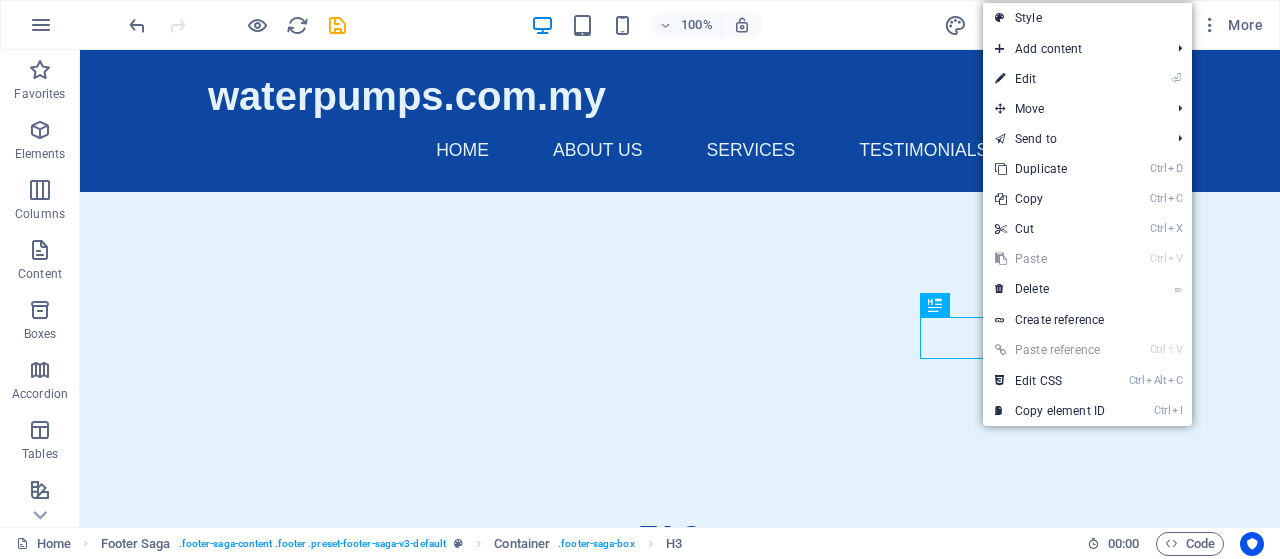 scroll, scrollTop: 4196, scrollLeft: 0, axis: vertical 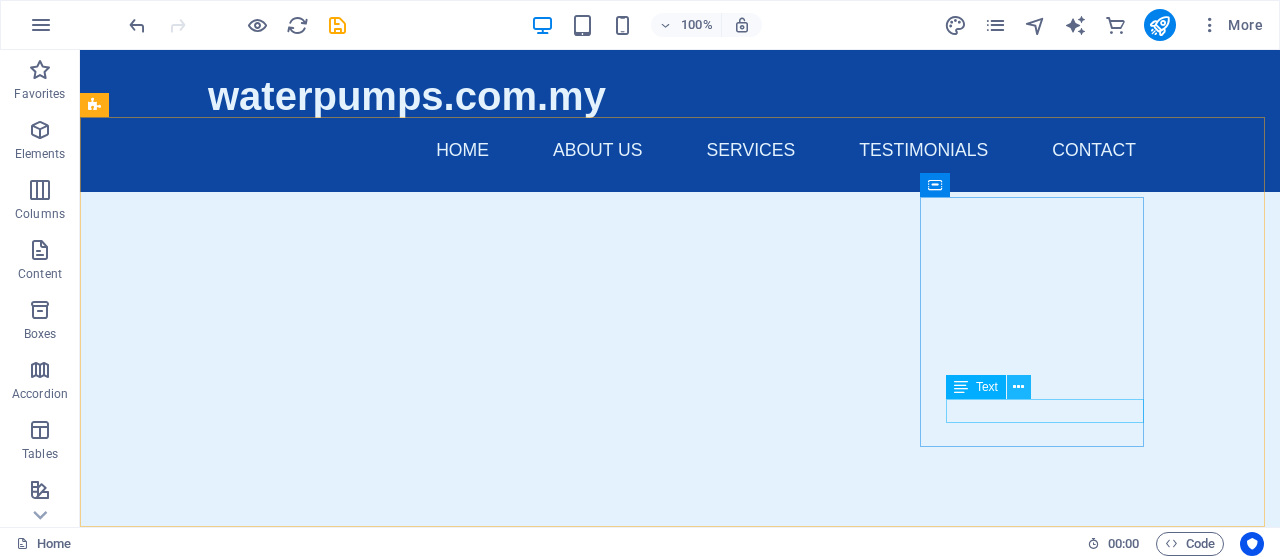 click at bounding box center (1018, 387) 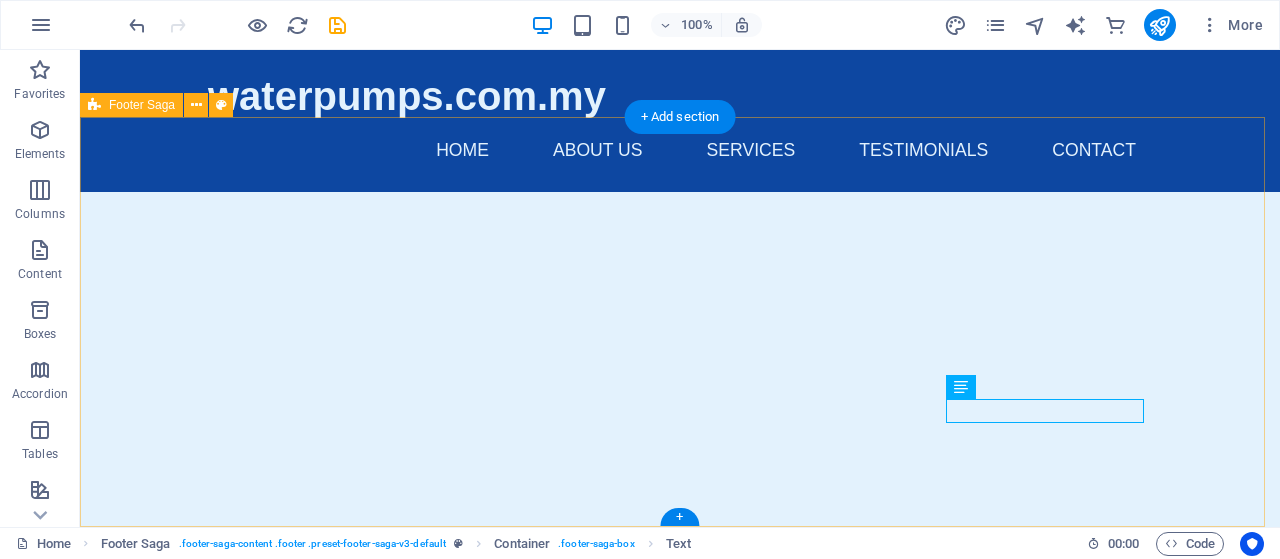click on "waterpumps.com.my At WaterPumps.com.my, we provide high-quality water pump solutions with exceptional service. Contact us for all your water pumping needs. Contact 80000   Johor Bahru Phone:  +6012-123-4567 Mobile:  Email:  info@waterpumps.com.my Legal Notice Privacy Policy Navigation Home About Us Services Testimonials Contact Facebook X Instagram" at bounding box center (680, 2712) 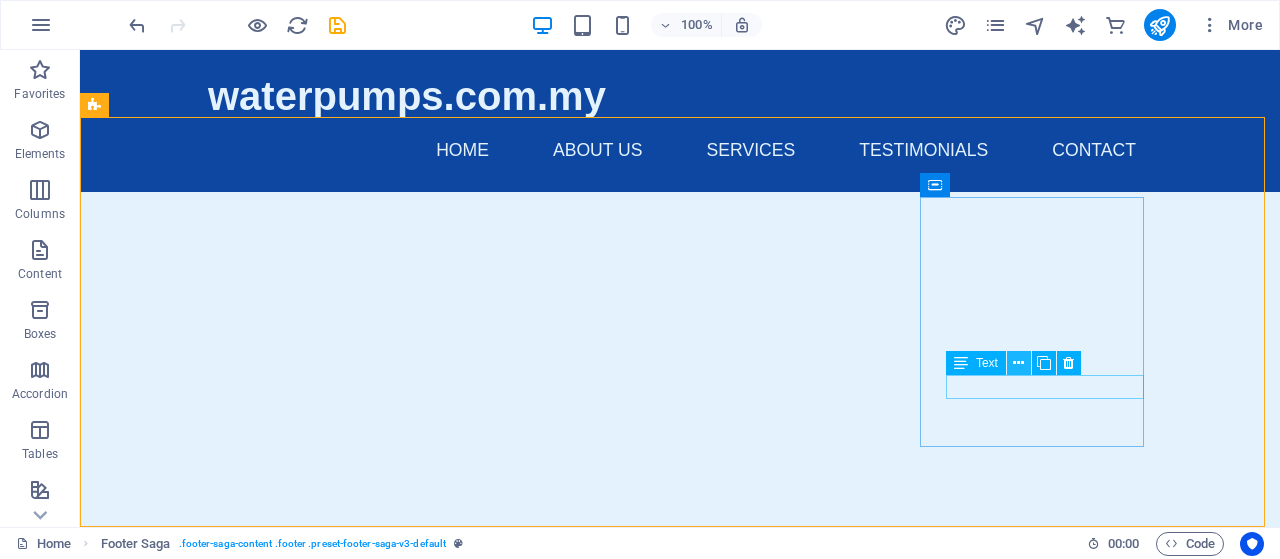 click at bounding box center (1018, 363) 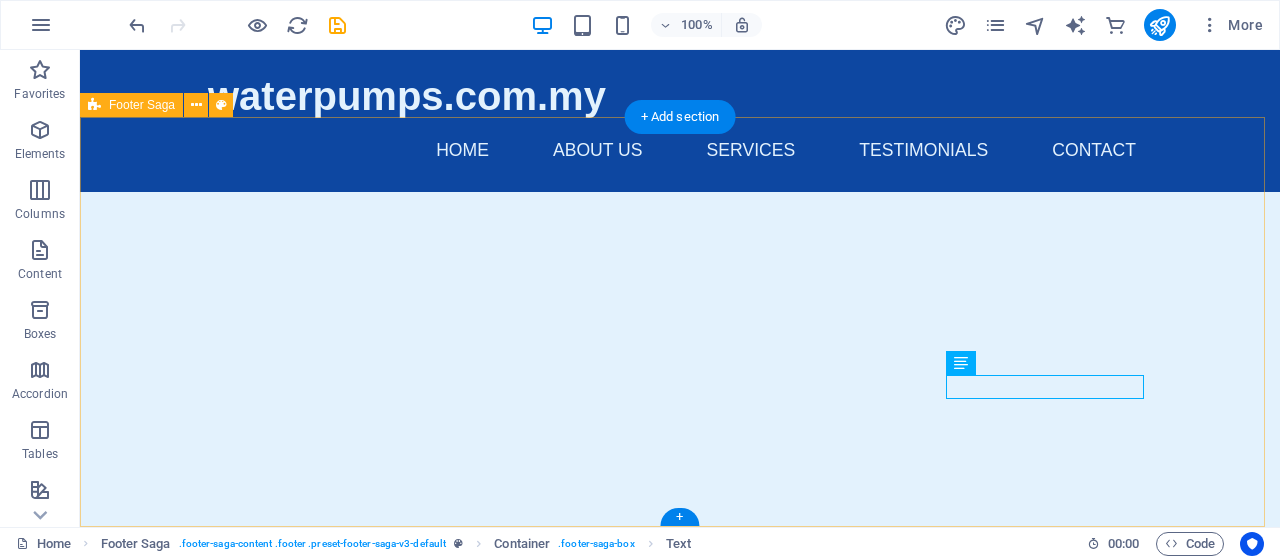 click on "waterpumps.com.my At WaterPumps.com.my, we provide high-quality water pump solutions with exceptional service. Contact us for all your water pumping needs. Contact 80000   Johor Bahru Phone:  +6012-123-4567 Mobile:  Email:  info@waterpumps.com.my Legal Notice Privacy Policy Navigation Home About Us Services Testimonials Contact Facebook X Instagram" at bounding box center [680, 2712] 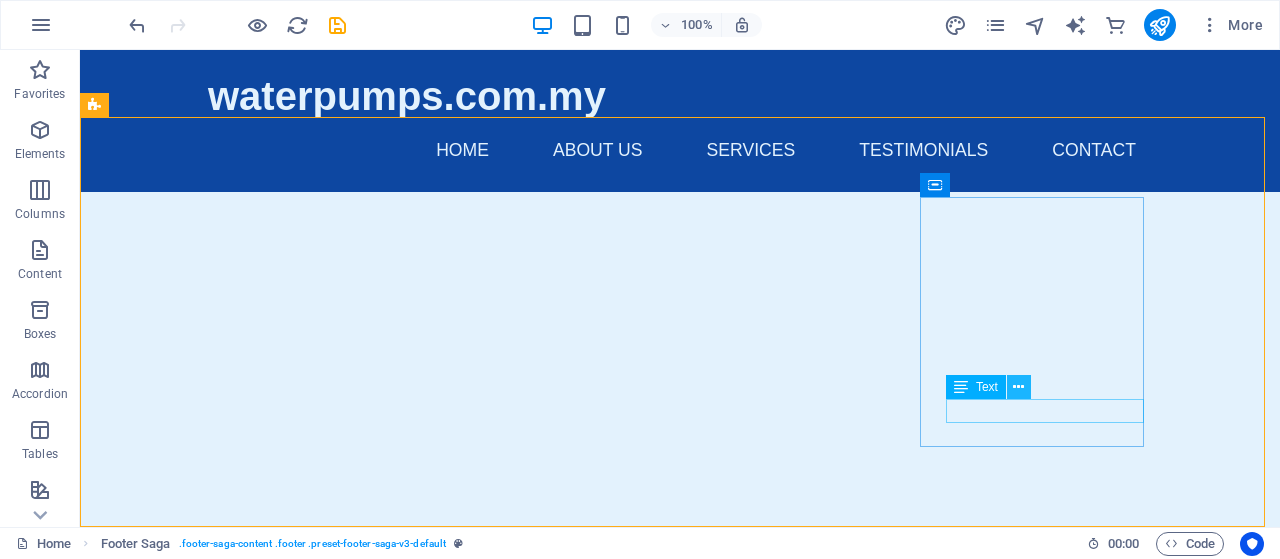 click at bounding box center (1018, 387) 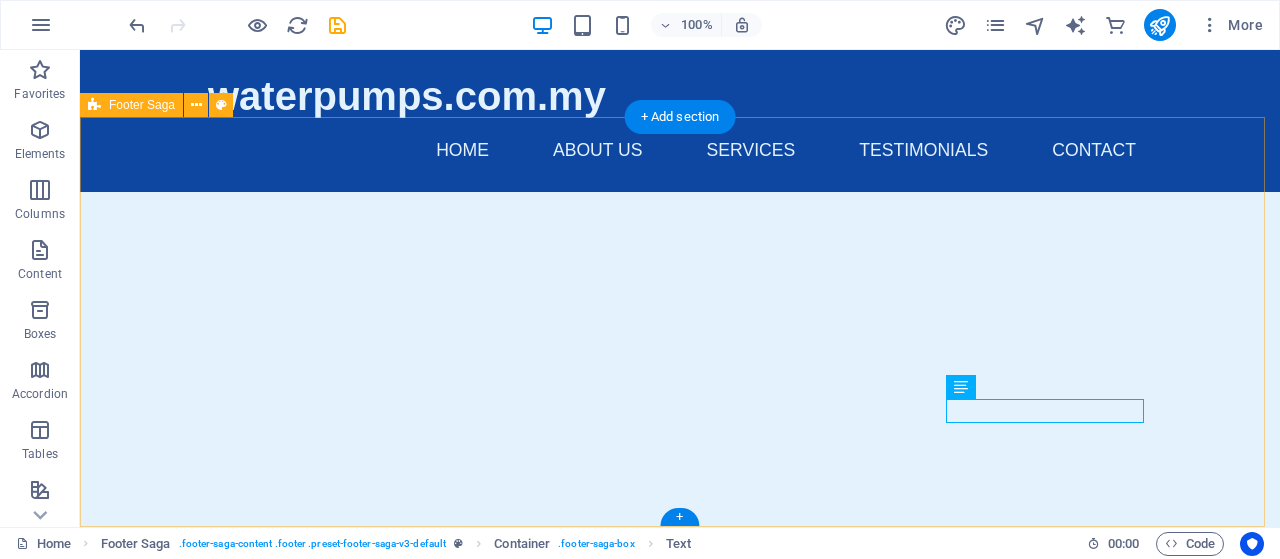 click on "waterpumps.com.my At WaterPumps.com.my, we provide high-quality water pump solutions with exceptional service. Contact us for all your water pumping needs. Contact 80000   Johor Bahru Phone:  +6012-123-4567 Mobile:  Email:  info@waterpumps.com.my Legal Notice Privacy Policy Navigation Home About Us Services Testimonials Contact Facebook X Instagram" at bounding box center [680, 2712] 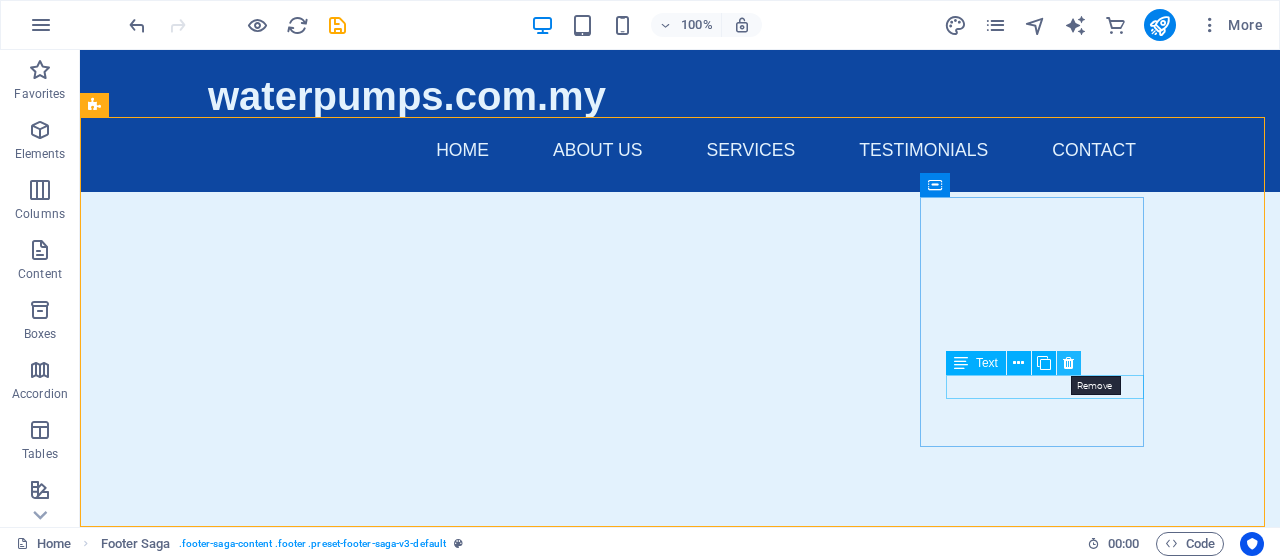 click at bounding box center (1068, 363) 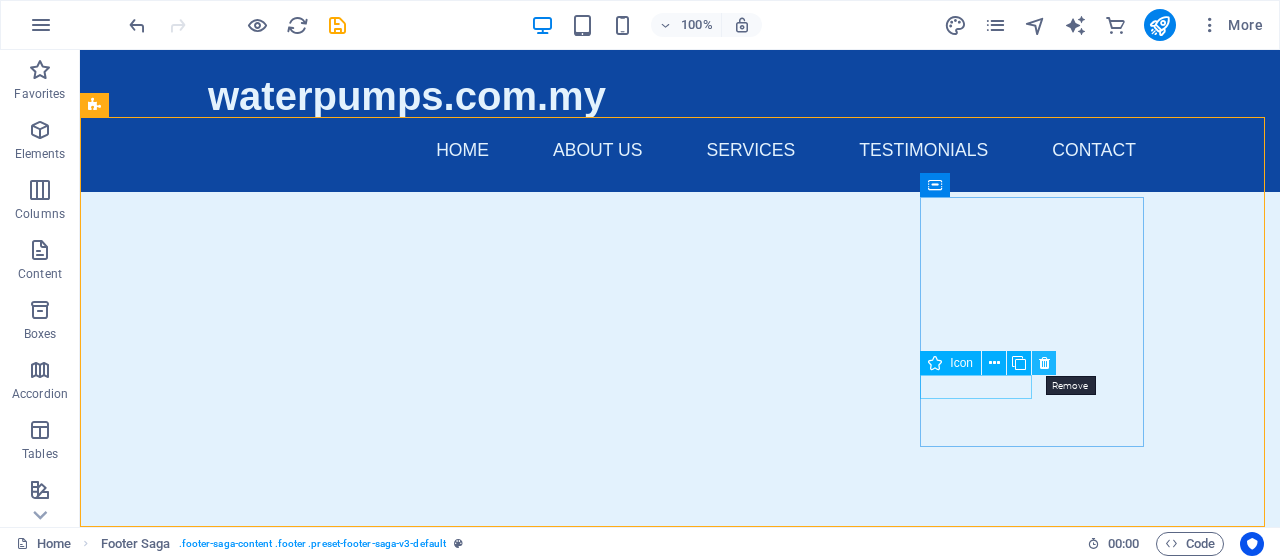 click at bounding box center (1044, 363) 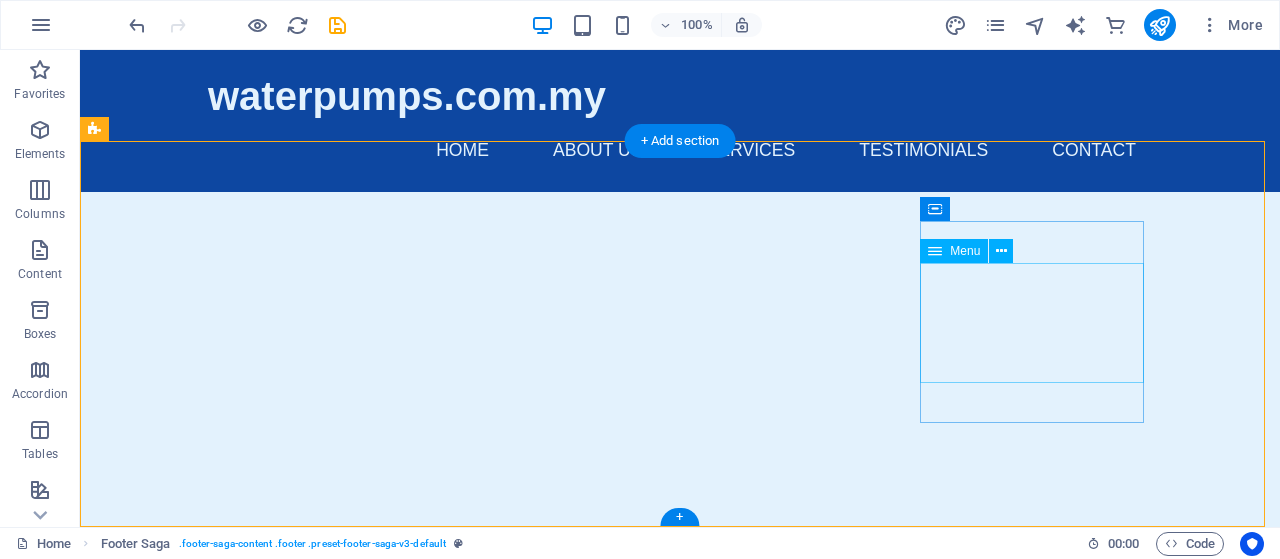 scroll, scrollTop: 4172, scrollLeft: 0, axis: vertical 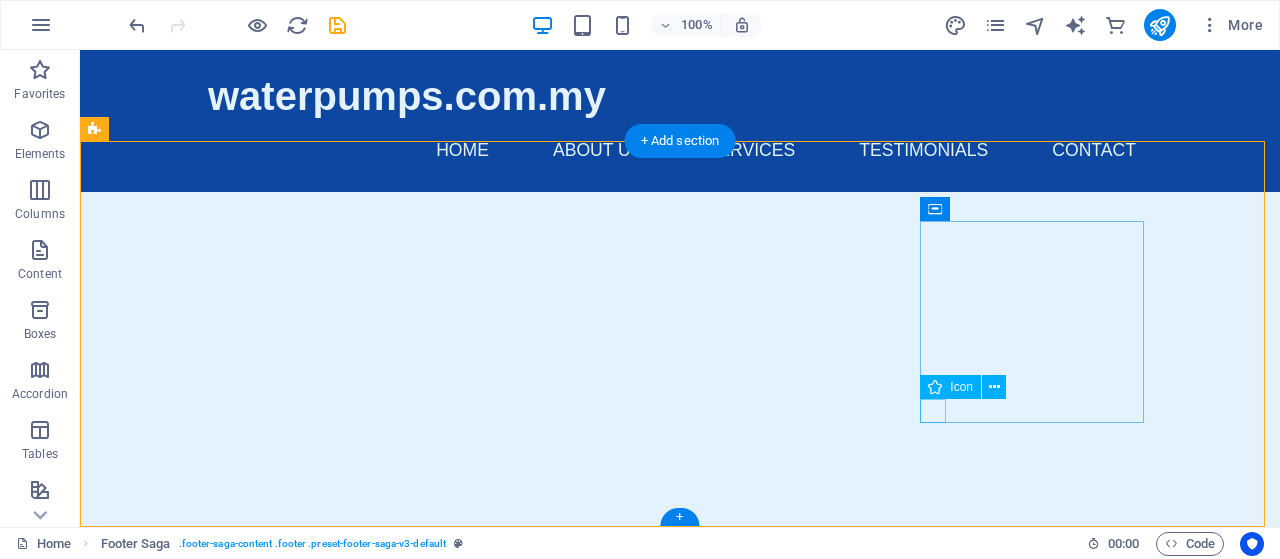 click at bounding box center [208, 2996] 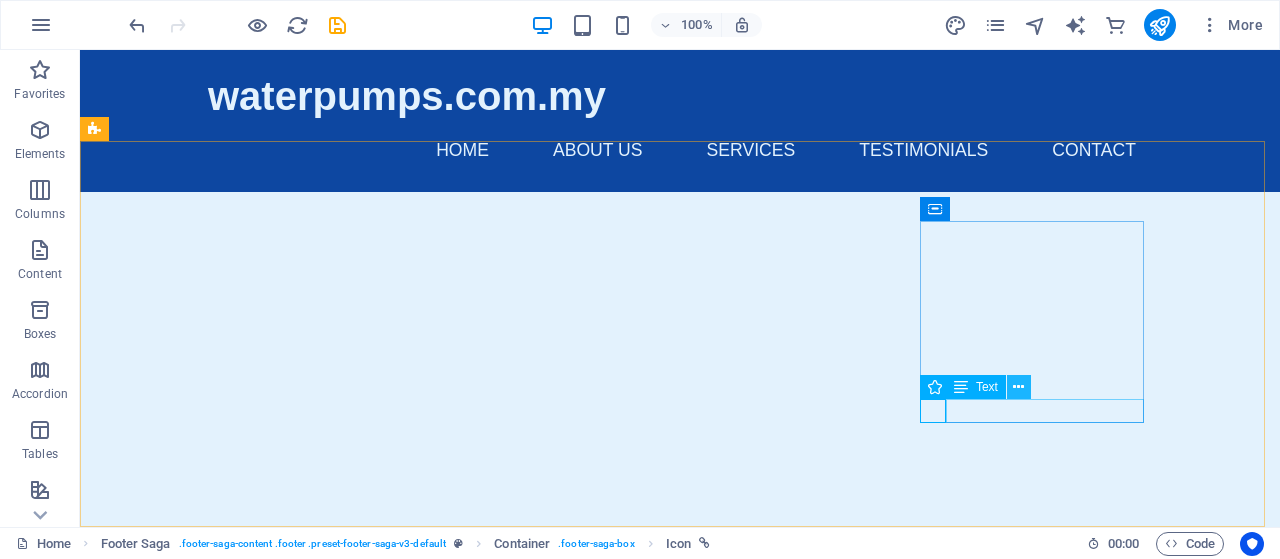 click at bounding box center [1018, 387] 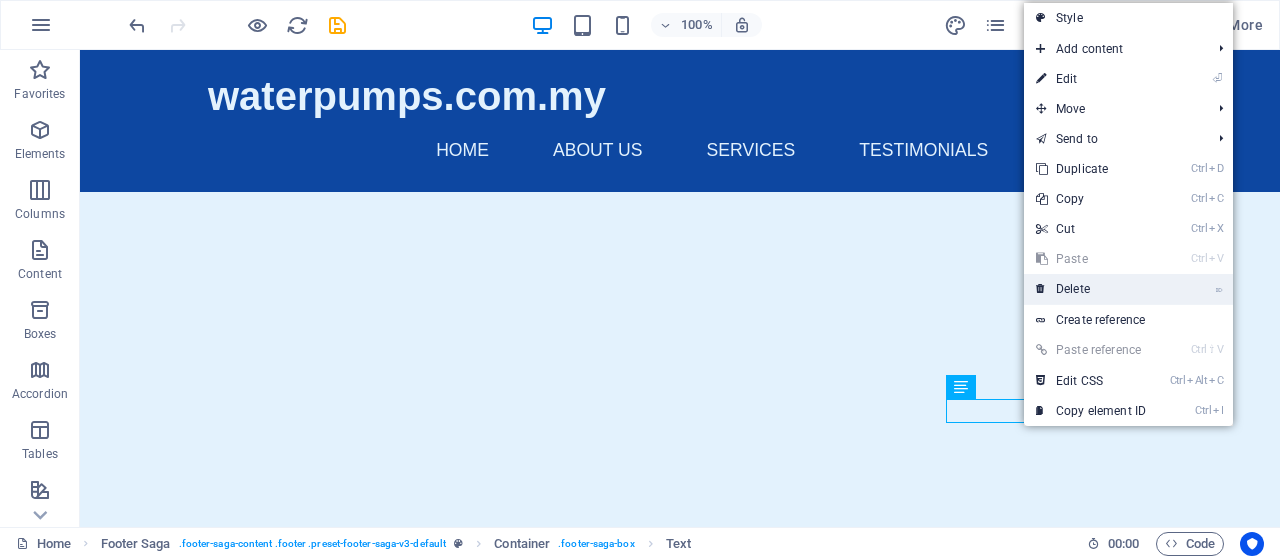click on "⌦  Delete" at bounding box center (1091, 289) 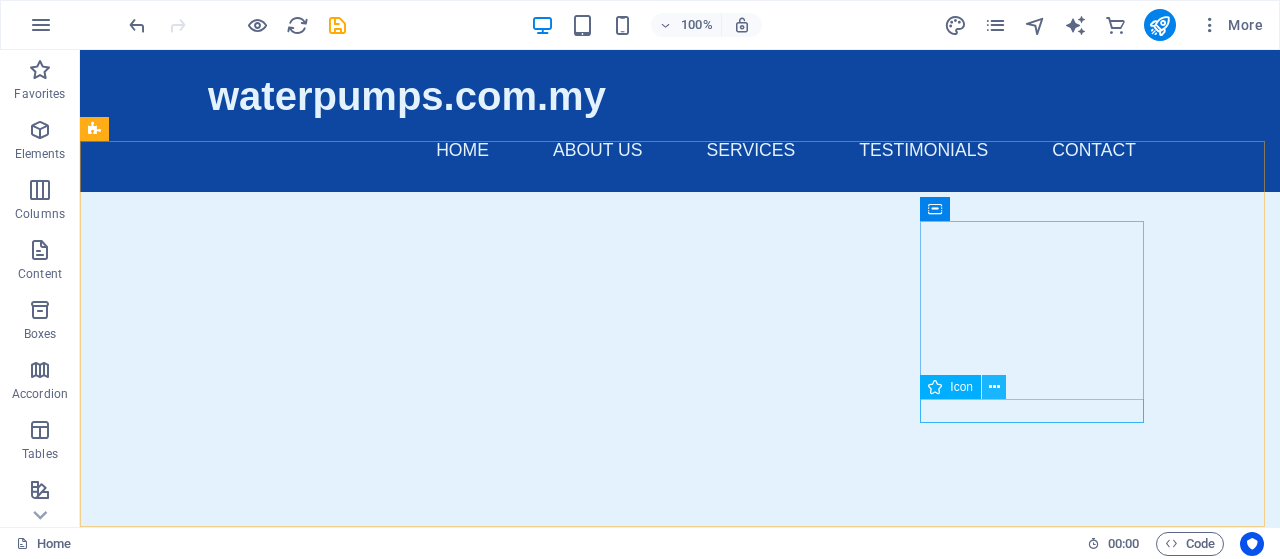 click at bounding box center (994, 387) 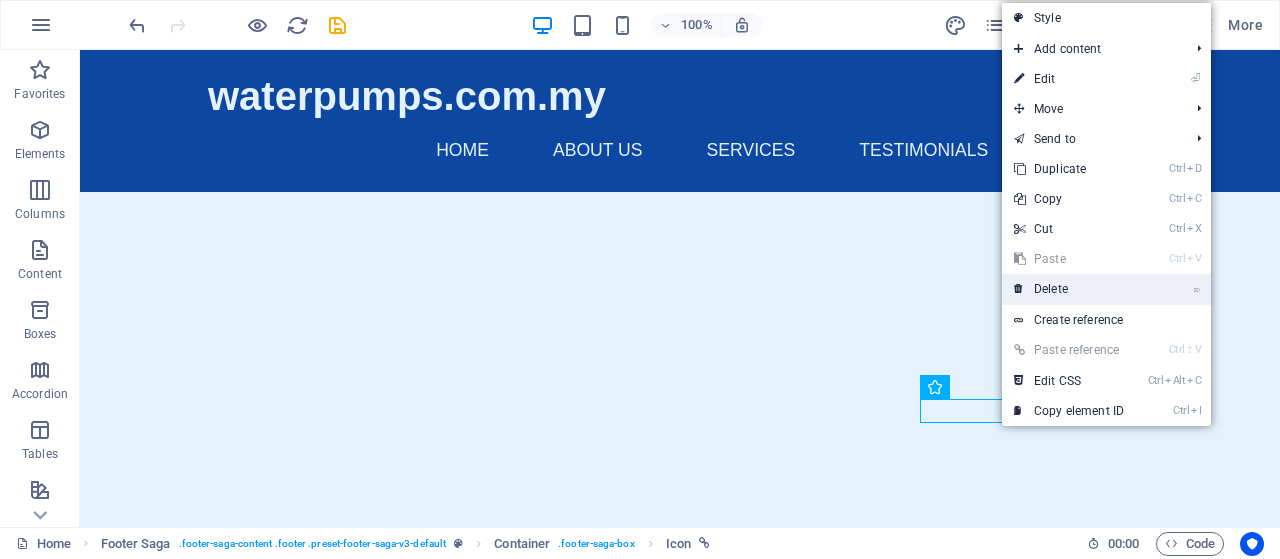 drag, startPoint x: 1073, startPoint y: 293, endPoint x: 982, endPoint y: 264, distance: 95.50916 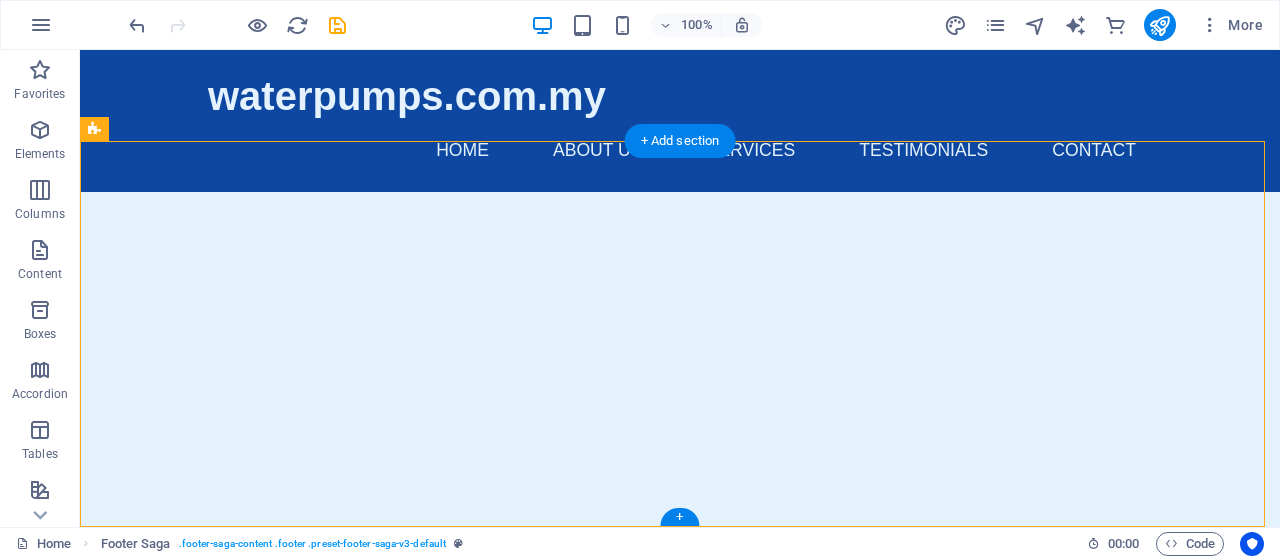 drag, startPoint x: 329, startPoint y: 259, endPoint x: 346, endPoint y: 346, distance: 88.64536 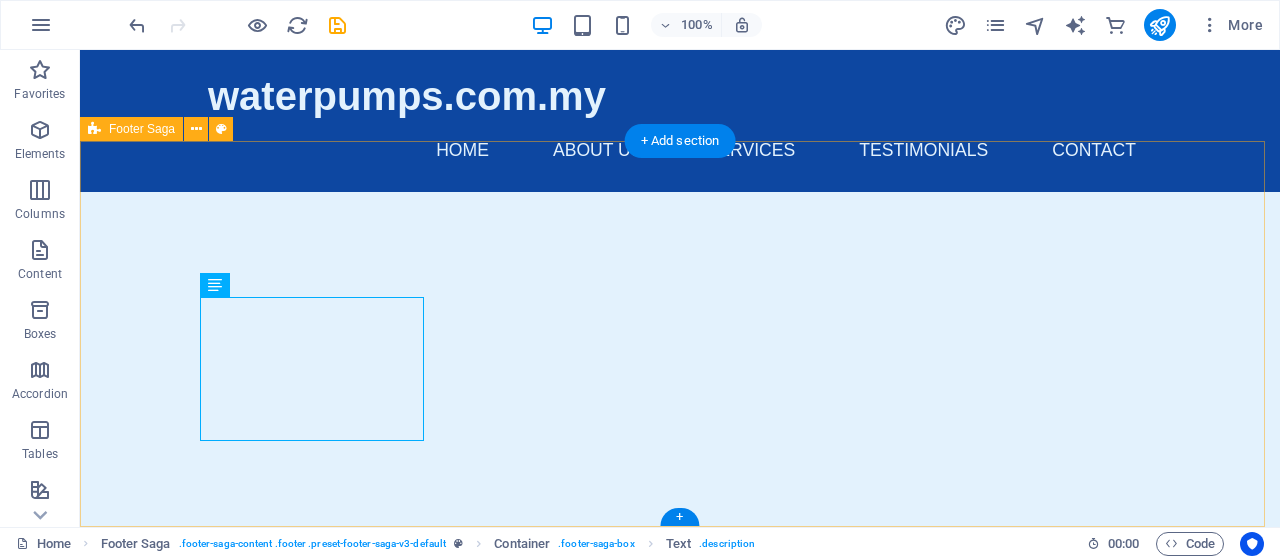 click on "waterpumps.com.my At WaterPumps.com.my, we provide high-quality water pump solutions with exceptional service. Contact us for all your water pumping needs. Contact 80000 [CITY] Phone: +6012-123-4567 Mobile: Email: info@waterpumps.com.my Legal Notice Privacy Policy Navigation Home About Us Services Testimonials Contact" at bounding box center [680, 2664] 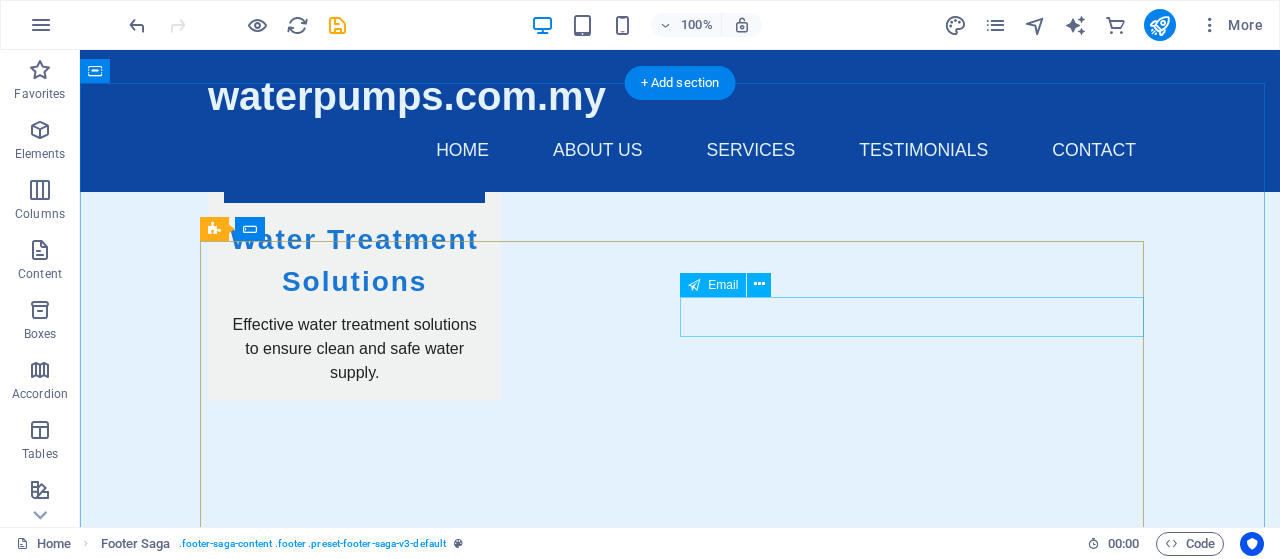 scroll, scrollTop: 3272, scrollLeft: 0, axis: vertical 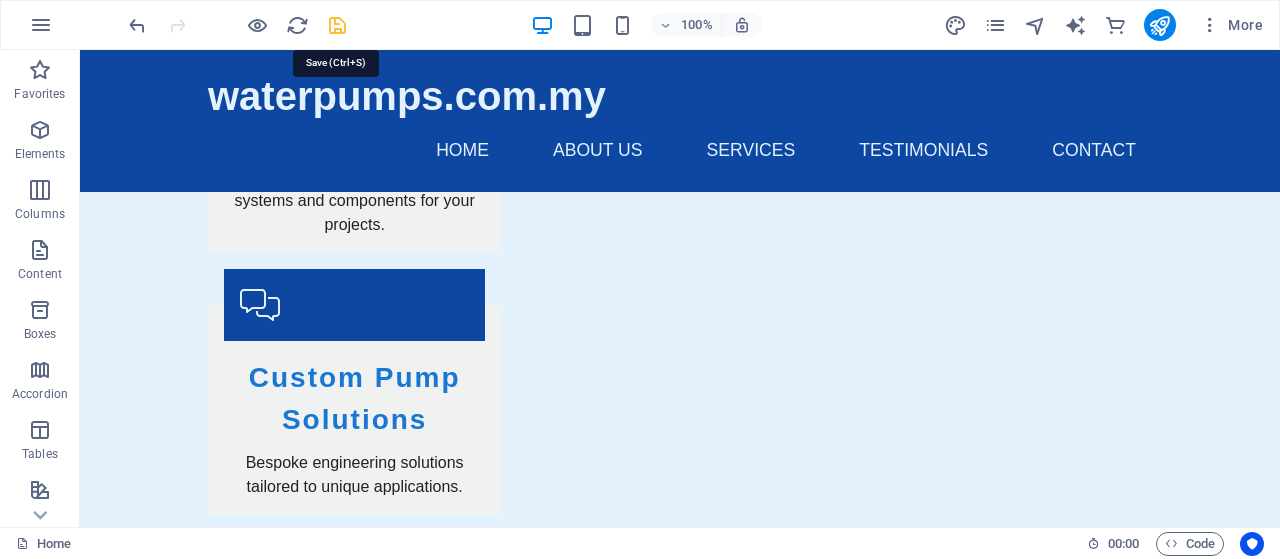 click at bounding box center (337, 25) 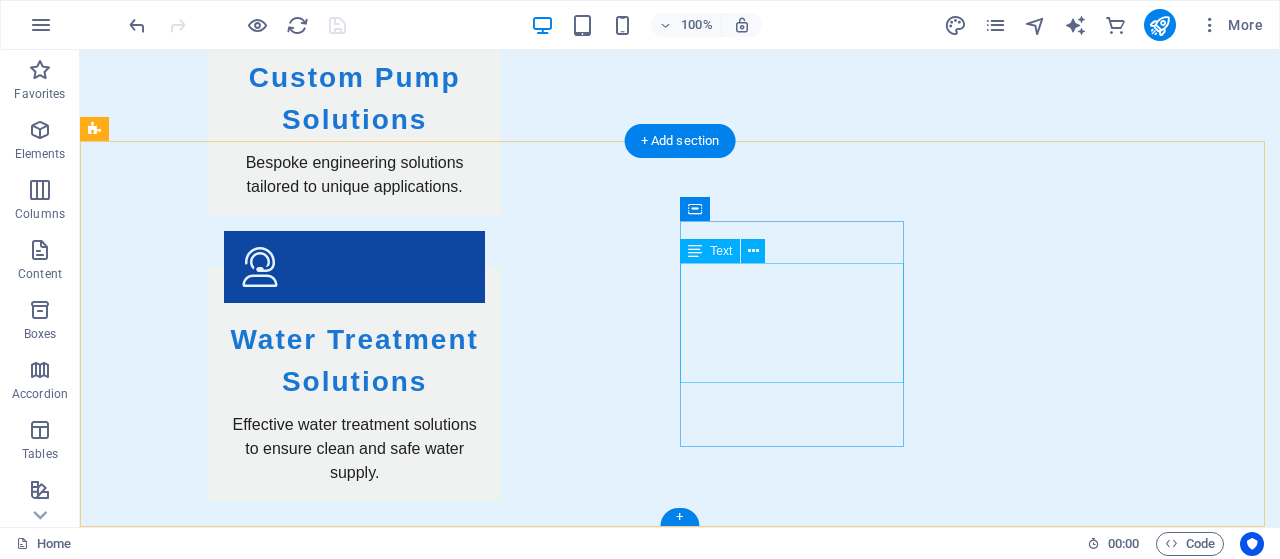 scroll, scrollTop: 4172, scrollLeft: 0, axis: vertical 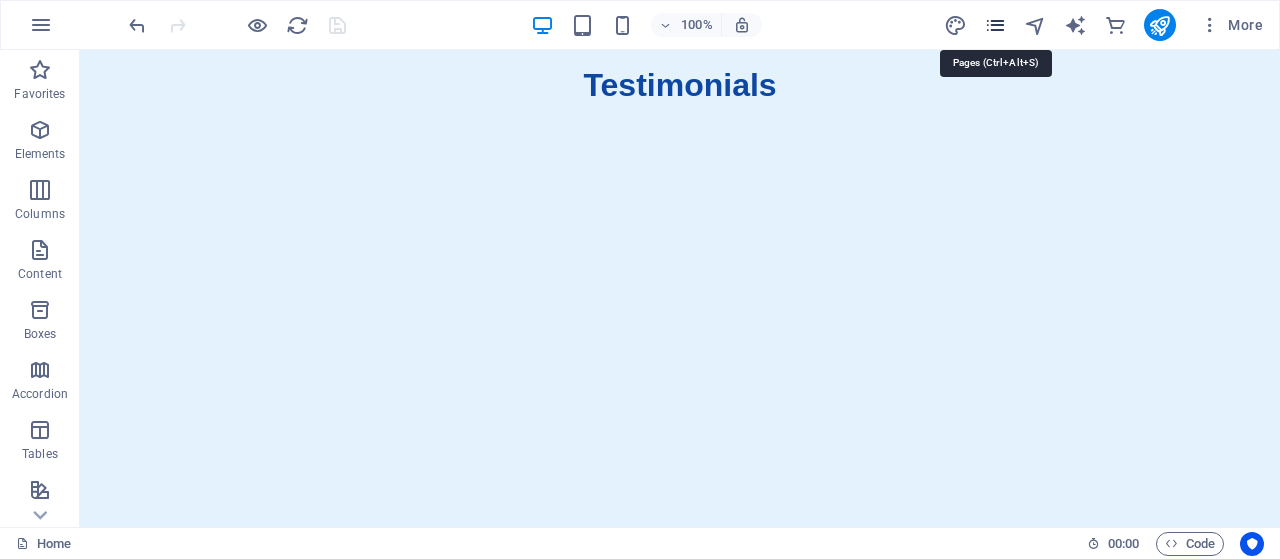 click at bounding box center (995, 25) 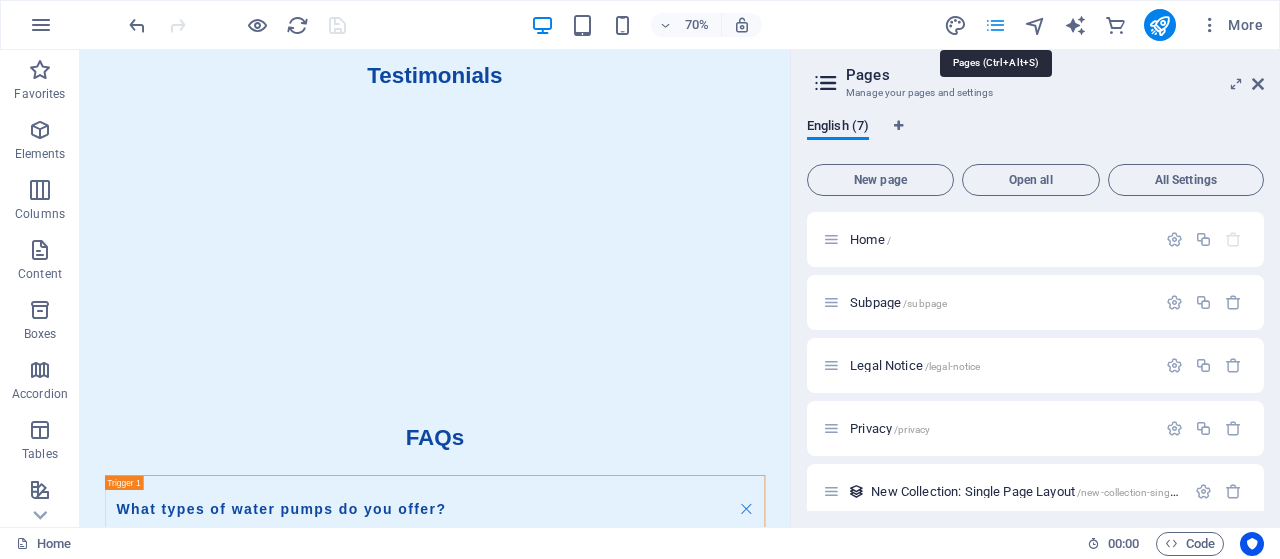 click at bounding box center [995, 25] 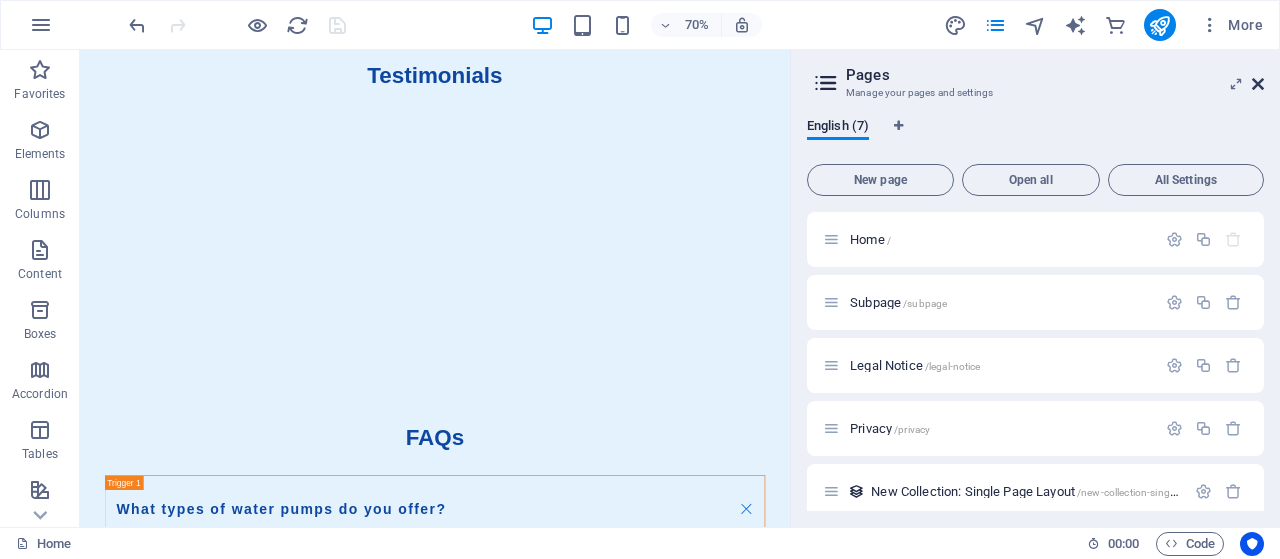 click at bounding box center (1258, 84) 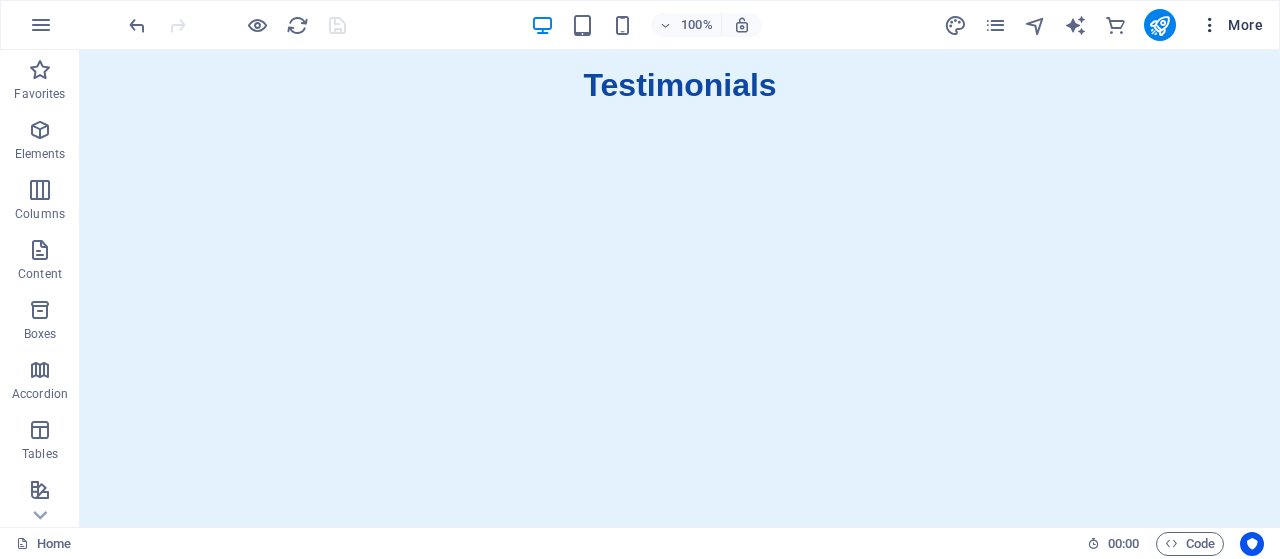click on "More" at bounding box center (1231, 25) 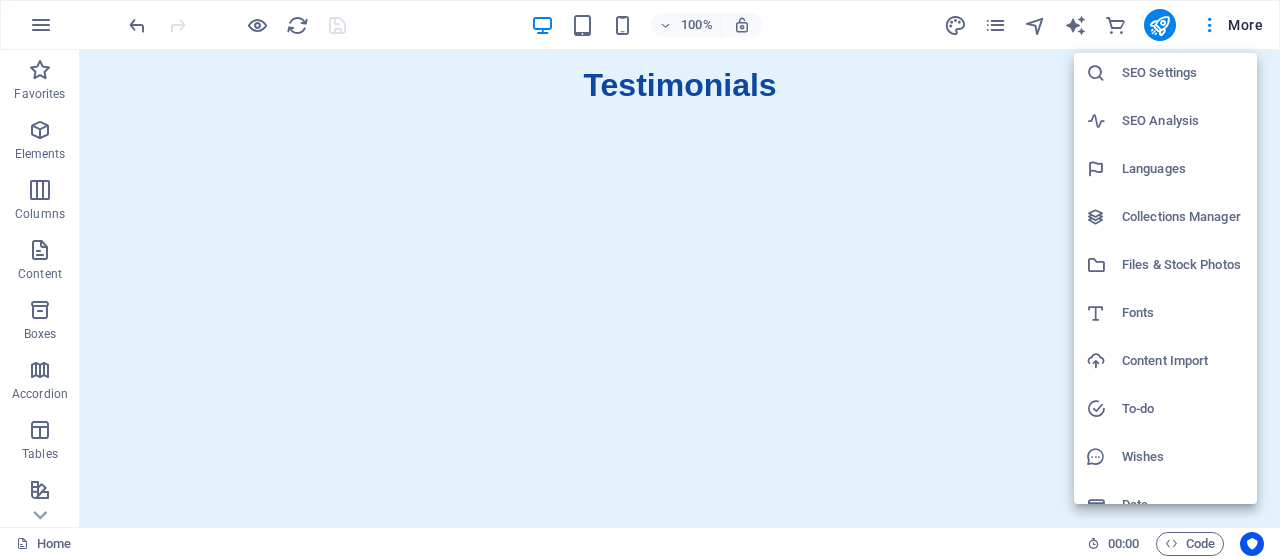 scroll, scrollTop: 76, scrollLeft: 0, axis: vertical 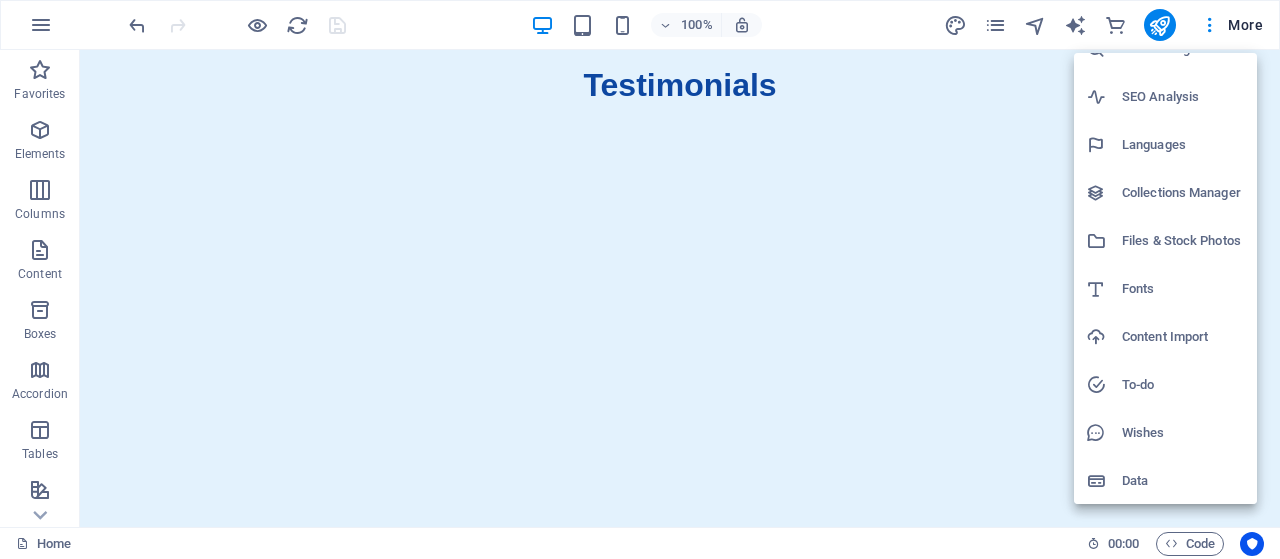 click at bounding box center [640, 279] 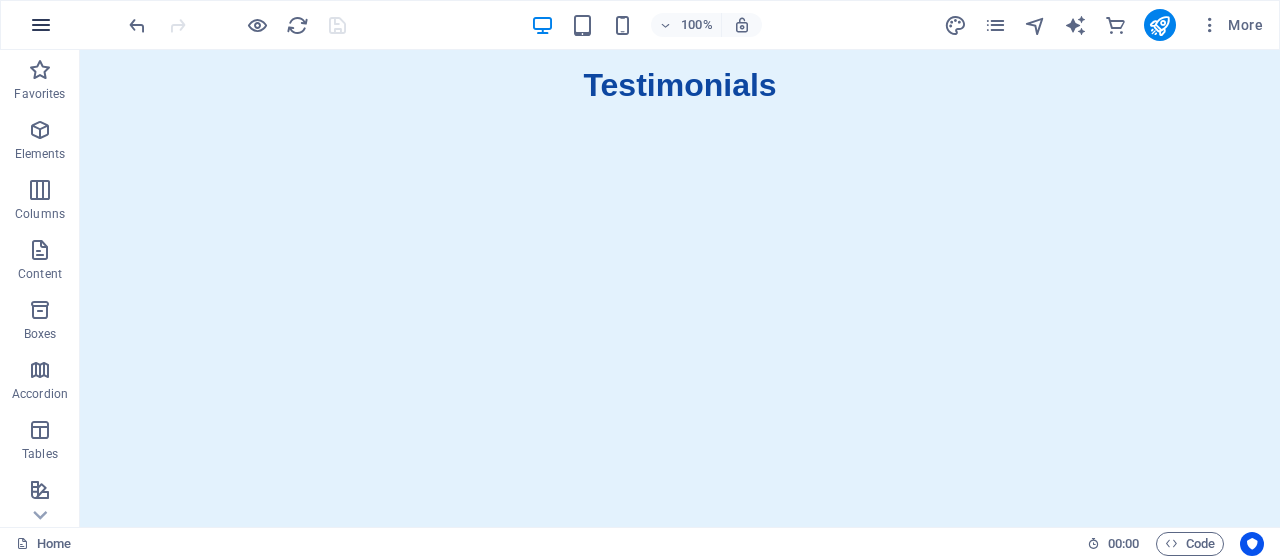 click at bounding box center (41, 25) 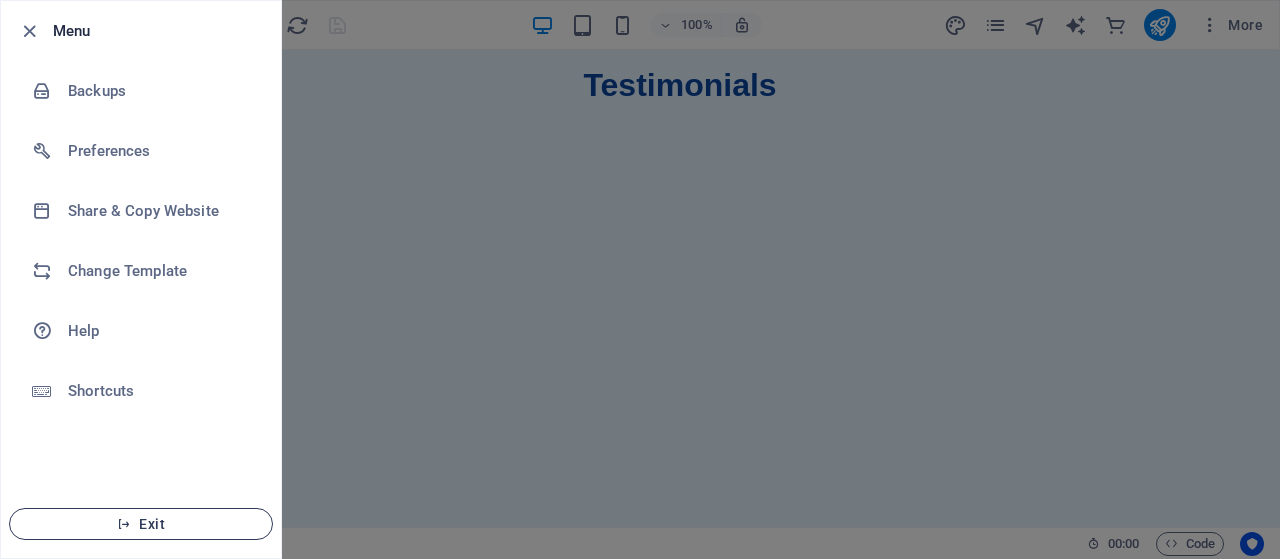 click on "Exit" at bounding box center (141, 524) 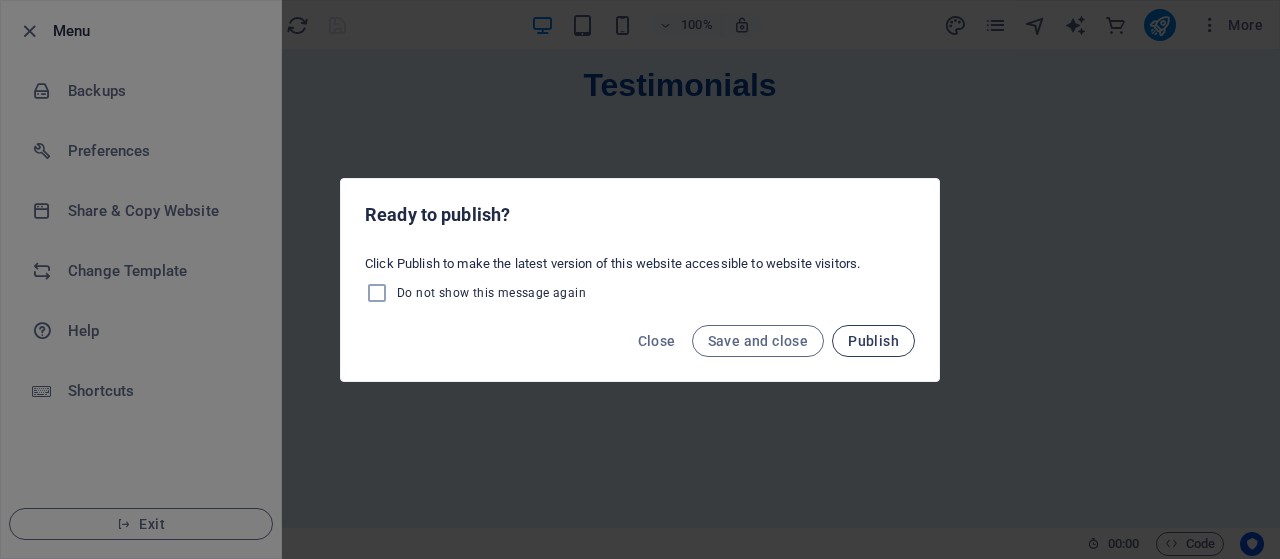 click on "Publish" at bounding box center [873, 341] 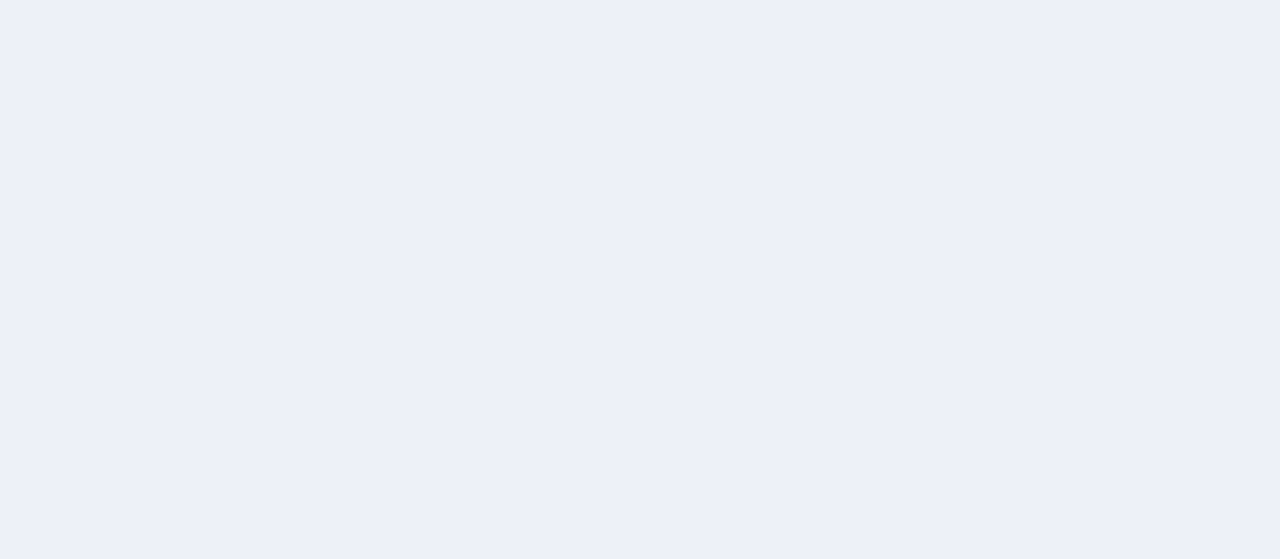 scroll, scrollTop: 0, scrollLeft: 0, axis: both 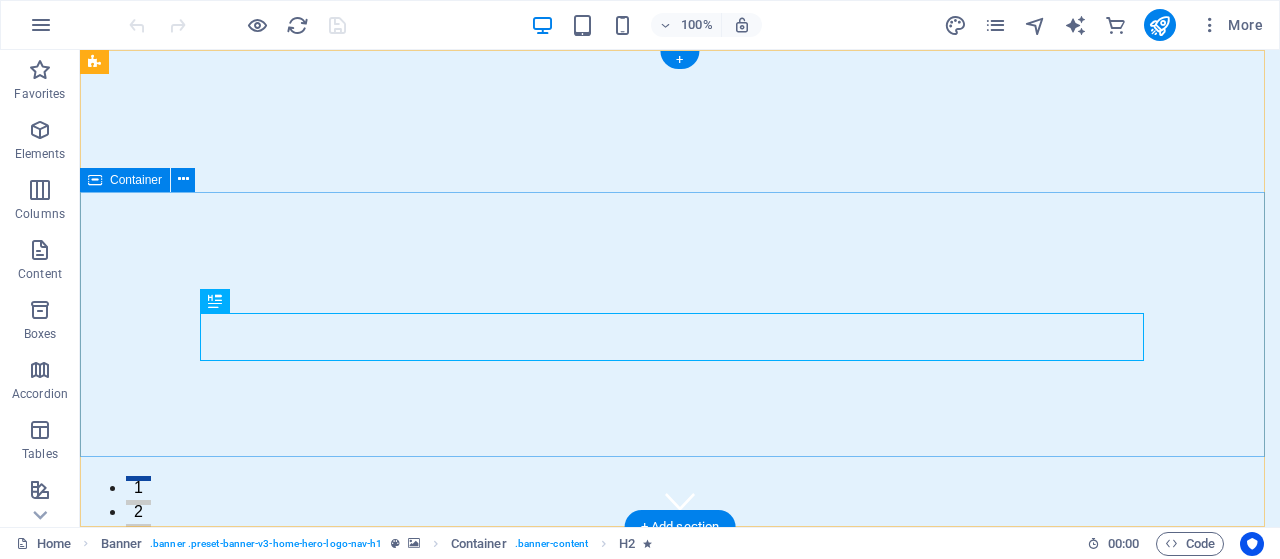 click on "Welcome to WaterPumps.com.my" at bounding box center [680, 781] 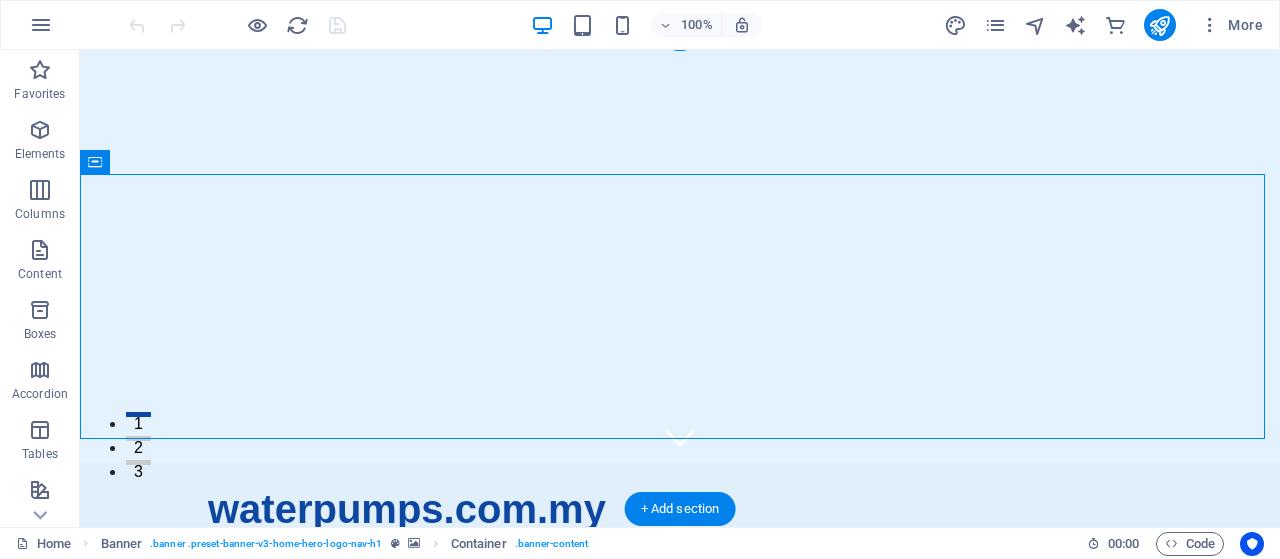 scroll, scrollTop: 100, scrollLeft: 0, axis: vertical 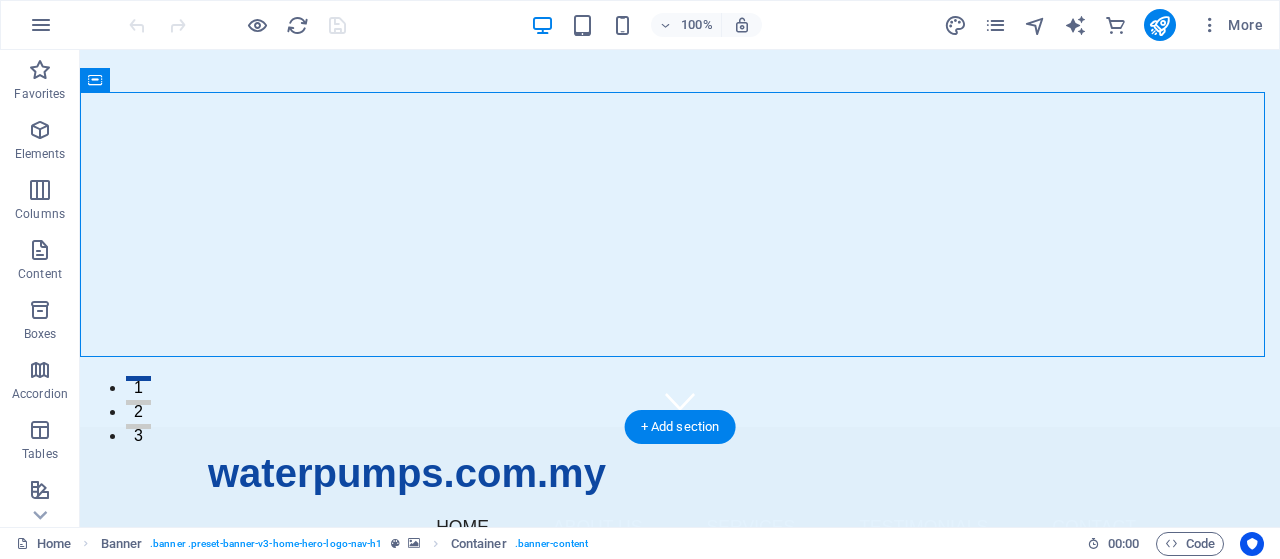click at bounding box center (-1698, -50) 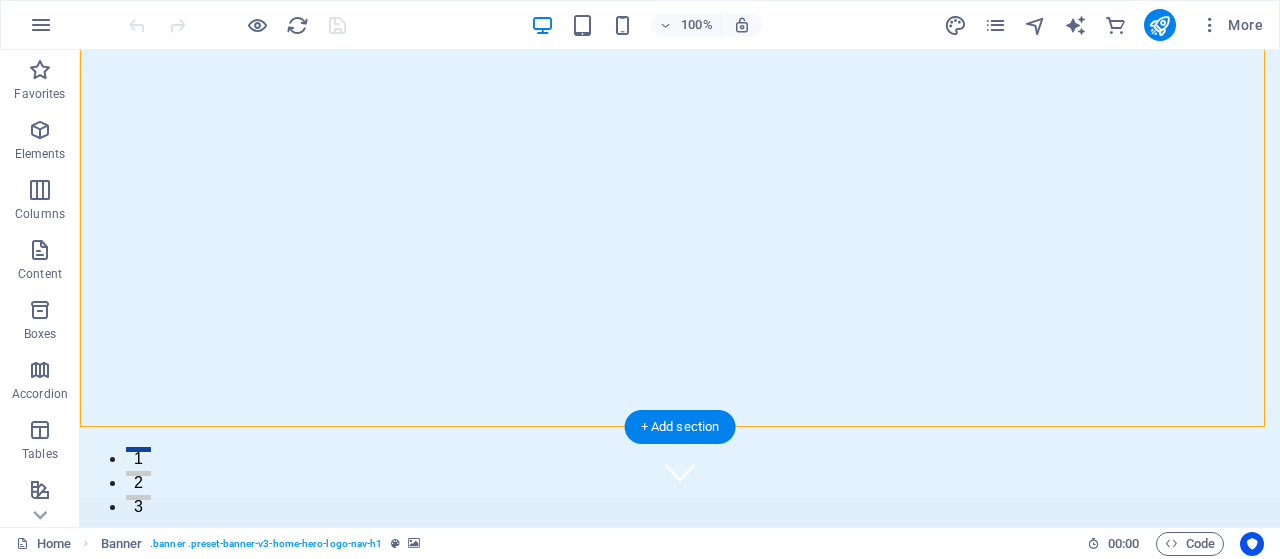 scroll, scrollTop: 0, scrollLeft: 0, axis: both 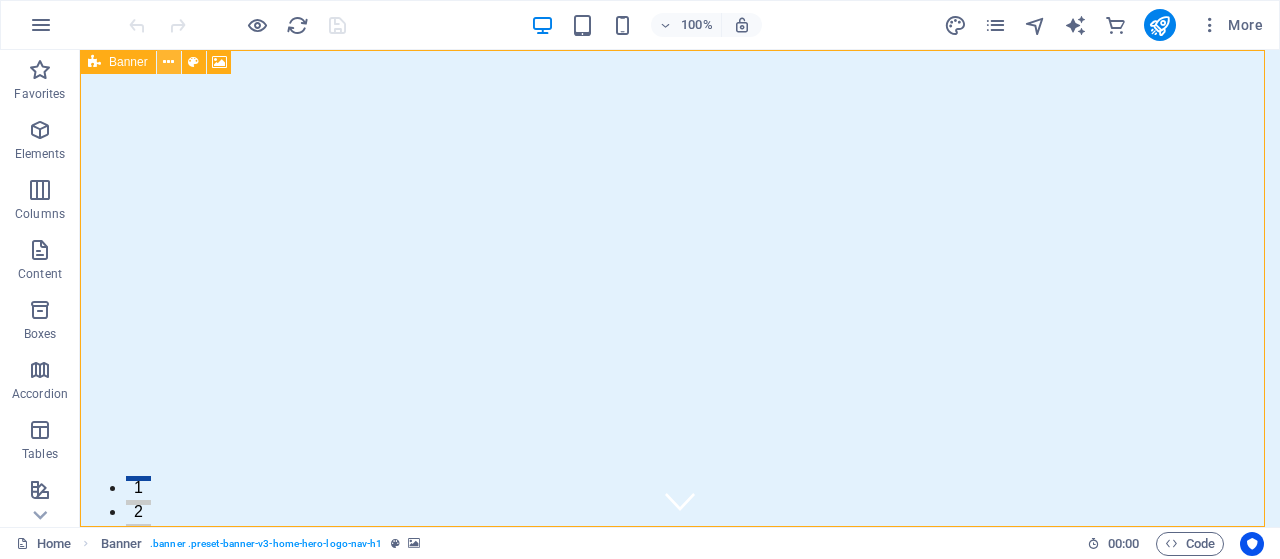 click at bounding box center (168, 62) 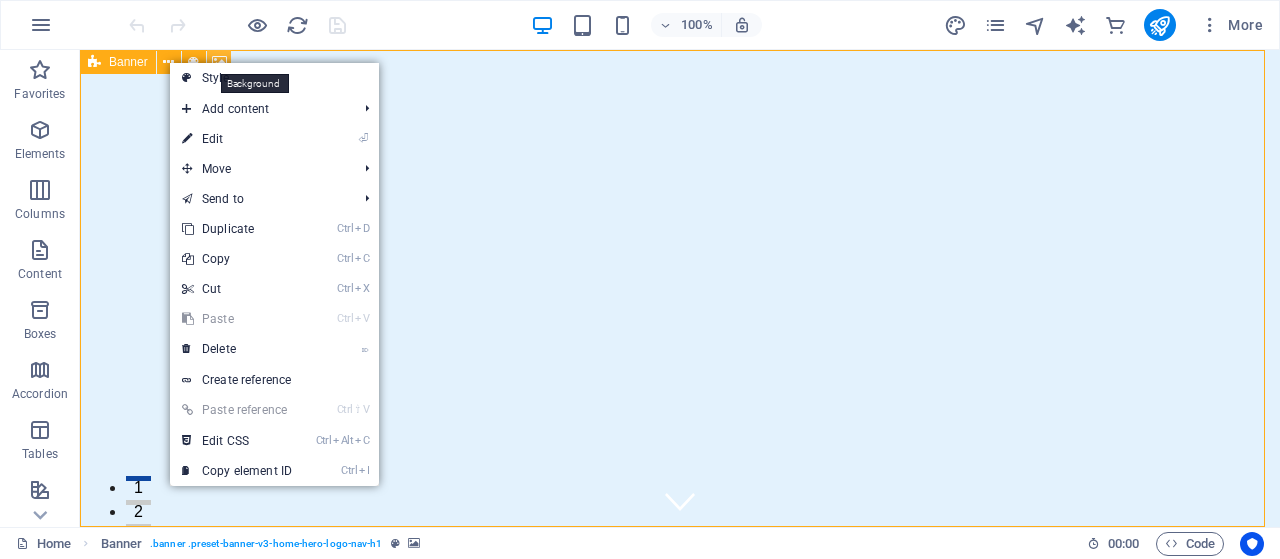 click at bounding box center (219, 62) 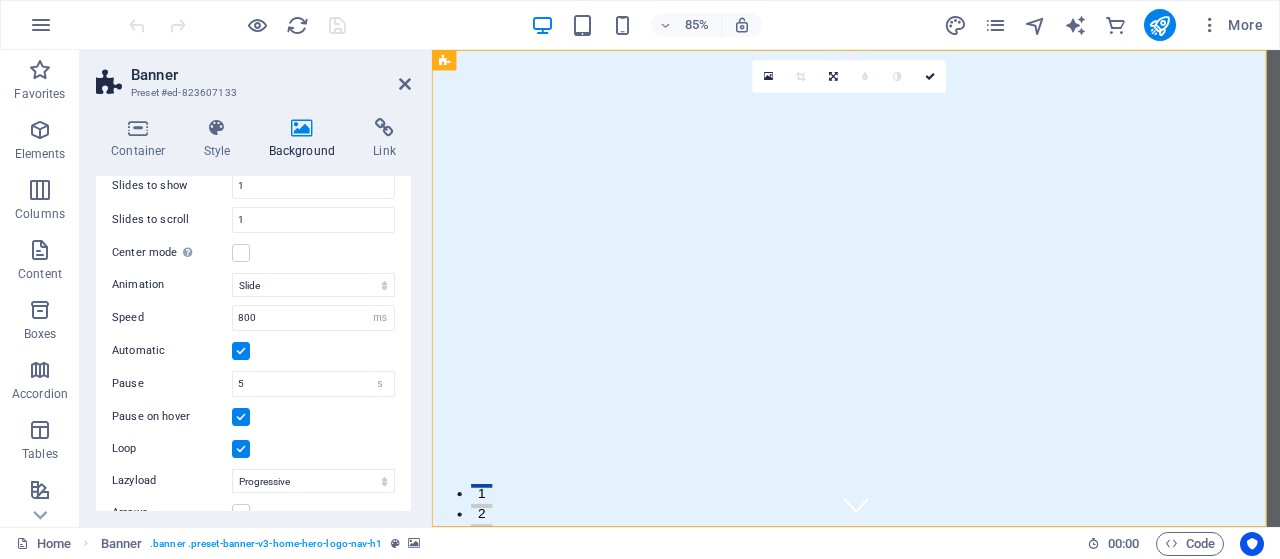 scroll, scrollTop: 300, scrollLeft: 0, axis: vertical 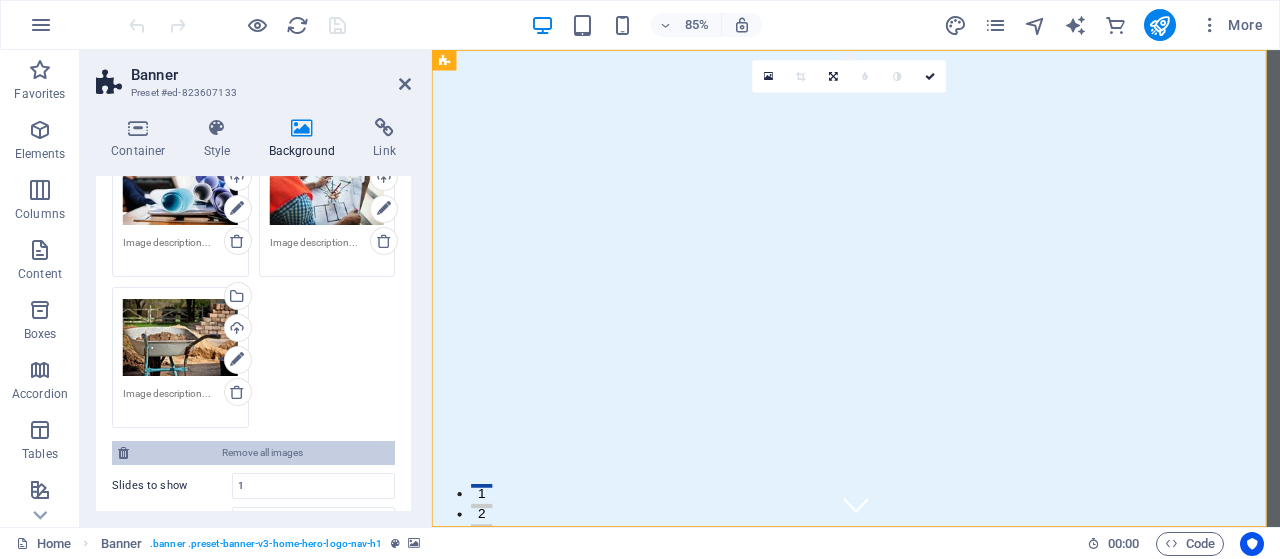 click on "Remove all images" at bounding box center (262, 453) 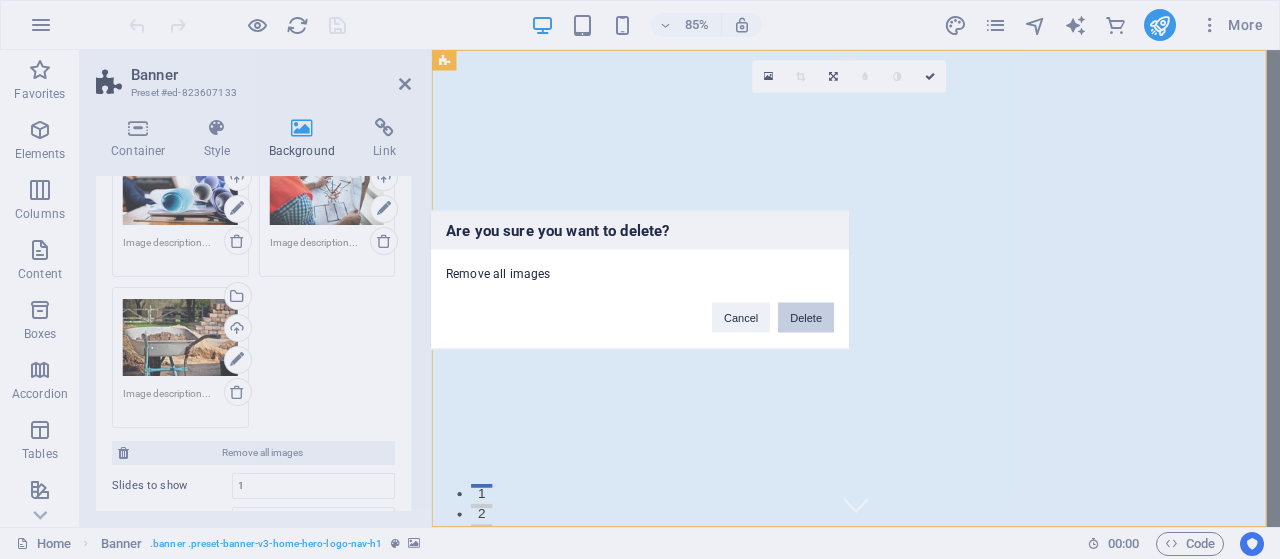 click on "Delete" at bounding box center (806, 317) 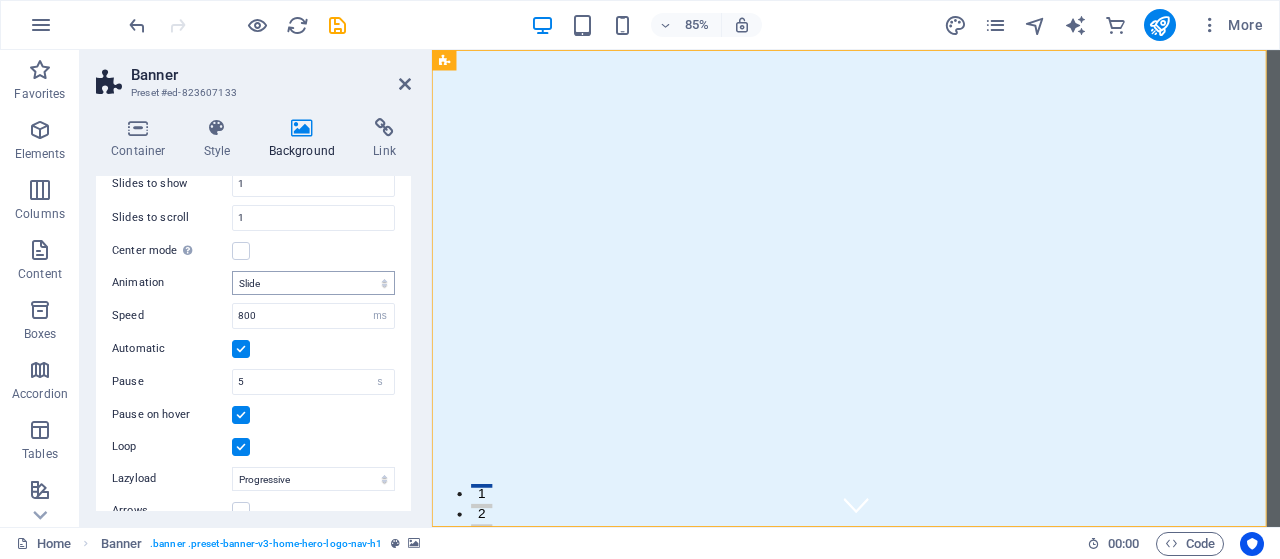 scroll, scrollTop: 0, scrollLeft: 0, axis: both 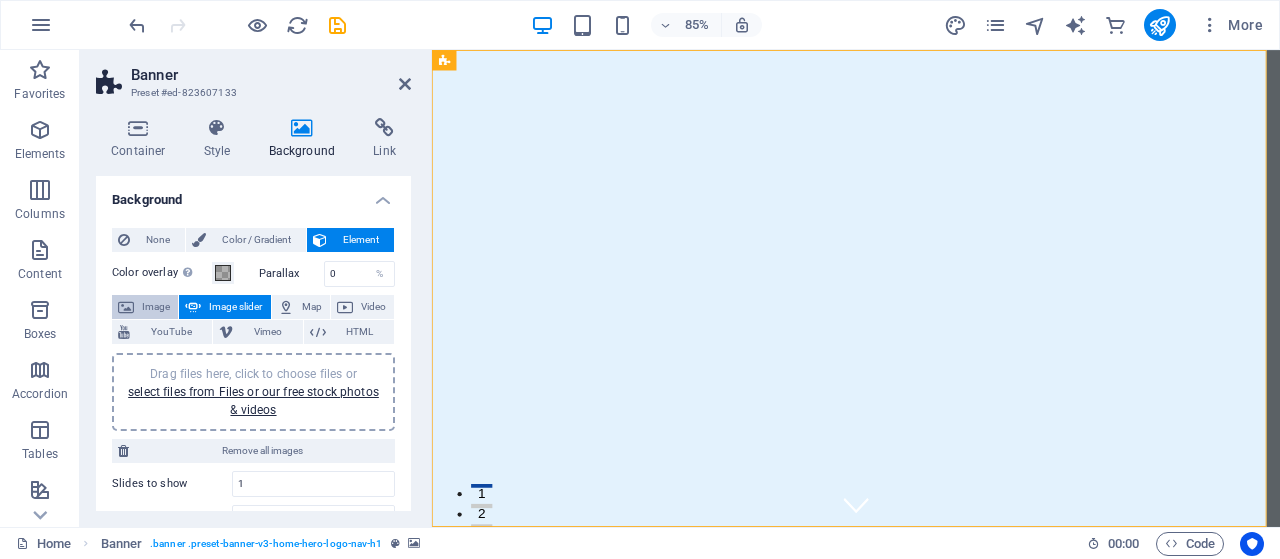 click at bounding box center [126, 307] 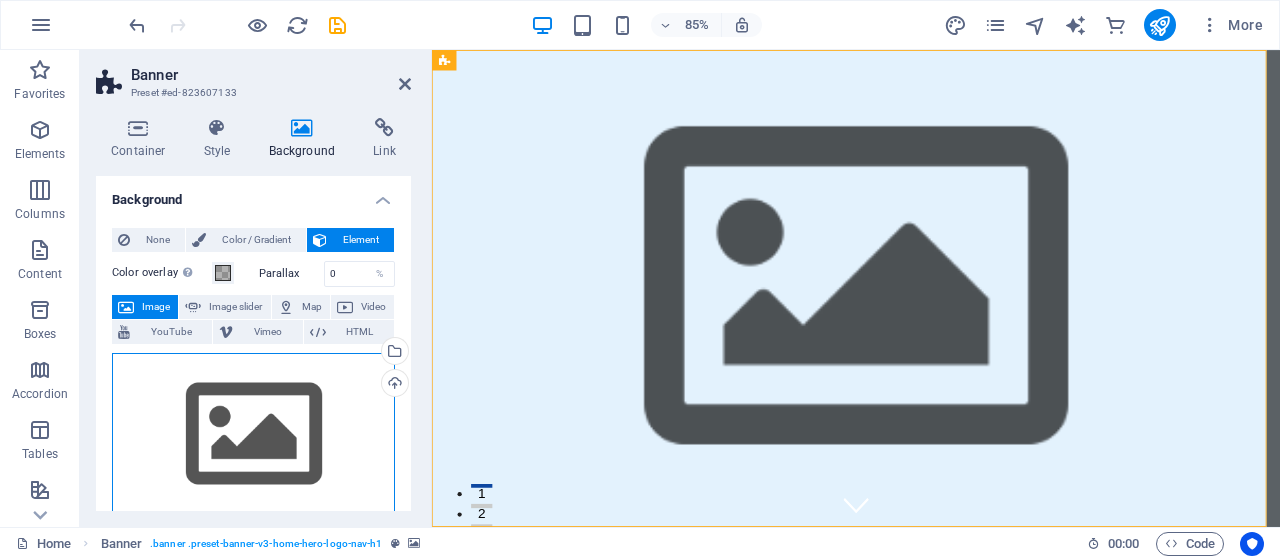 click on "Drag files here, click to choose files or select files from Files or our free stock photos & videos" at bounding box center [253, 435] 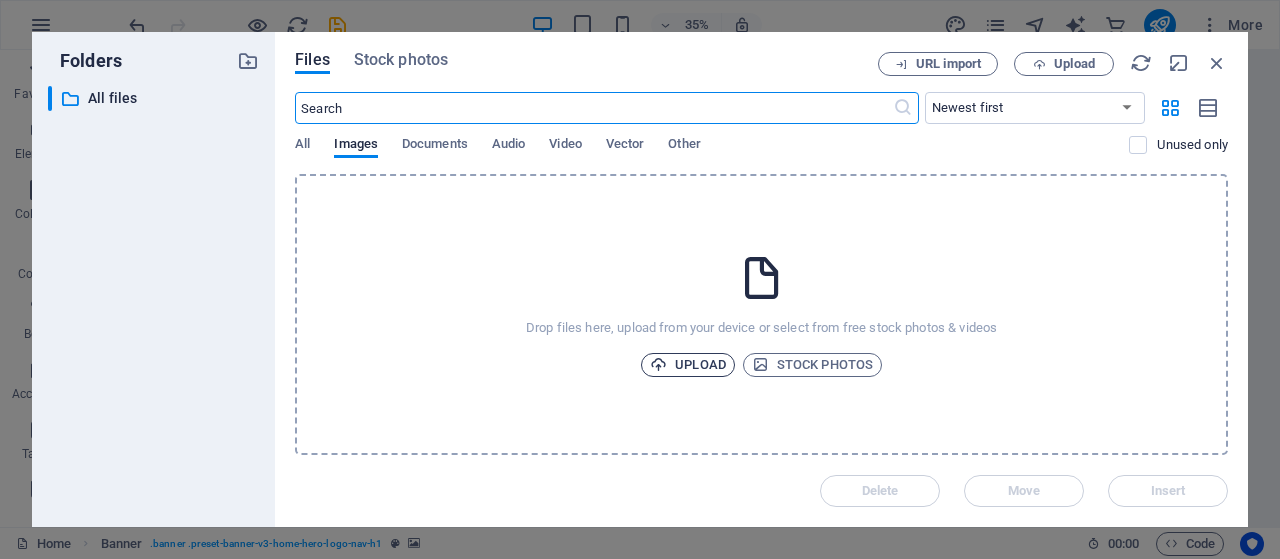 click on "Upload" at bounding box center (688, 365) 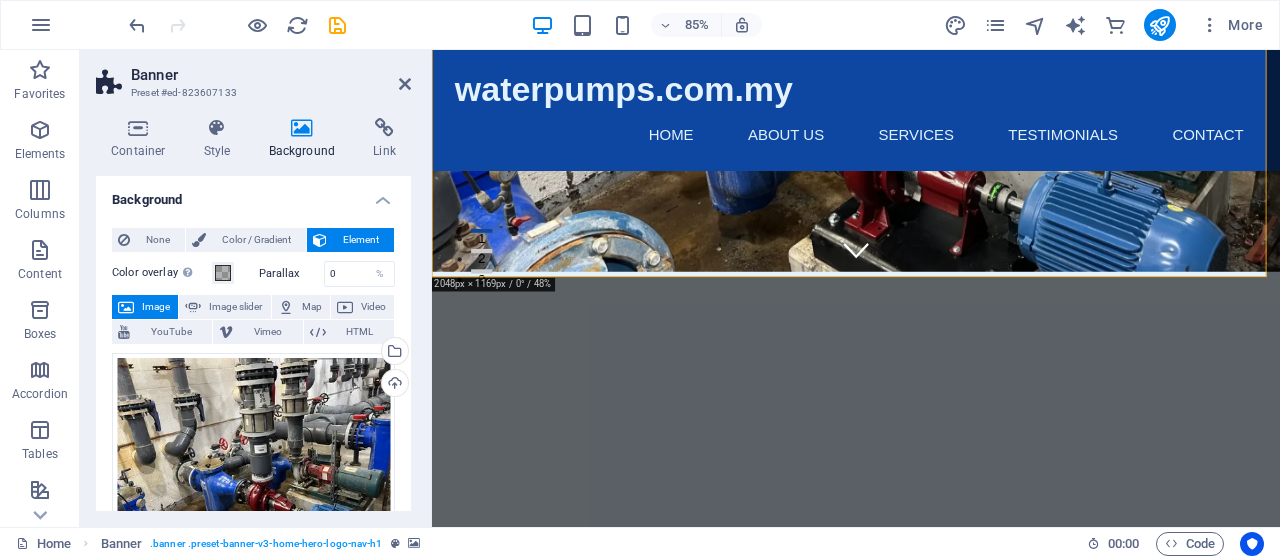 scroll, scrollTop: 0, scrollLeft: 0, axis: both 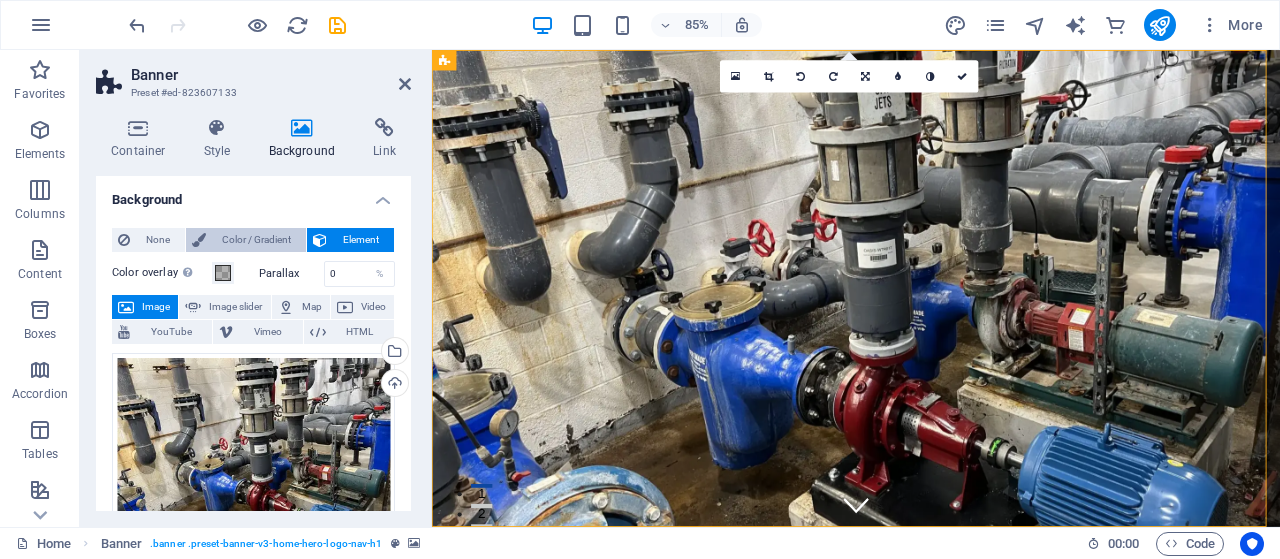click on "Color / Gradient" at bounding box center [256, 240] 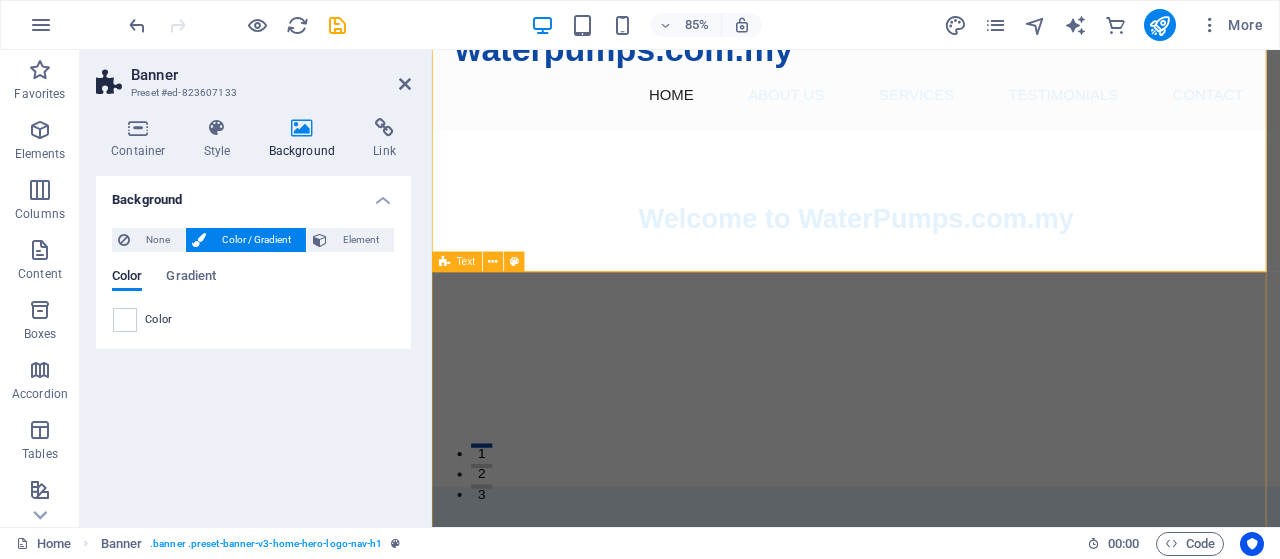 scroll, scrollTop: 0, scrollLeft: 0, axis: both 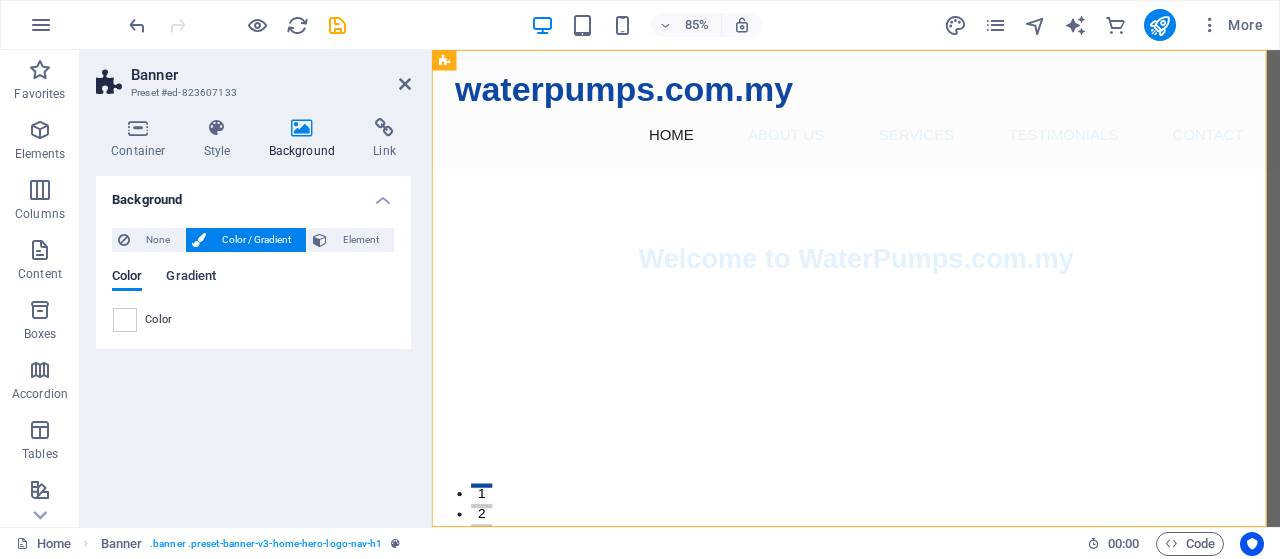 click on "Gradient" at bounding box center [191, 278] 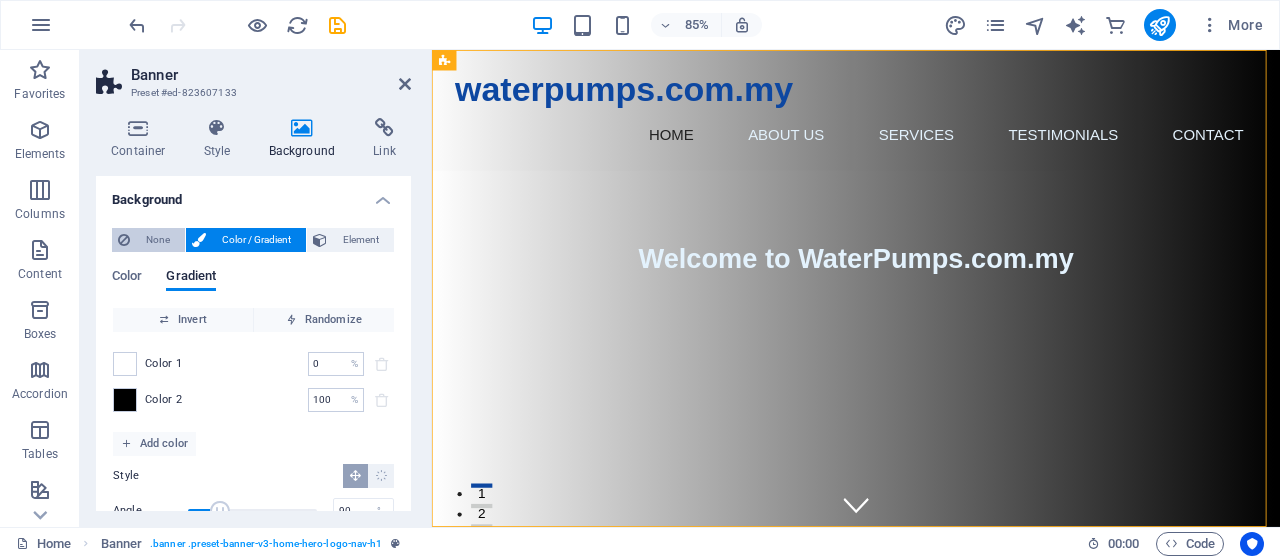 click on "None" at bounding box center (157, 240) 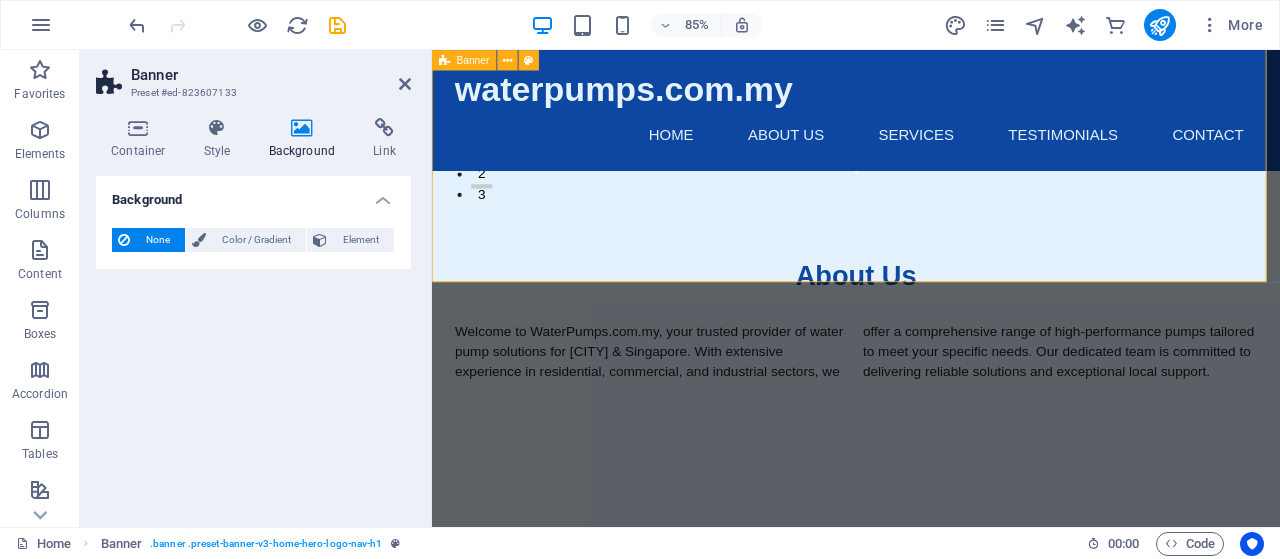 scroll, scrollTop: 0, scrollLeft: 0, axis: both 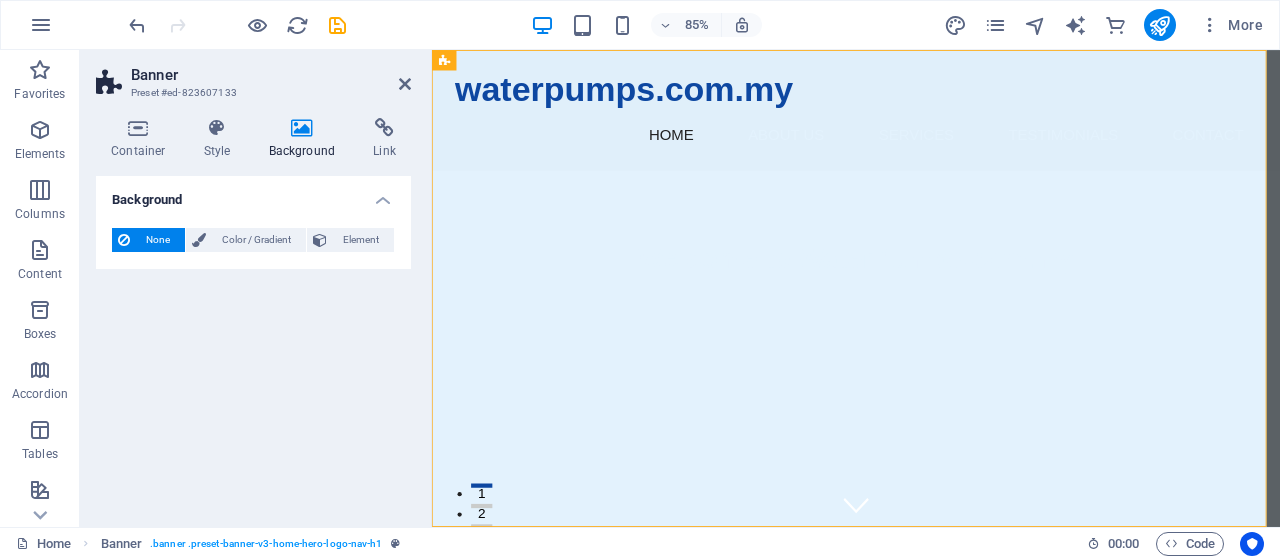 click at bounding box center [302, 128] 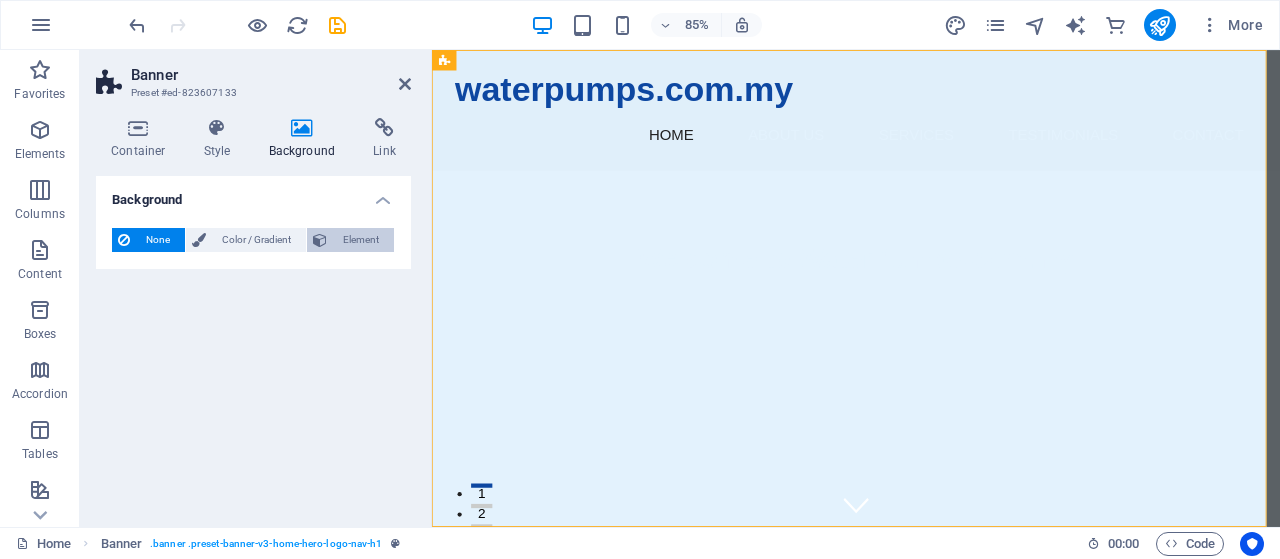 click on "Element" at bounding box center (360, 240) 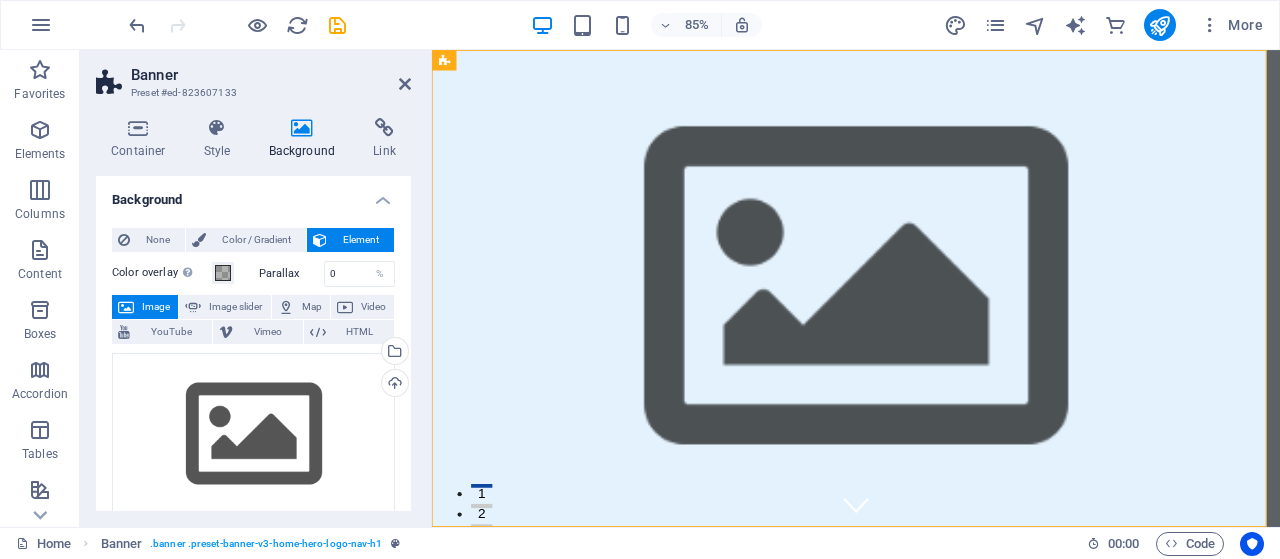 scroll, scrollTop: 200, scrollLeft: 0, axis: vertical 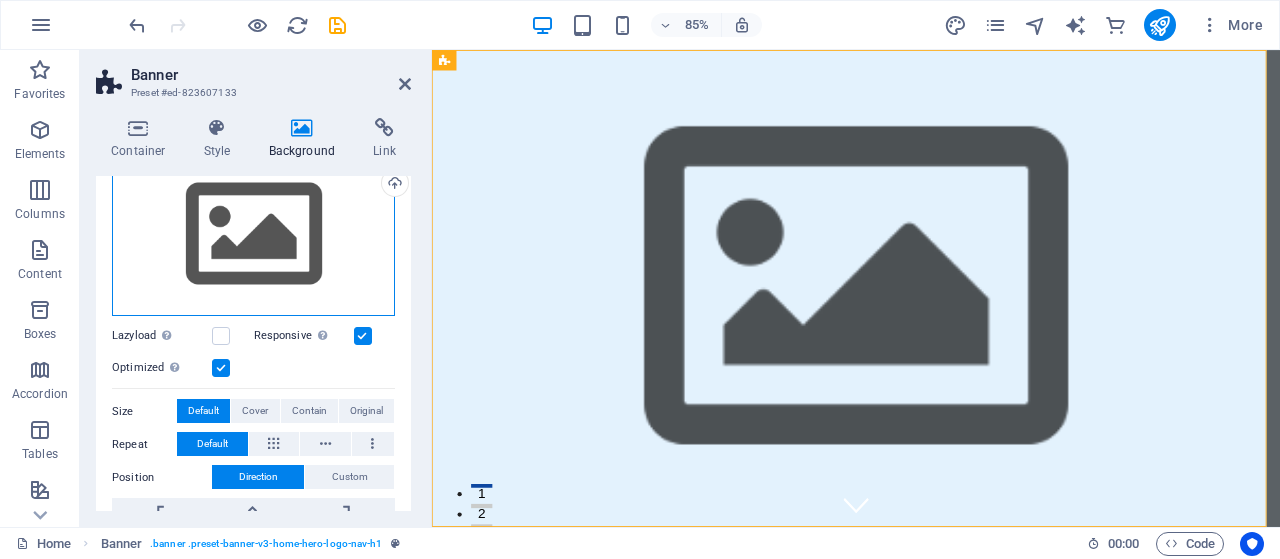 click on "Drag files here, click to choose files or select files from Files or our free stock photos & videos" at bounding box center [253, 235] 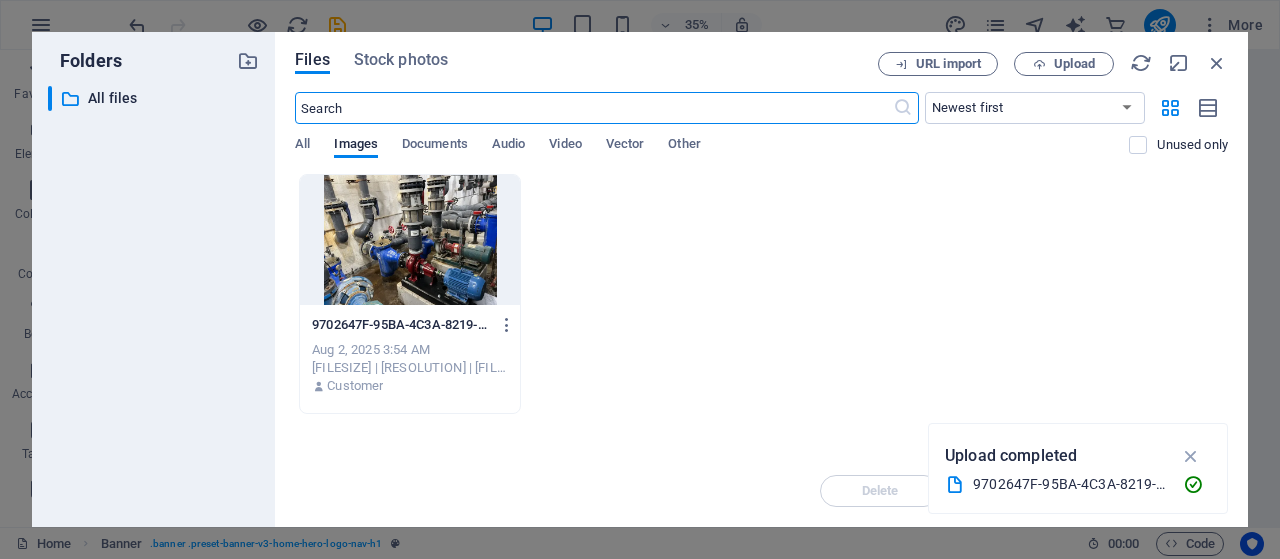 click at bounding box center [410, 240] 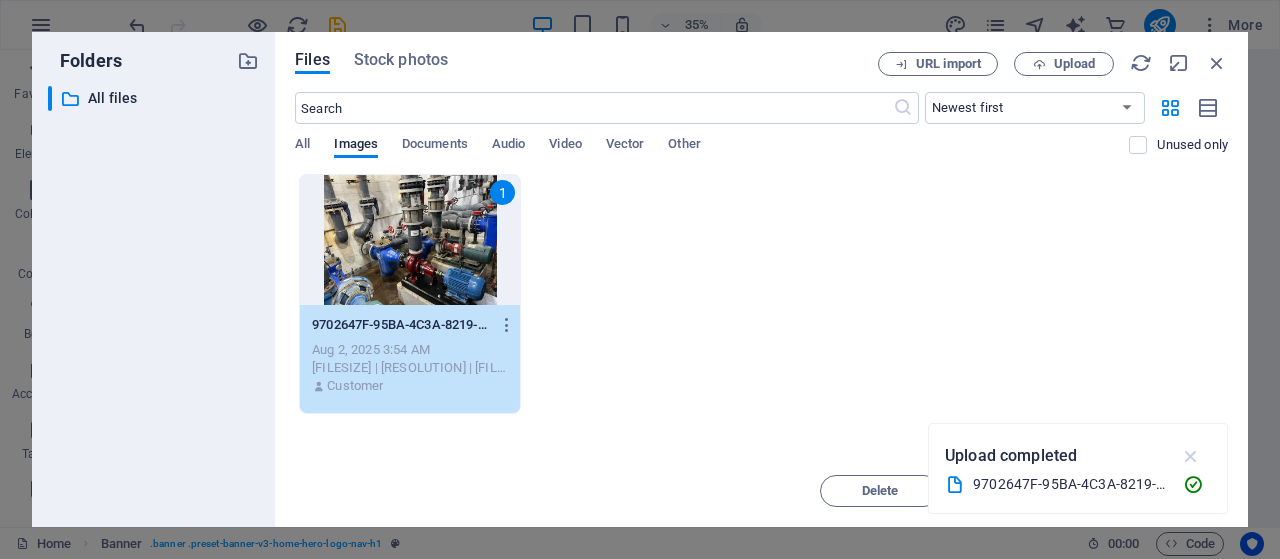 click at bounding box center (1191, 456) 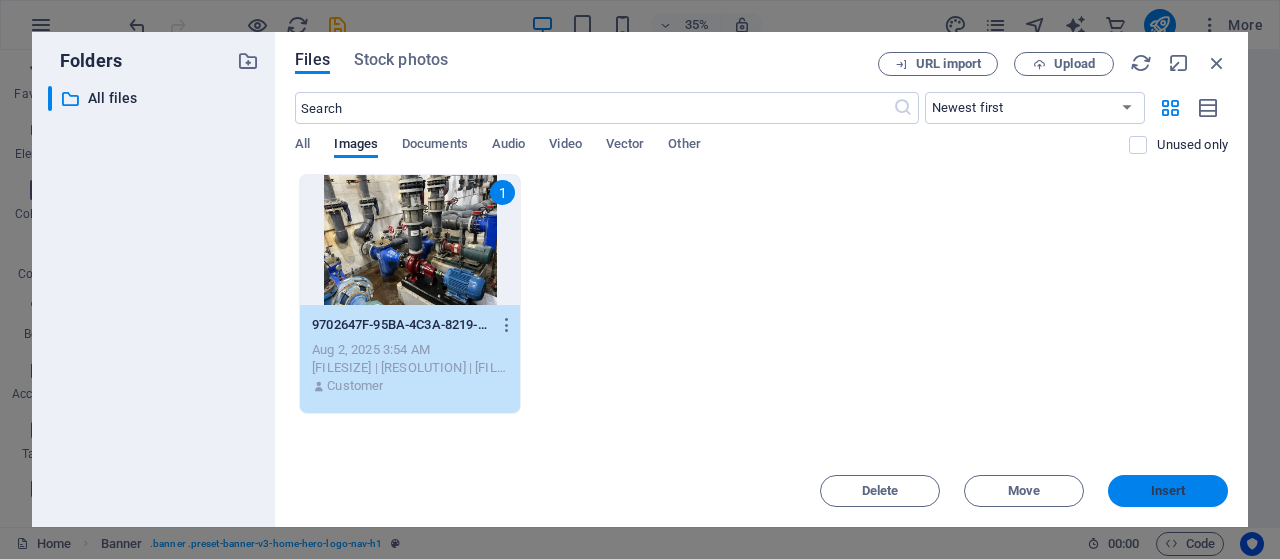 click on "Insert" at bounding box center (1168, 491) 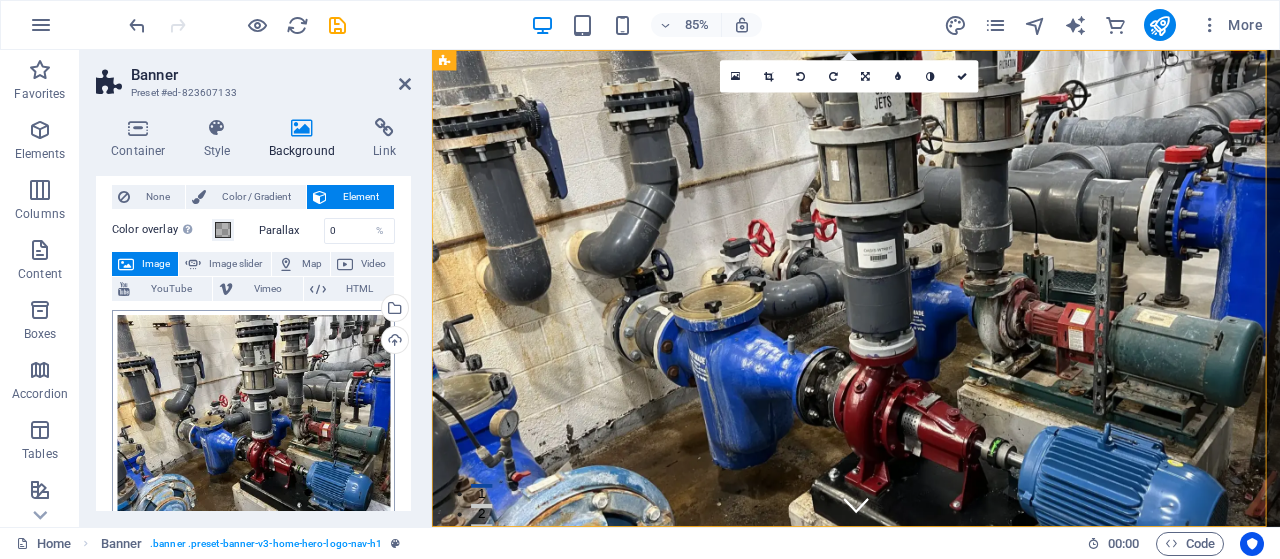 scroll, scrollTop: 0, scrollLeft: 0, axis: both 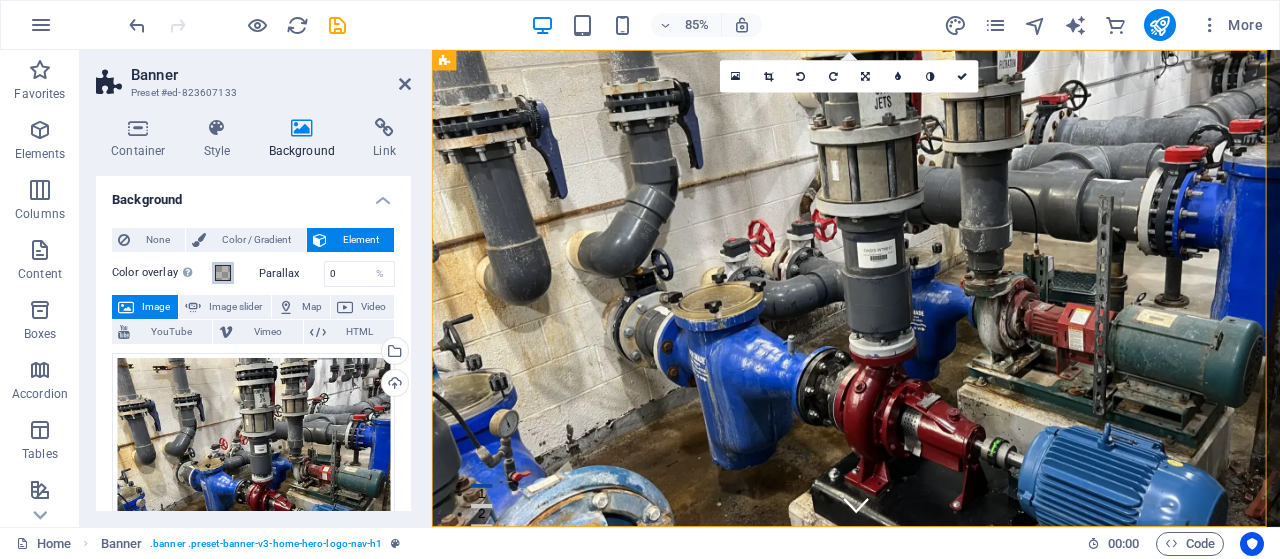 click at bounding box center (223, 273) 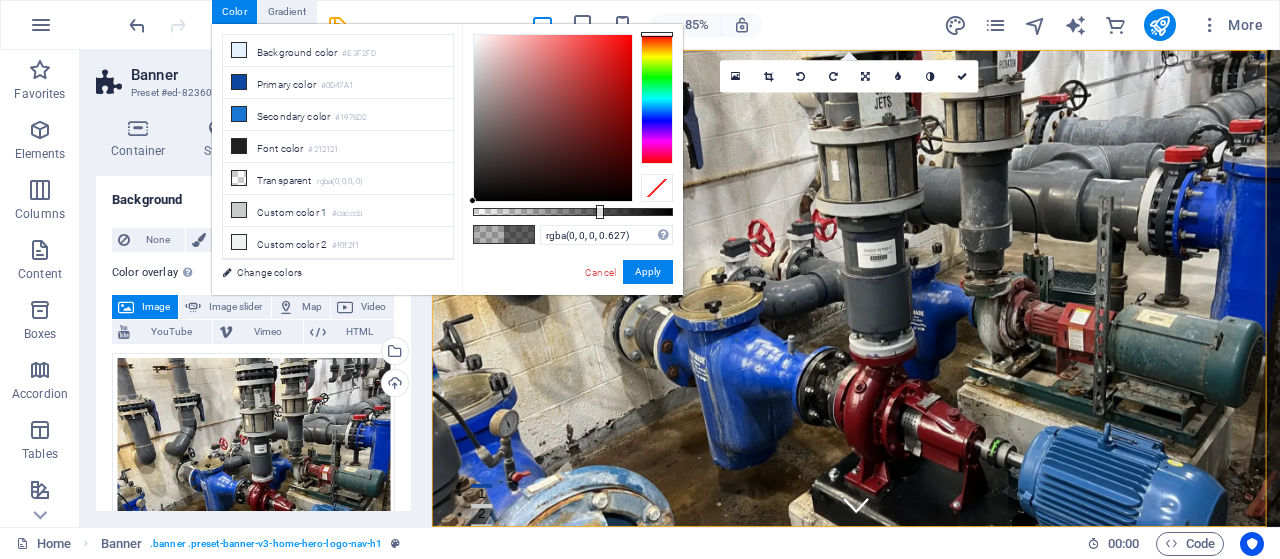 drag, startPoint x: 535, startPoint y: 211, endPoint x: 598, endPoint y: 212, distance: 63.007935 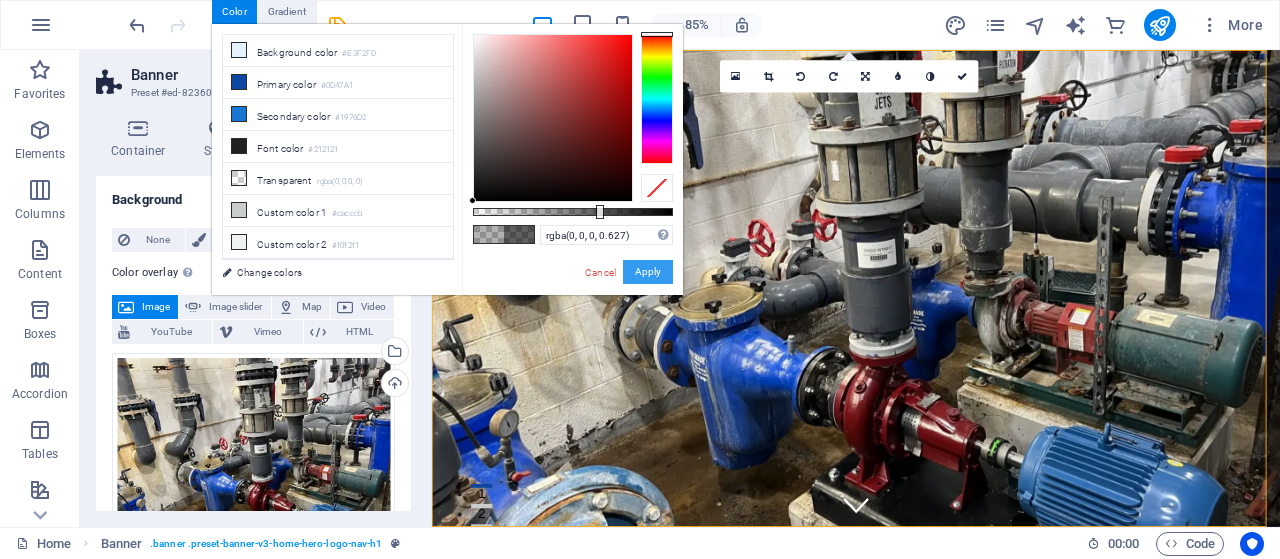 click on "Apply" at bounding box center [648, 272] 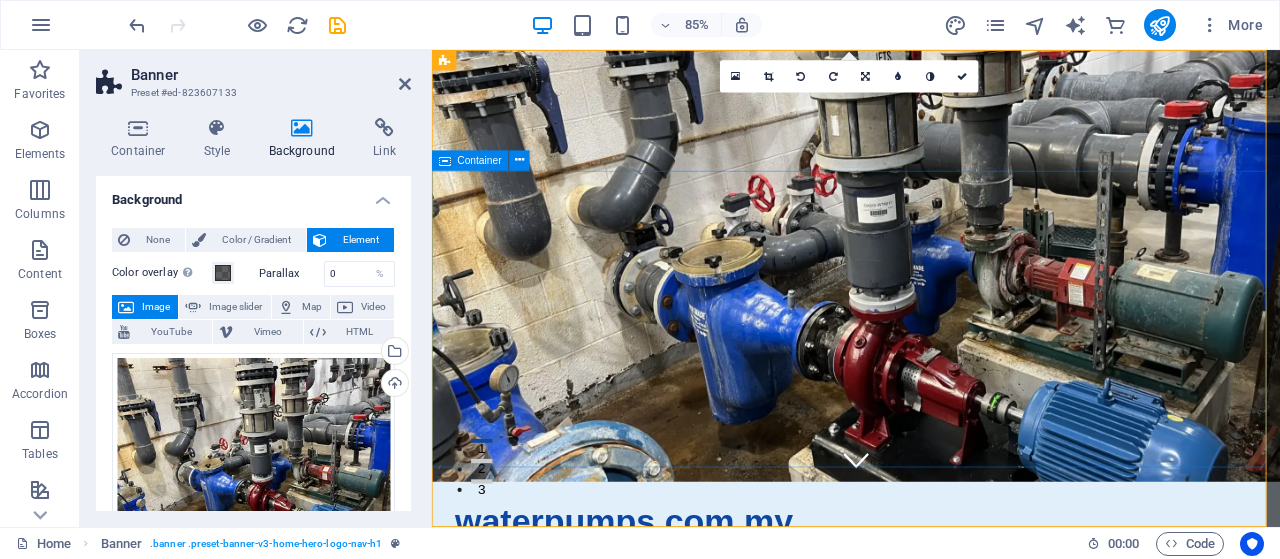 scroll, scrollTop: 0, scrollLeft: 0, axis: both 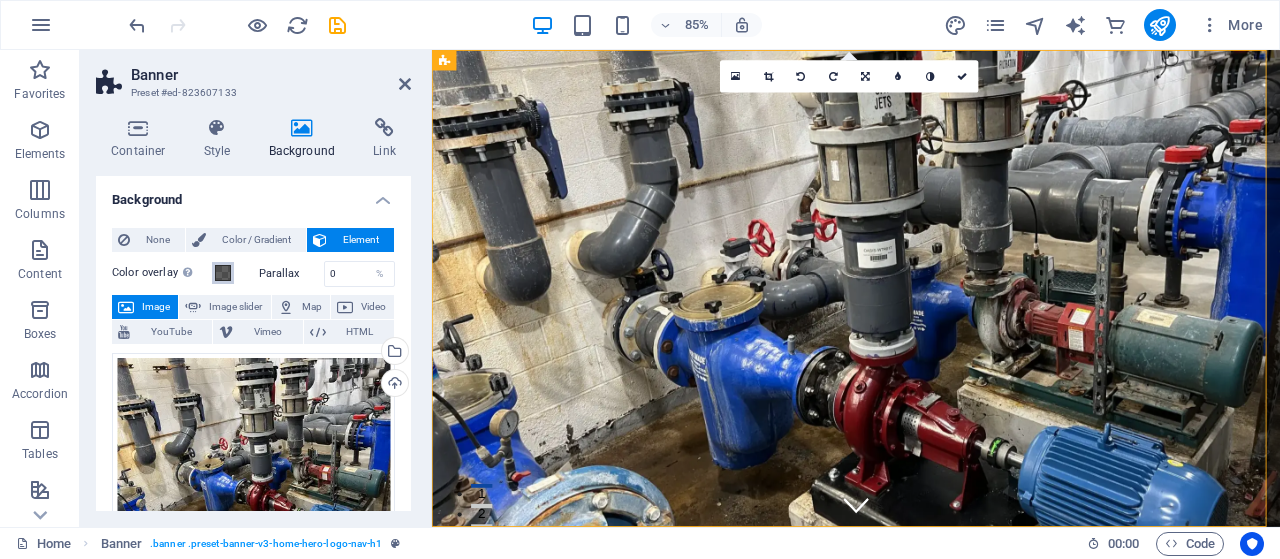 click at bounding box center [223, 273] 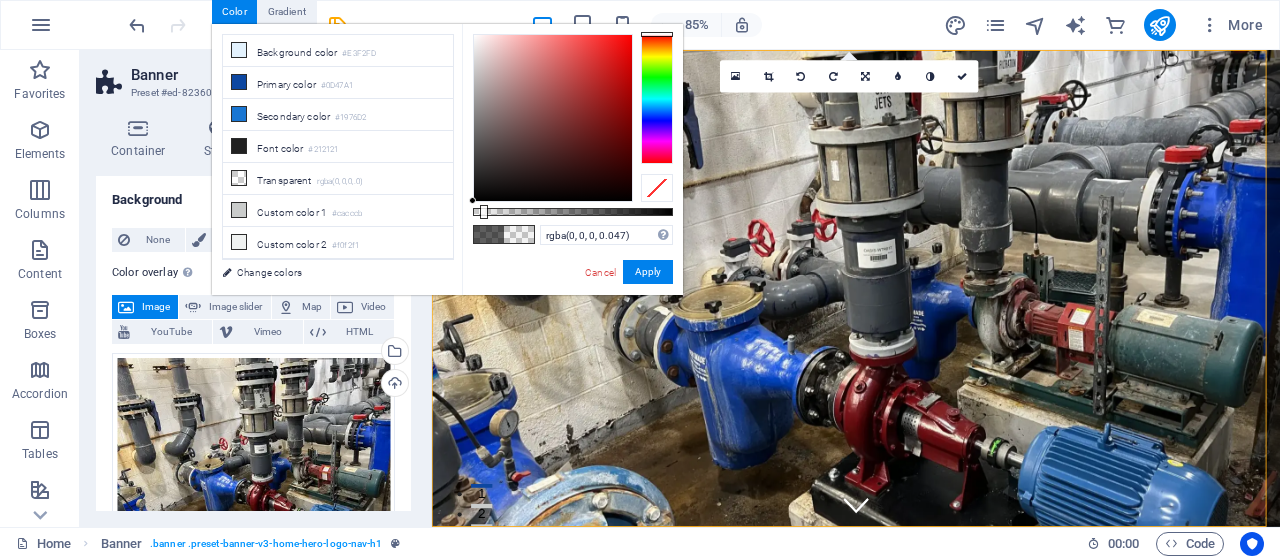 type on "rgba(0, 0, 0, 0.042)" 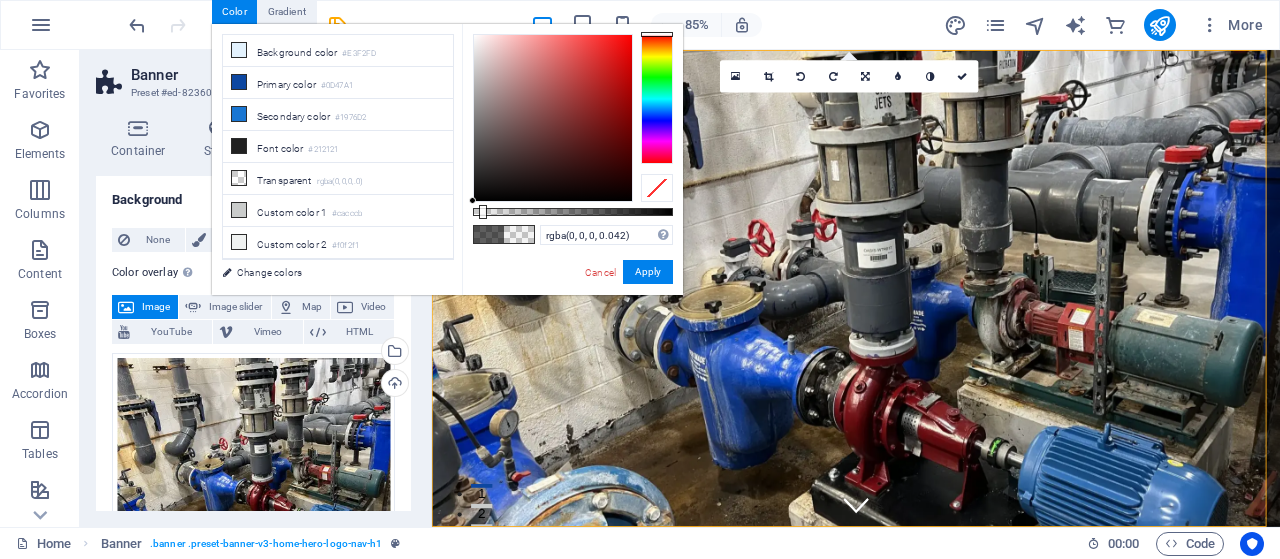 drag, startPoint x: 584, startPoint y: 212, endPoint x: 481, endPoint y: 215, distance: 103.04368 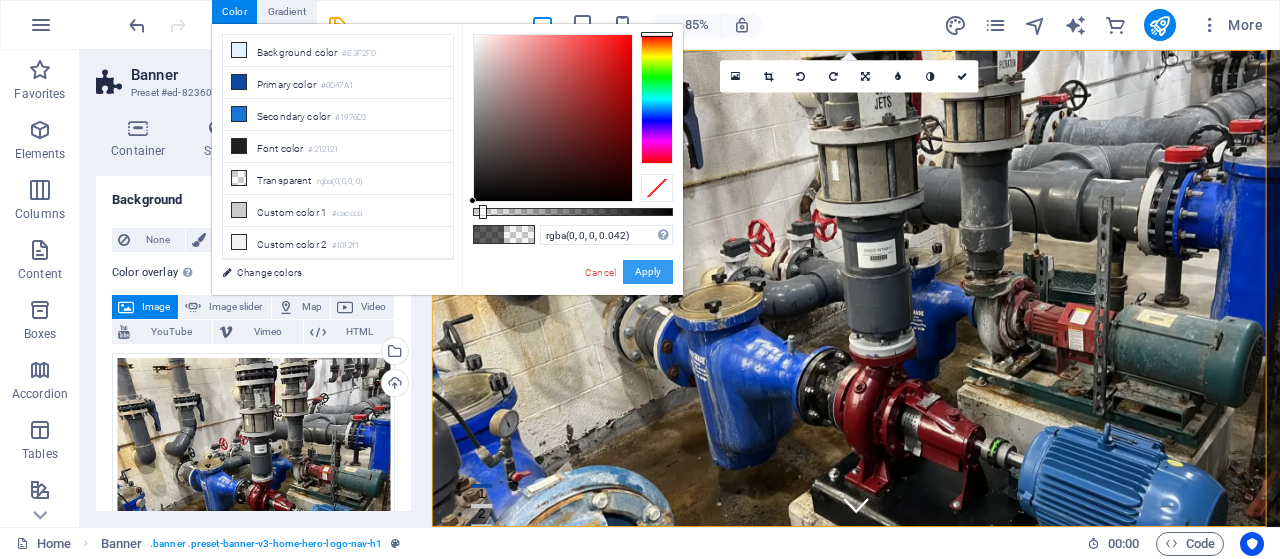 click on "Apply" at bounding box center [648, 272] 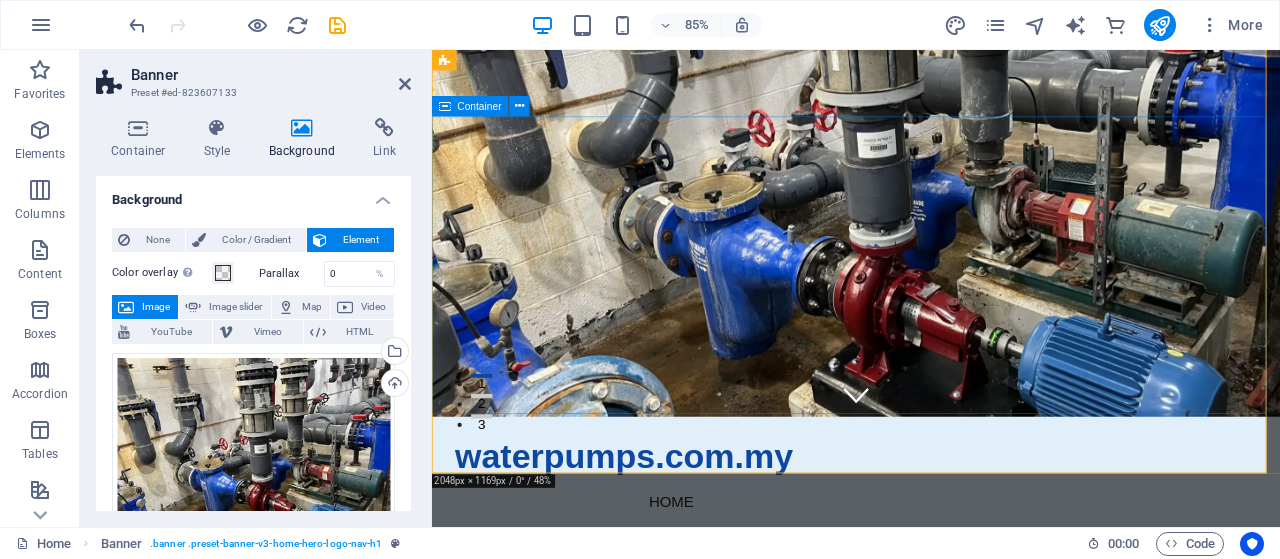 scroll, scrollTop: 200, scrollLeft: 0, axis: vertical 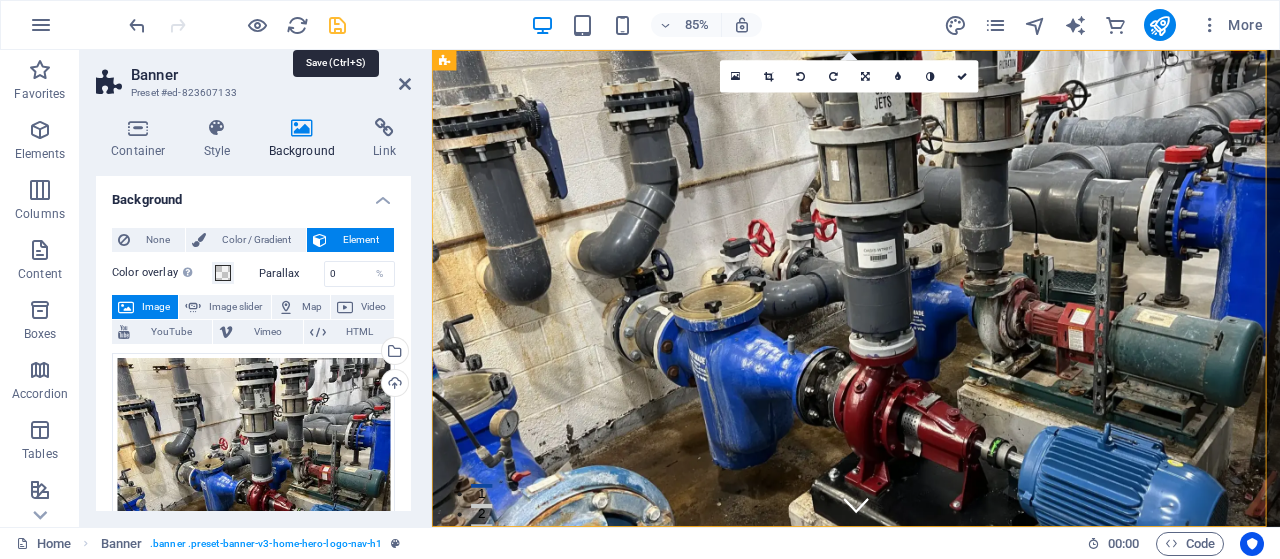 click at bounding box center [337, 25] 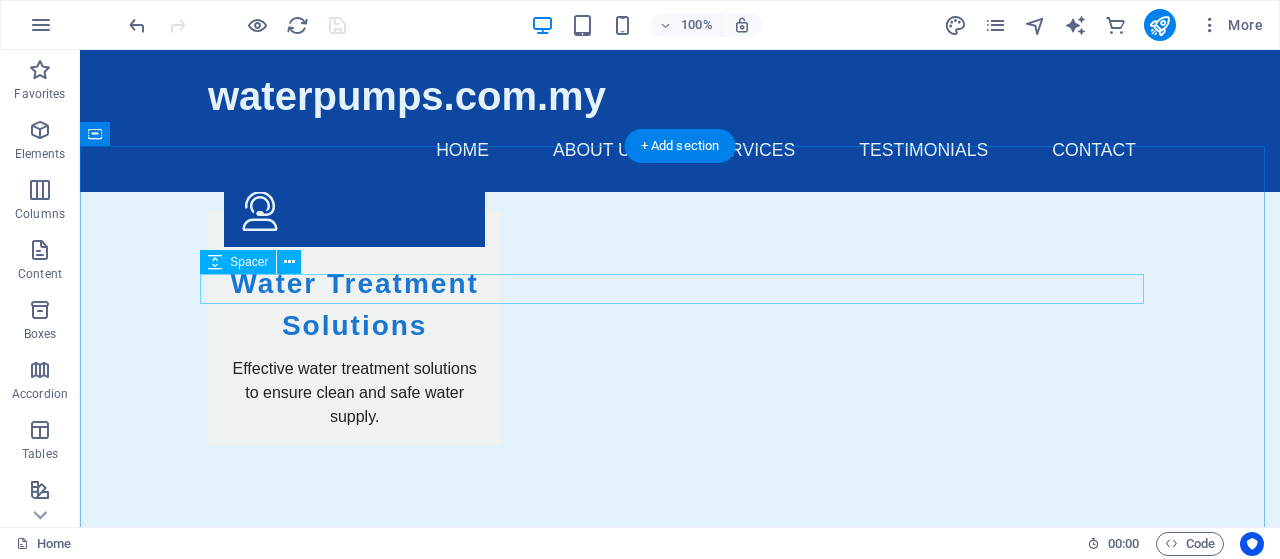 scroll, scrollTop: 3600, scrollLeft: 0, axis: vertical 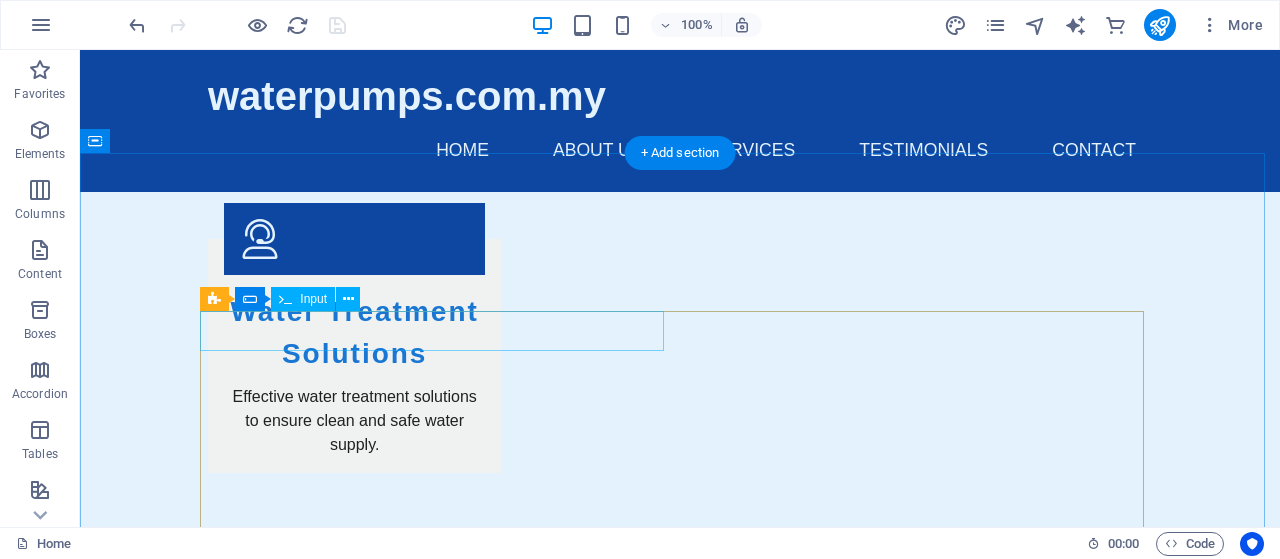 click at bounding box center (440, 2442) 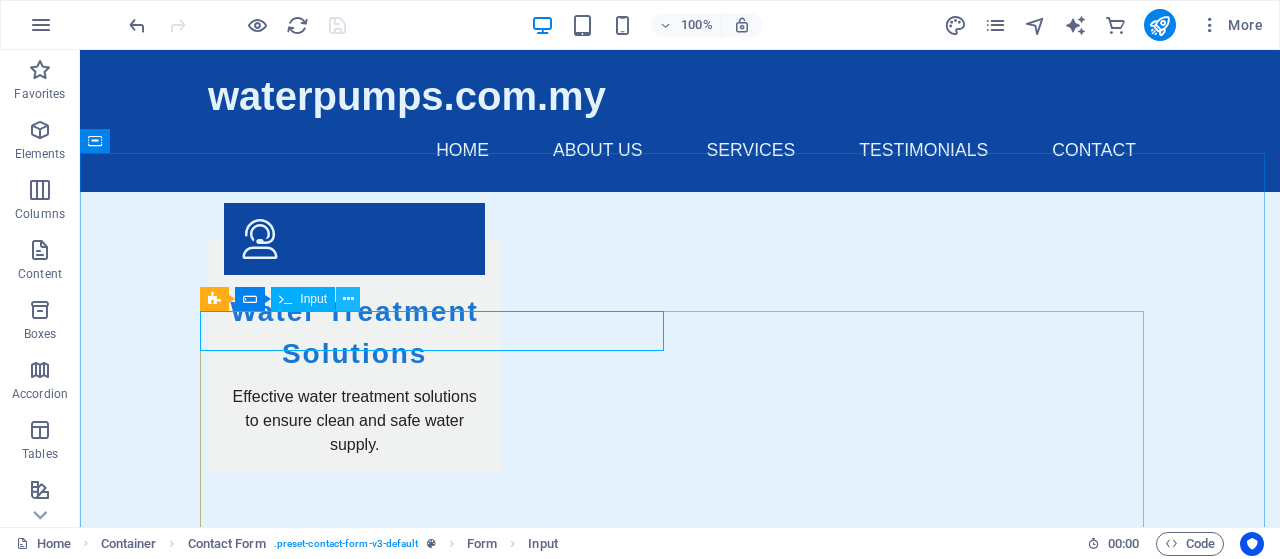 click at bounding box center [348, 299] 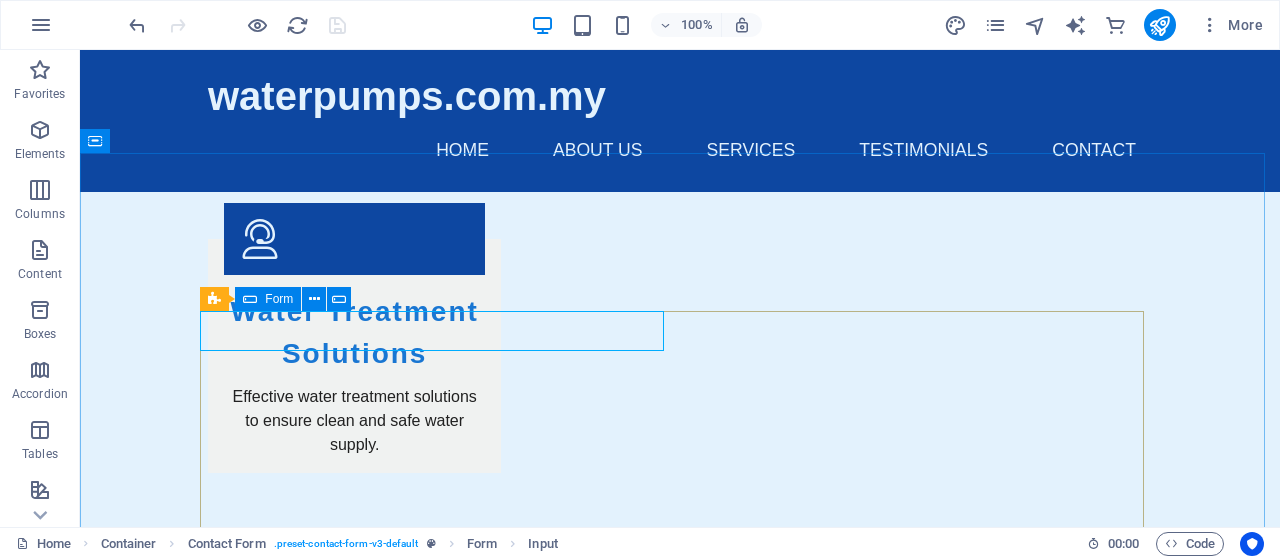 click at bounding box center [250, 299] 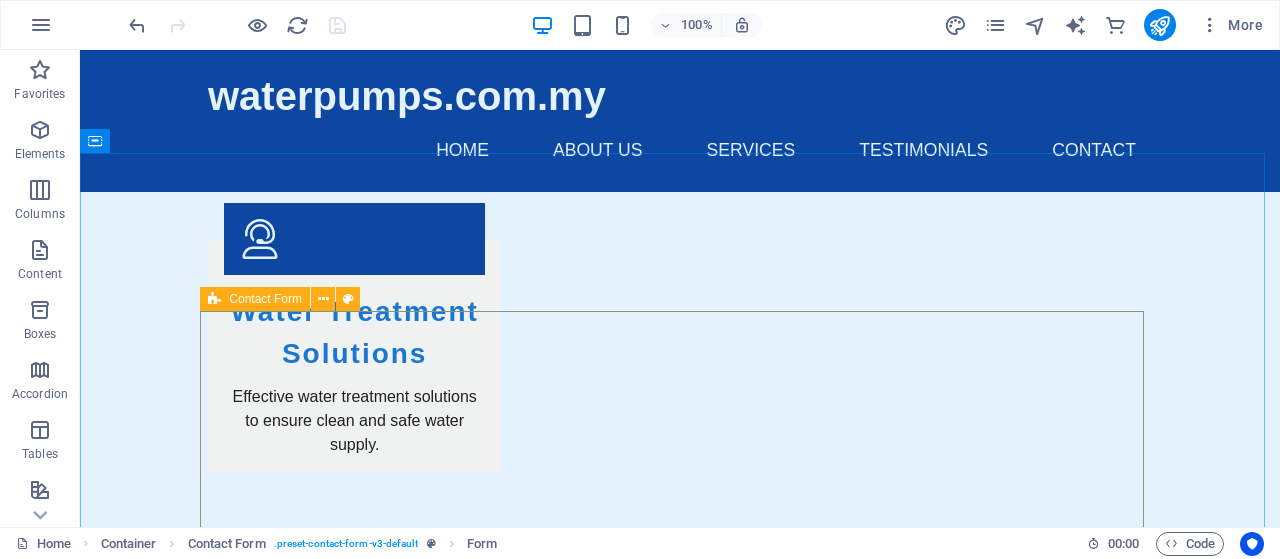 click at bounding box center (214, 299) 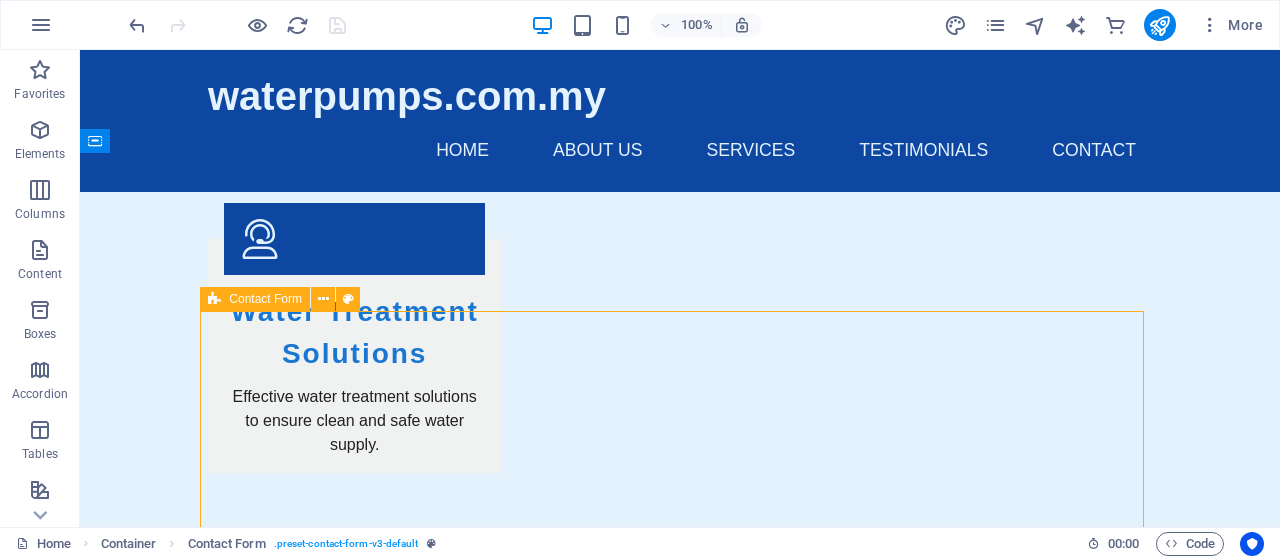 click on "Contact Form" at bounding box center [265, 299] 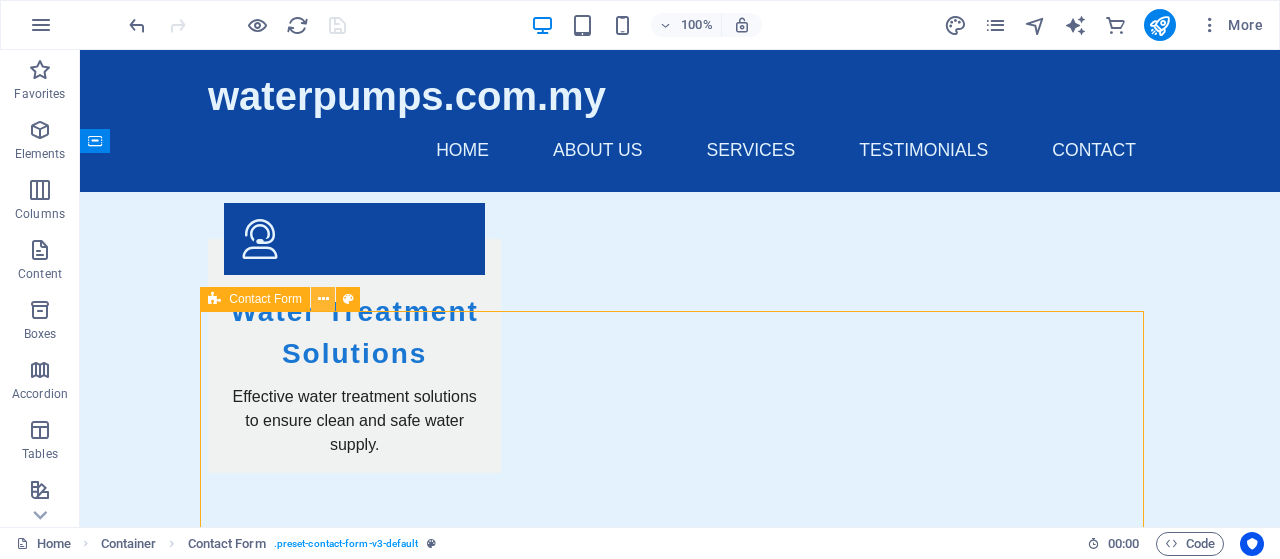 click at bounding box center (323, 299) 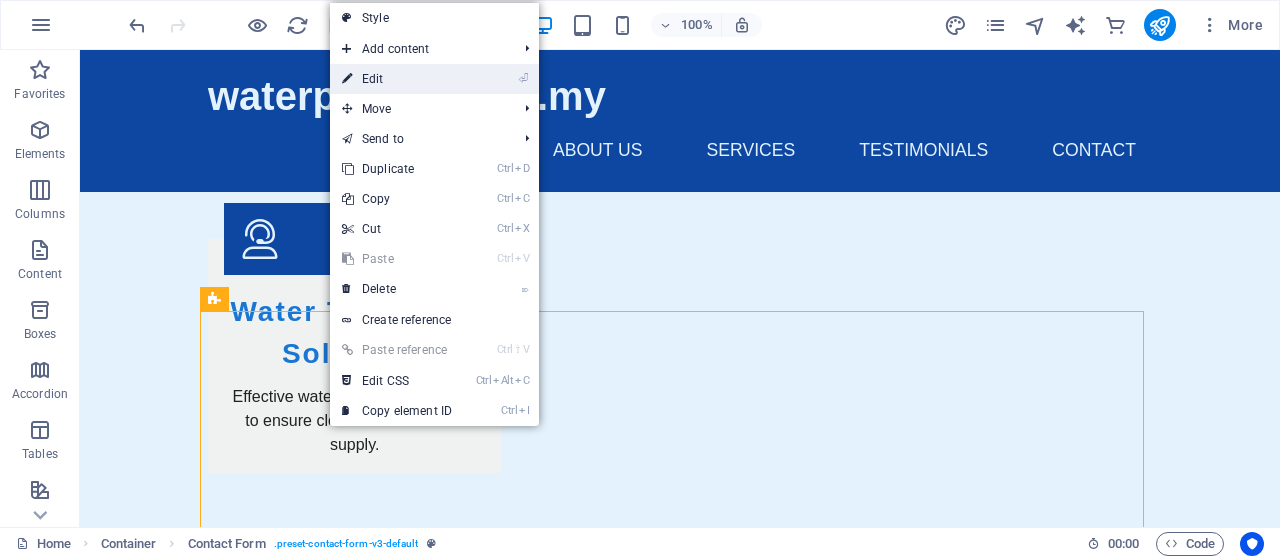 drag, startPoint x: 409, startPoint y: 74, endPoint x: 258, endPoint y: 225, distance: 213.54625 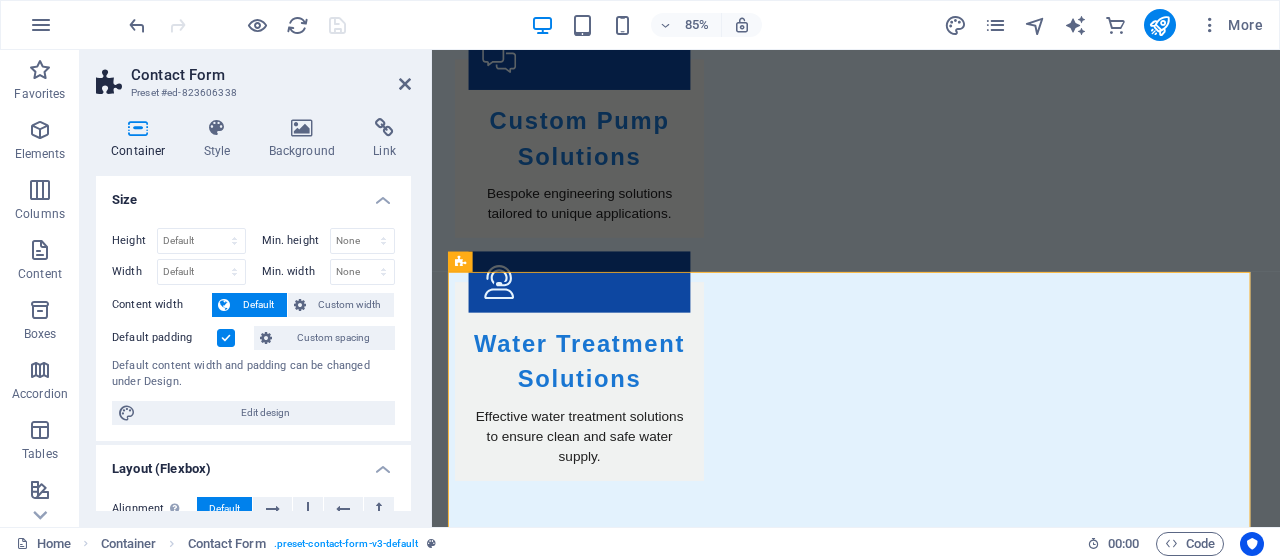 scroll, scrollTop: 3684, scrollLeft: 0, axis: vertical 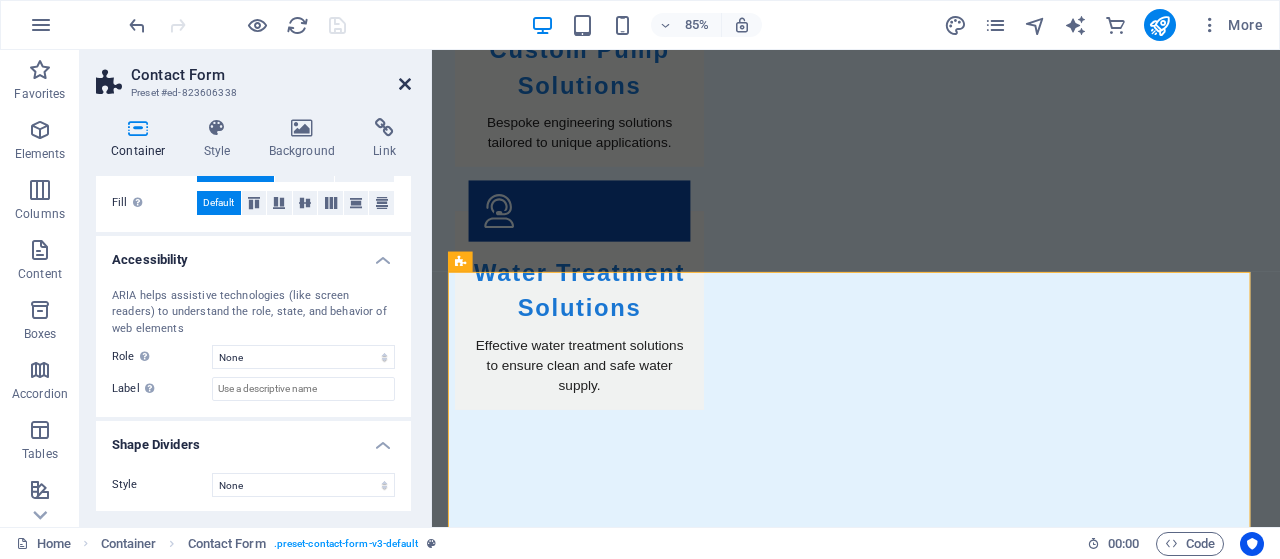 click at bounding box center (405, 84) 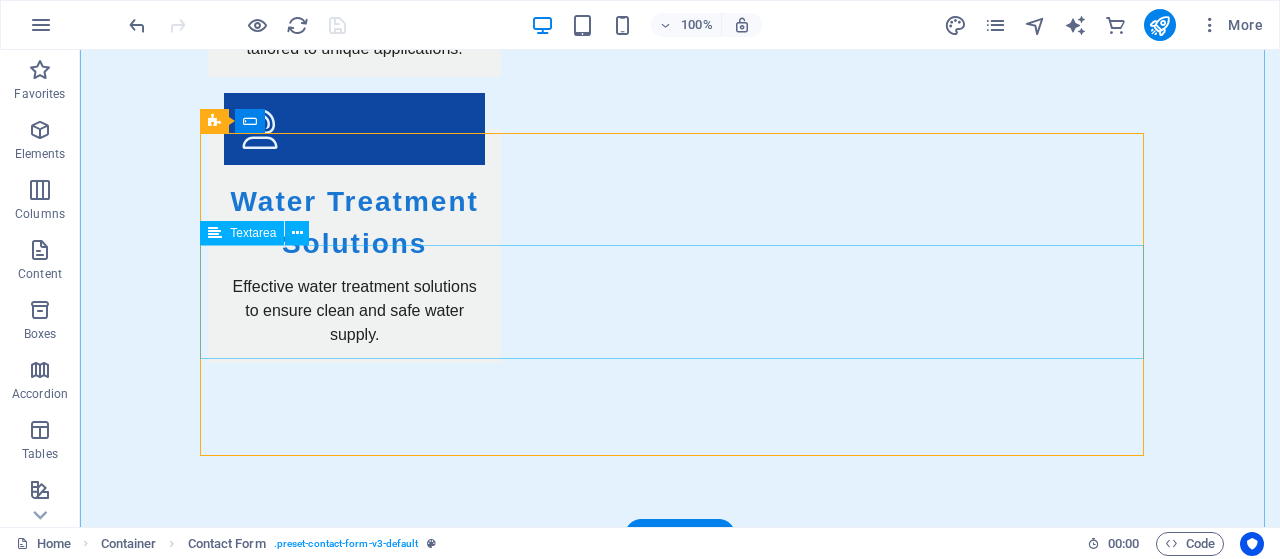 scroll, scrollTop: 3800, scrollLeft: 0, axis: vertical 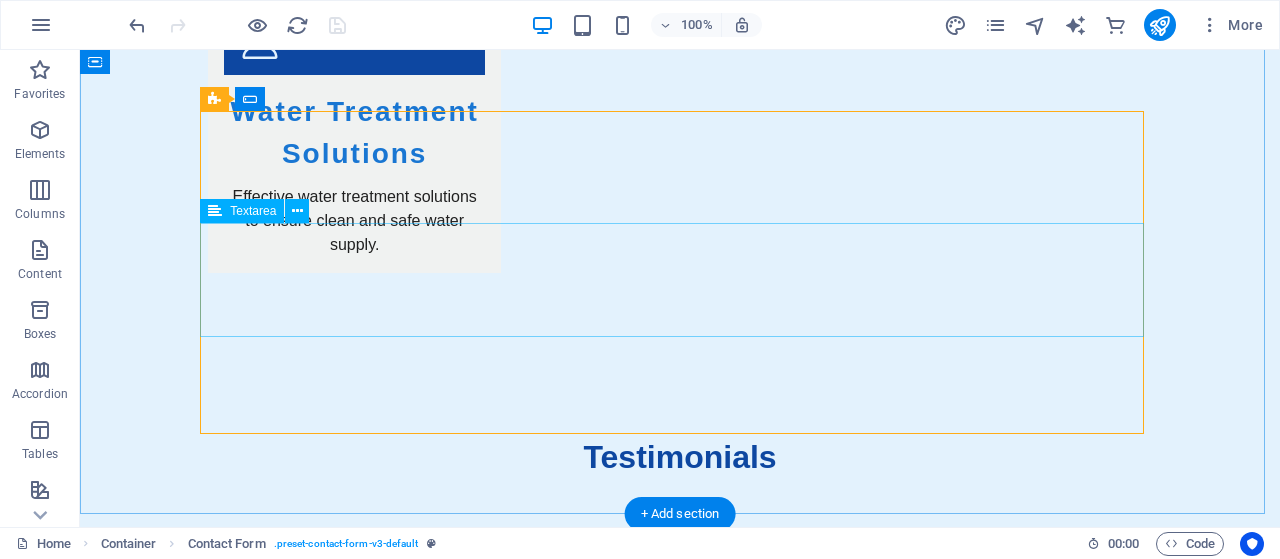 click at bounding box center [680, 2397] 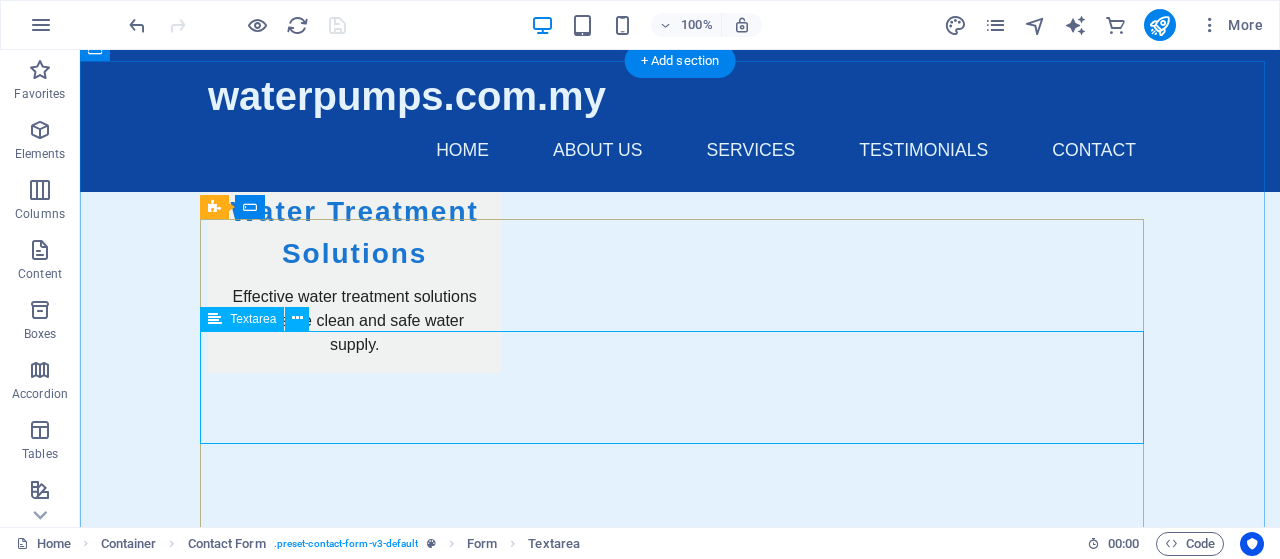 scroll, scrollTop: 3600, scrollLeft: 0, axis: vertical 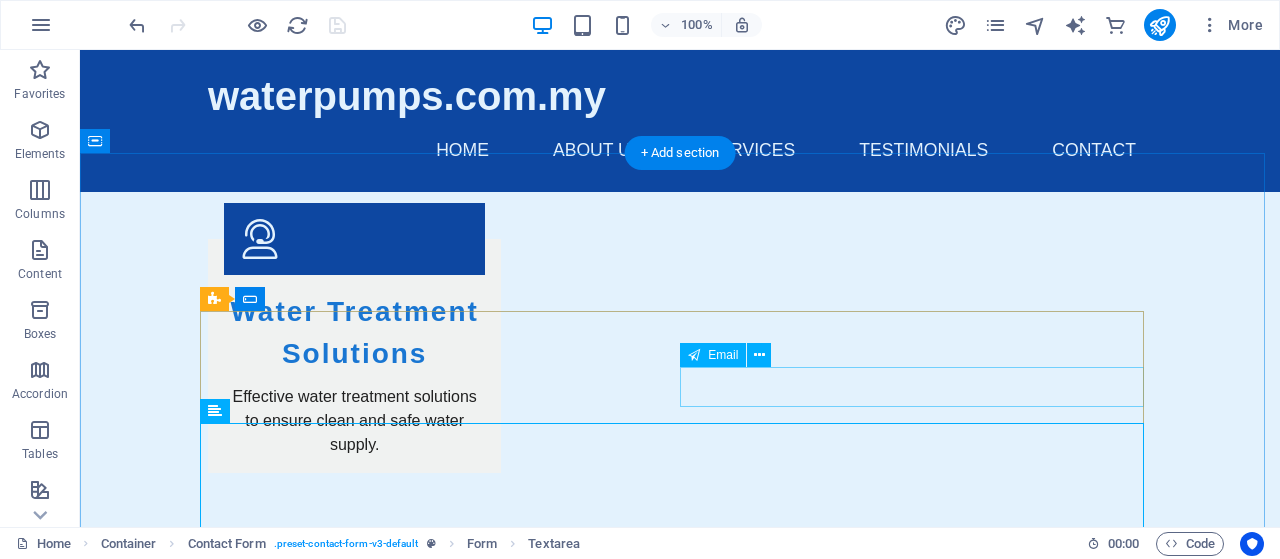 click at bounding box center [920, 2500] 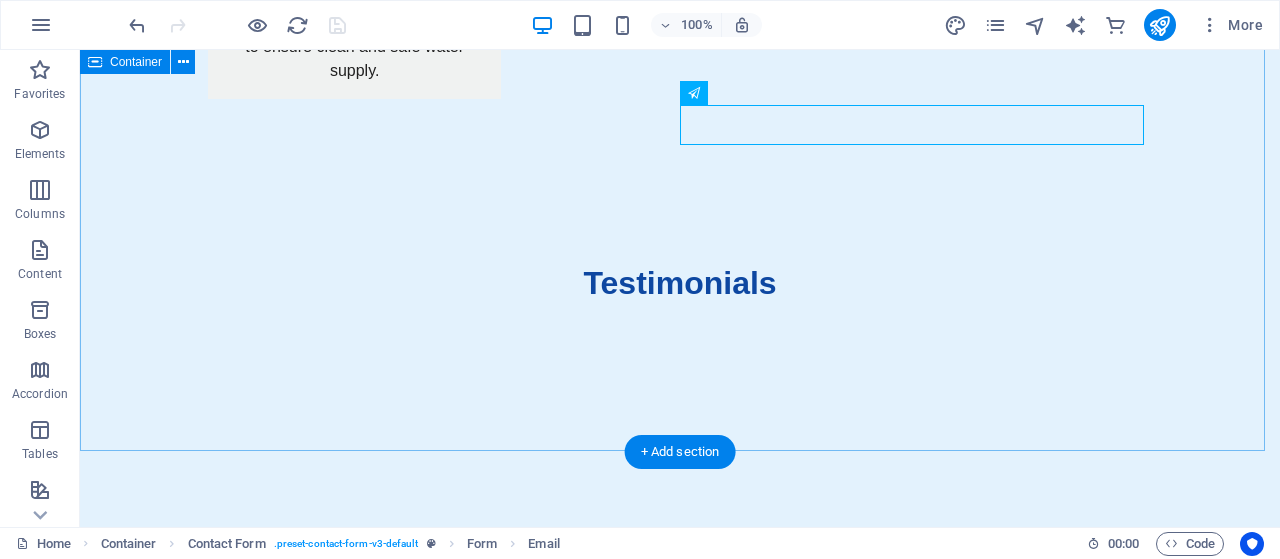 scroll, scrollTop: 4000, scrollLeft: 0, axis: vertical 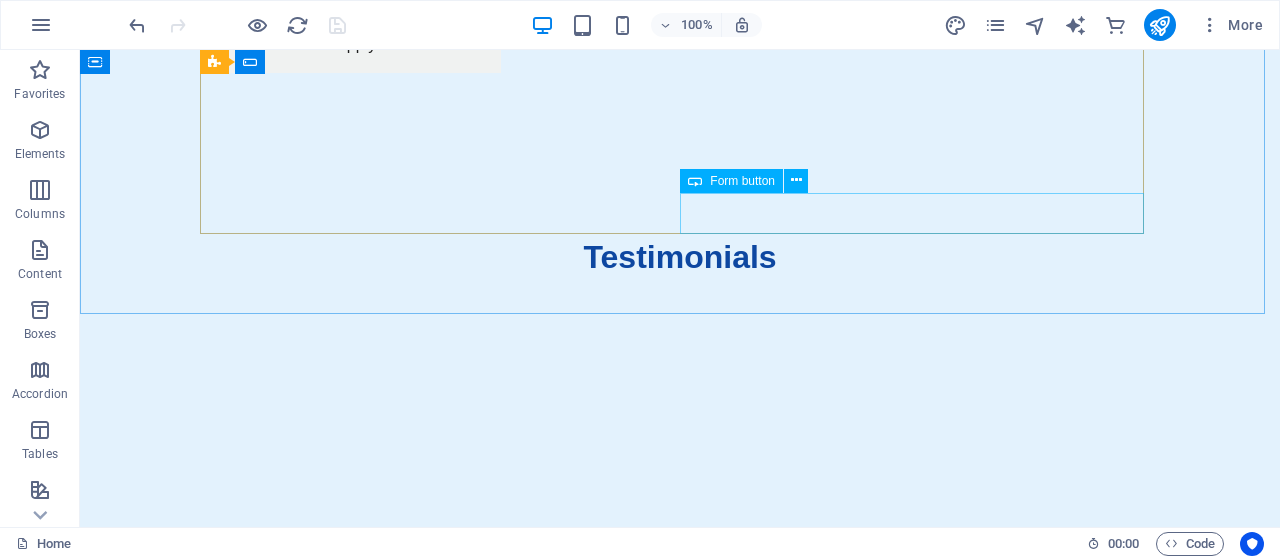click on "Form button" at bounding box center [742, 181] 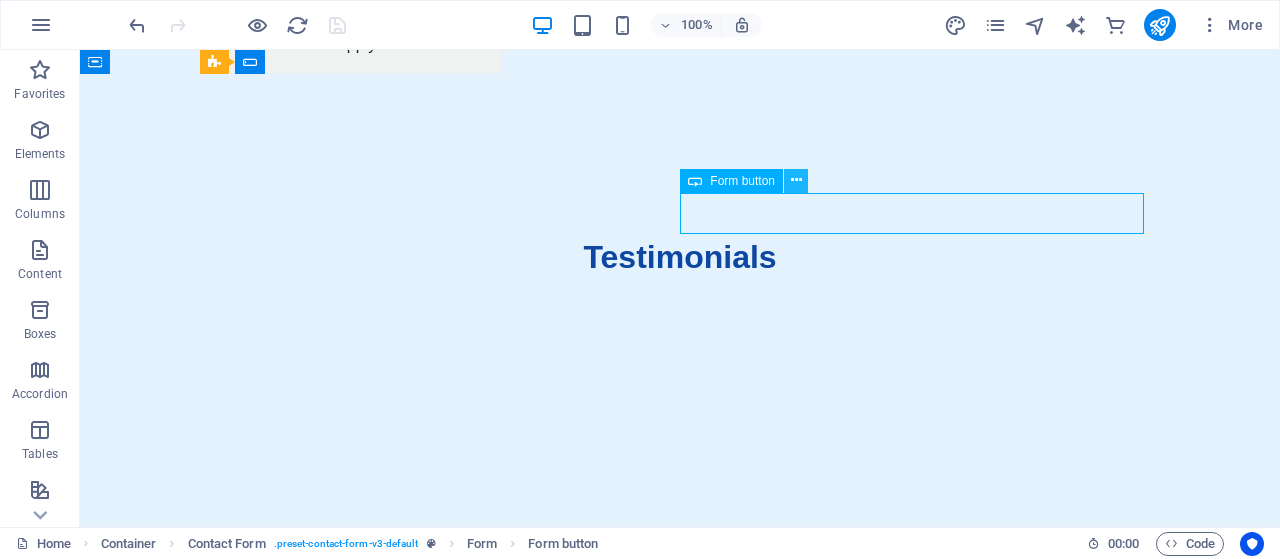 click at bounding box center [796, 181] 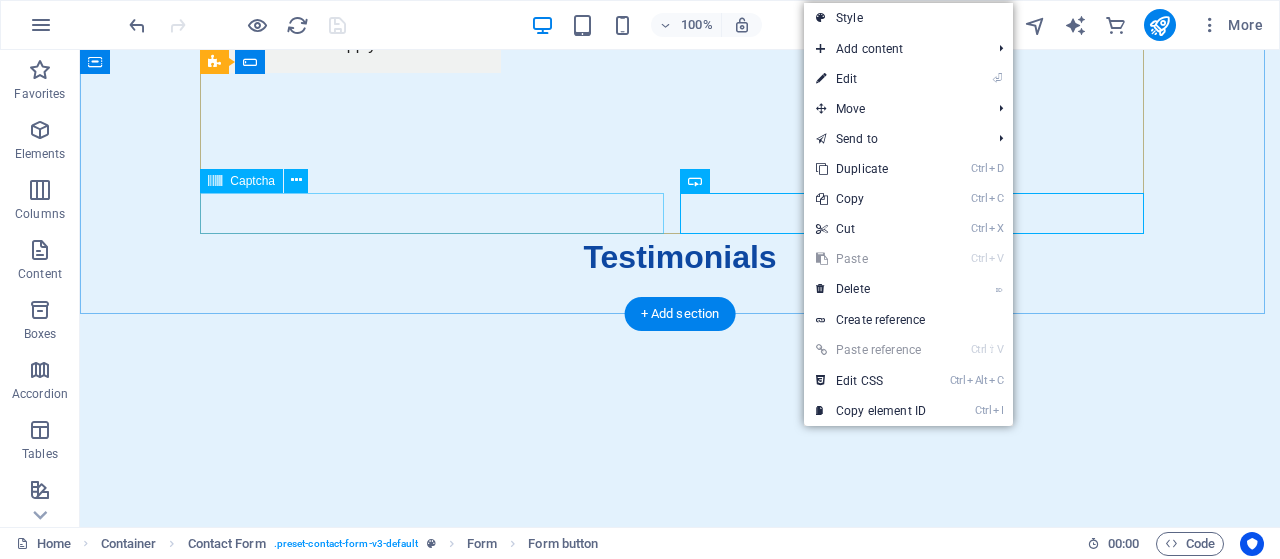 click on "Unreadable? Load new" at bounding box center (440, 2335) 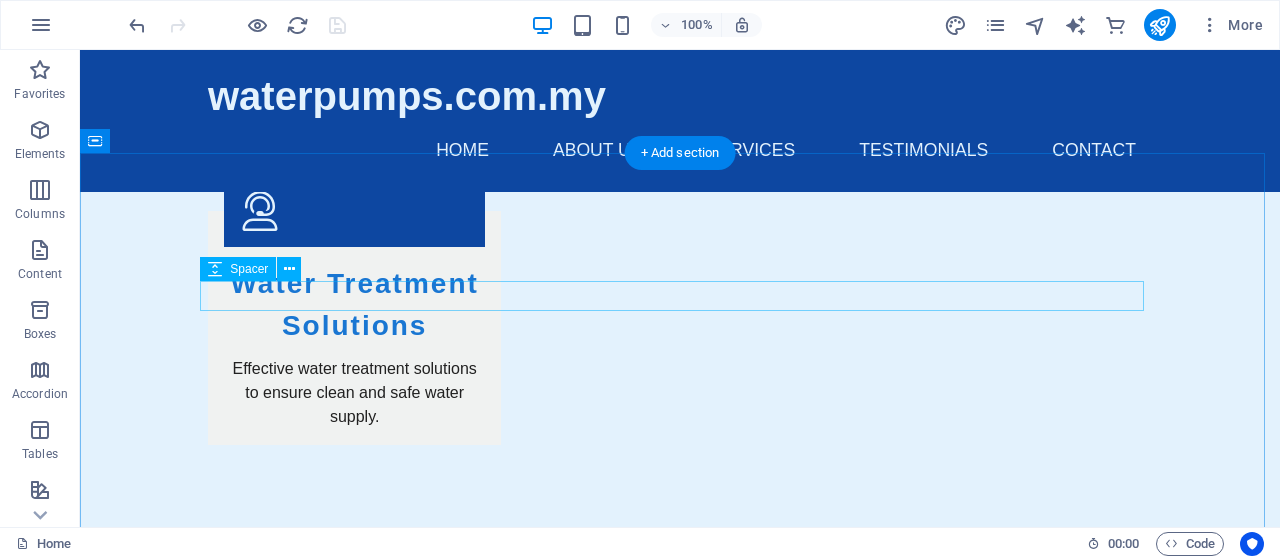 scroll, scrollTop: 3600, scrollLeft: 0, axis: vertical 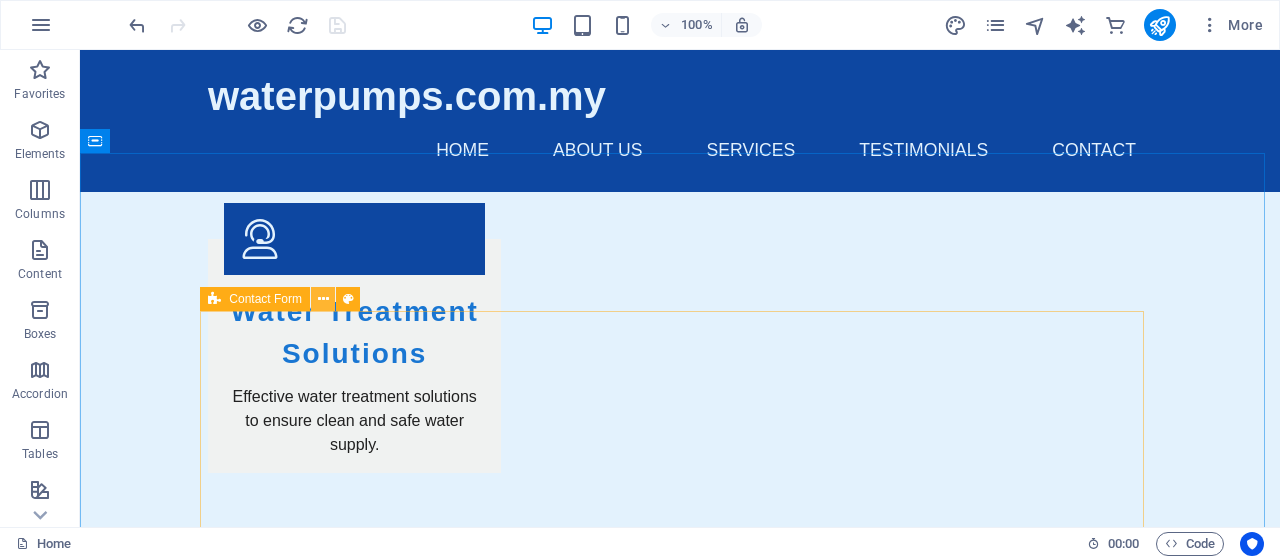 click at bounding box center (323, 299) 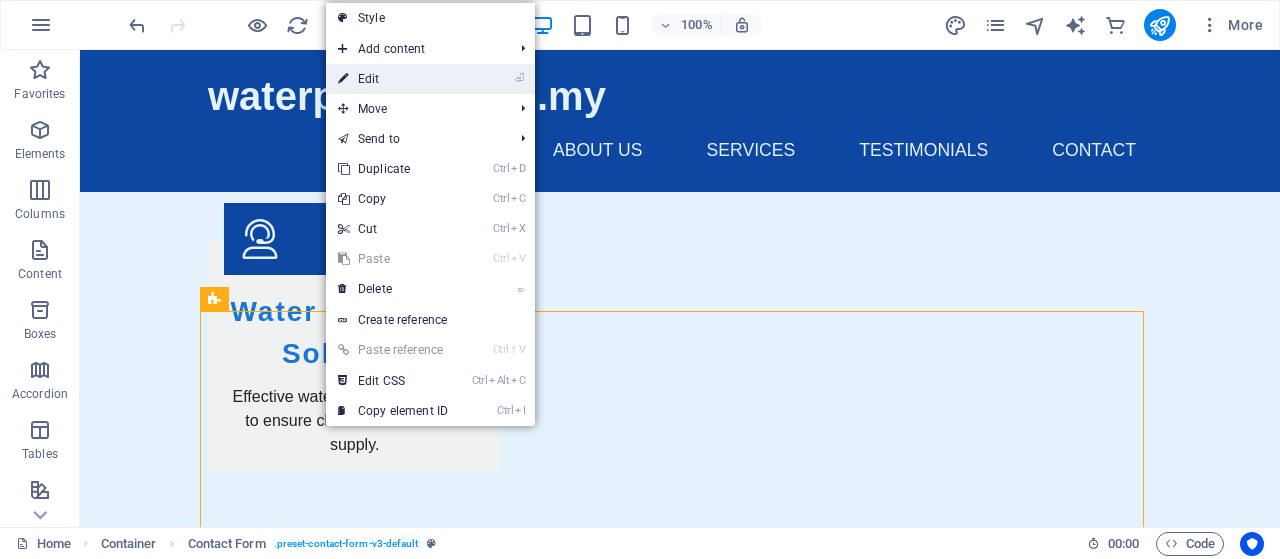 click on "⏎  Edit" at bounding box center (393, 79) 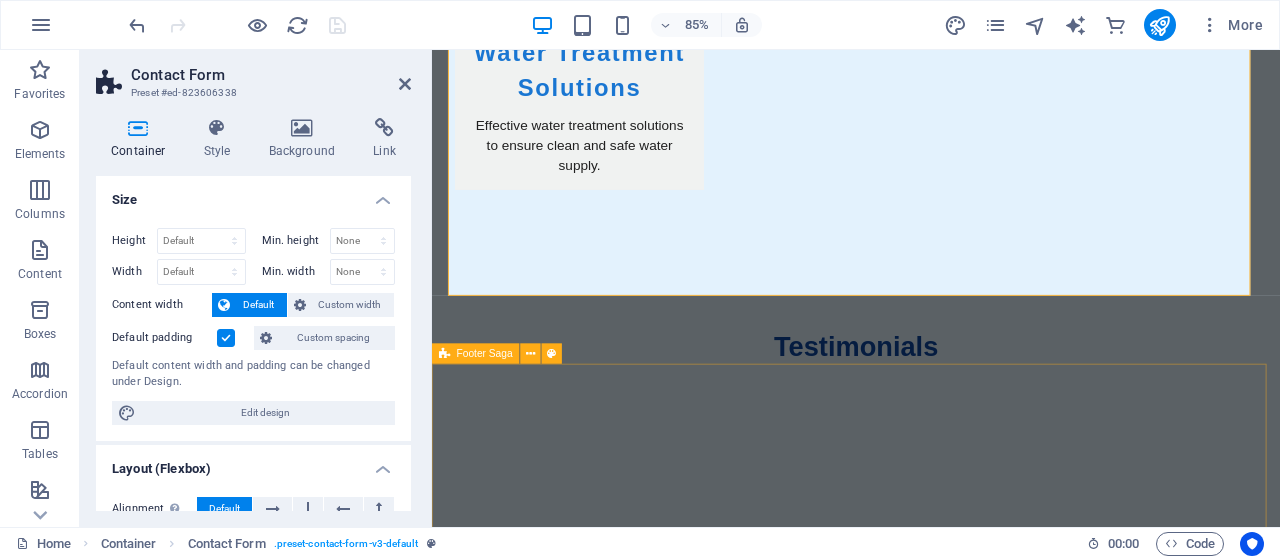 scroll, scrollTop: 3984, scrollLeft: 0, axis: vertical 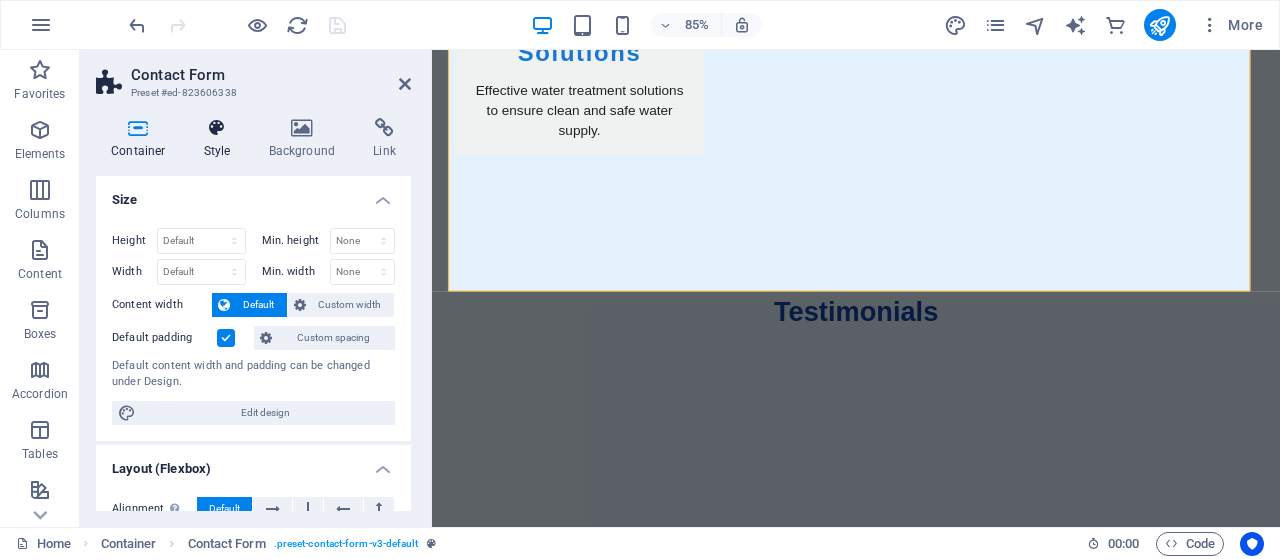 click at bounding box center (217, 128) 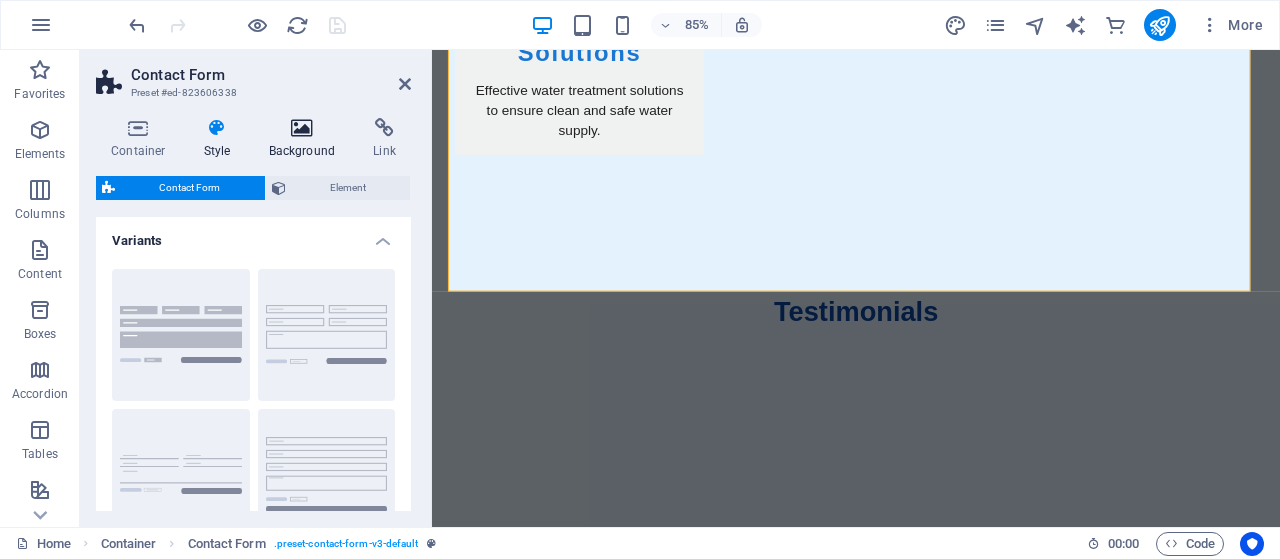 click at bounding box center [302, 128] 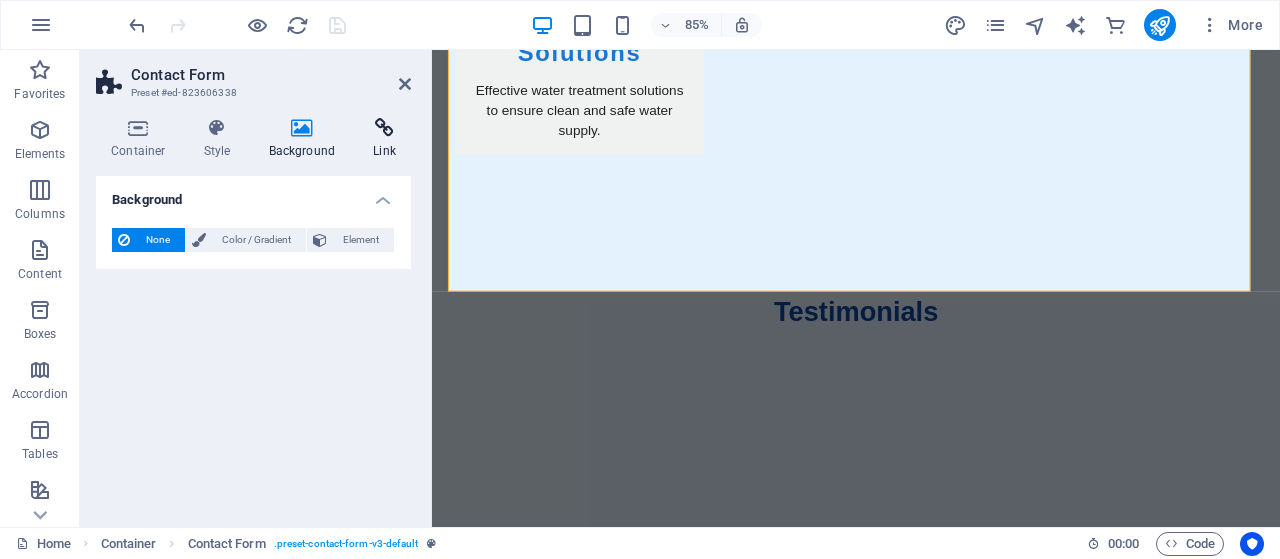 click on "Link" at bounding box center (384, 139) 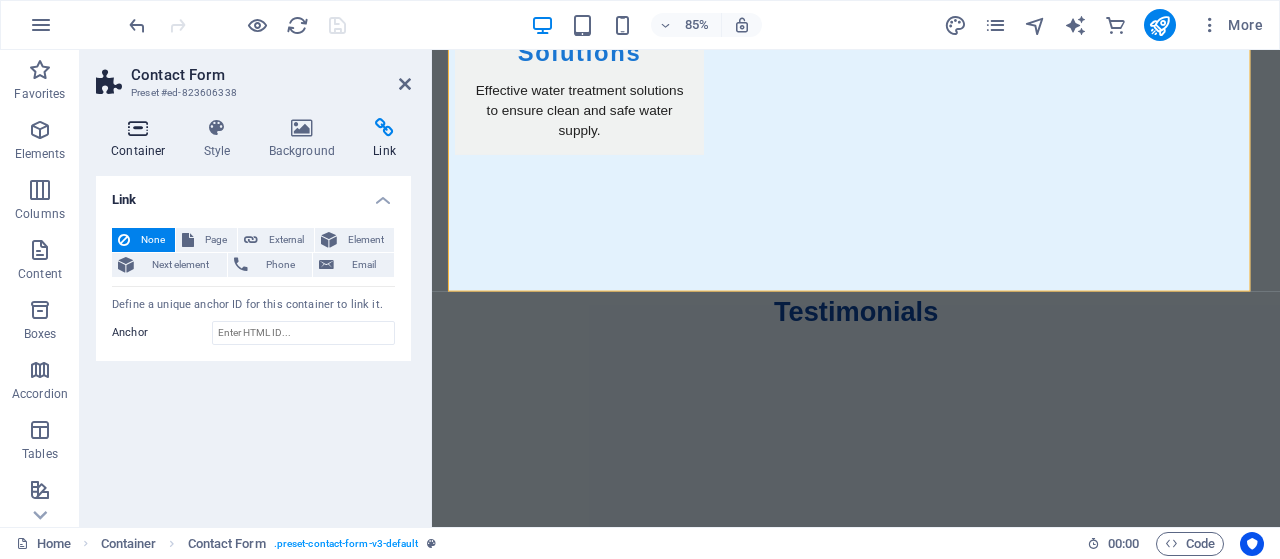 click at bounding box center [138, 128] 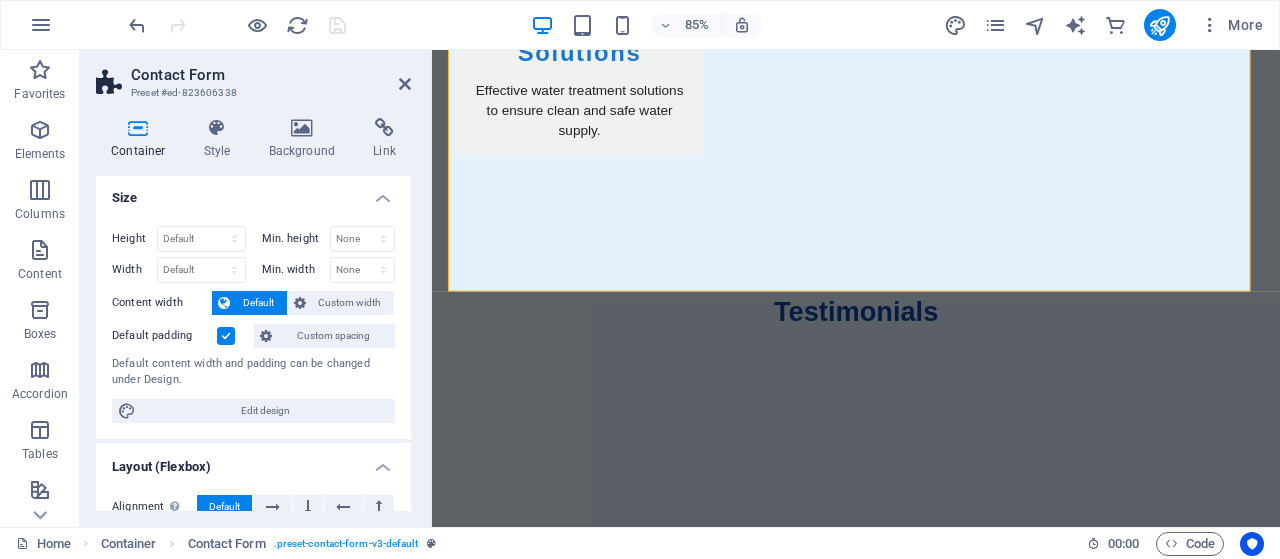 scroll, scrollTop: 0, scrollLeft: 0, axis: both 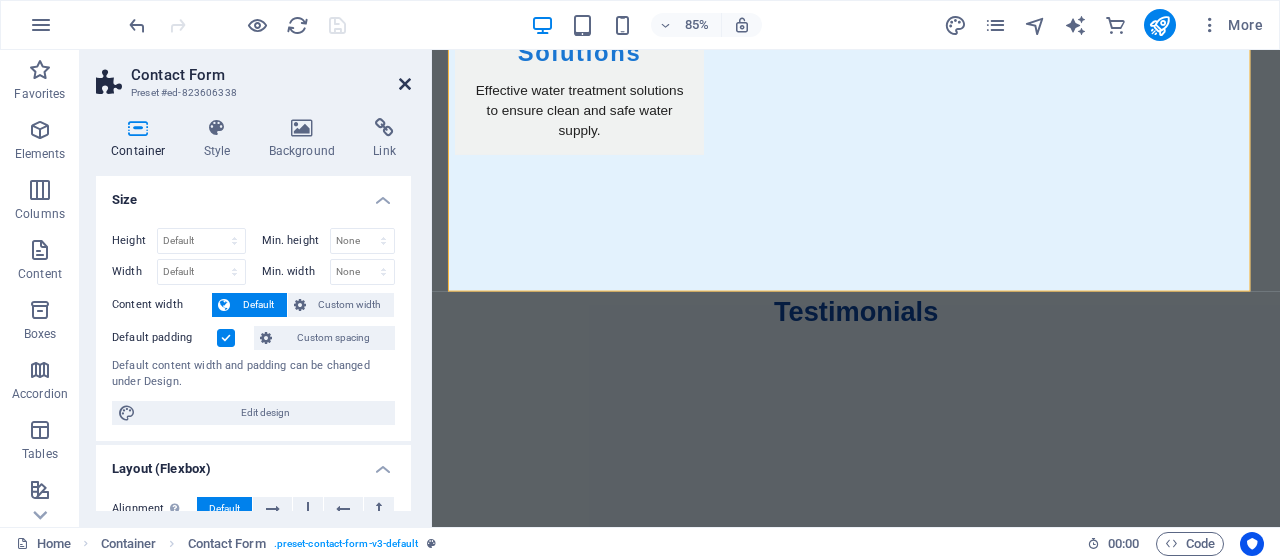 click at bounding box center [405, 84] 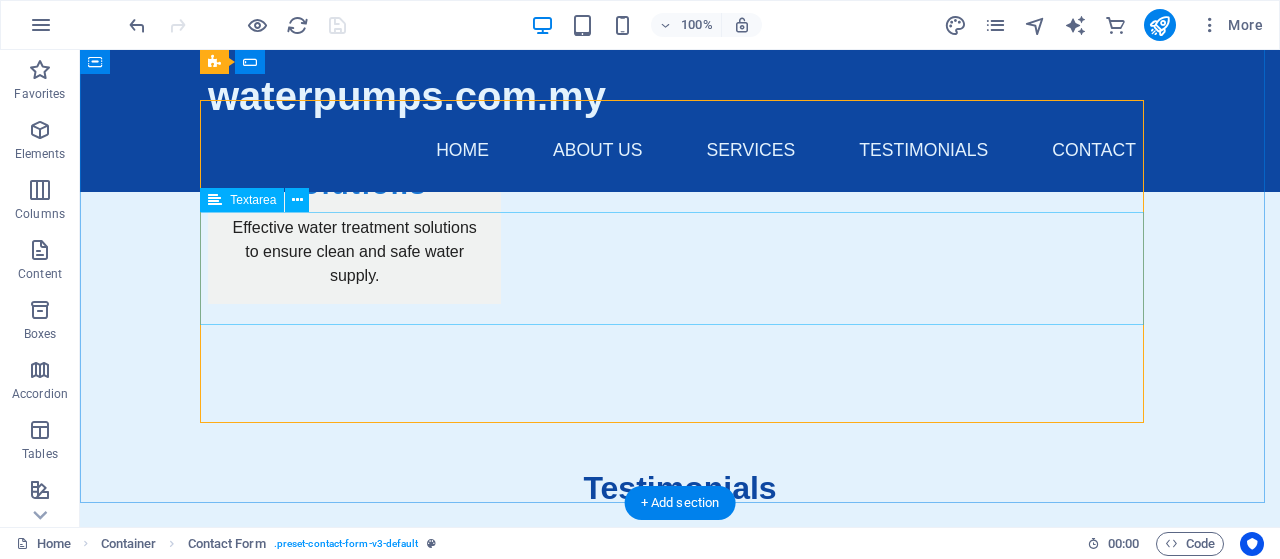 scroll, scrollTop: 3600, scrollLeft: 0, axis: vertical 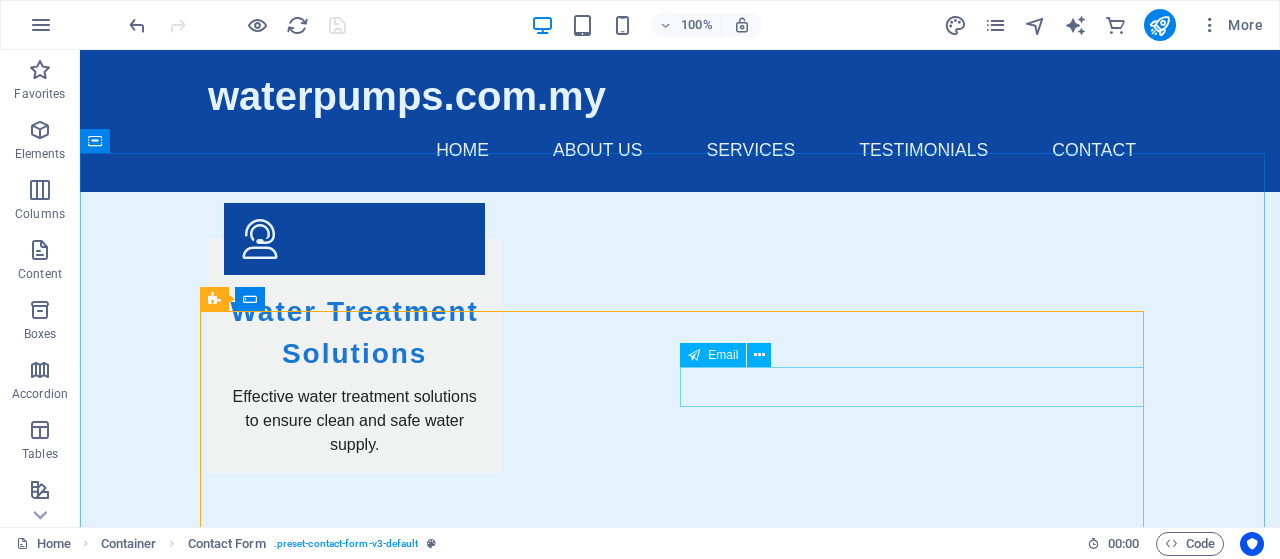 click at bounding box center [694, 355] 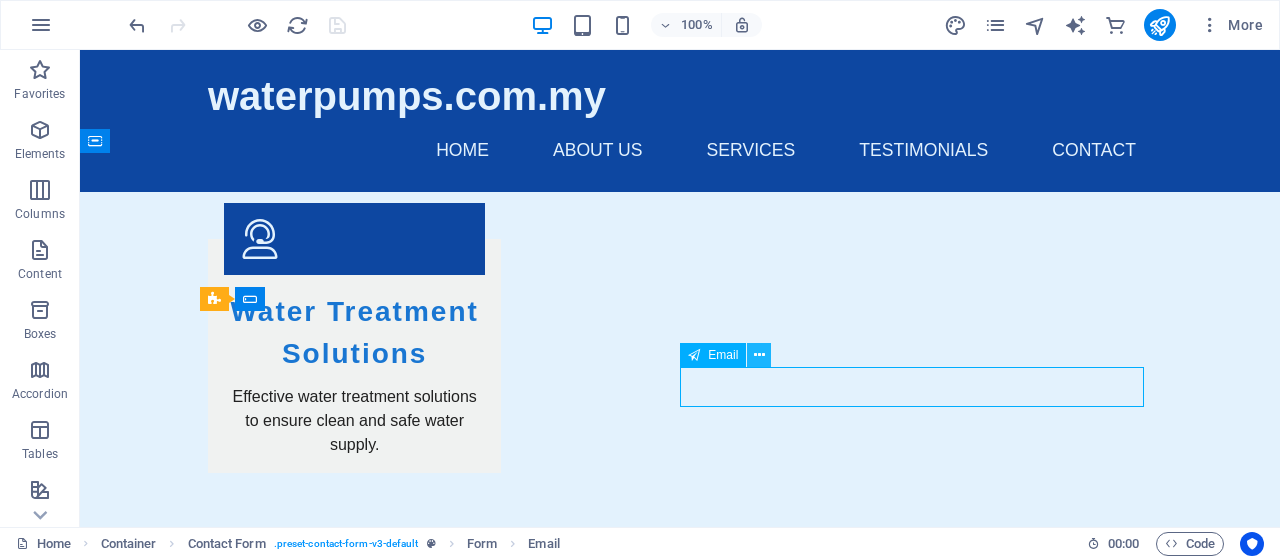 click at bounding box center (759, 355) 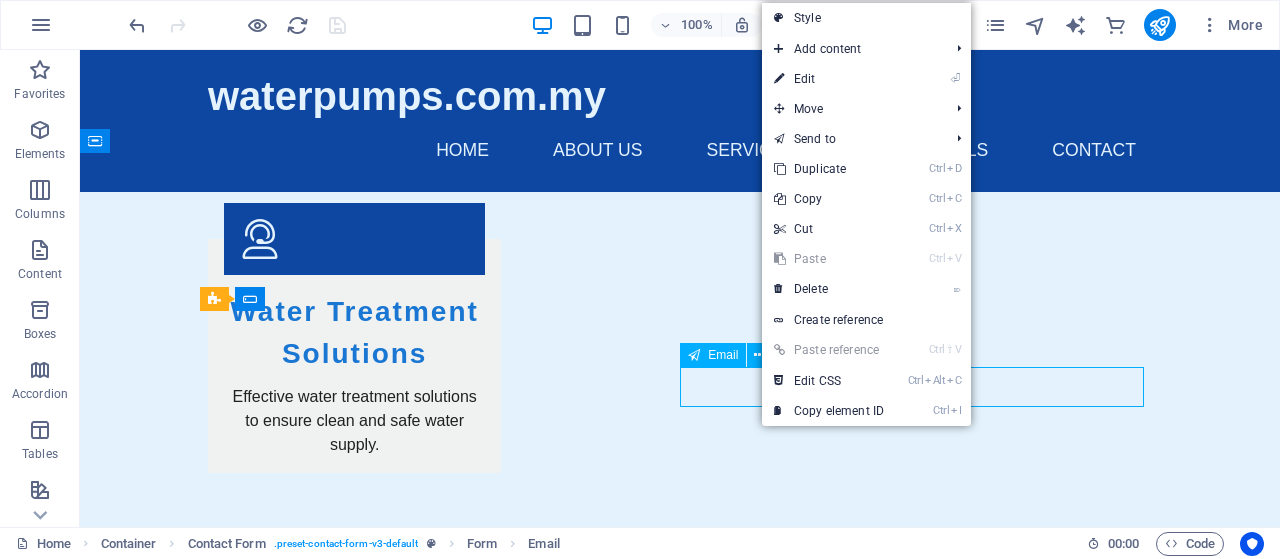 click on "Email" at bounding box center (723, 355) 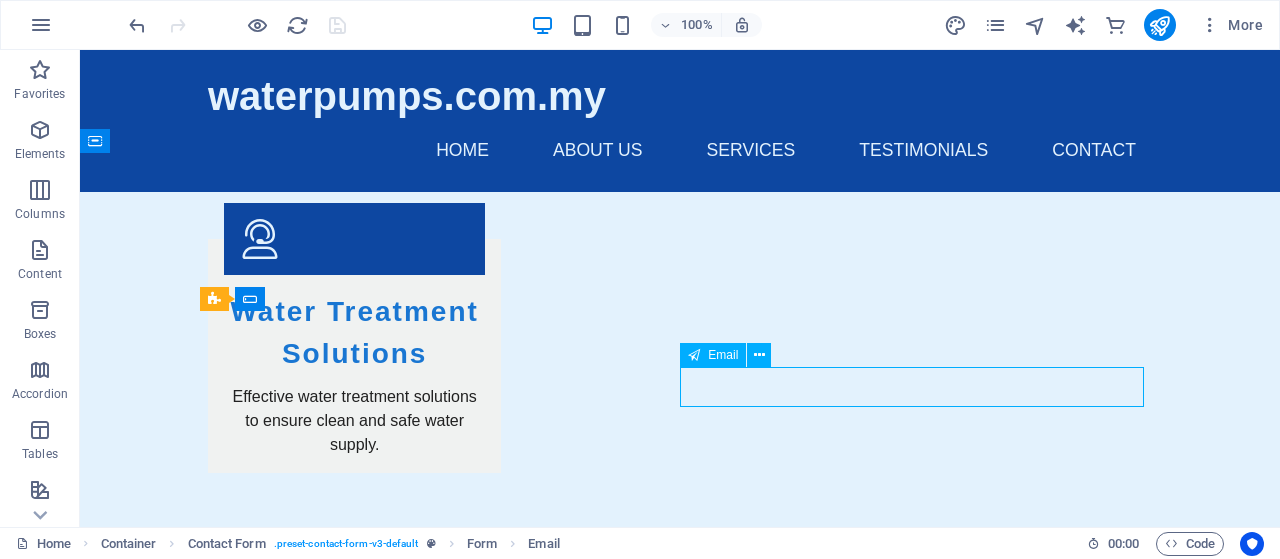 click on "Email" at bounding box center [723, 355] 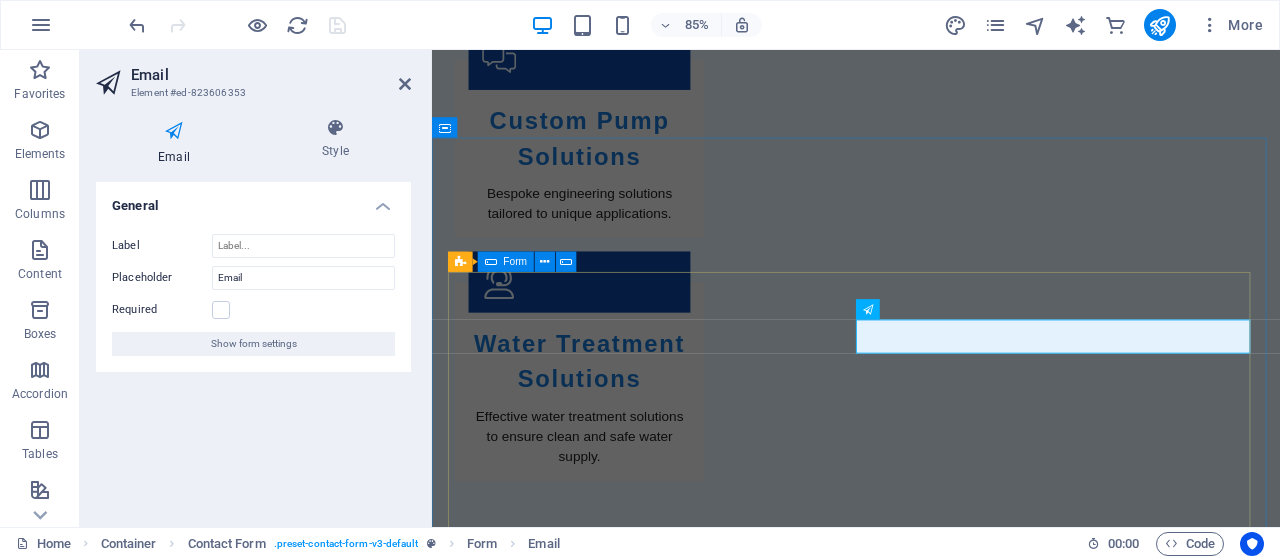 scroll, scrollTop: 3684, scrollLeft: 0, axis: vertical 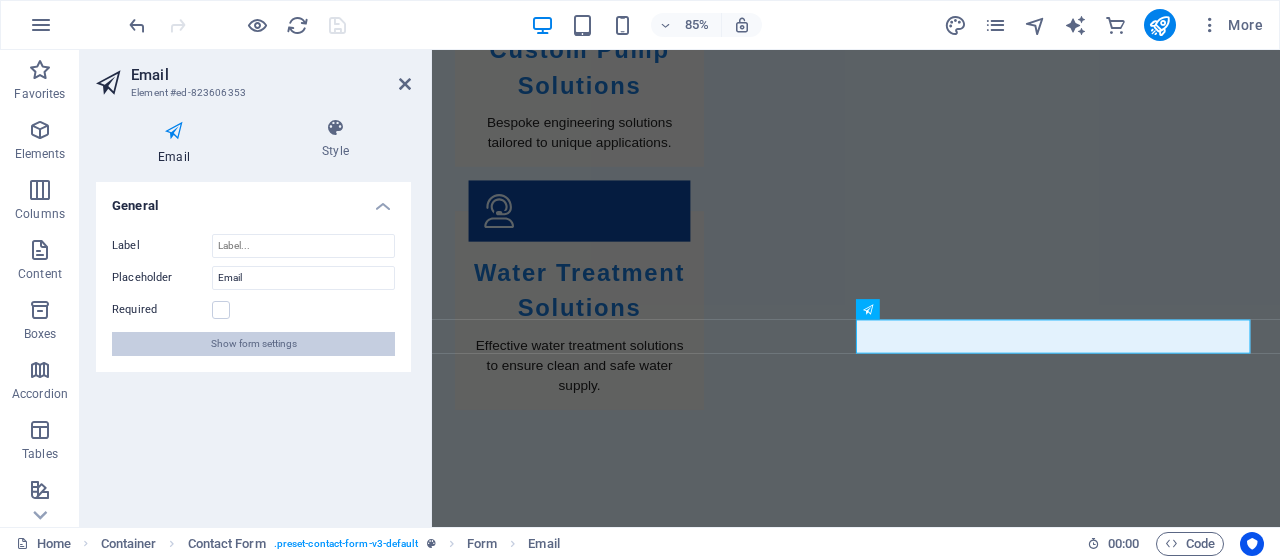 click on "Show form settings" at bounding box center (254, 344) 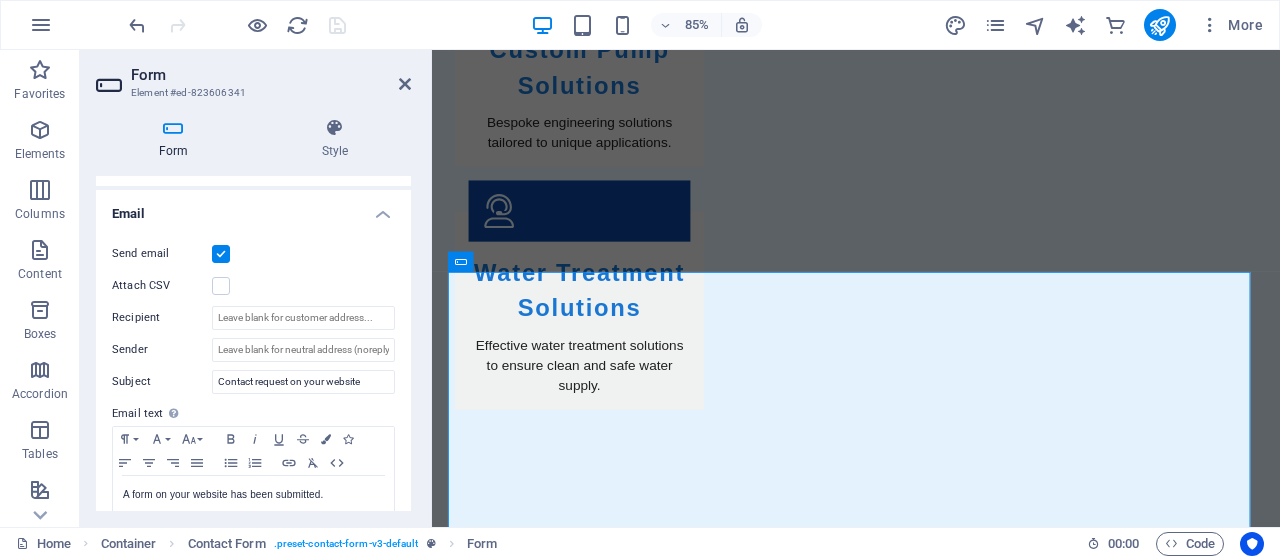 scroll, scrollTop: 500, scrollLeft: 0, axis: vertical 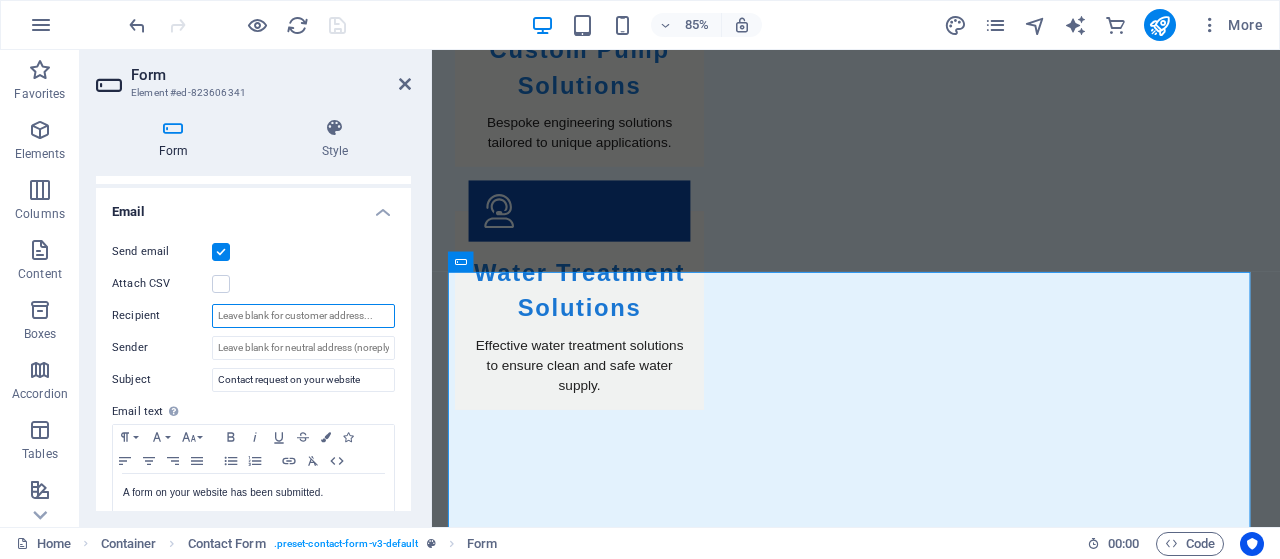 click on "Recipient" at bounding box center [303, 316] 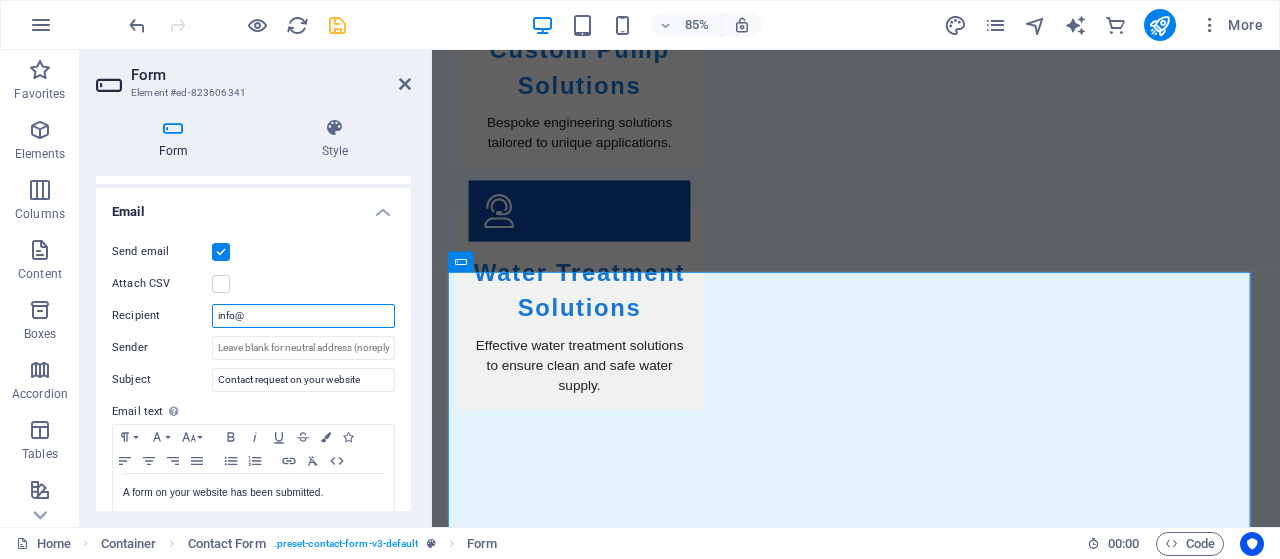 paste on "https://www.waterpumps.com.my/" 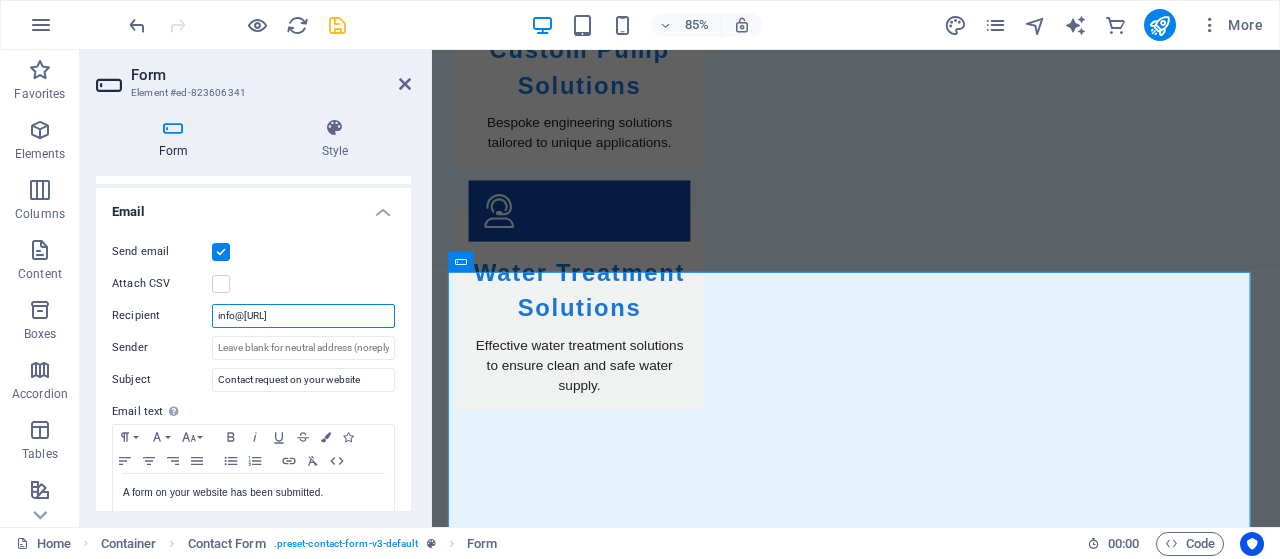 scroll, scrollTop: 0, scrollLeft: 9, axis: horizontal 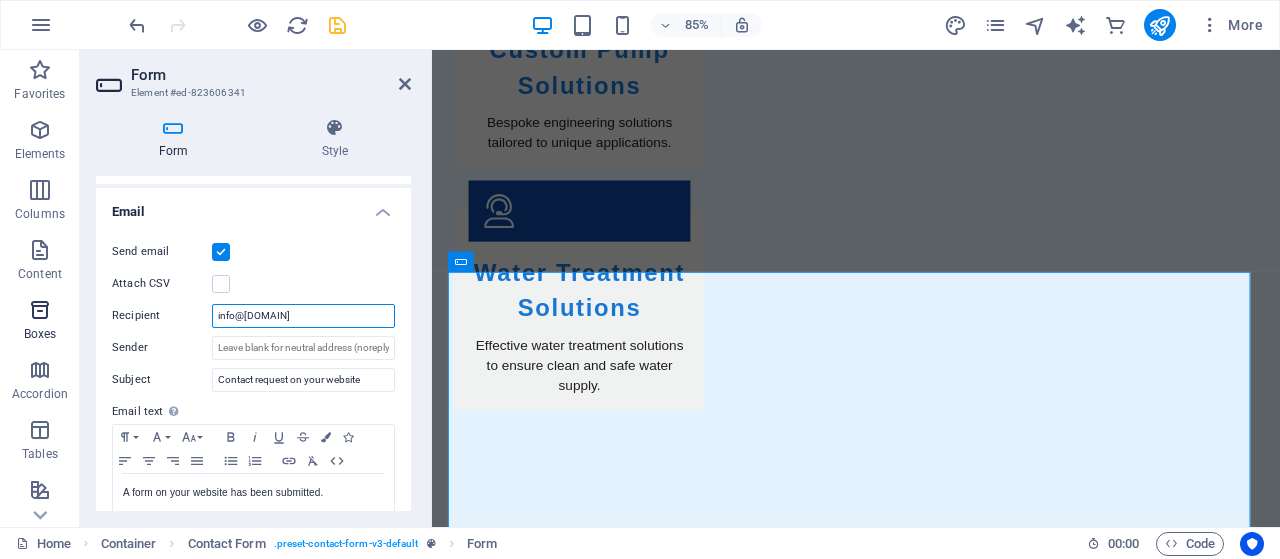 type on "info@[DOMAIN]" 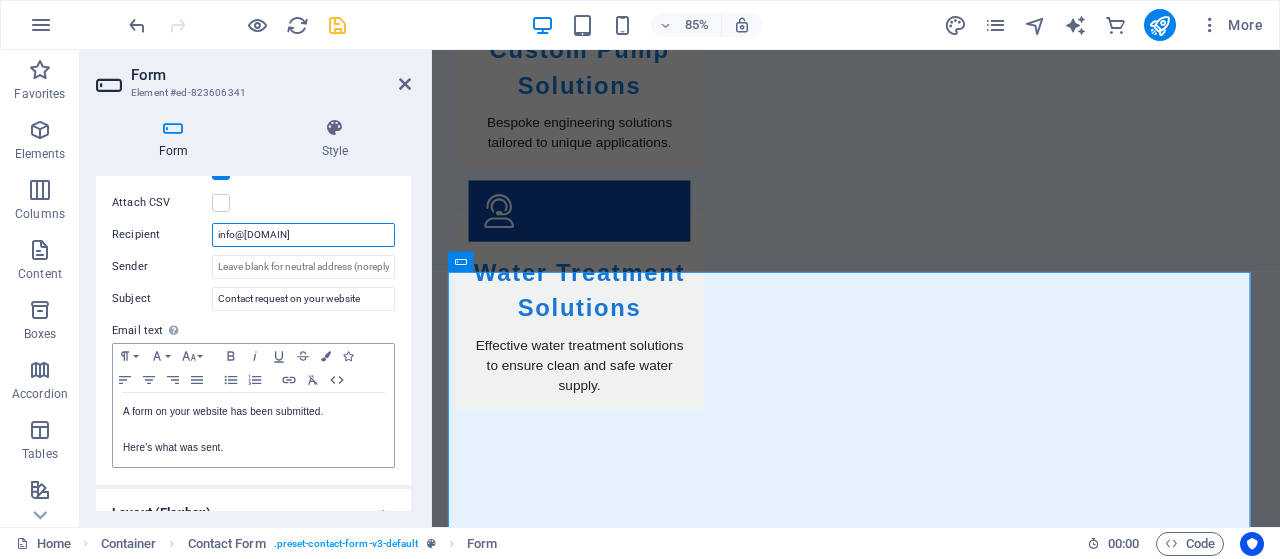 scroll, scrollTop: 481, scrollLeft: 0, axis: vertical 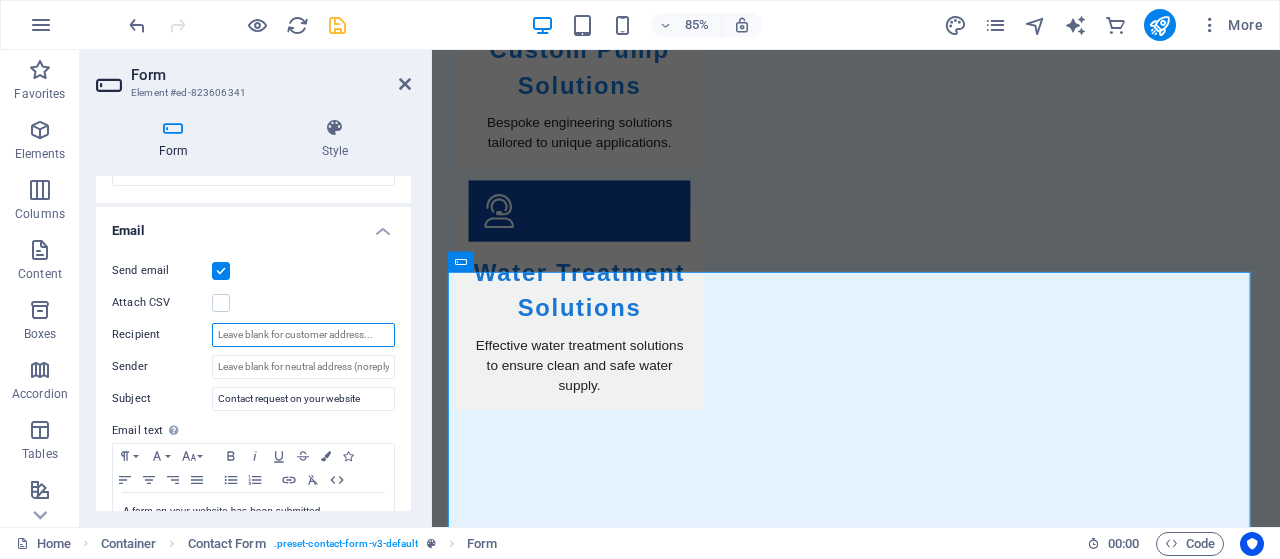 paste on "info@[DOMAIN]" 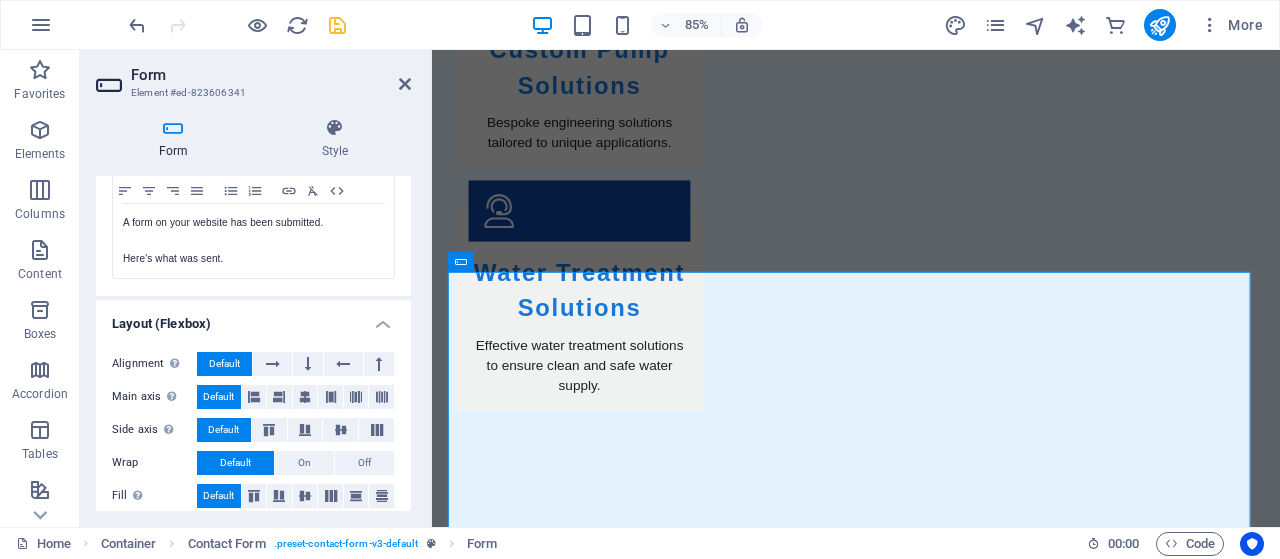 scroll, scrollTop: 781, scrollLeft: 0, axis: vertical 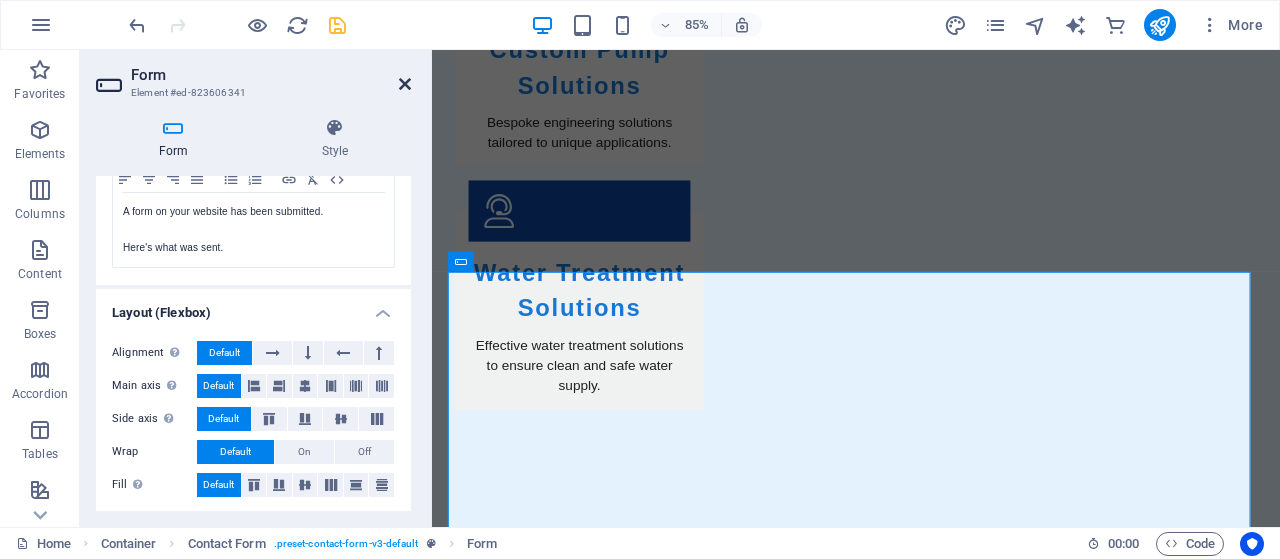 type on "info@[DOMAIN]" 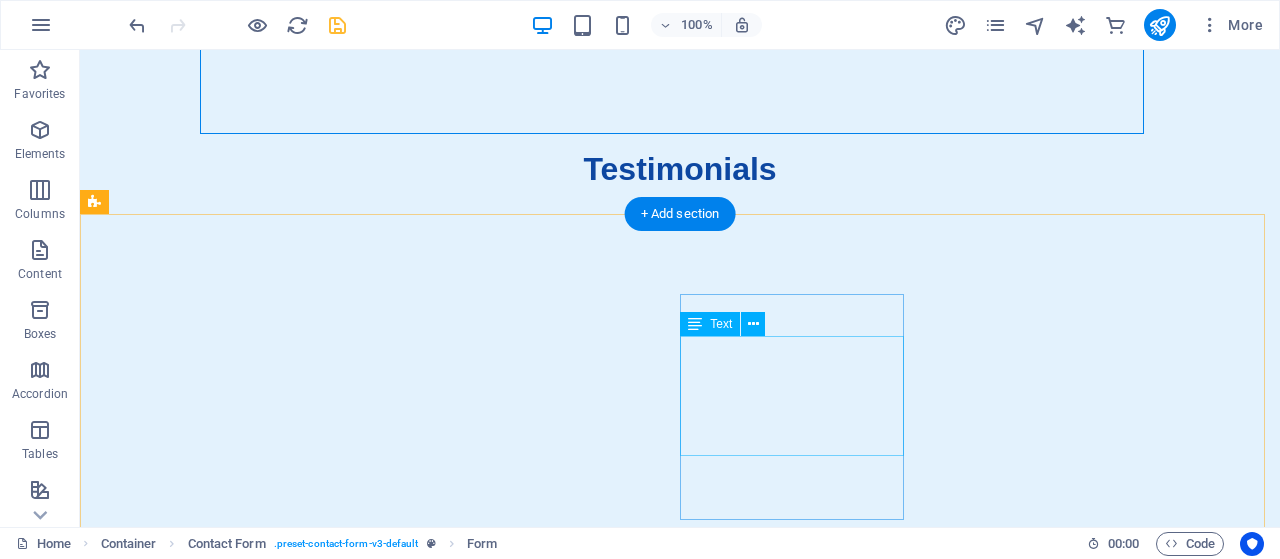scroll, scrollTop: 4100, scrollLeft: 0, axis: vertical 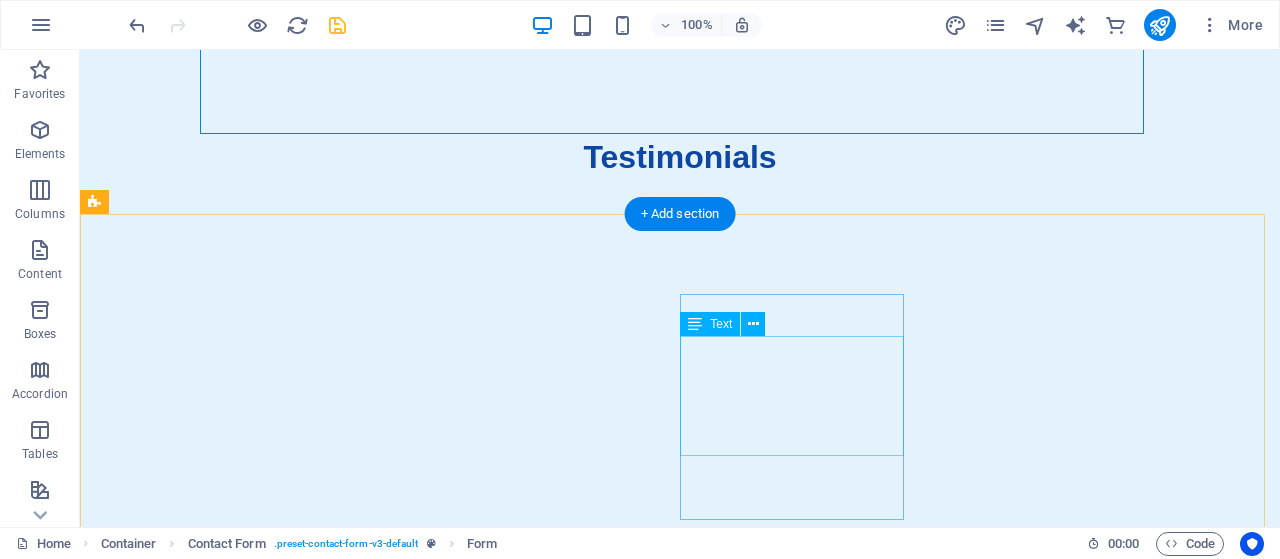 click on "+6012-123-4567" at bounding box center (206, 2745) 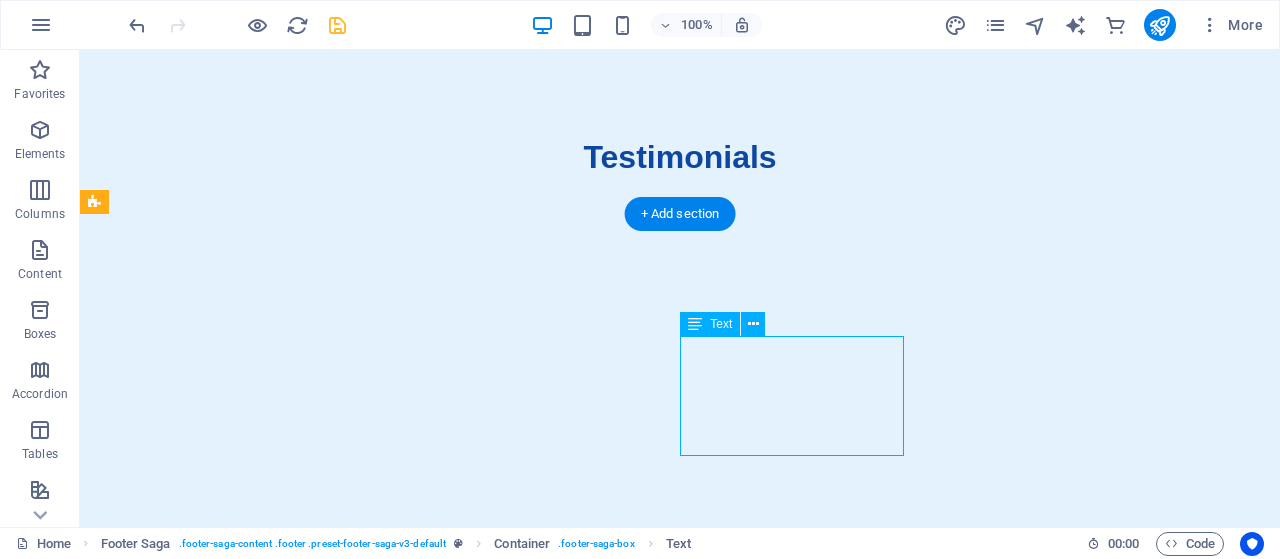 click on "80000 [CITY] Phone: +6012-123-4567 Mobile: Email: info@waterpumps.com.my" at bounding box center [208, 2758] 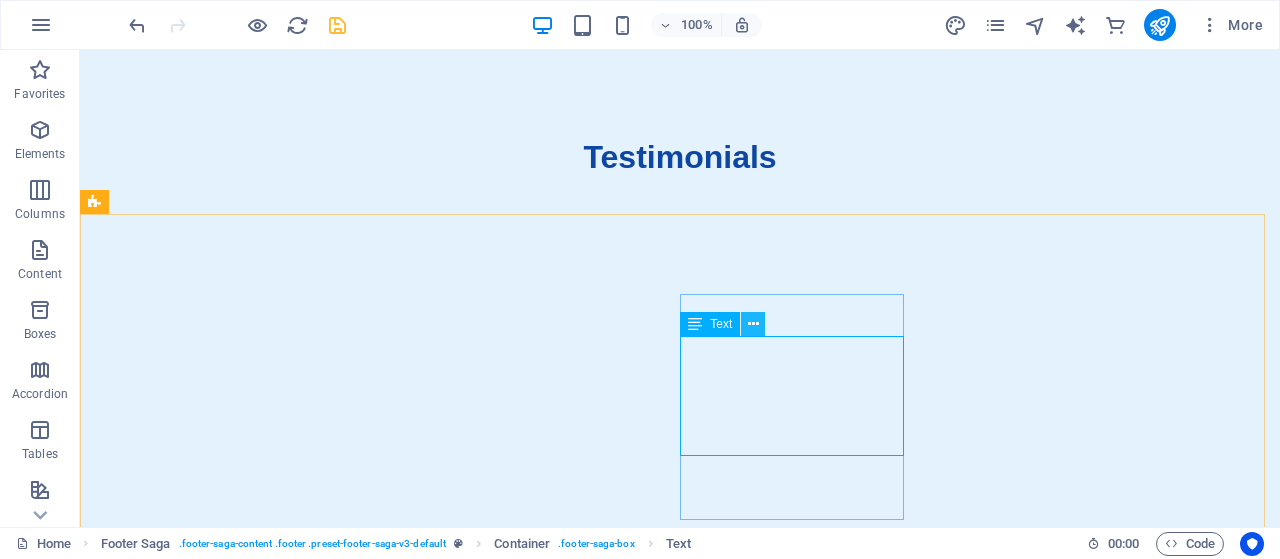 click at bounding box center [753, 324] 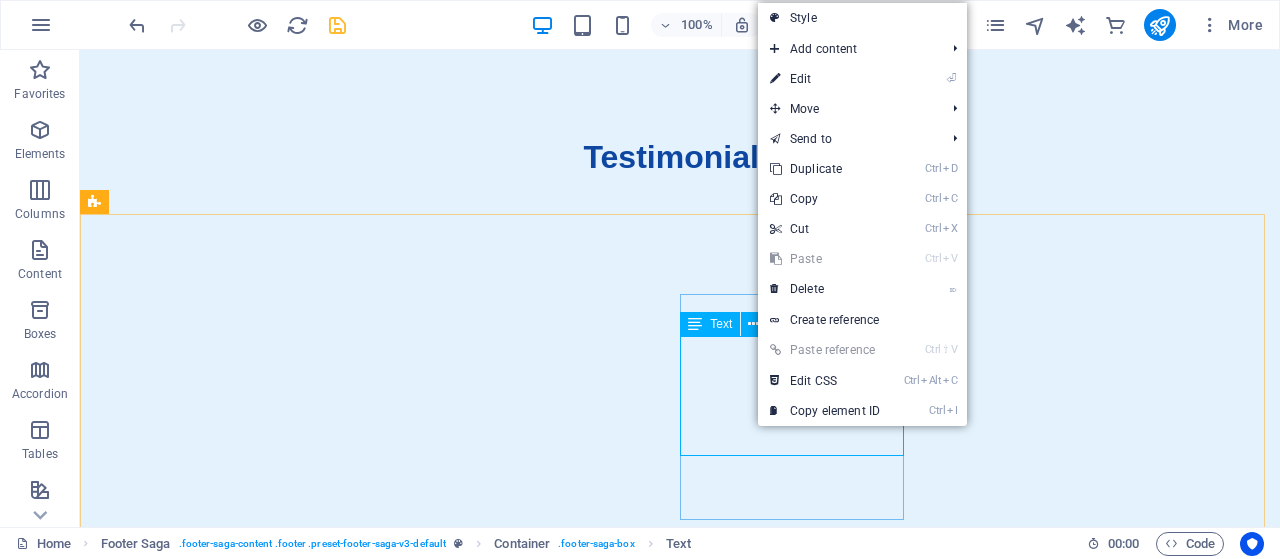 click at bounding box center [695, 324] 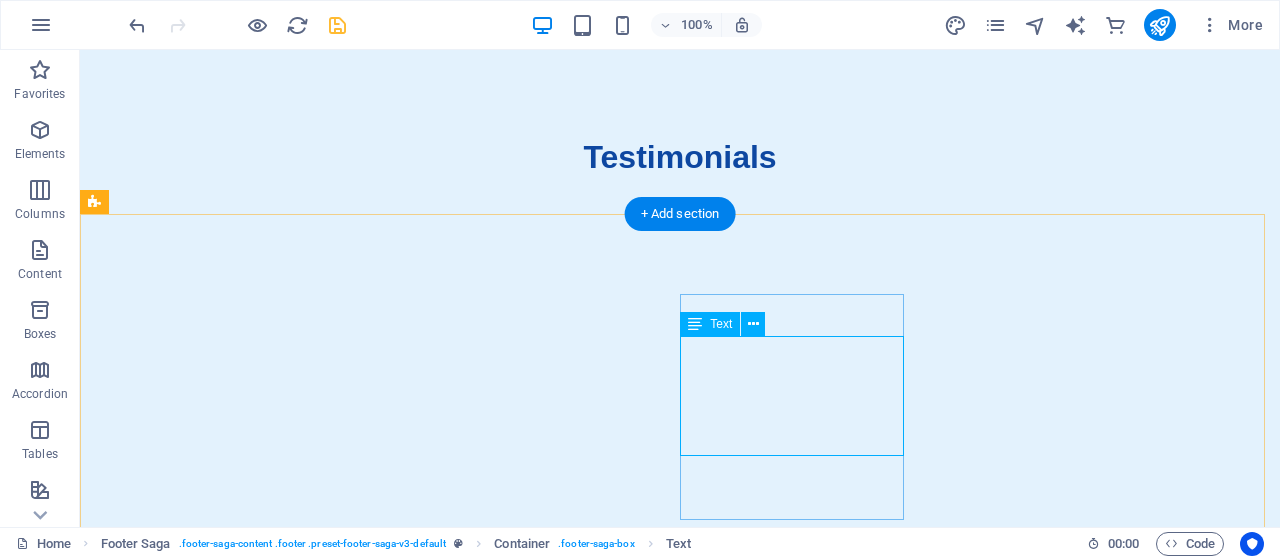 drag, startPoint x: 737, startPoint y: 396, endPoint x: 738, endPoint y: 359, distance: 37.01351 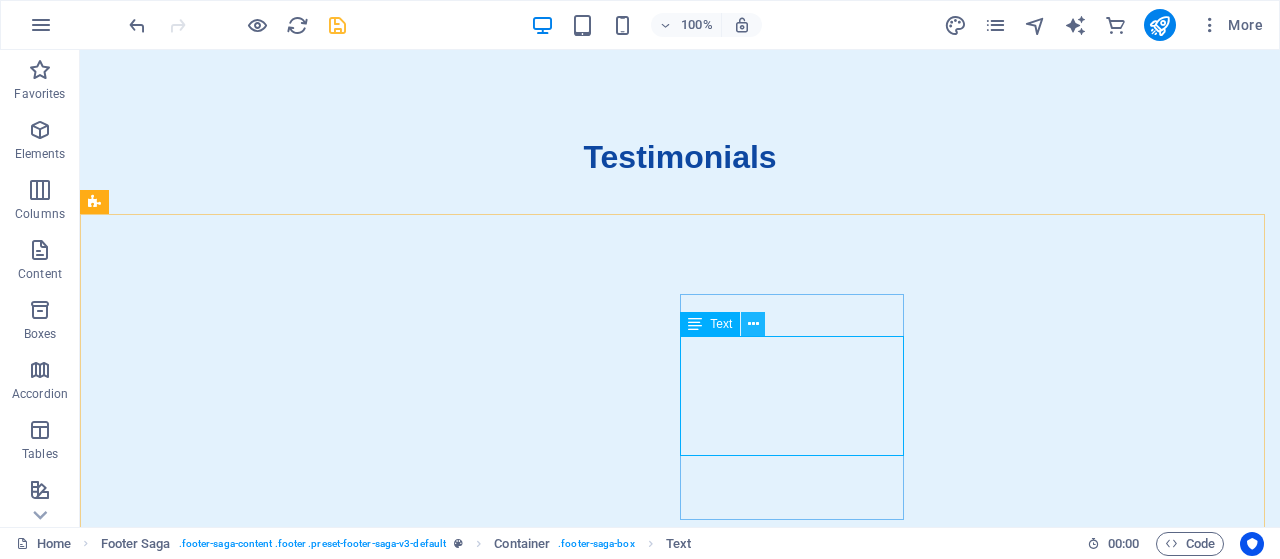 click at bounding box center [753, 324] 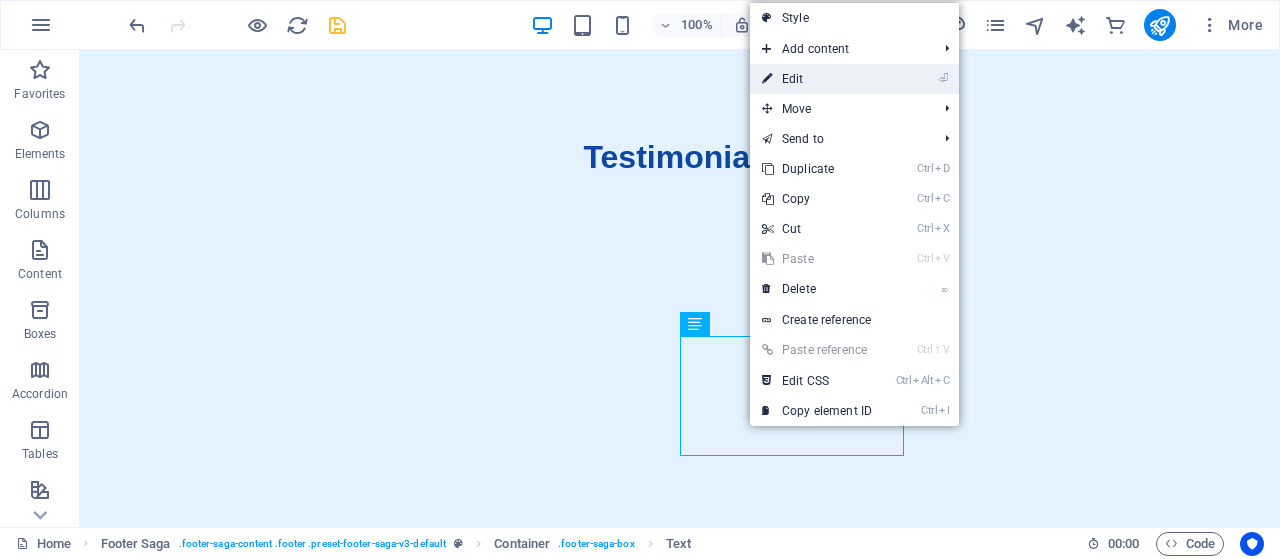 click on "⏎  Edit" at bounding box center [817, 79] 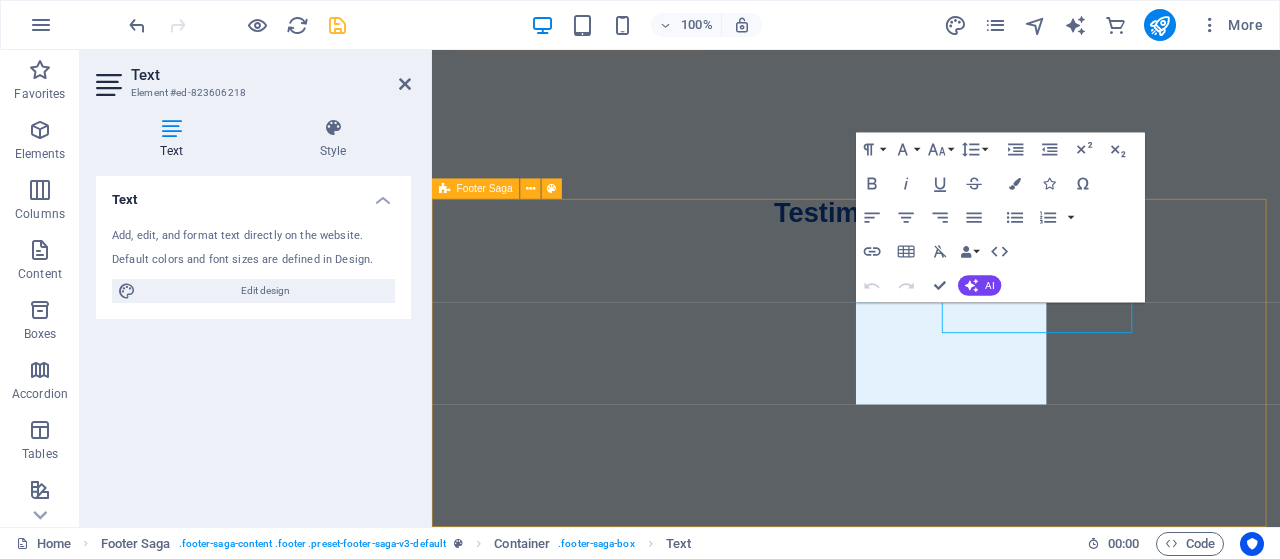 scroll, scrollTop: 4172, scrollLeft: 0, axis: vertical 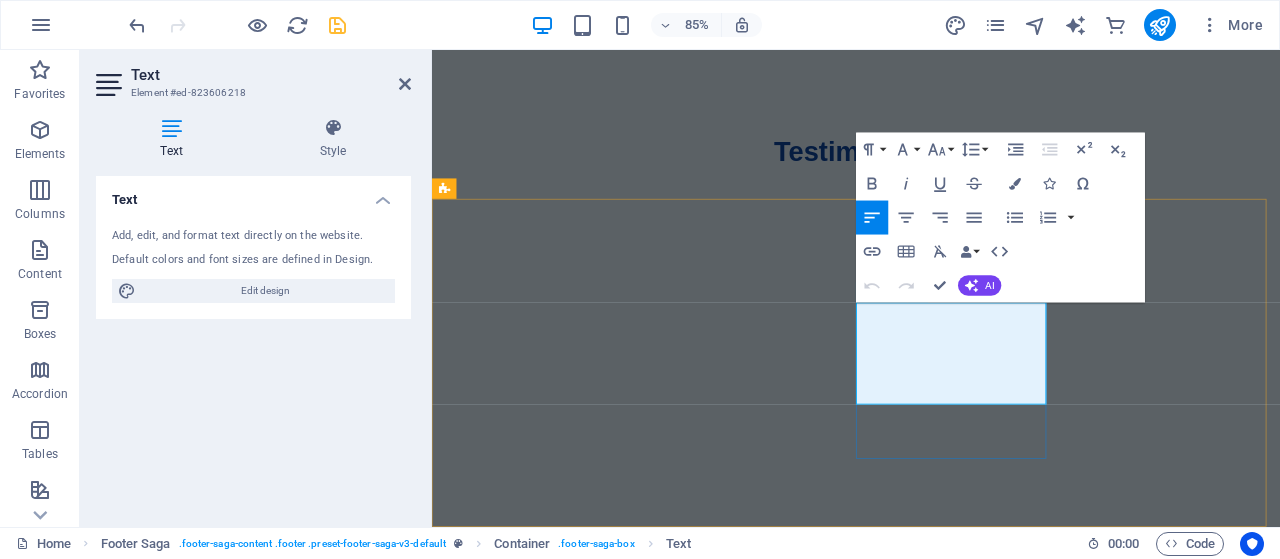 click on "Phone: +6012-123-4567" at bounding box center [560, 2758] 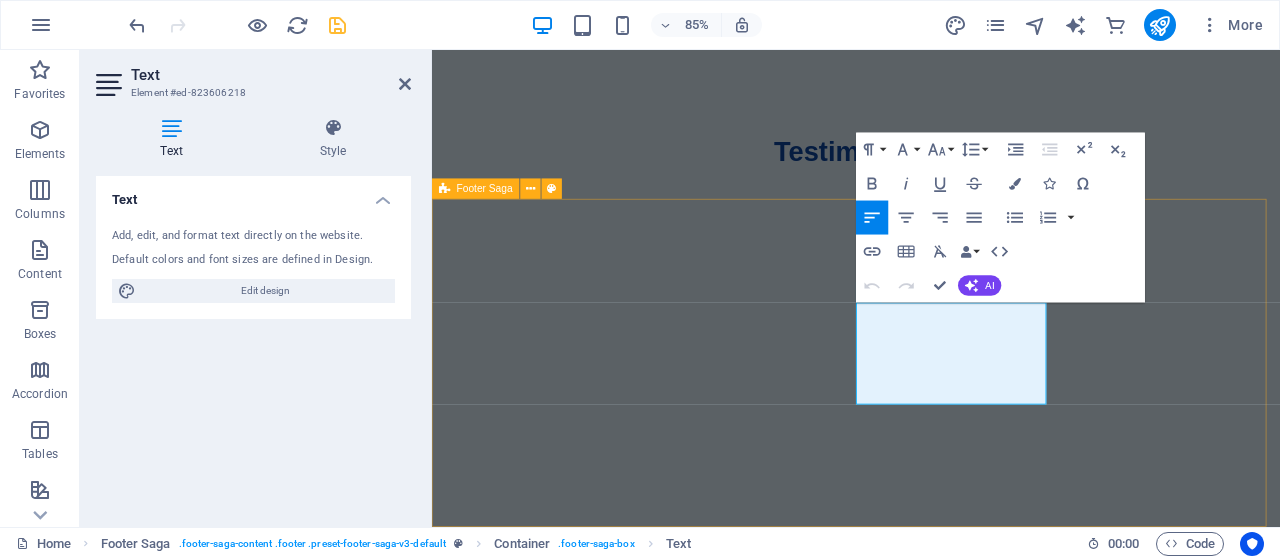 click on "waterpumps.com.my At WaterPumps.com.my, we provide high-quality water pump solutions with exceptional service. Contact us for all your water pumping needs. Contact 80000 [CITY] Phone: +6012-123-4567 Mobile: Email: info@waterpumps.com.my Legal Notice Privacy Policy Navigation Home About Us Services Testimonials Contact" at bounding box center [931, 2748] 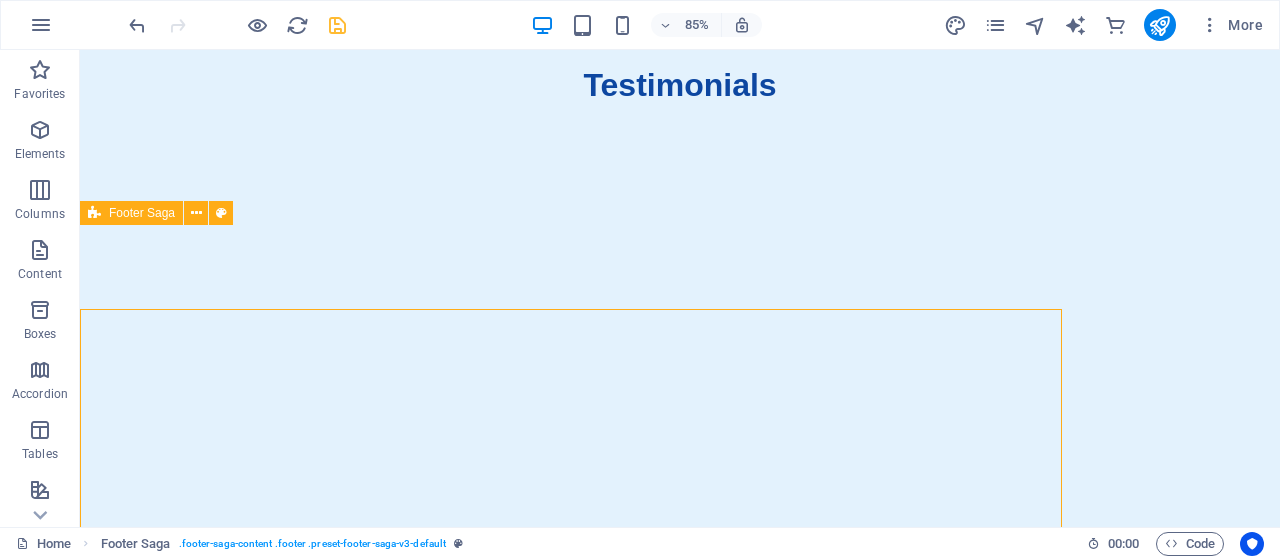 scroll, scrollTop: 4088, scrollLeft: 0, axis: vertical 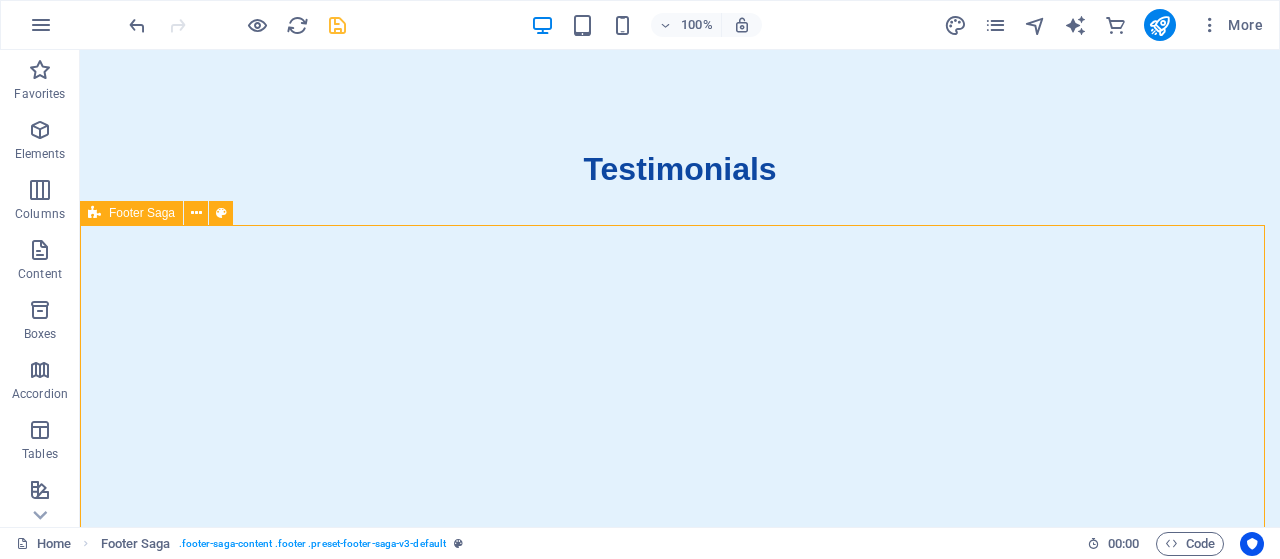 click on "waterpumps.com.my At WaterPumps.com.my, we provide high-quality water pump solutions with exceptional service. Contact us for all your water pumping needs. Contact 80000 [CITY] Phone: +6012-123-4567 Mobile: Email: info@waterpumps.com.my Legal Notice Privacy Policy Navigation Home About Us Services Testimonials Contact" at bounding box center [680, 2748] 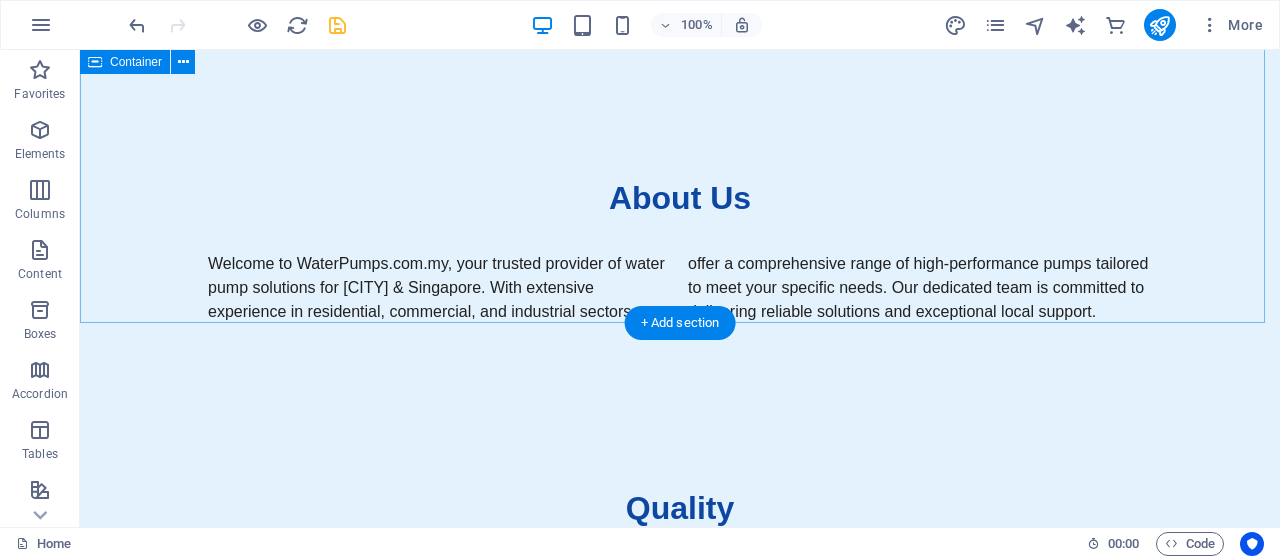 scroll, scrollTop: 1000, scrollLeft: 0, axis: vertical 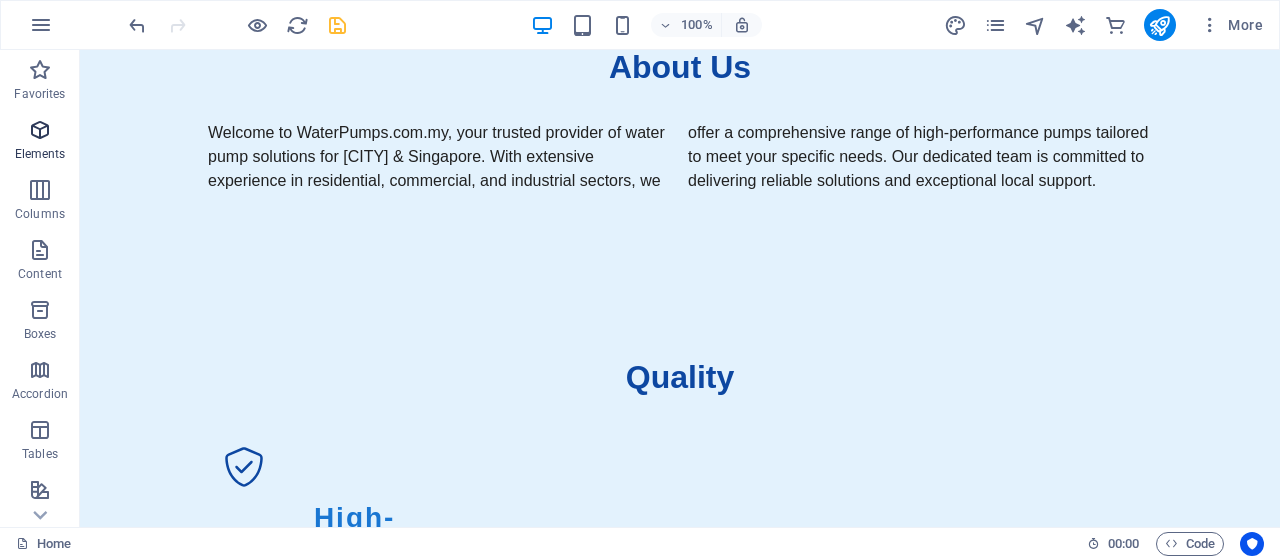 click at bounding box center [40, 130] 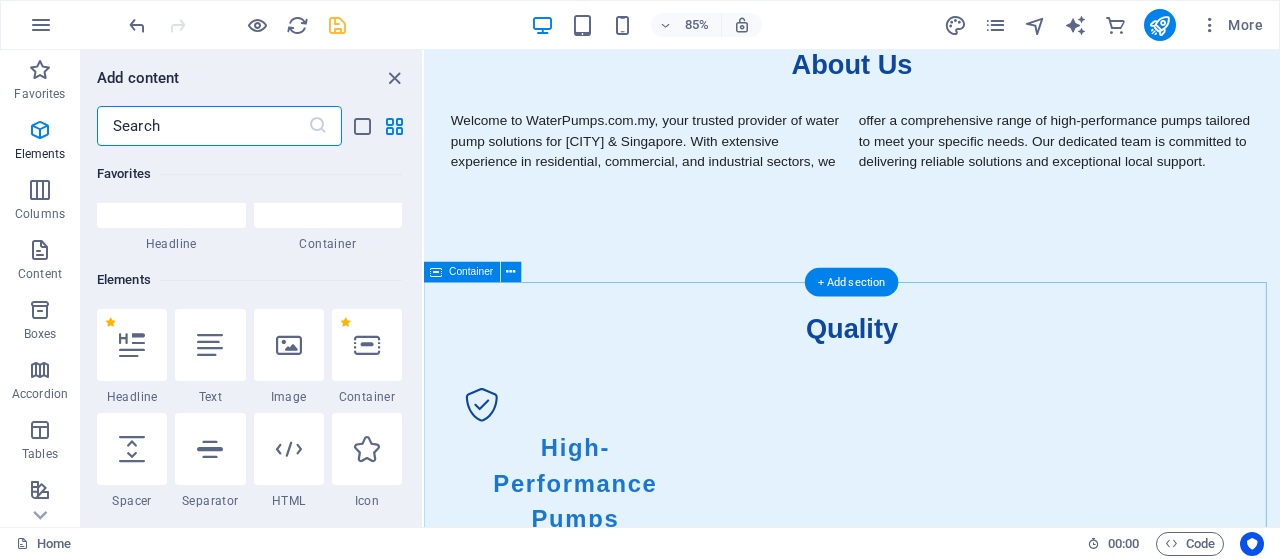 scroll, scrollTop: 213, scrollLeft: 0, axis: vertical 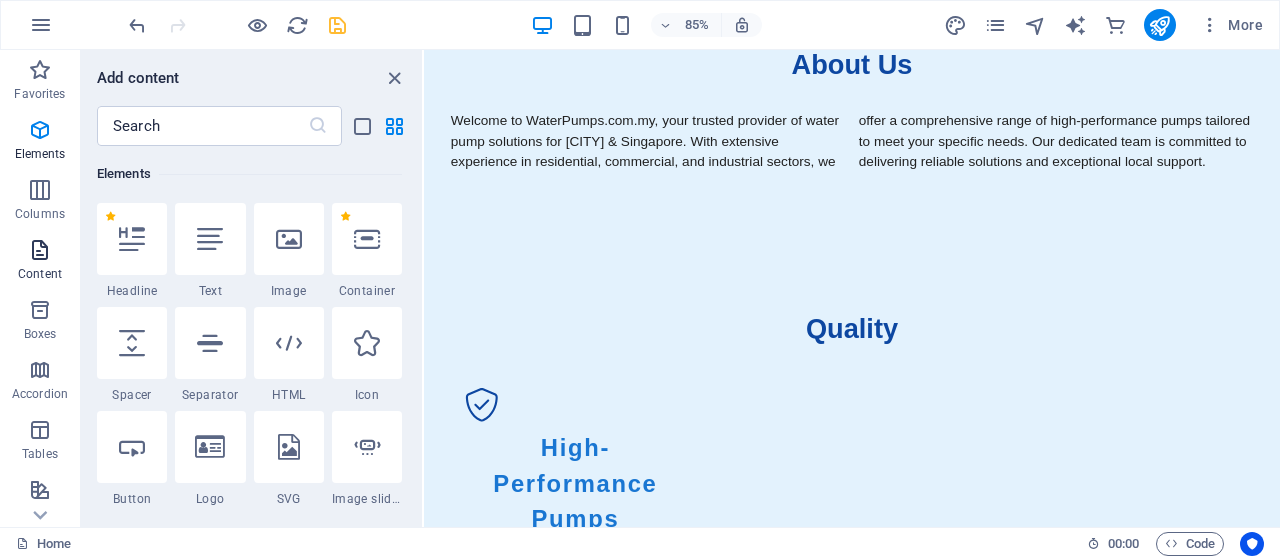 click on "Content" at bounding box center (40, 274) 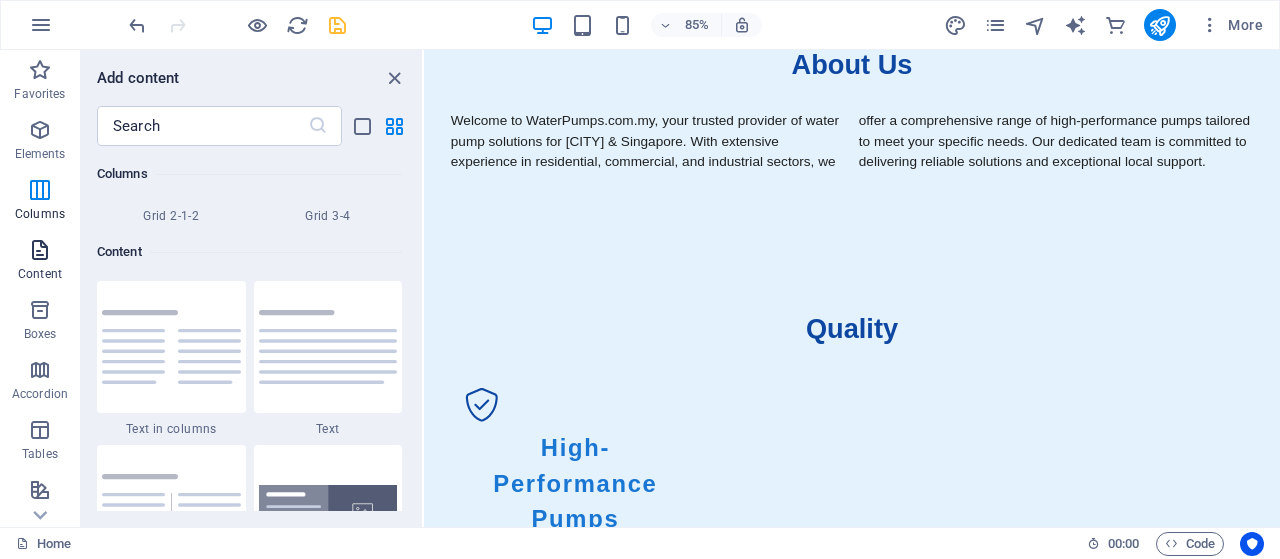 scroll, scrollTop: 3499, scrollLeft: 0, axis: vertical 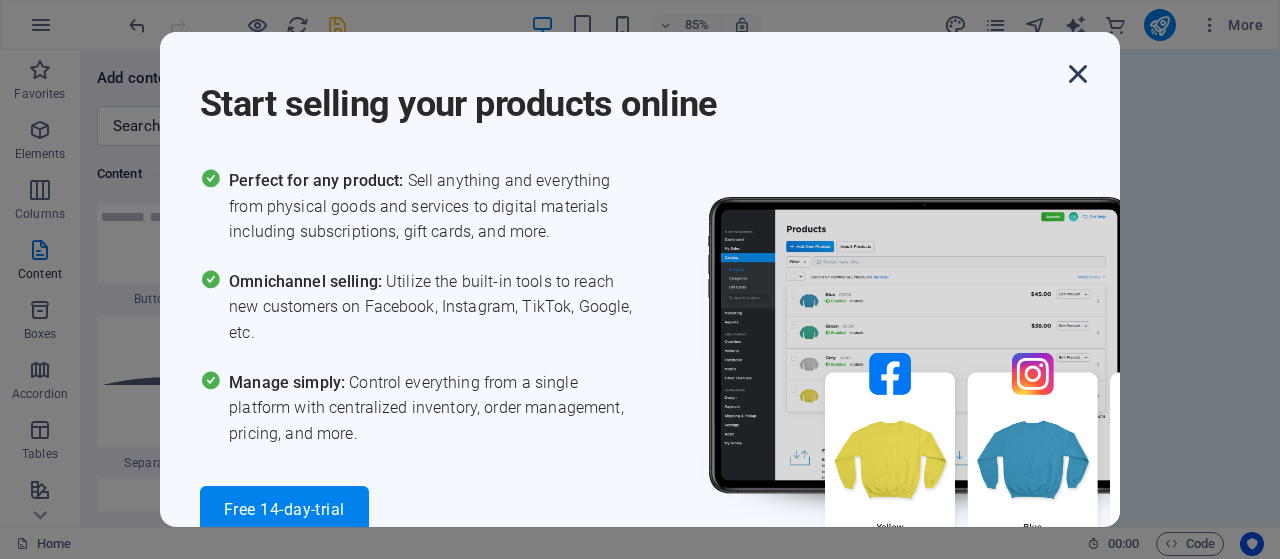 click at bounding box center [1078, 74] 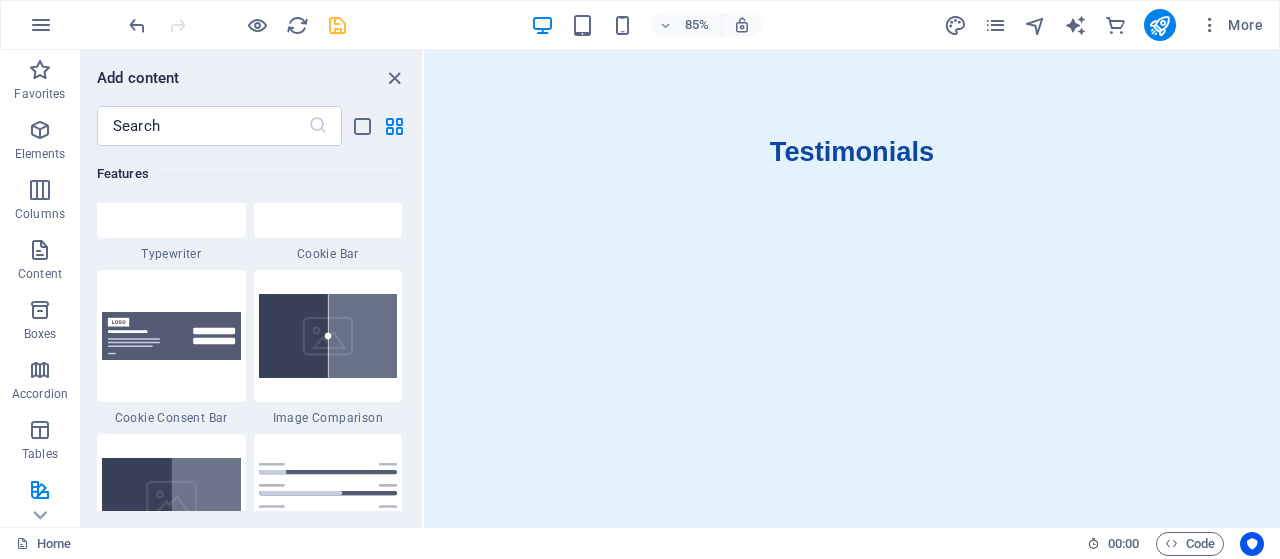 scroll, scrollTop: 7699, scrollLeft: 0, axis: vertical 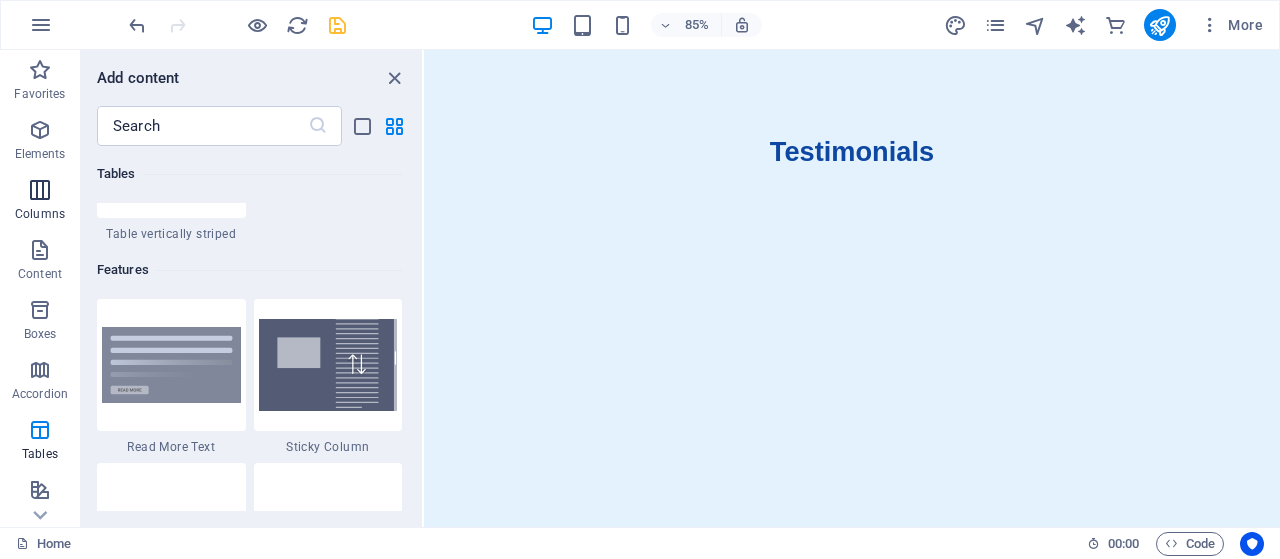 click at bounding box center [40, 190] 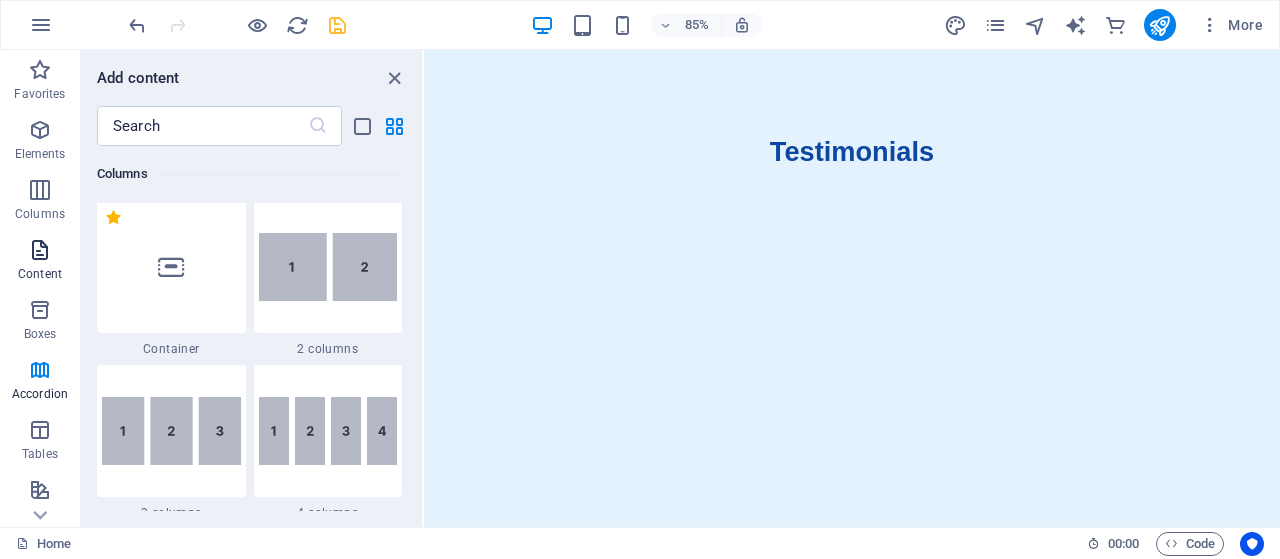 scroll, scrollTop: 990, scrollLeft: 0, axis: vertical 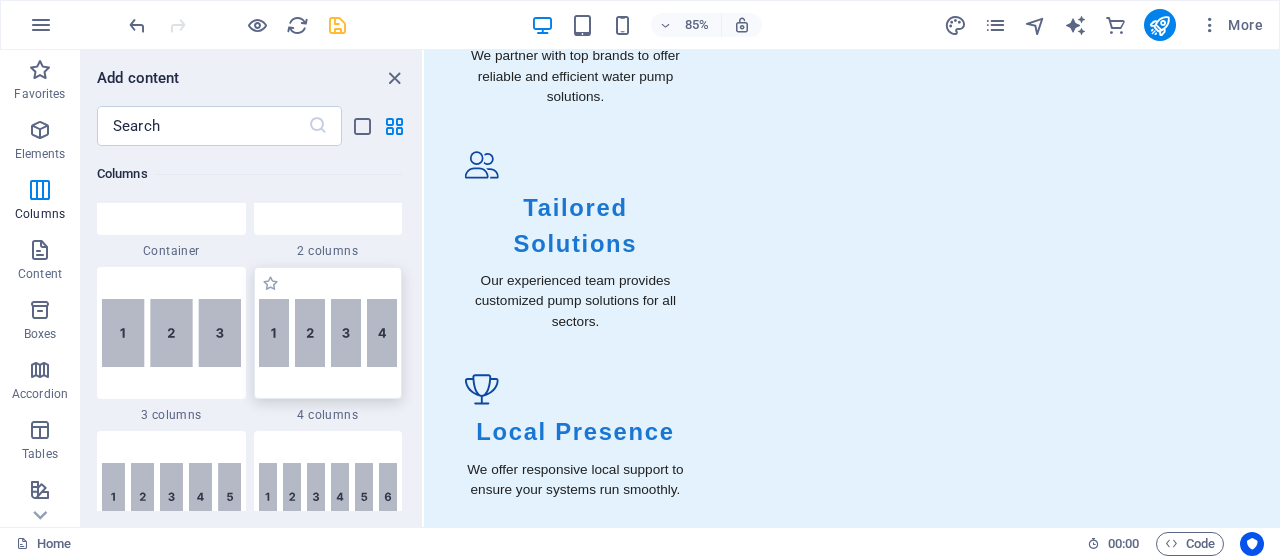 click at bounding box center [328, 333] 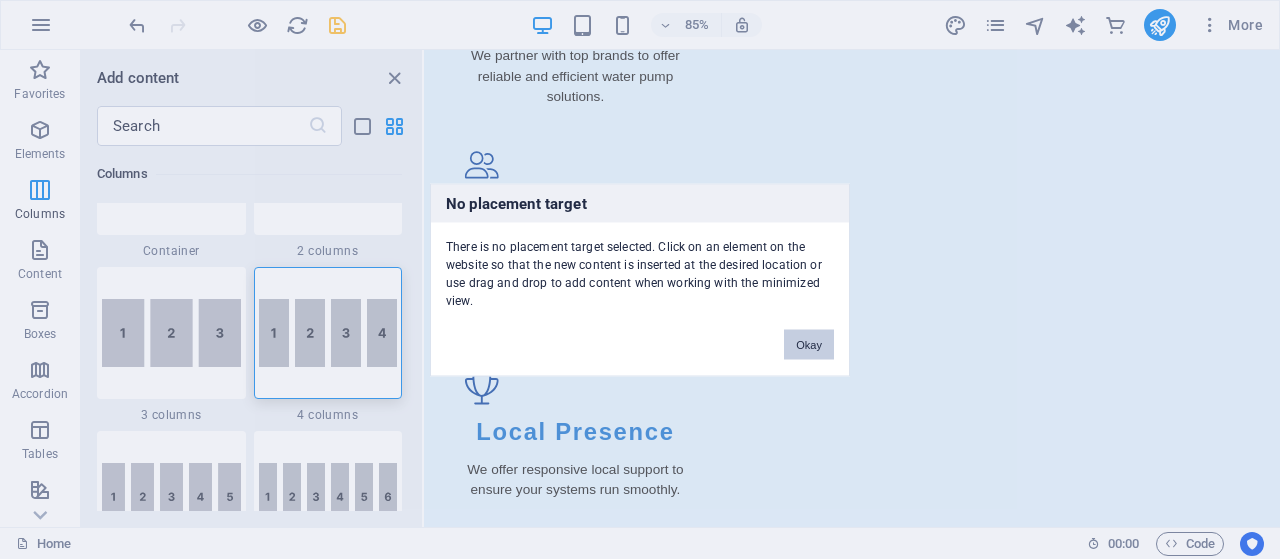 scroll, scrollTop: 1772, scrollLeft: 0, axis: vertical 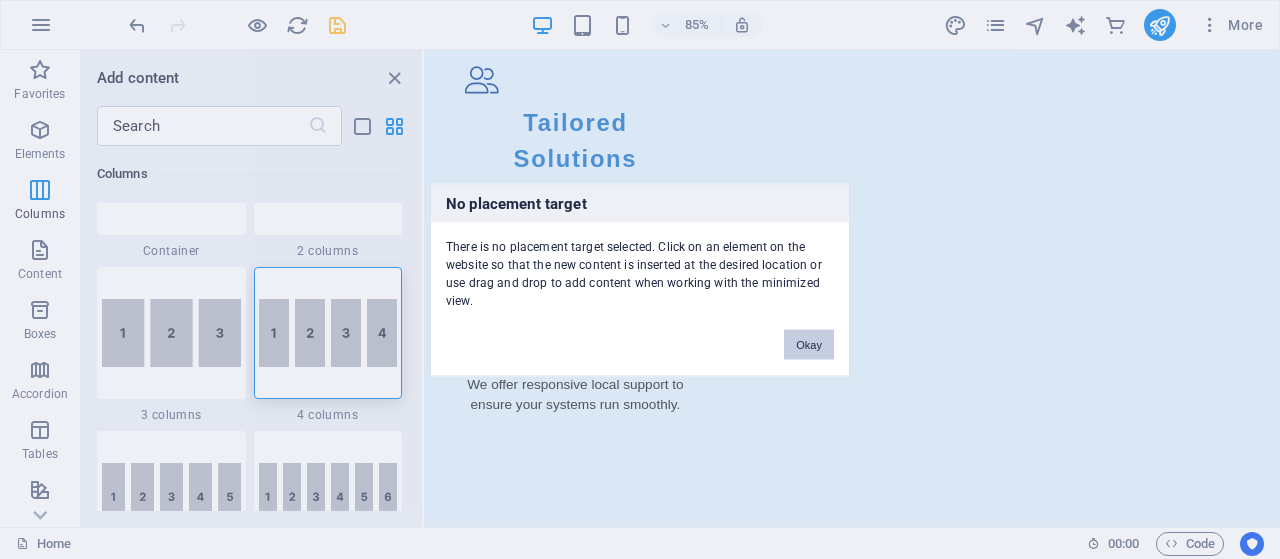 click on "Okay" at bounding box center [809, 344] 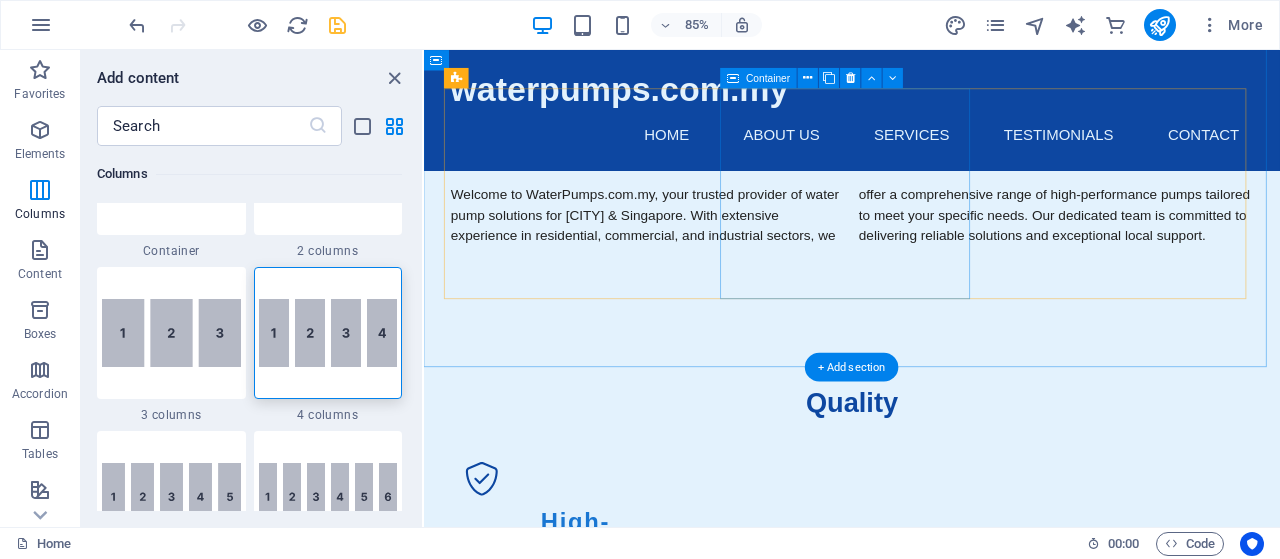 scroll, scrollTop: 972, scrollLeft: 0, axis: vertical 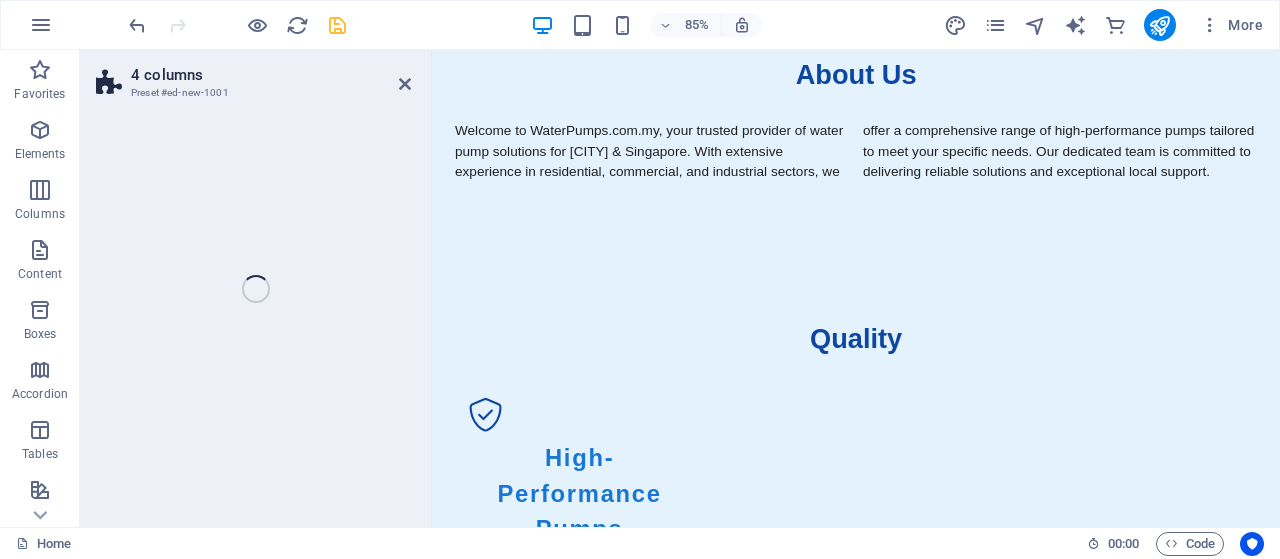 select on "rem" 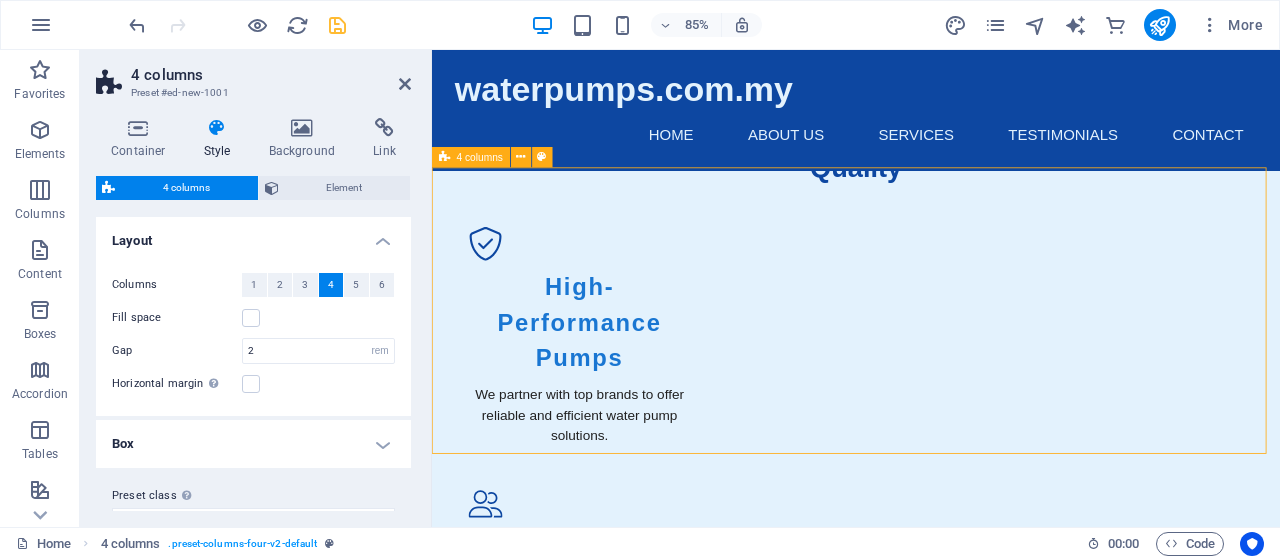scroll, scrollTop: 1073, scrollLeft: 0, axis: vertical 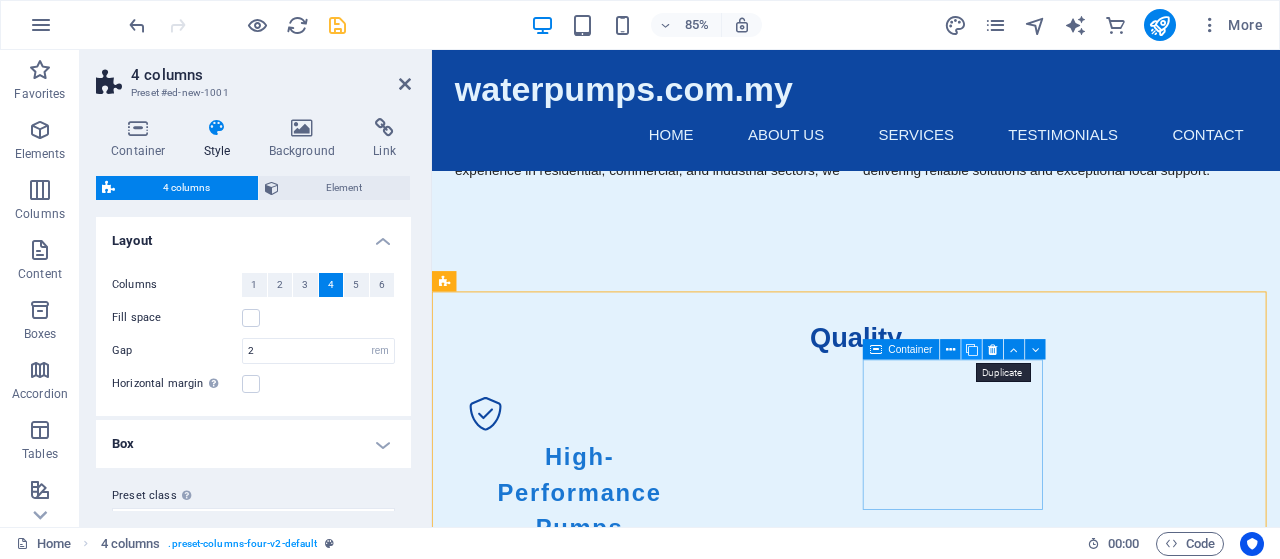 click at bounding box center [972, 349] 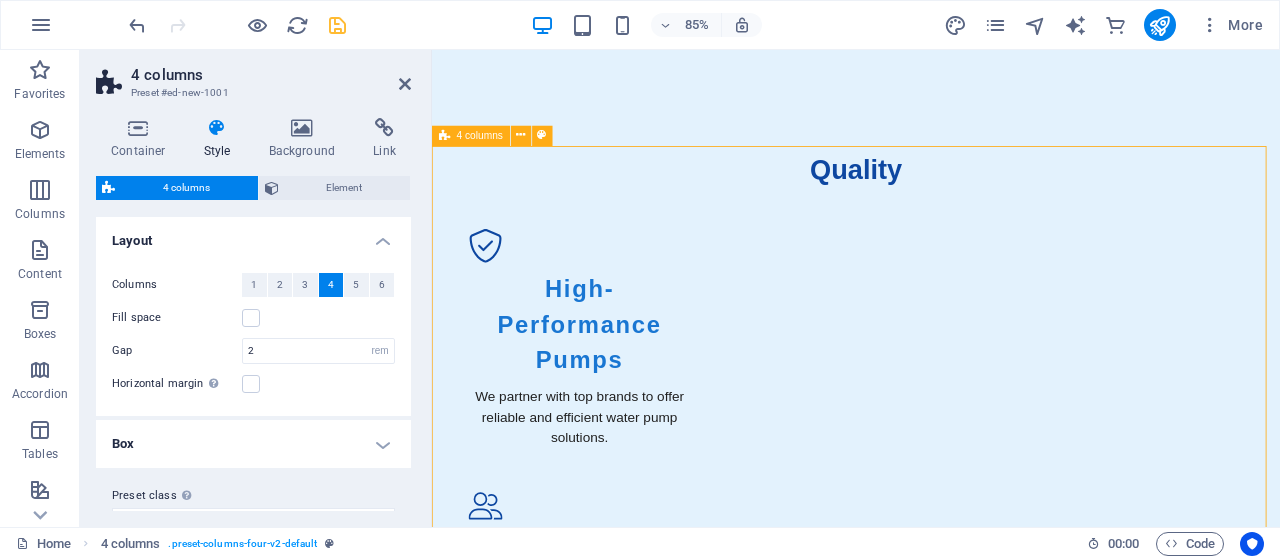 scroll, scrollTop: 1273, scrollLeft: 0, axis: vertical 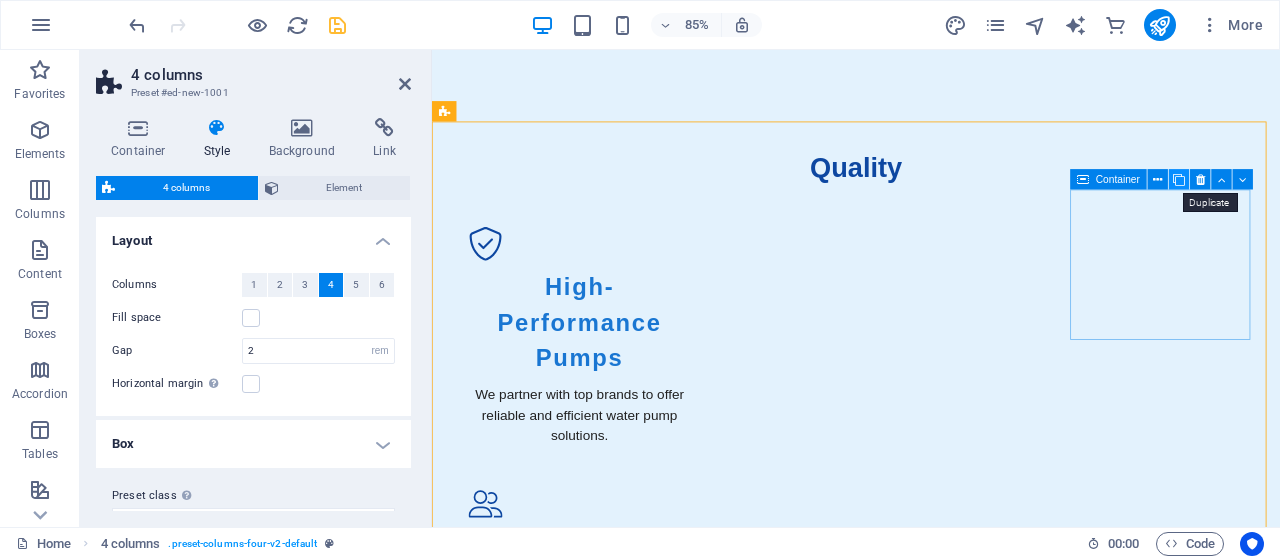 click at bounding box center (1179, 179) 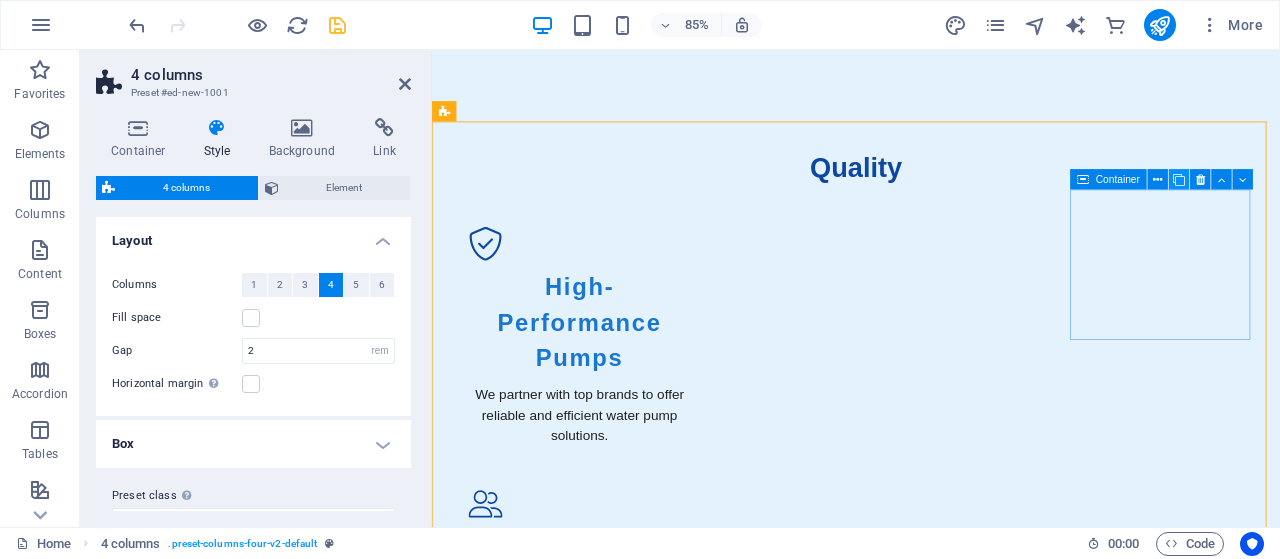 click at bounding box center (1179, 179) 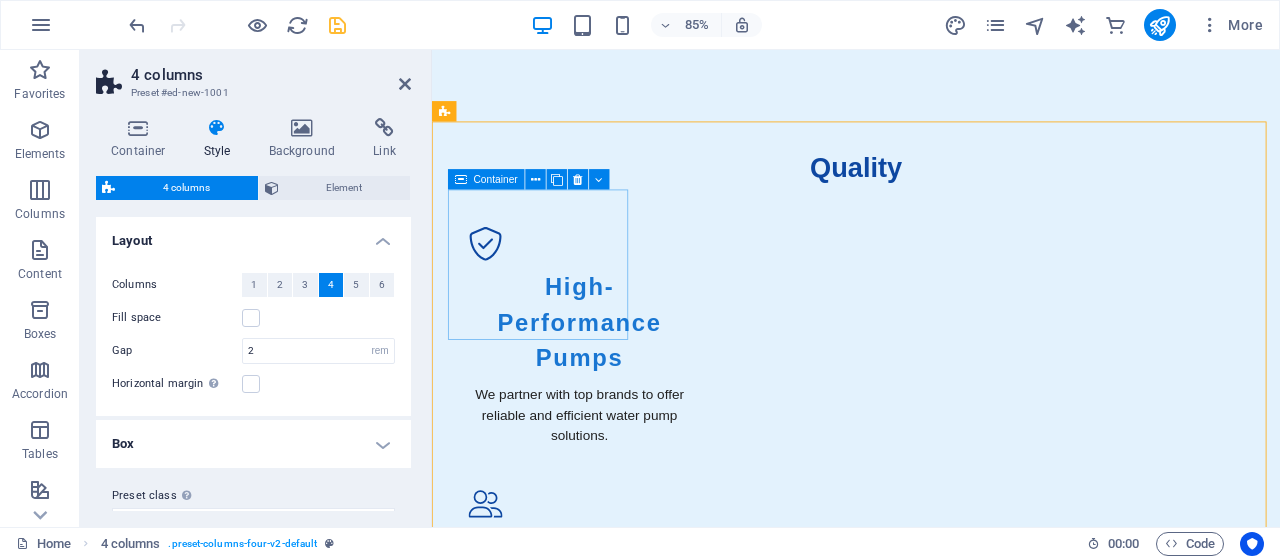 click on "Paste clipboard" at bounding box center (554, 1291) 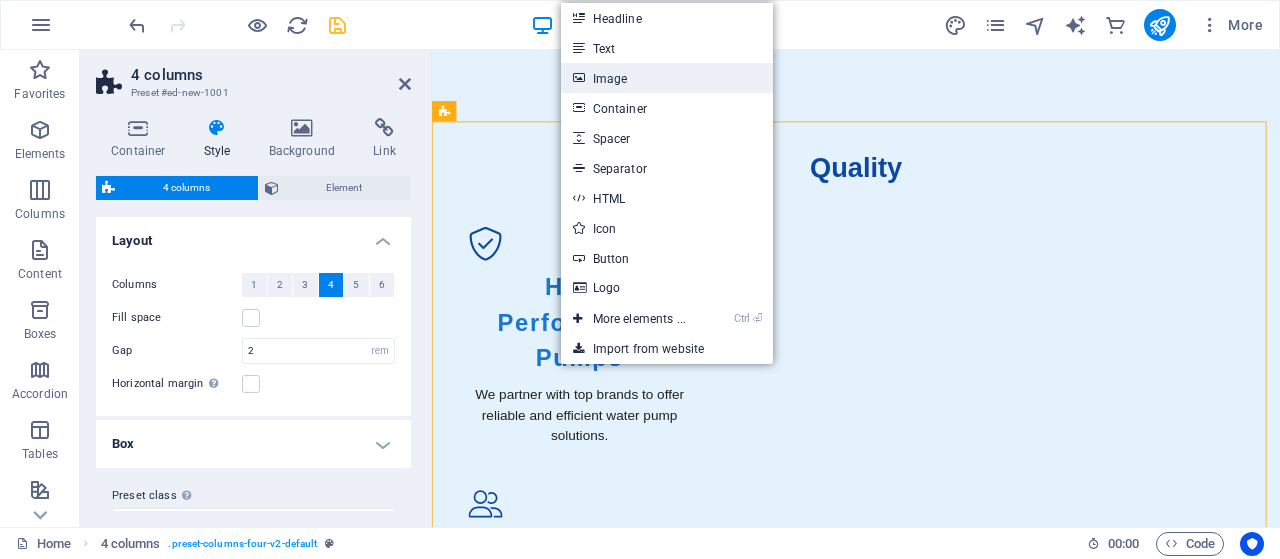click on "Image" at bounding box center [667, 78] 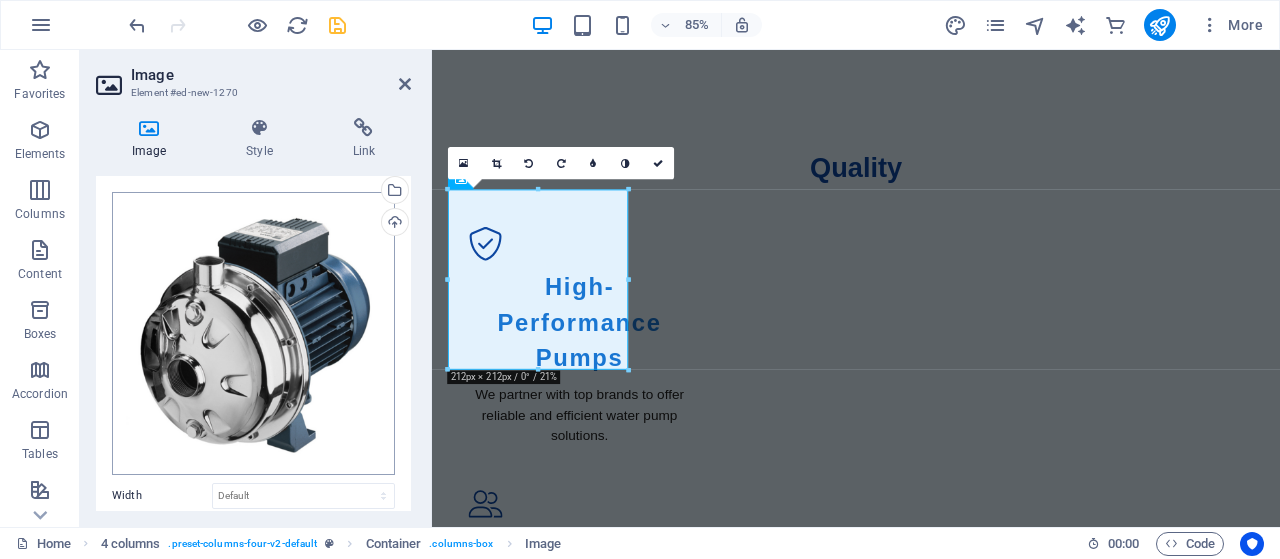 scroll, scrollTop: 0, scrollLeft: 0, axis: both 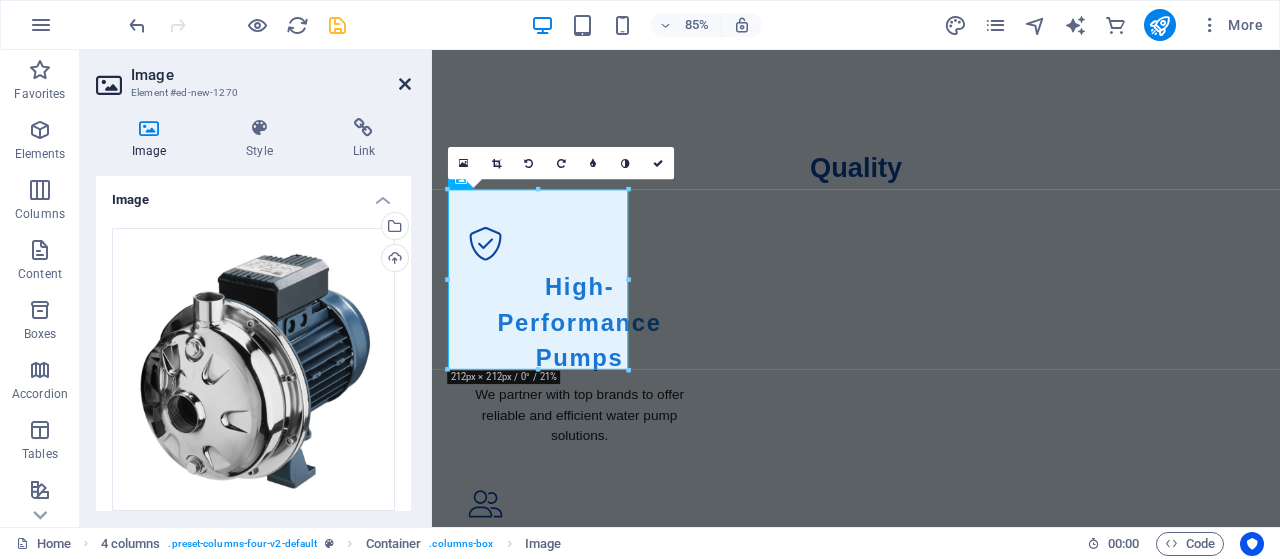 click at bounding box center (405, 84) 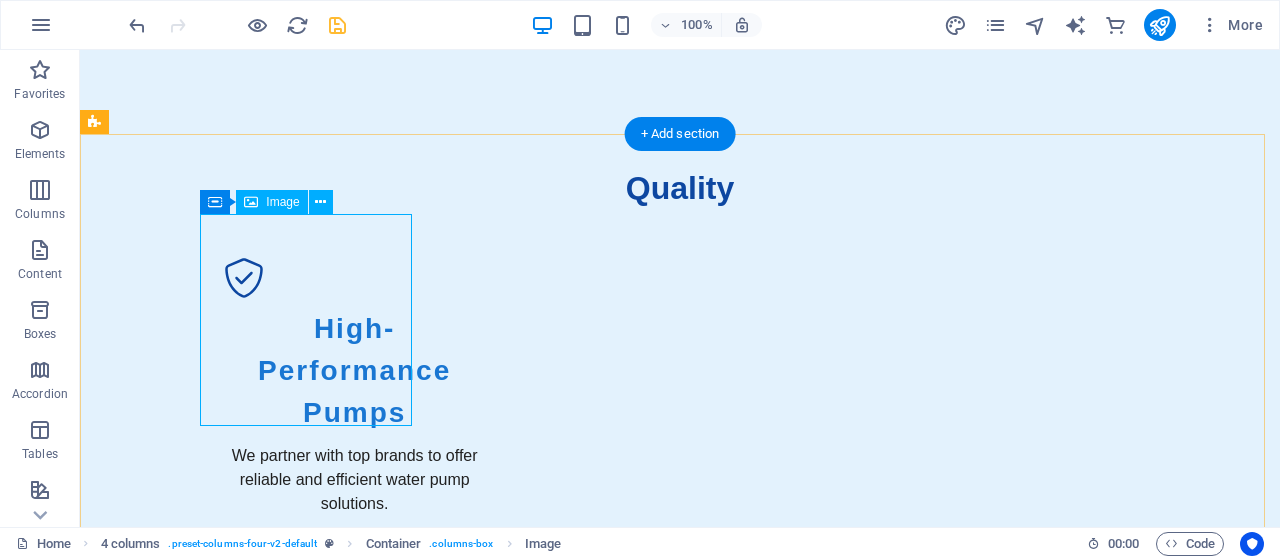 click at bounding box center (202, 1754) 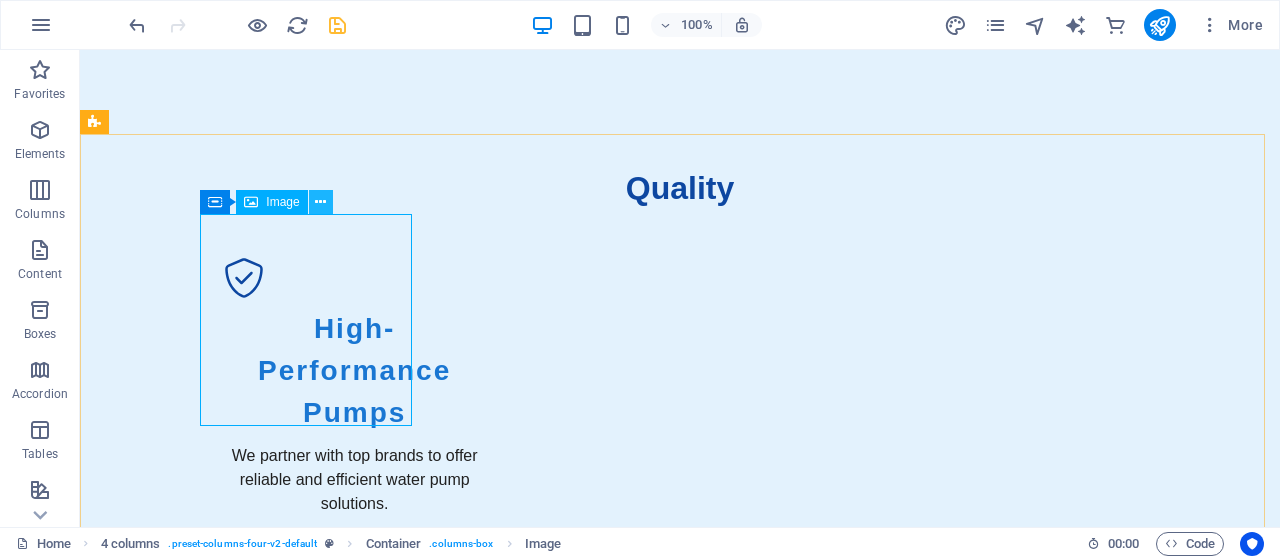 click at bounding box center [320, 202] 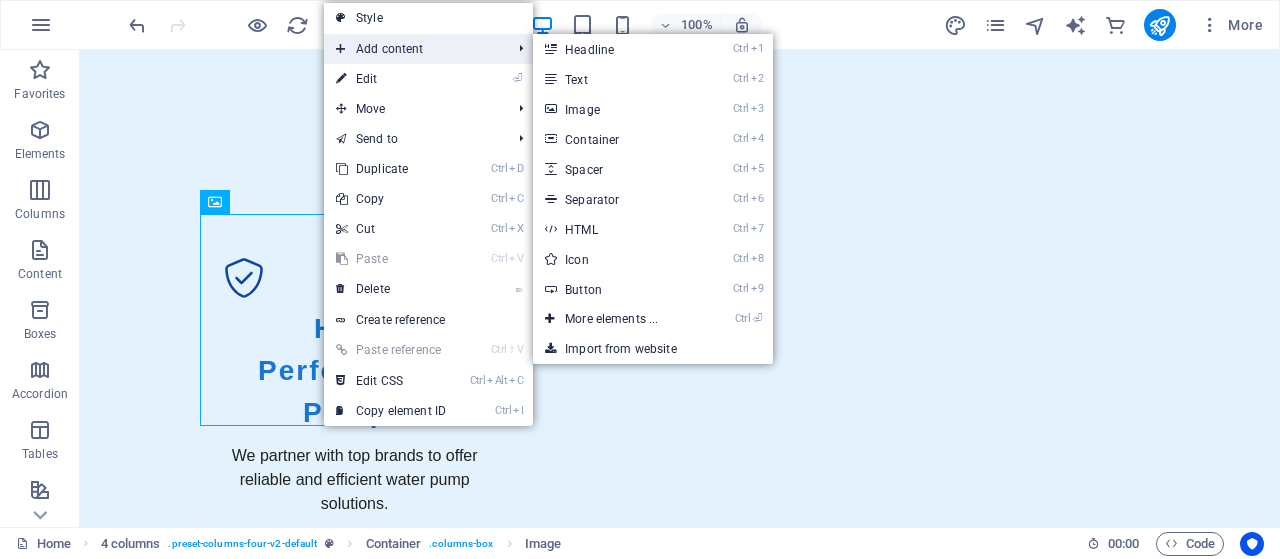 click on "Add content" at bounding box center (413, 49) 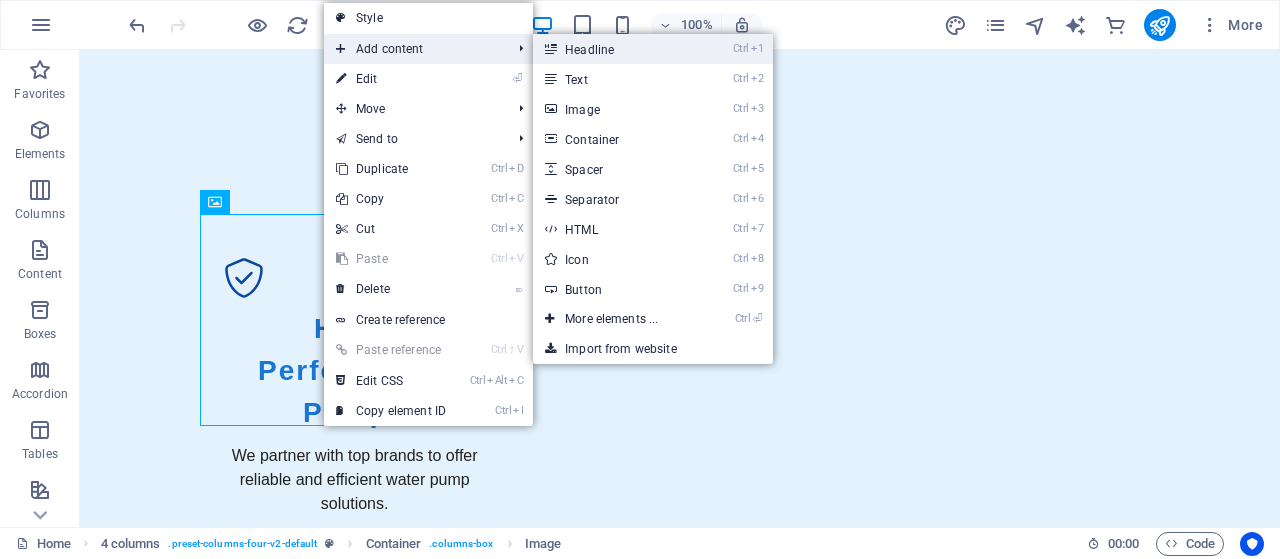 click on "Ctrl 1  Headline" at bounding box center [615, 49] 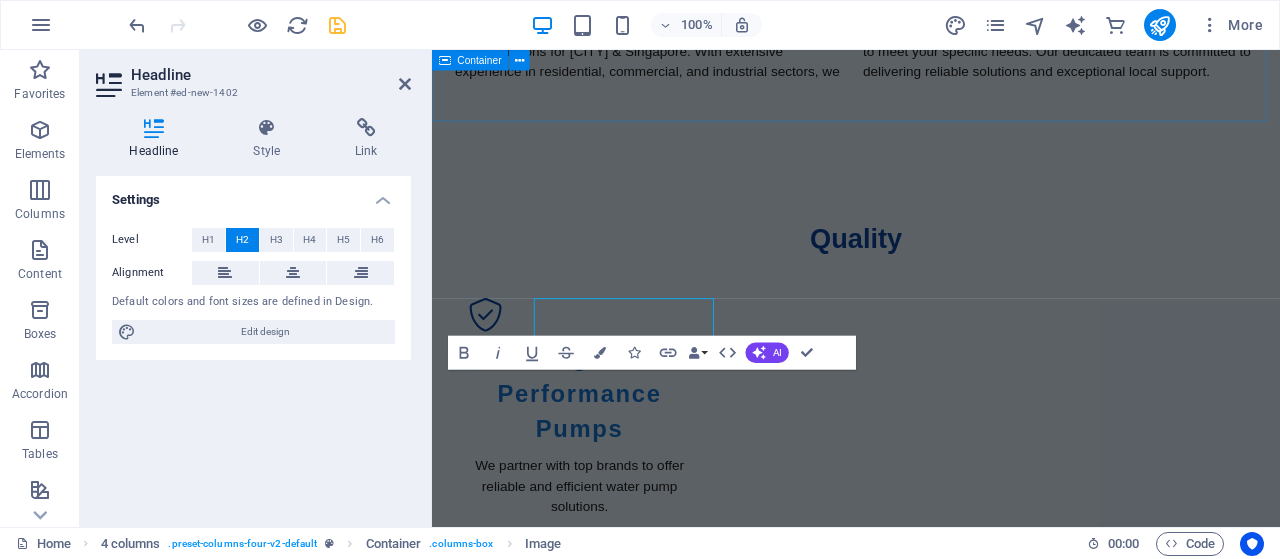 scroll, scrollTop: 1273, scrollLeft: 0, axis: vertical 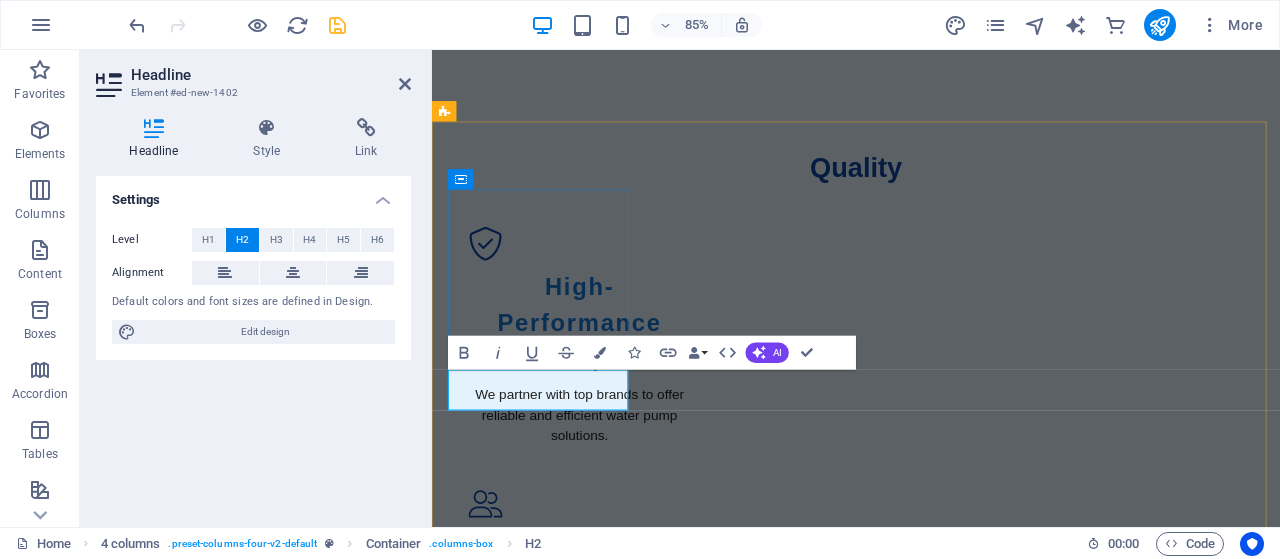 click on "New headline" at bounding box center [554, 2176] 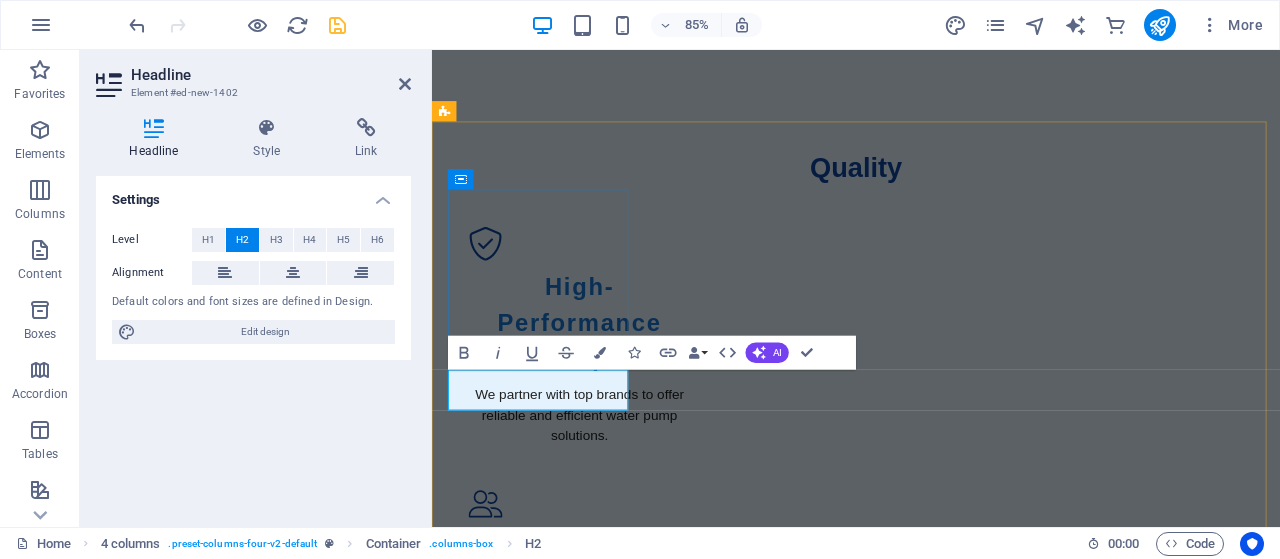 click on "New headline" at bounding box center [554, 2176] 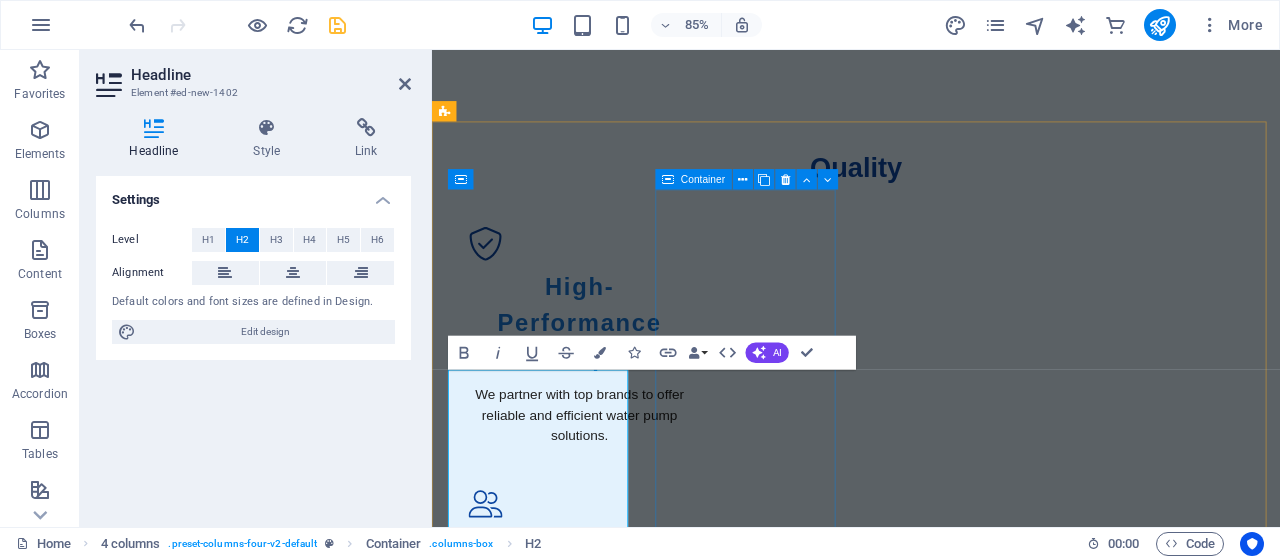 click on "Drop content here or  Add elements  Paste clipboard" at bounding box center [554, 2593] 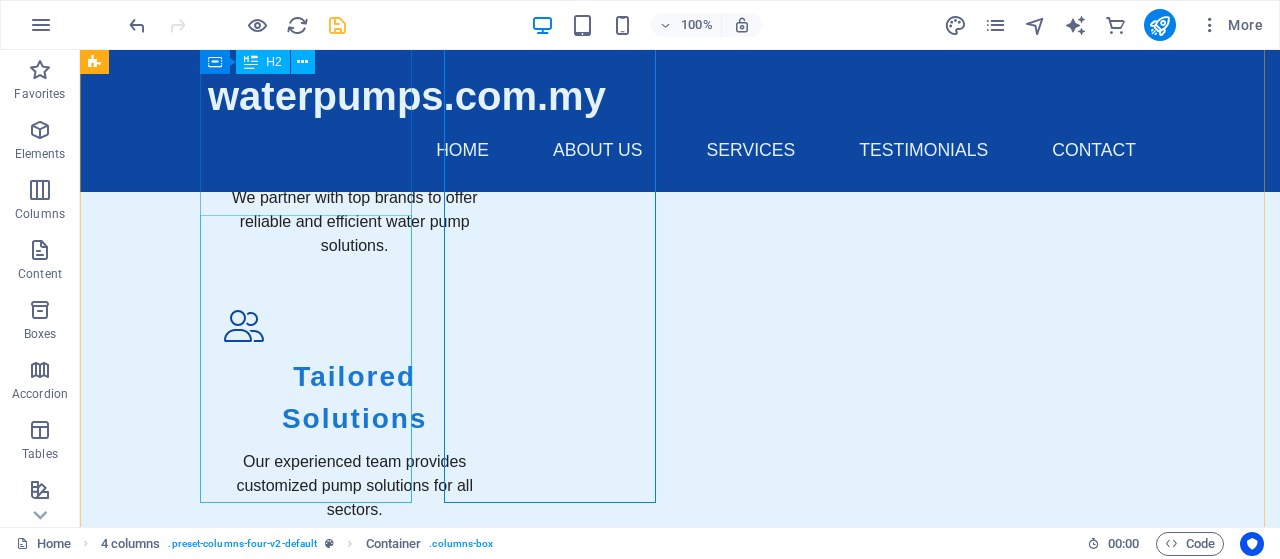 scroll, scrollTop: 1389, scrollLeft: 0, axis: vertical 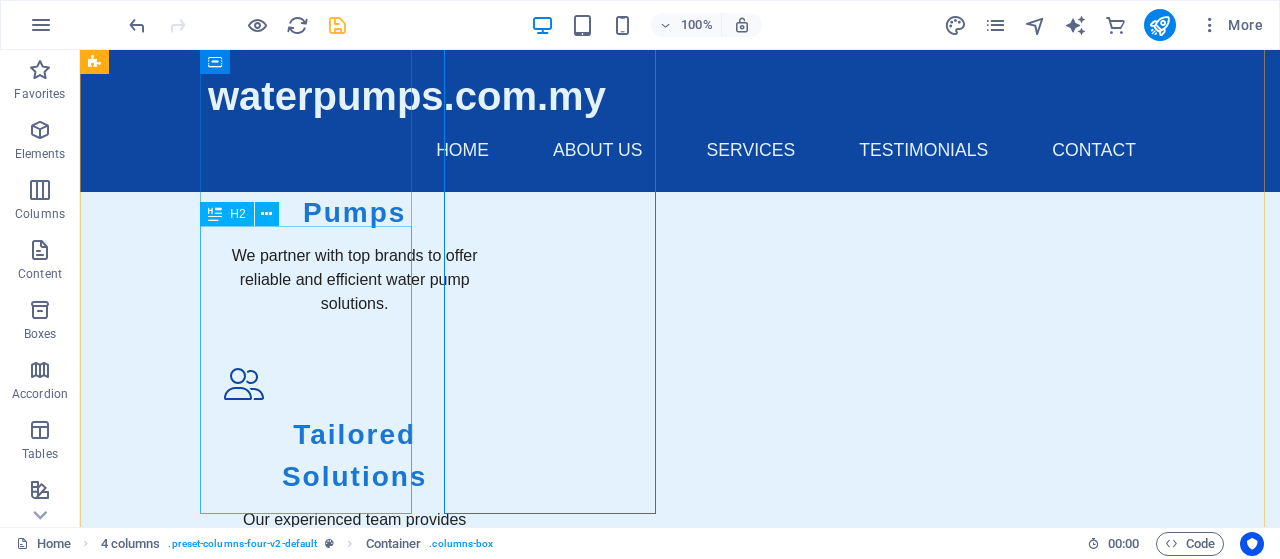 click on "Ebara CDXM 70-05 Stainless Steel Close-coupled Centrifugal Pump 1" at bounding box center (202, 2322) 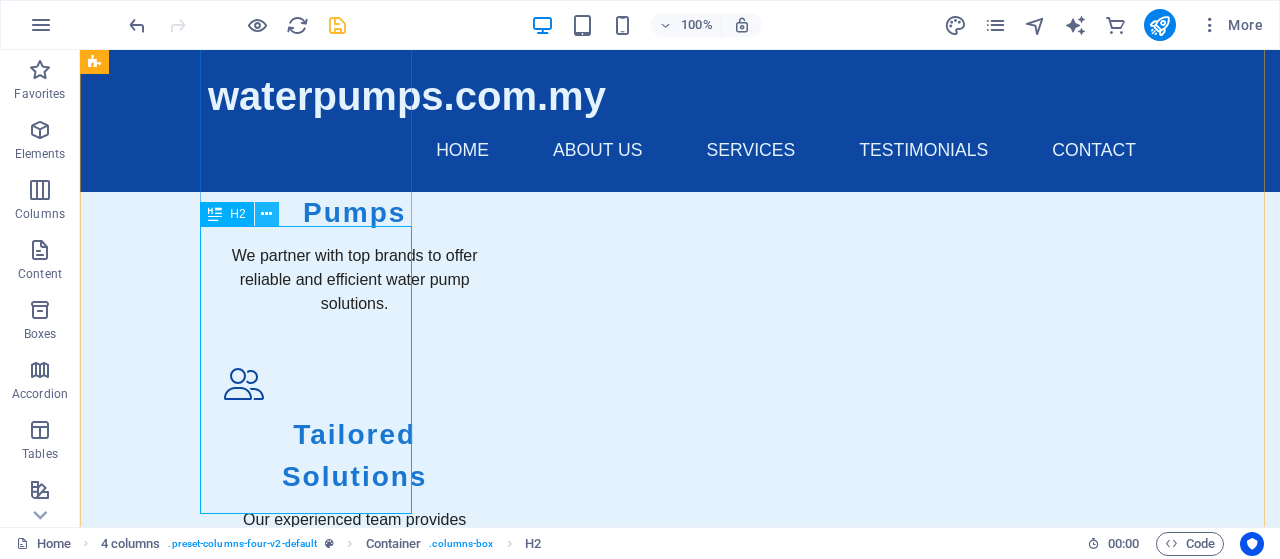 click at bounding box center (266, 214) 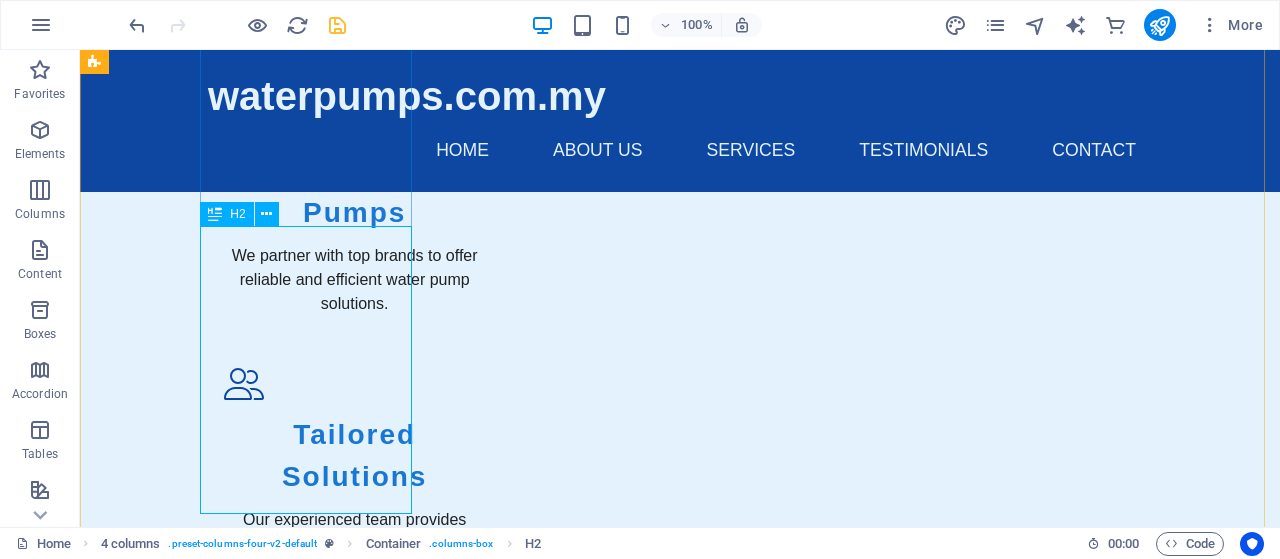 click on "Ebara CDXM 70-05 Stainless Steel Close-coupled Centrifugal Pump 1" at bounding box center (202, 2322) 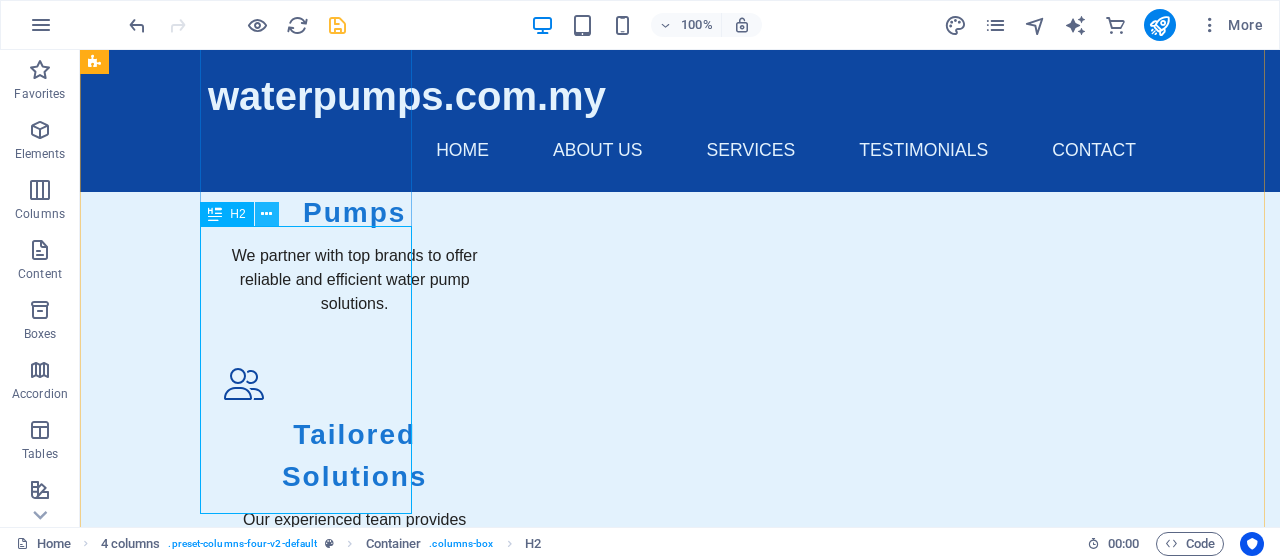 click at bounding box center [266, 214] 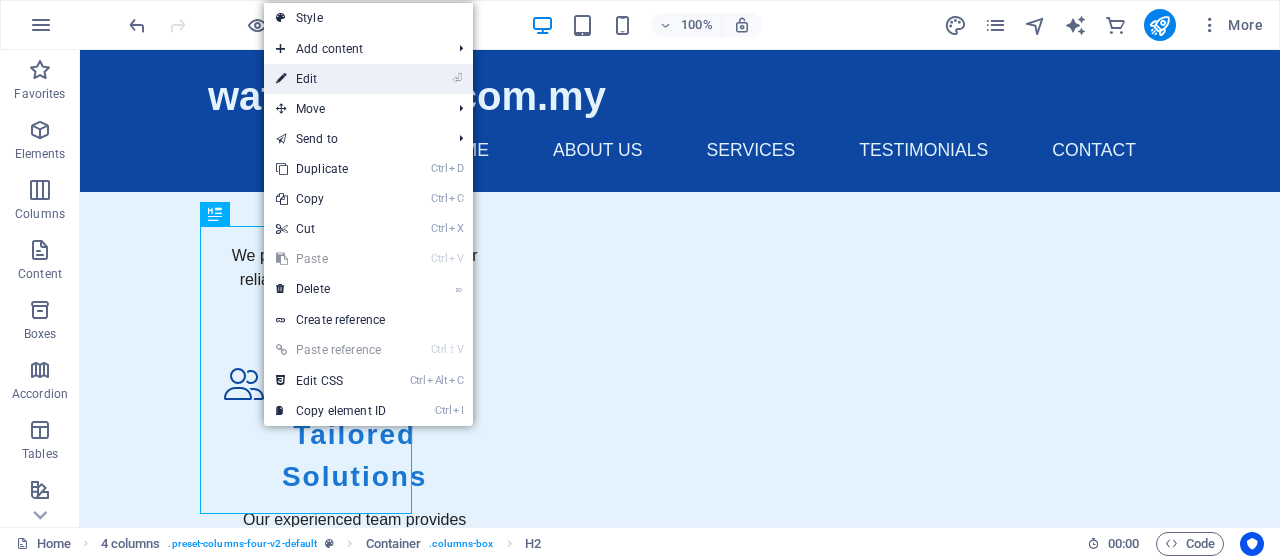 click on "⏎  Edit" at bounding box center [331, 79] 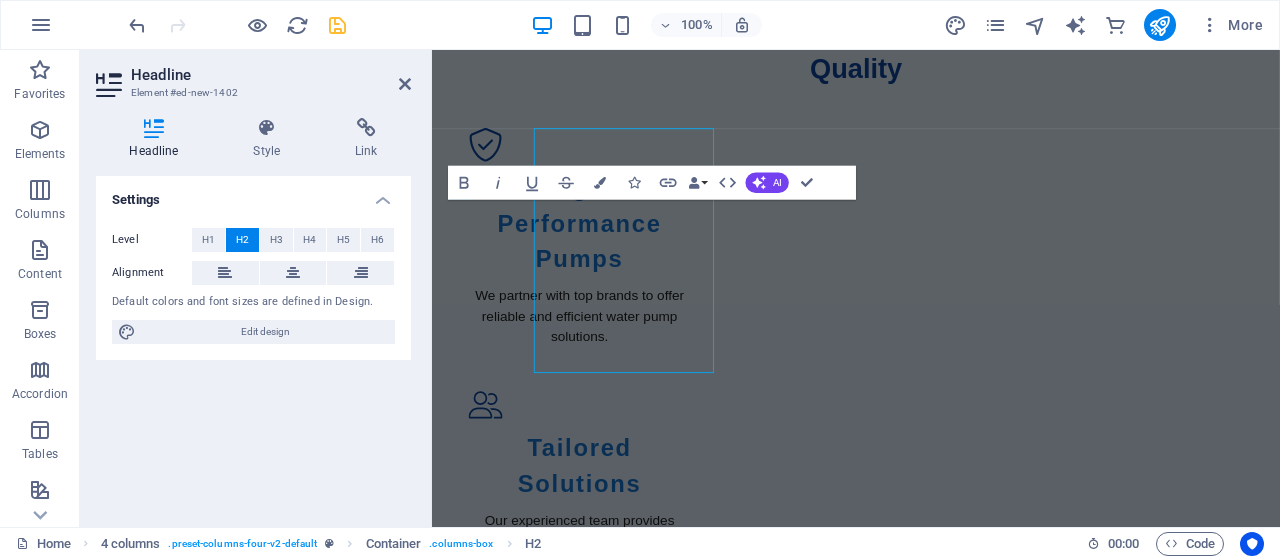 scroll, scrollTop: 1473, scrollLeft: 0, axis: vertical 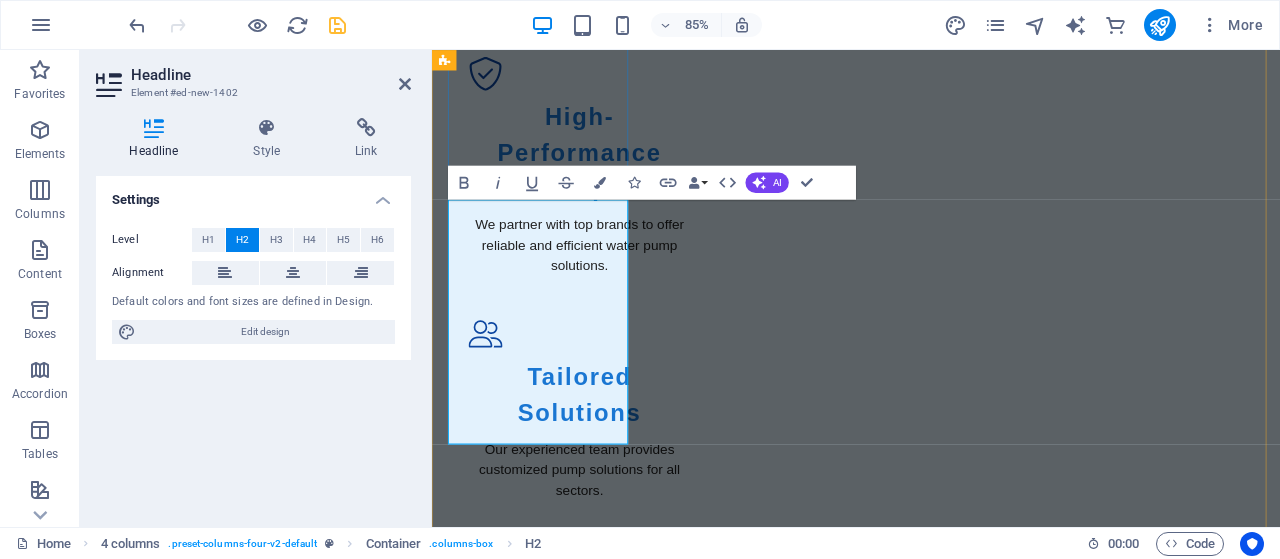 click on "Ebara CDXM 70-05 Stainless Steel Close-coupled Centrifugal Pump 1" at bounding box center [554, 2120] 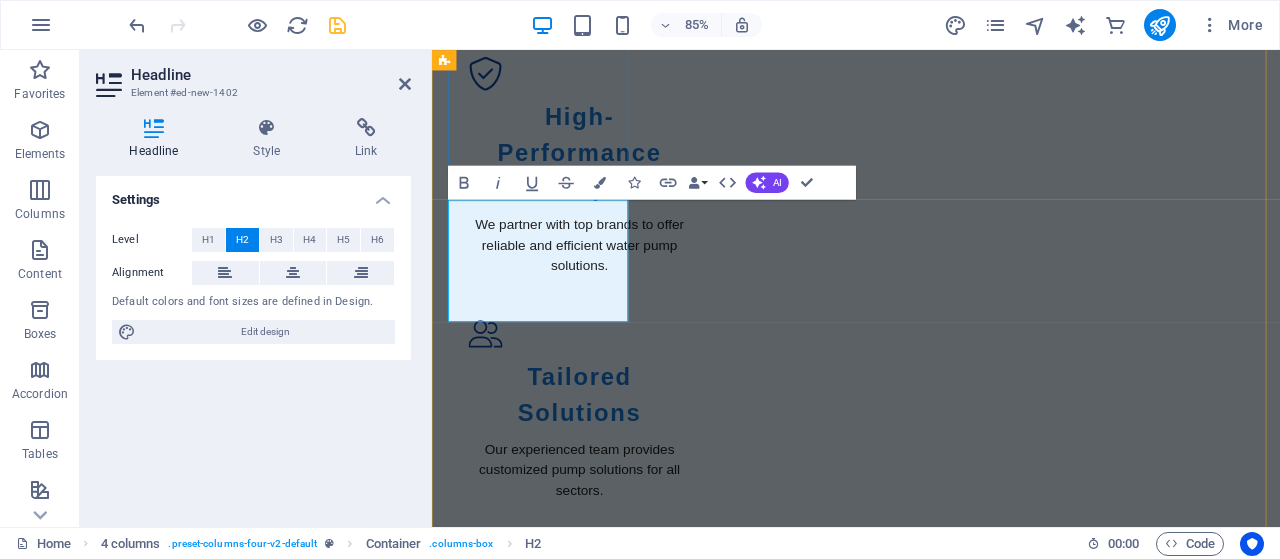 click on "Ebara CDXM Centrifugal Pump 1" at bounding box center (554, 2024) 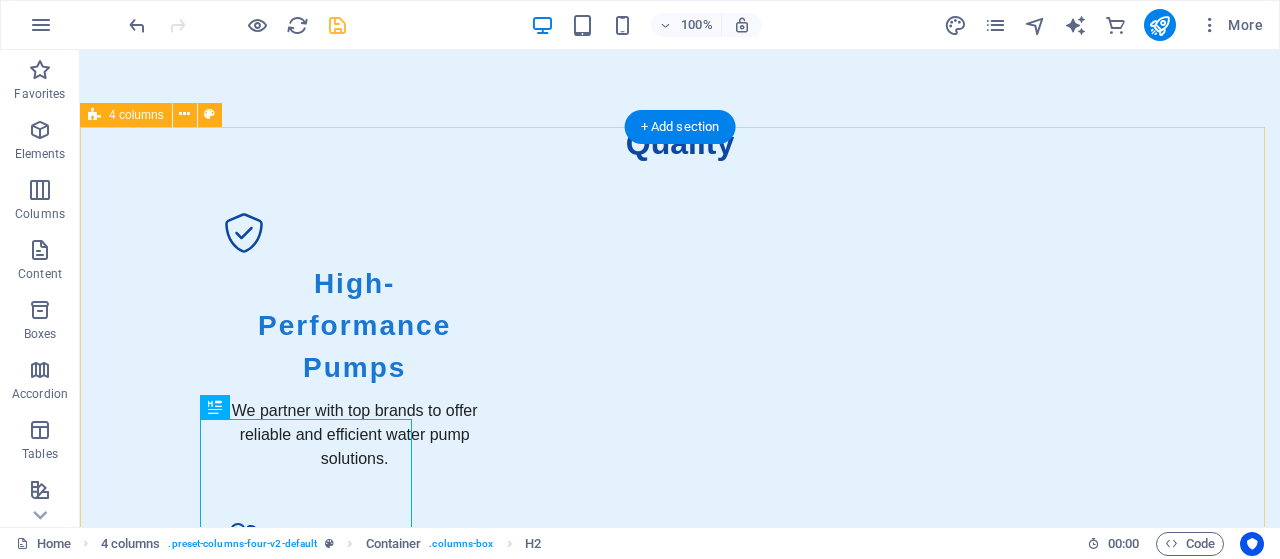 scroll, scrollTop: 1289, scrollLeft: 0, axis: vertical 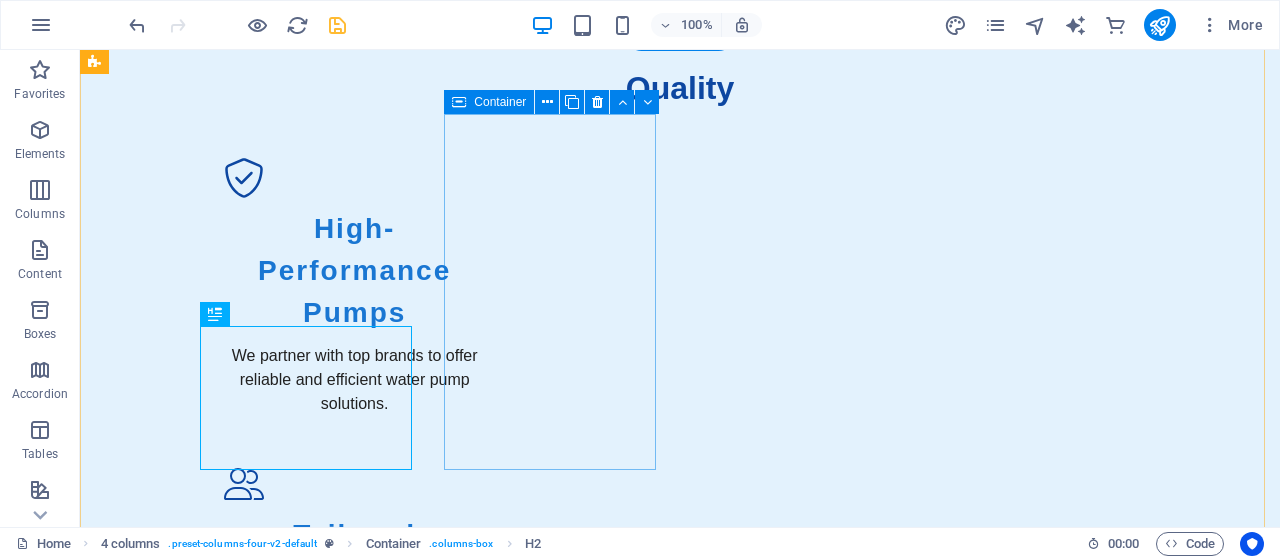 click on "Add elements" at bounding box center [201, 2515] 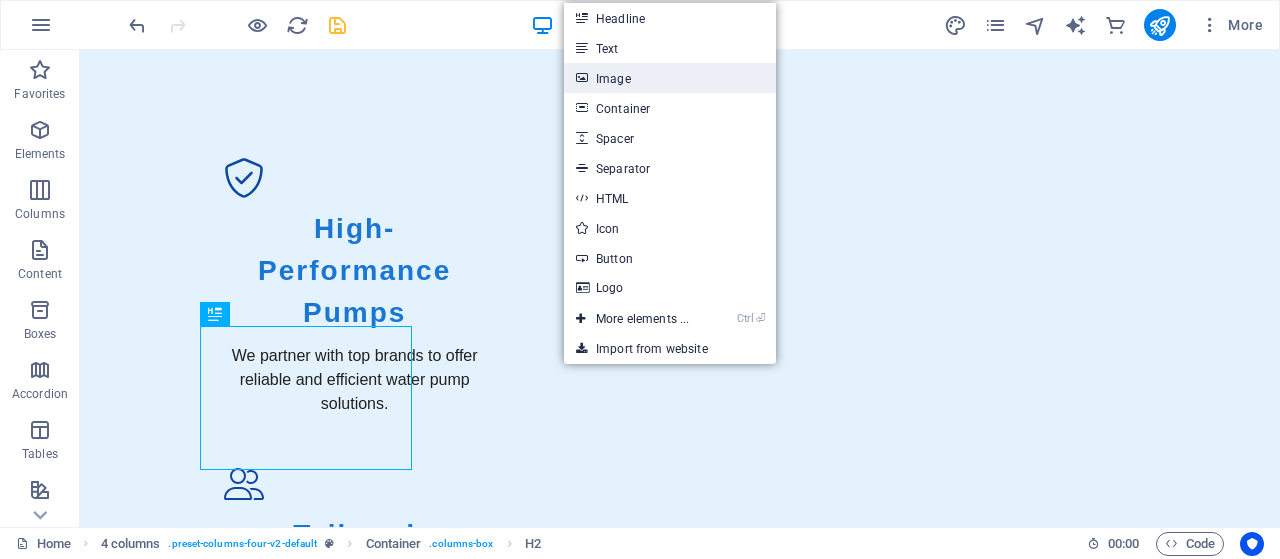 click on "Image" at bounding box center [670, 78] 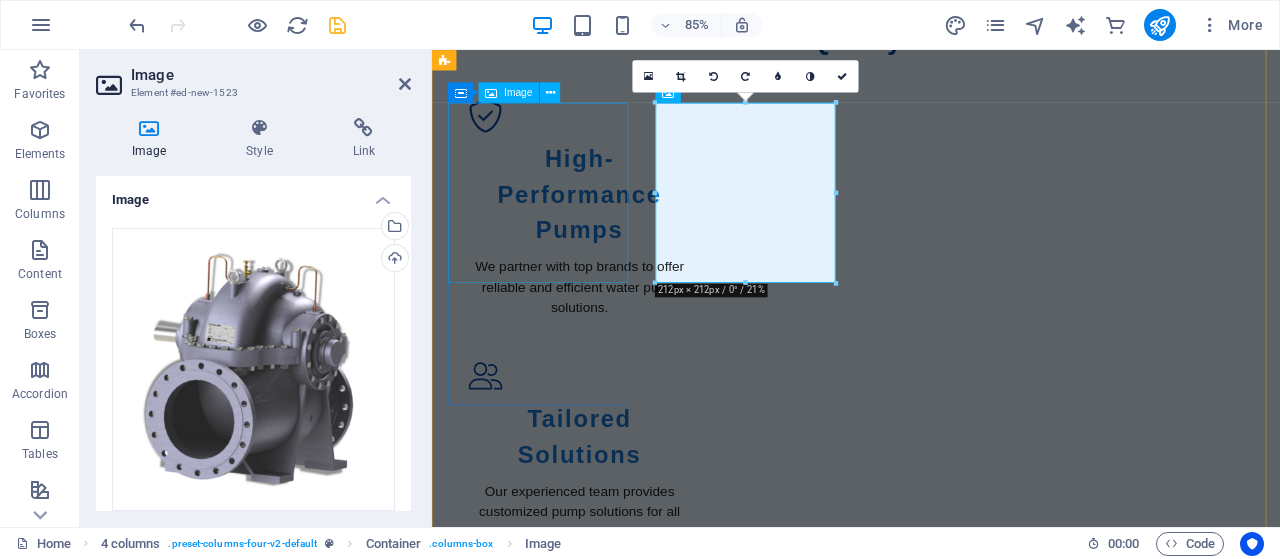 scroll, scrollTop: 1473, scrollLeft: 0, axis: vertical 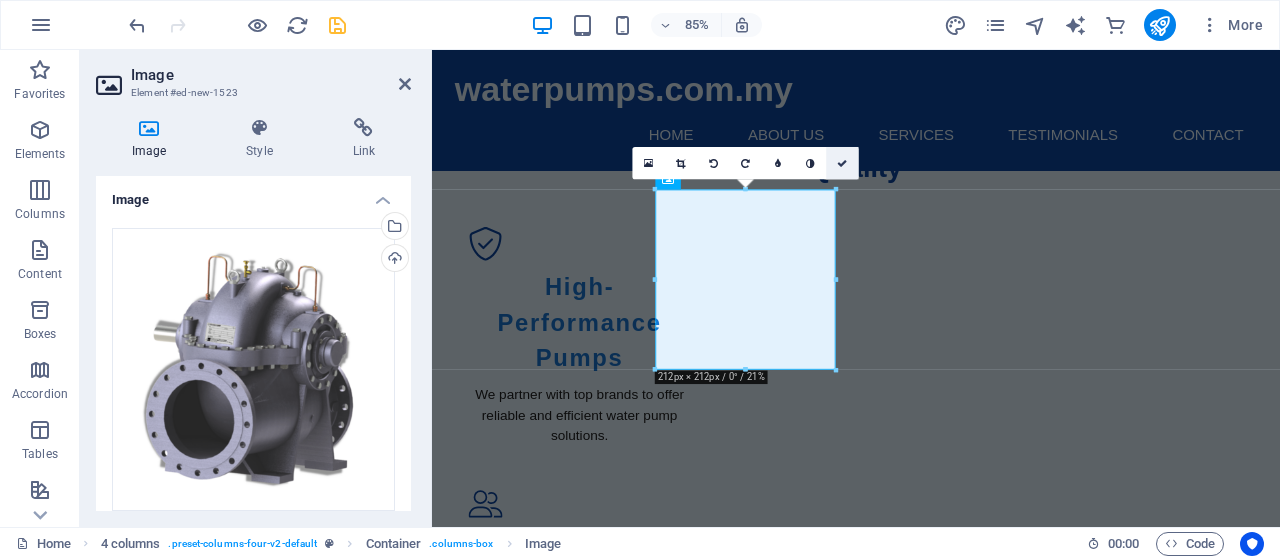 click at bounding box center [842, 163] 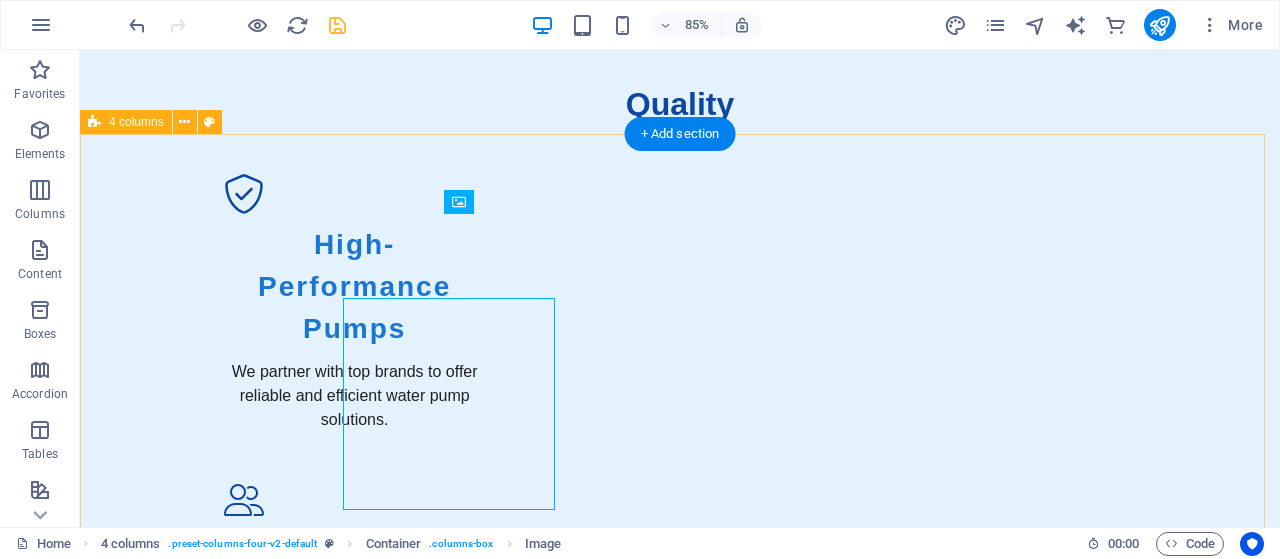 scroll, scrollTop: 1189, scrollLeft: 0, axis: vertical 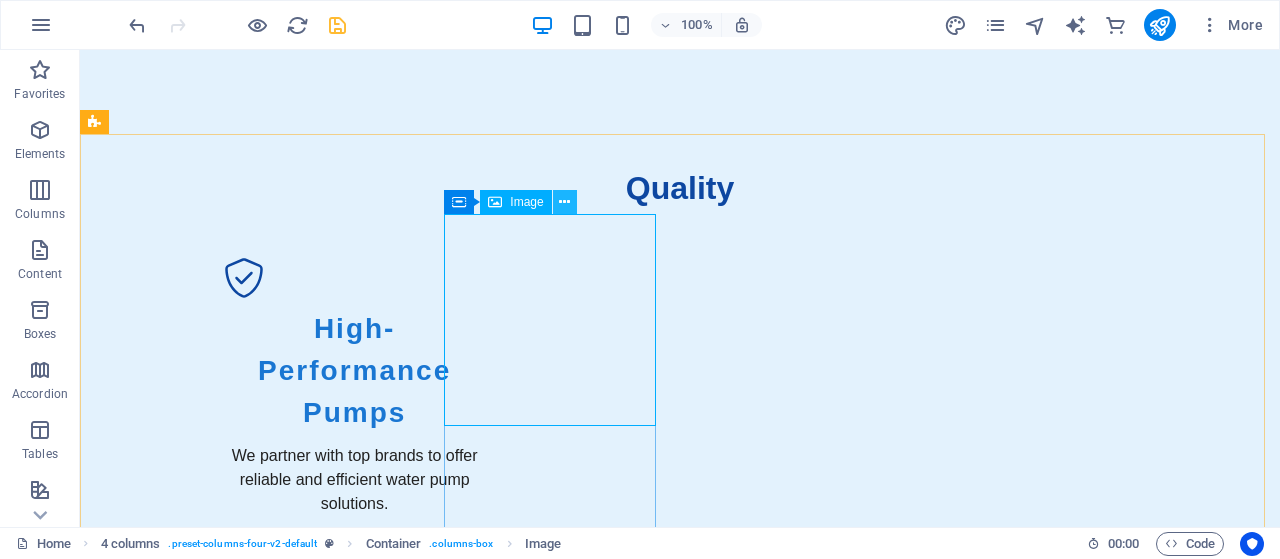 click at bounding box center [564, 202] 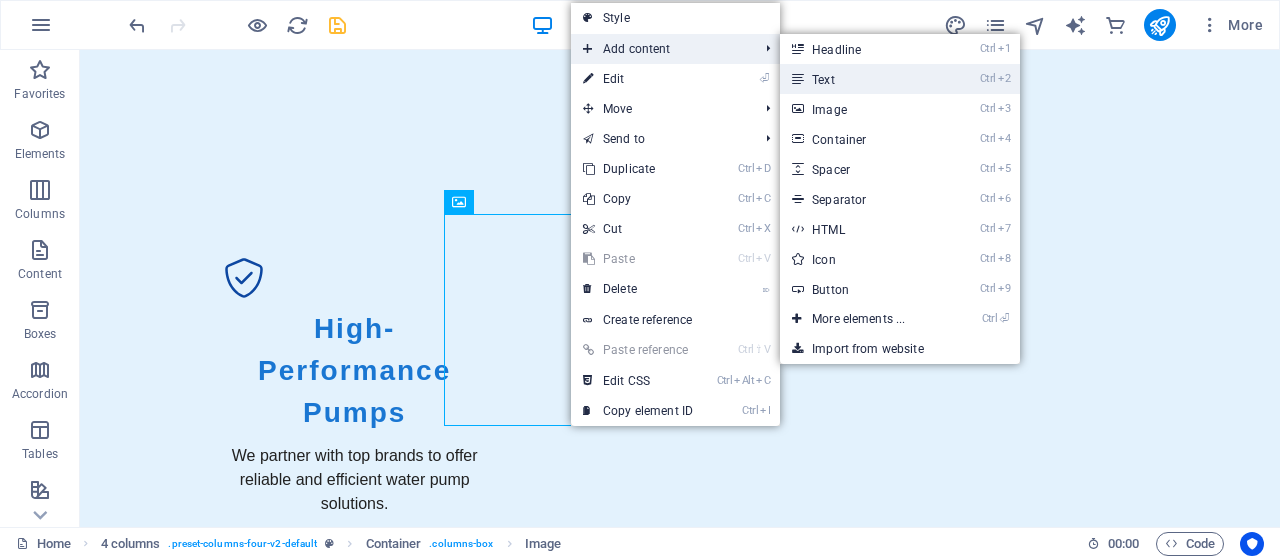 click on "Ctrl 2  Text" at bounding box center [862, 79] 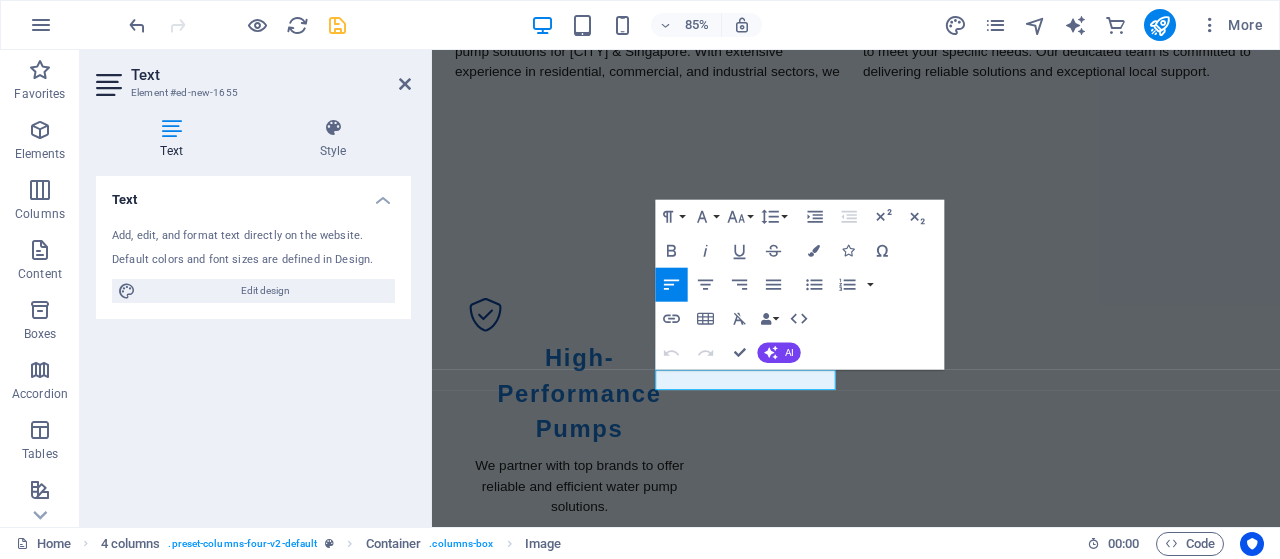 scroll, scrollTop: 1273, scrollLeft: 0, axis: vertical 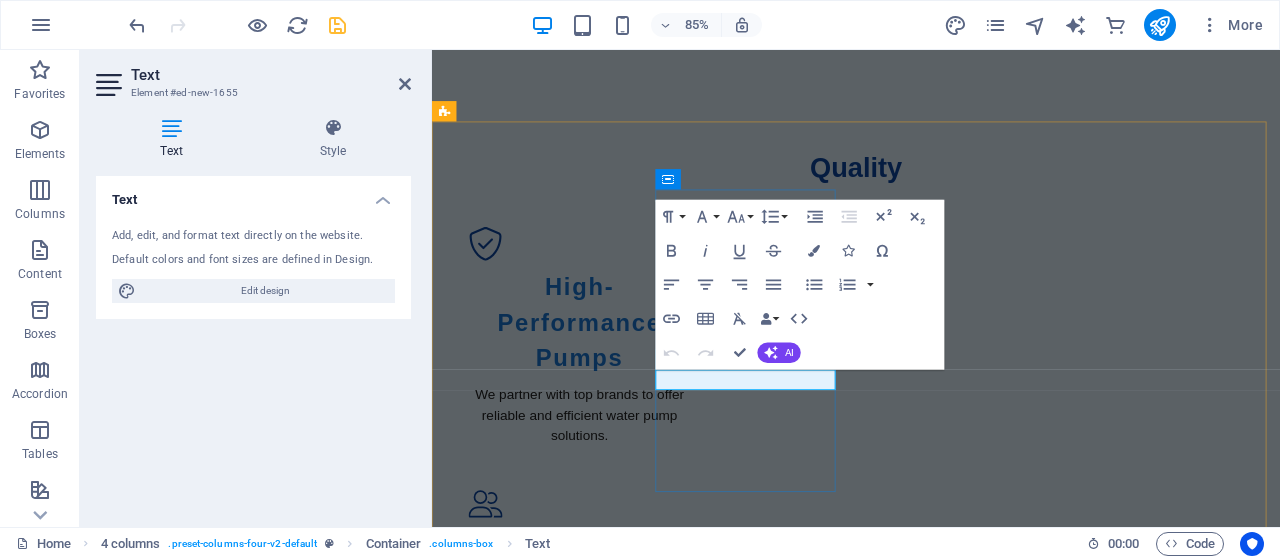click on "New text element" at bounding box center (554, 3322) 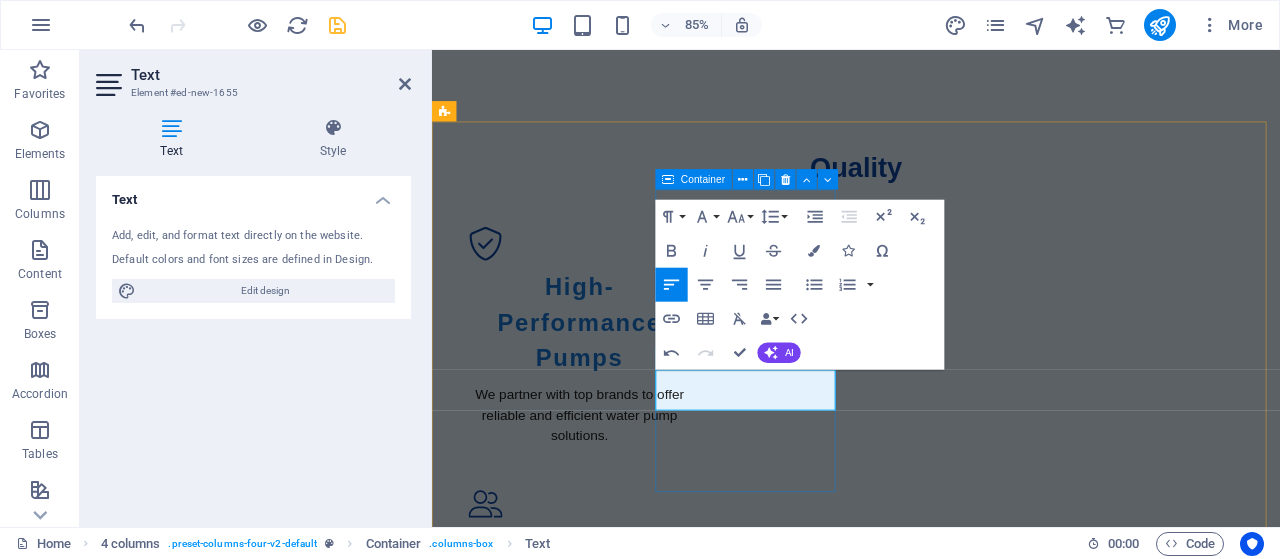 scroll, scrollTop: 154, scrollLeft: 7, axis: both 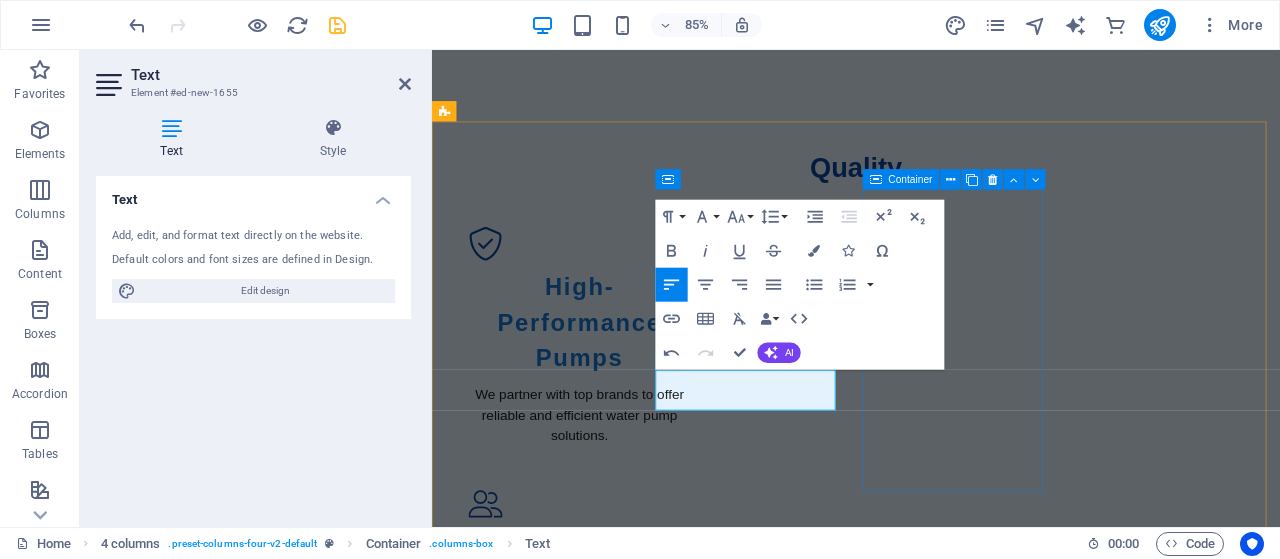 click on "Drop content here or  Add elements  Paste clipboard" at bounding box center (554, 3463) 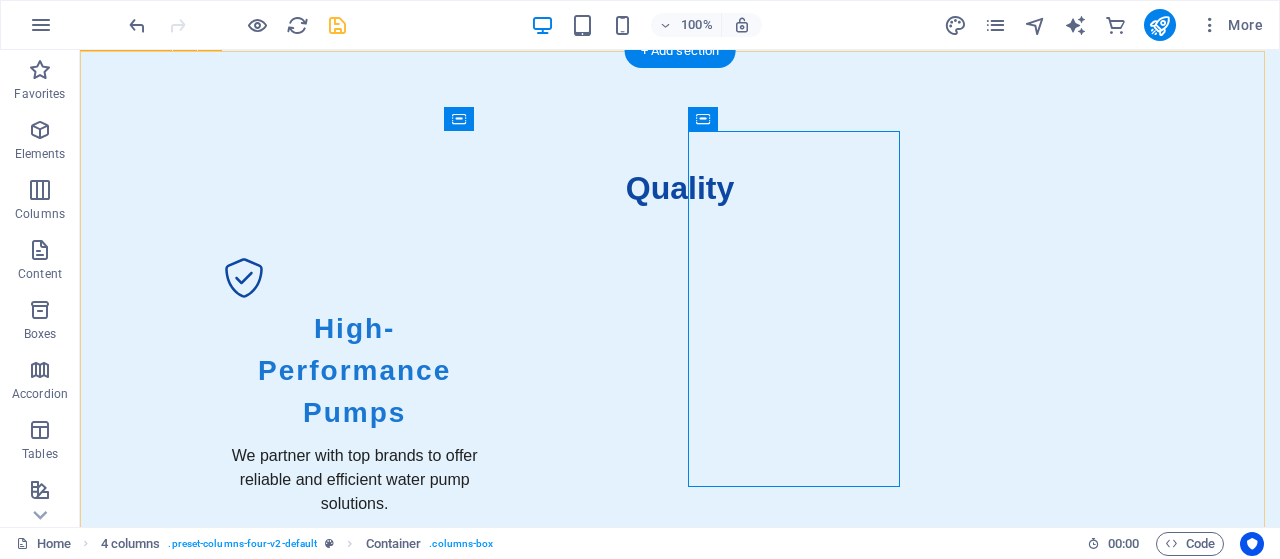 scroll, scrollTop: 1389, scrollLeft: 0, axis: vertical 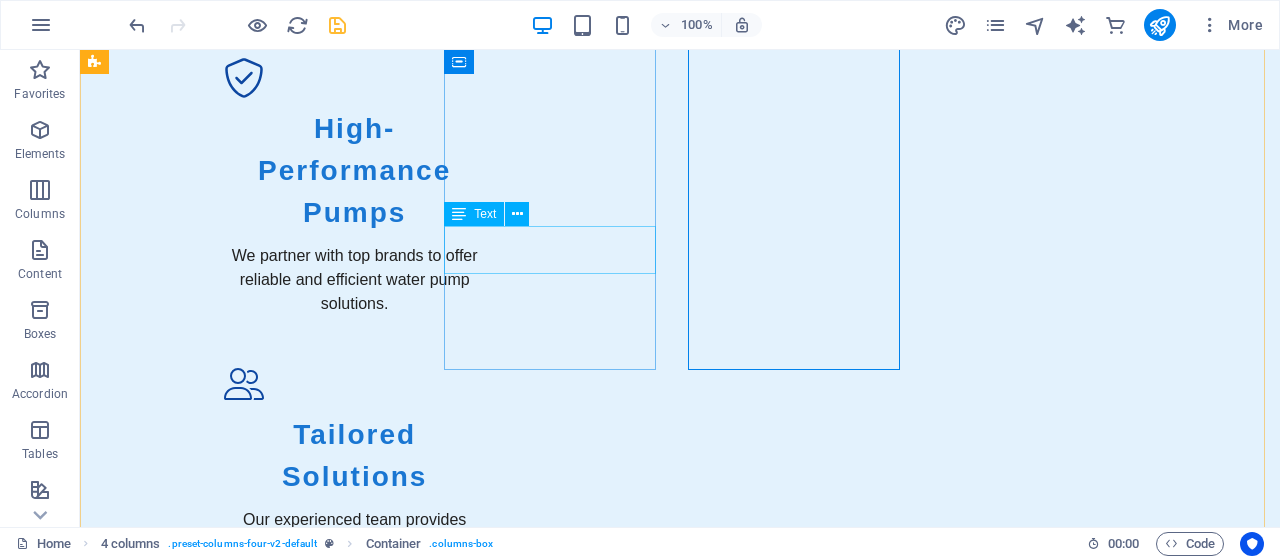 click on "Ebara CNA CSA Series Split Casing Pump" at bounding box center [202, 3538] 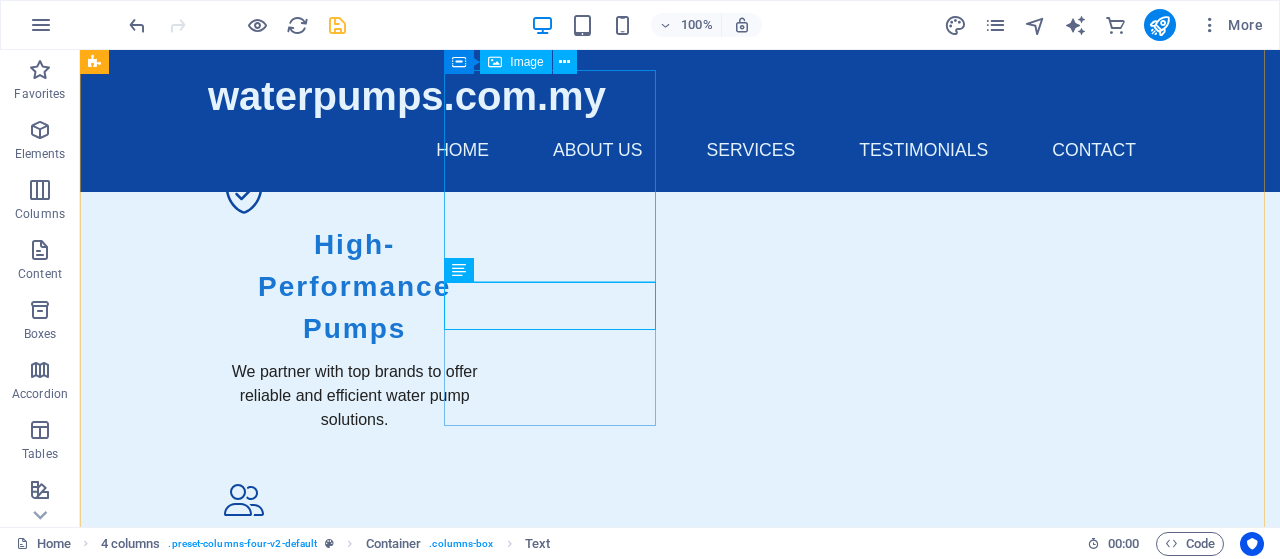 scroll, scrollTop: 1189, scrollLeft: 0, axis: vertical 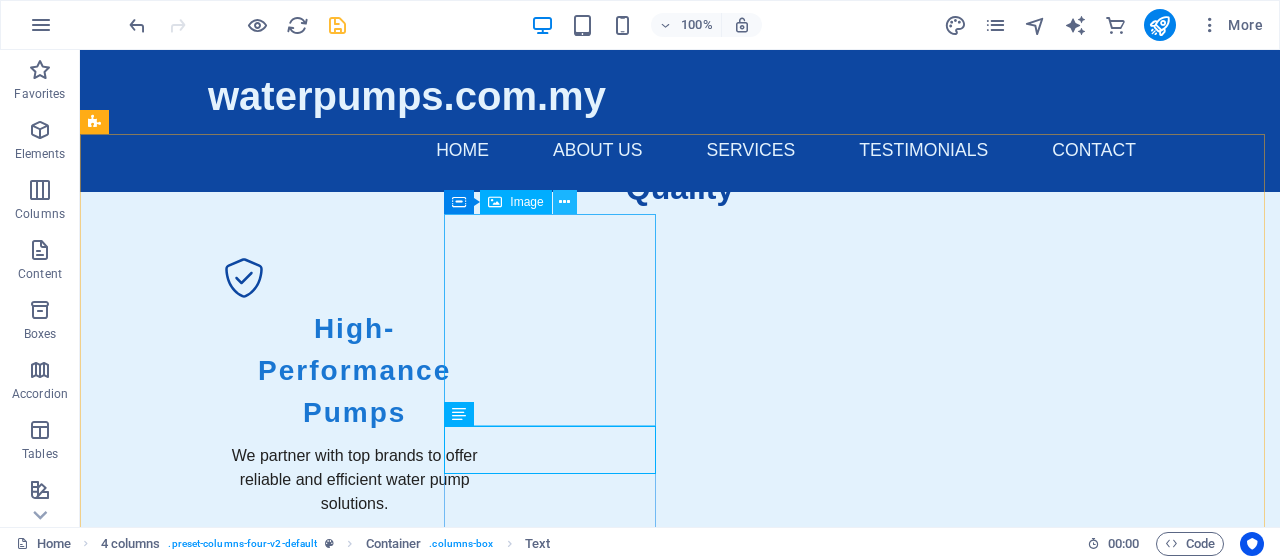 click at bounding box center [564, 202] 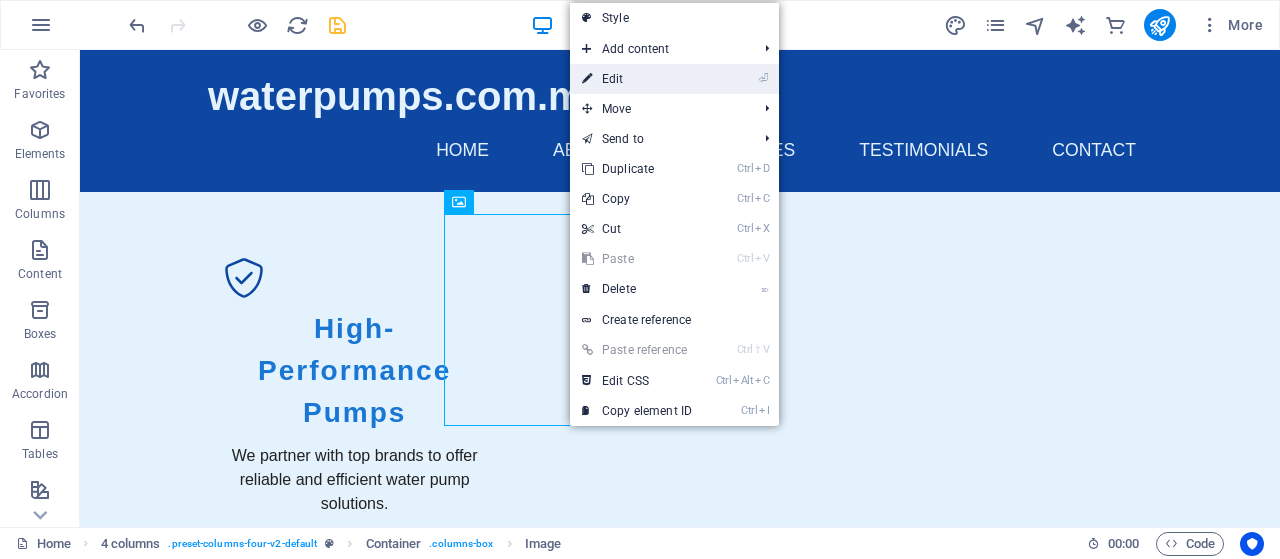 click on "⏎  Edit" at bounding box center (637, 79) 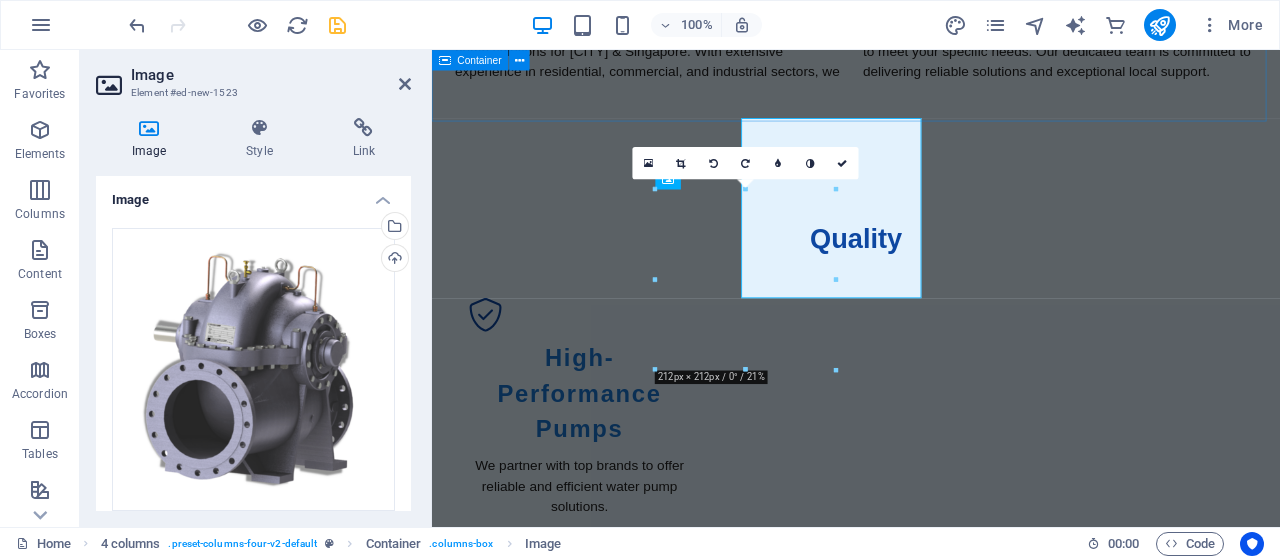 scroll, scrollTop: 1273, scrollLeft: 0, axis: vertical 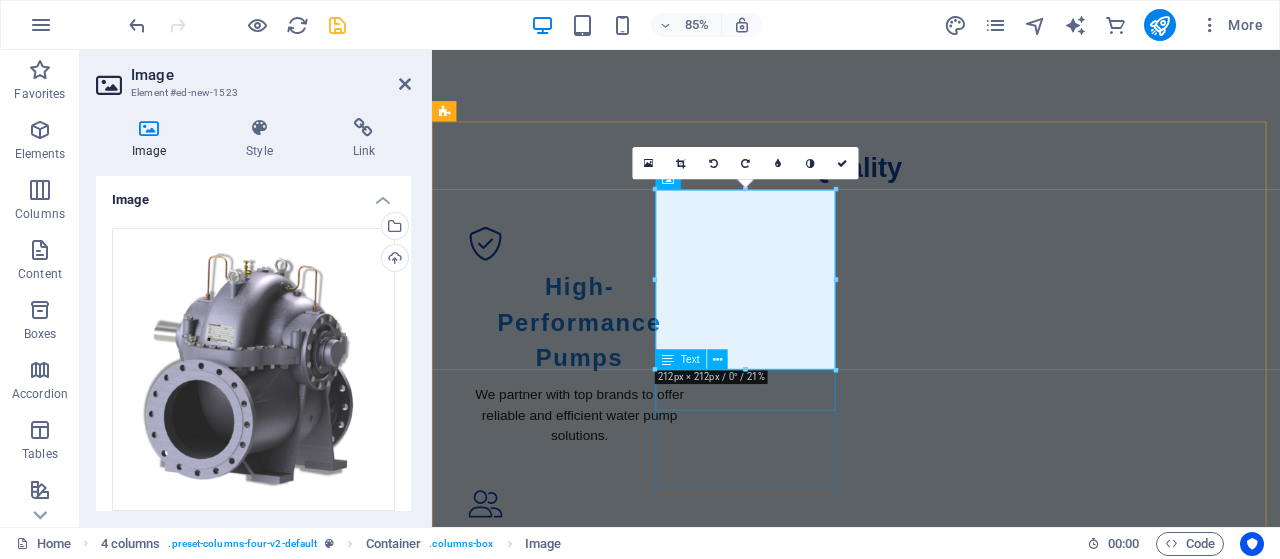 click on "Ebara CNA CSA Series Split Casing Pump" at bounding box center [554, 3334] 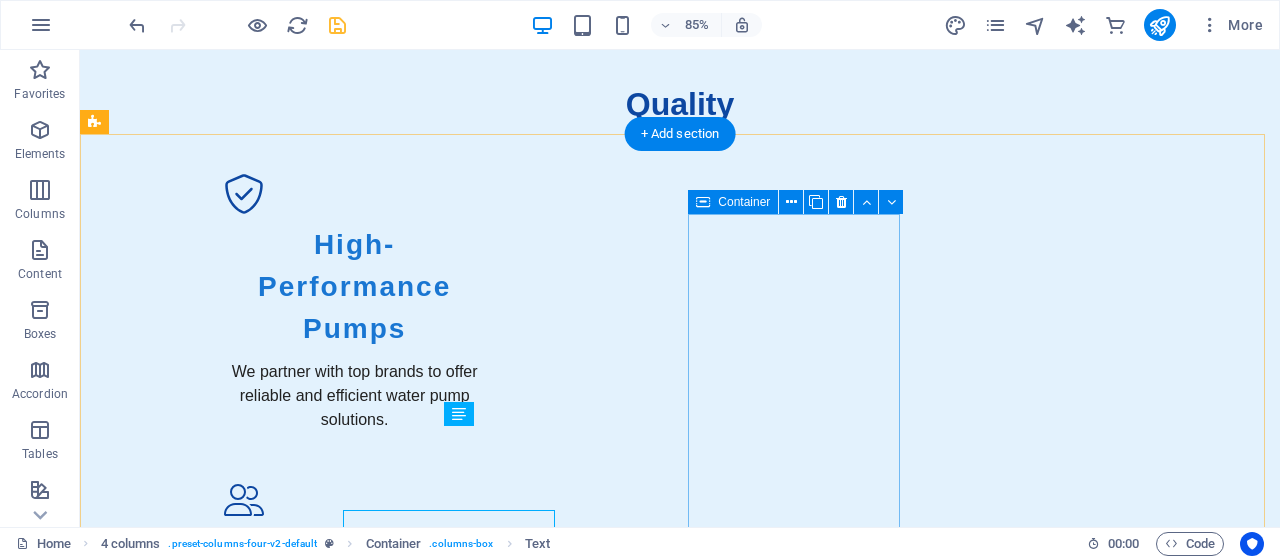 scroll, scrollTop: 1189, scrollLeft: 0, axis: vertical 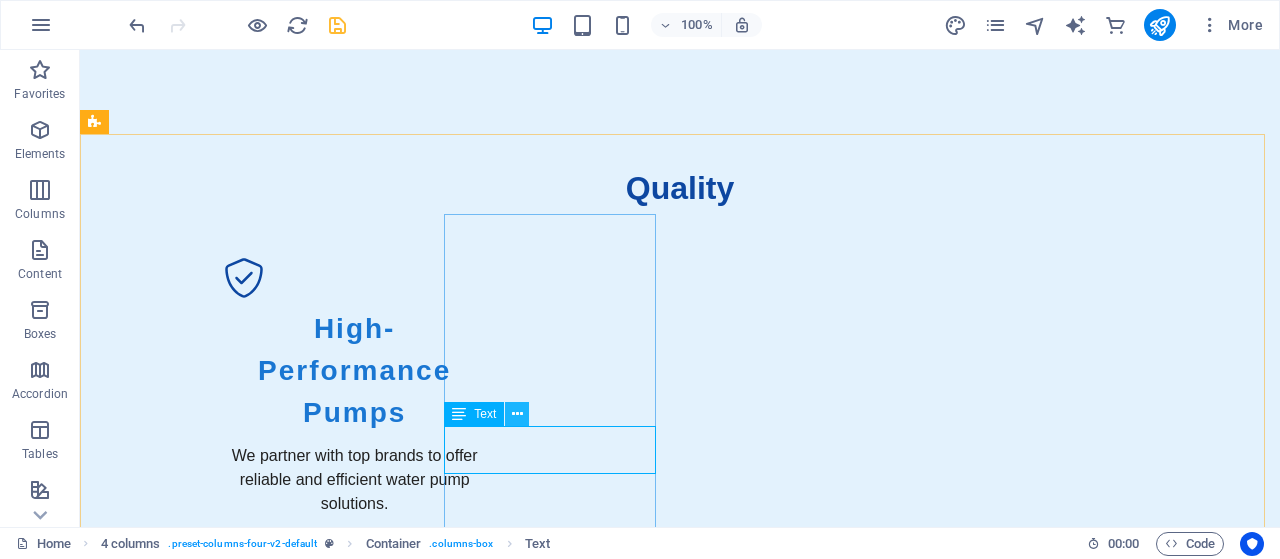 click at bounding box center (517, 414) 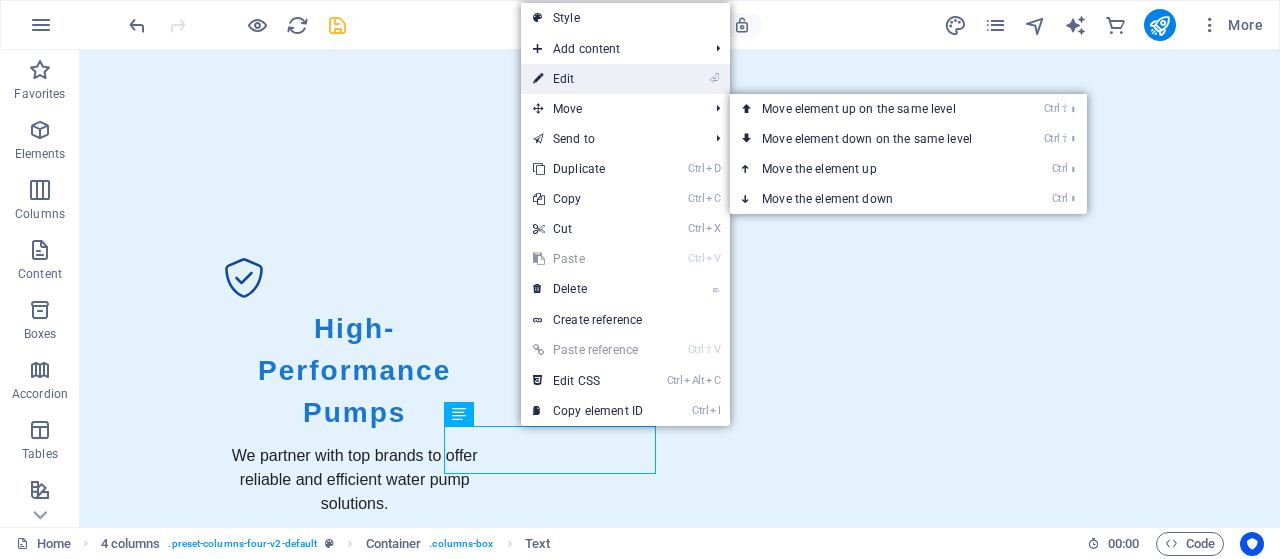 click on "⏎  Edit" at bounding box center [588, 79] 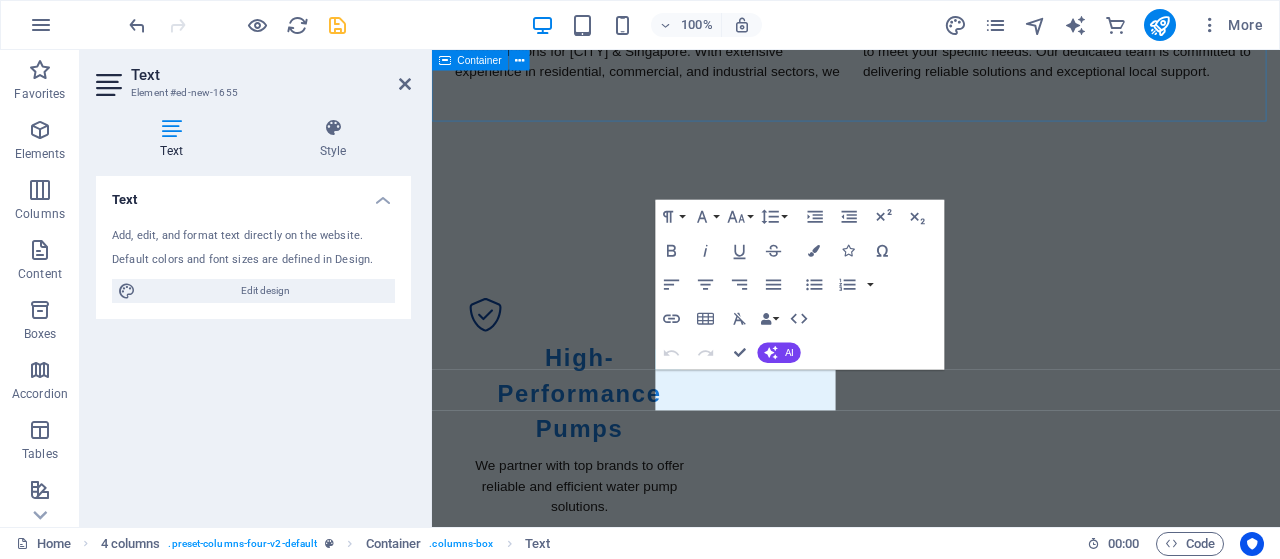 scroll, scrollTop: 1273, scrollLeft: 0, axis: vertical 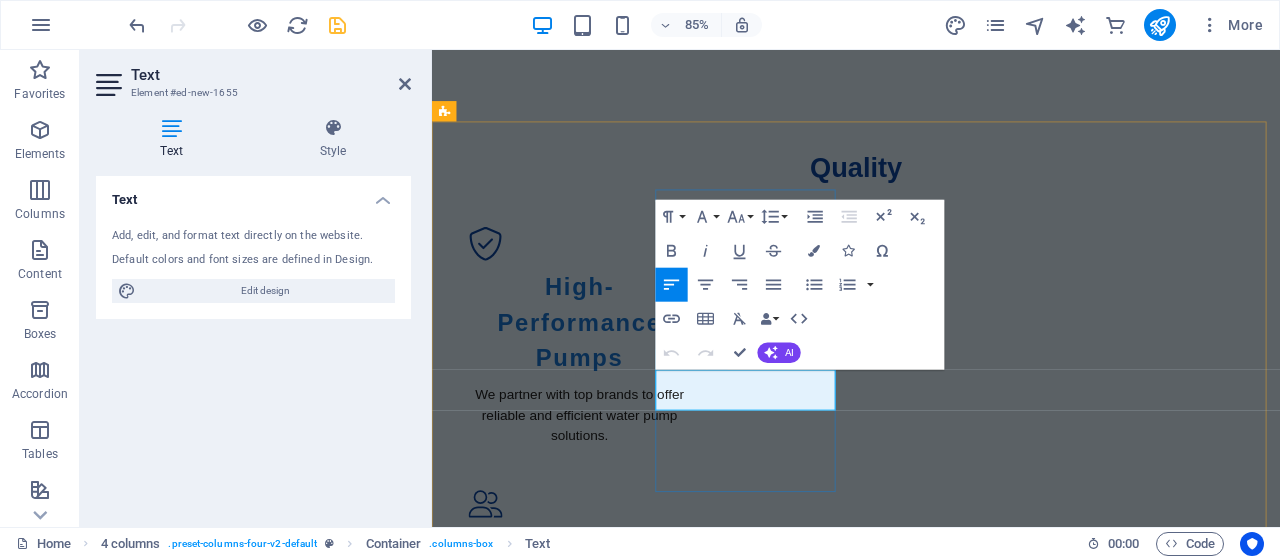 click on "Ebara CNA CSA Series Split Casing Pump" at bounding box center [554, 3334] 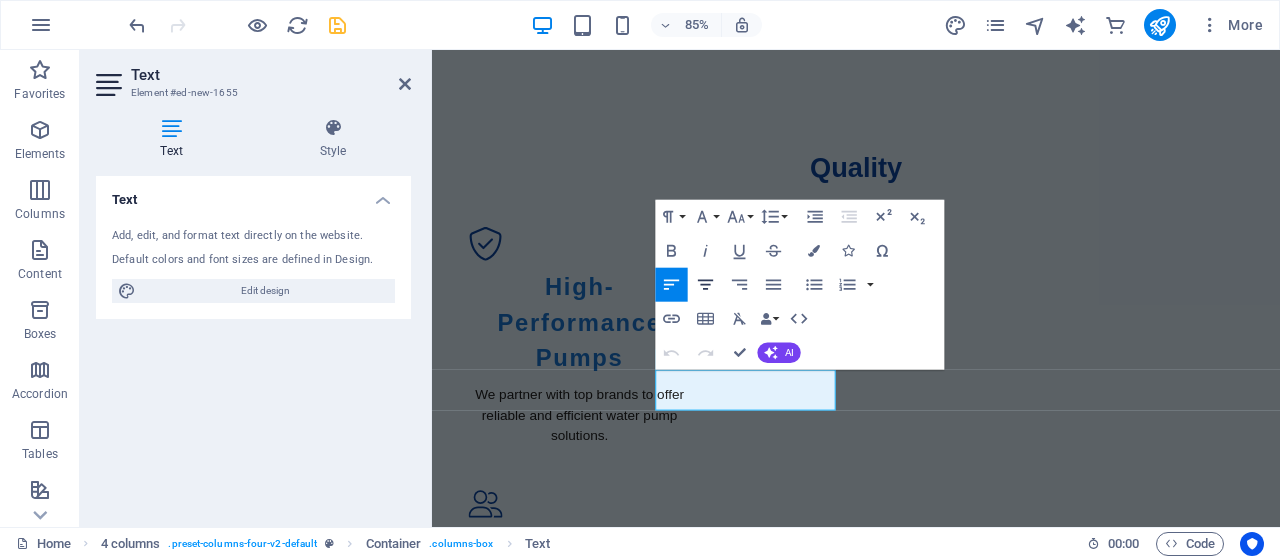 click 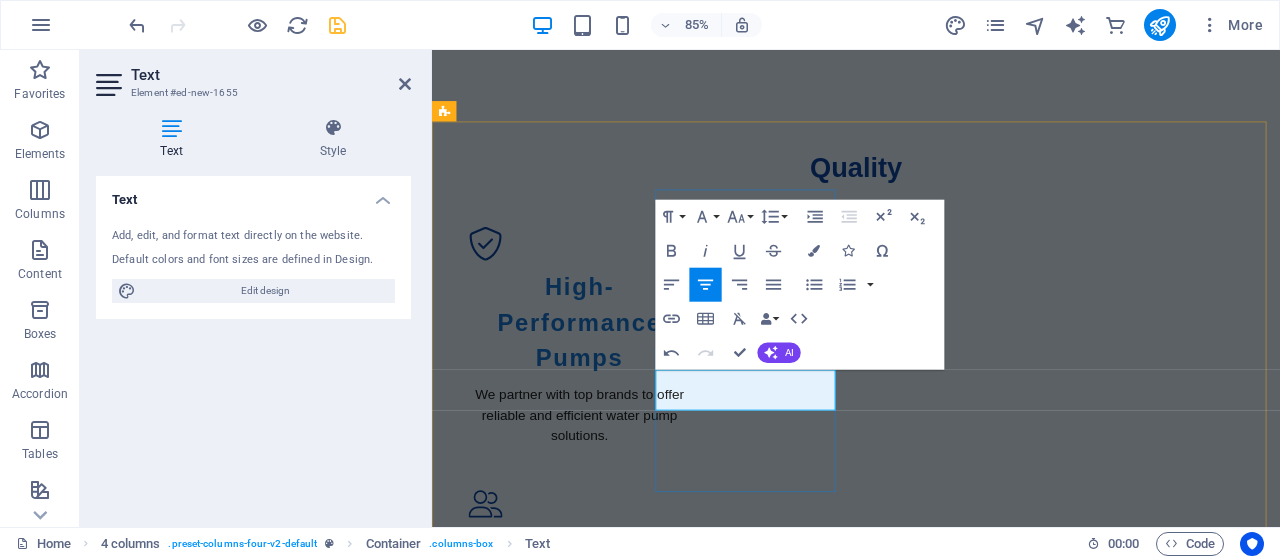 click on "Ebara CNA CSA Series Split Casing Pump" at bounding box center (554, 3334) 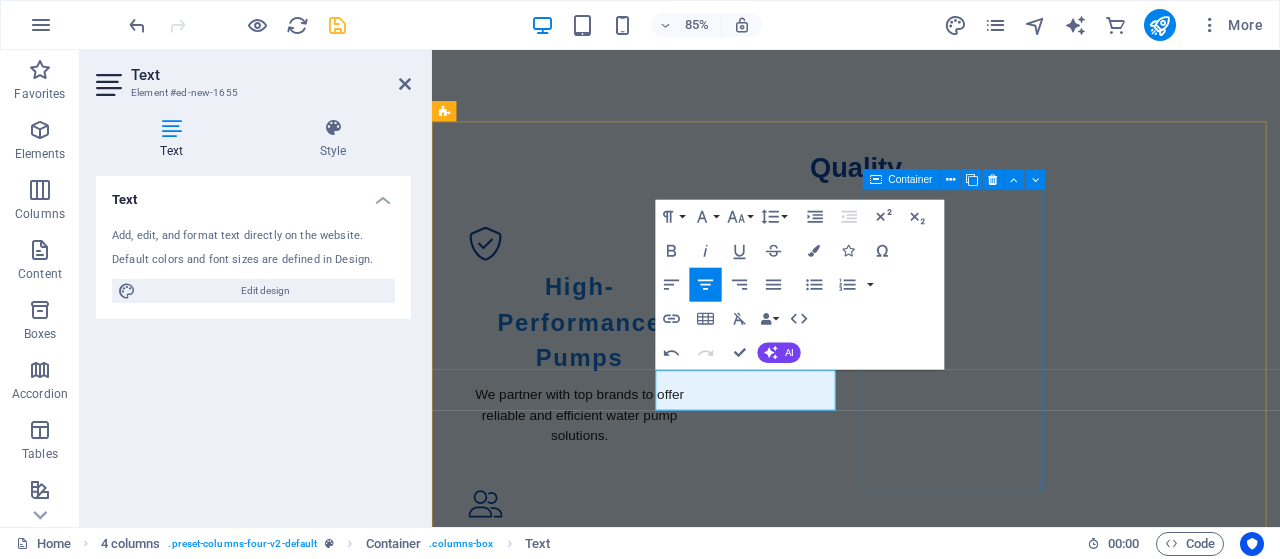 click on "Drop content here or  Add elements  Paste clipboard" at bounding box center [554, 3463] 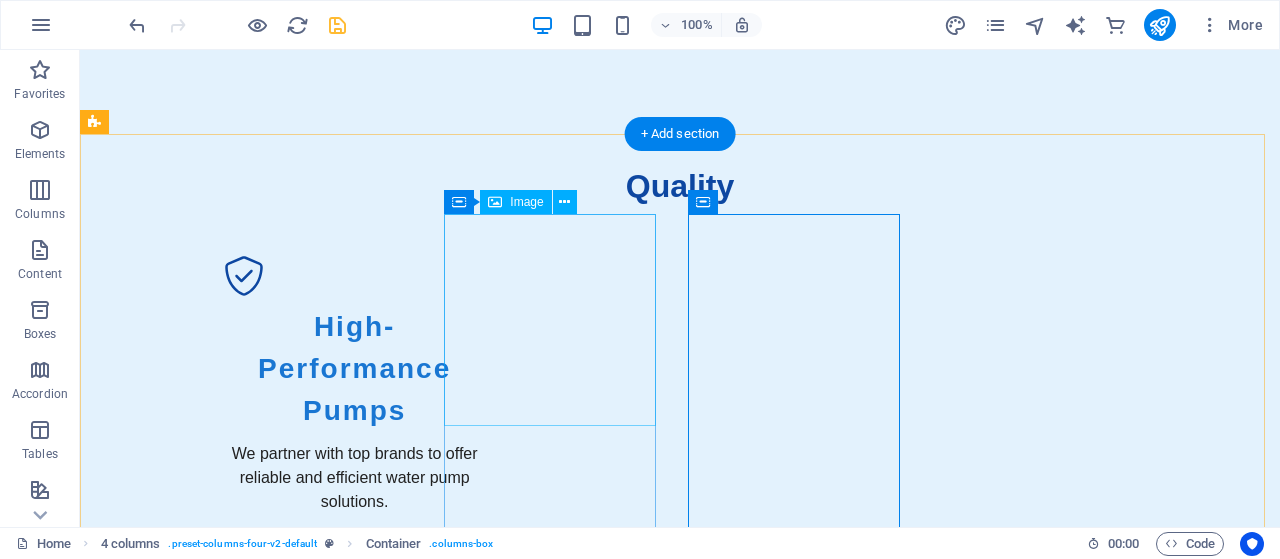 scroll, scrollTop: 1289, scrollLeft: 0, axis: vertical 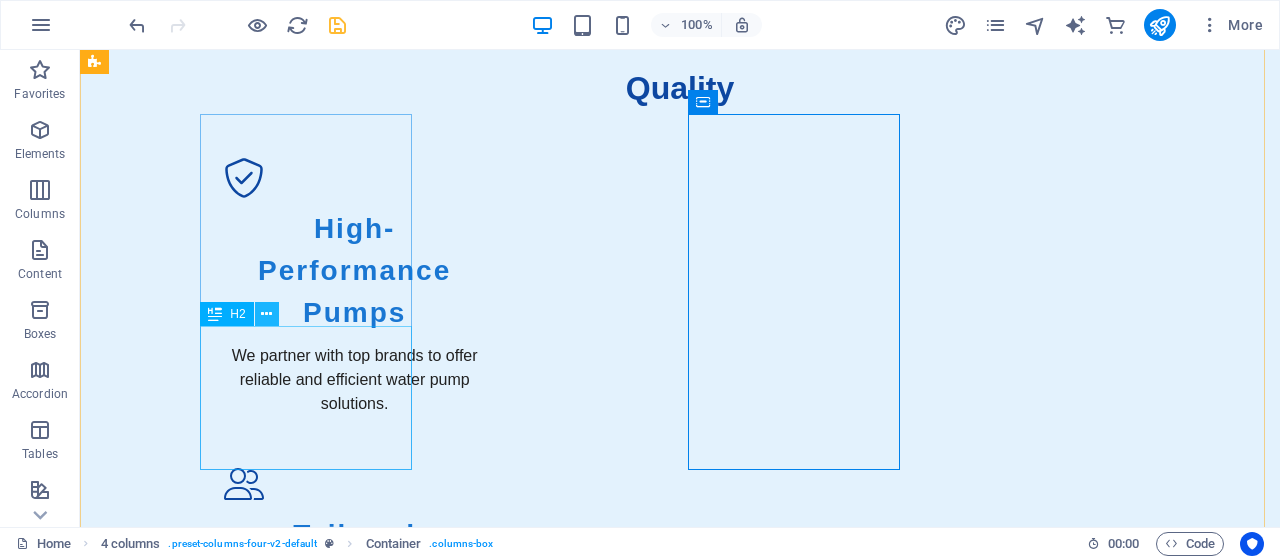 click at bounding box center (266, 314) 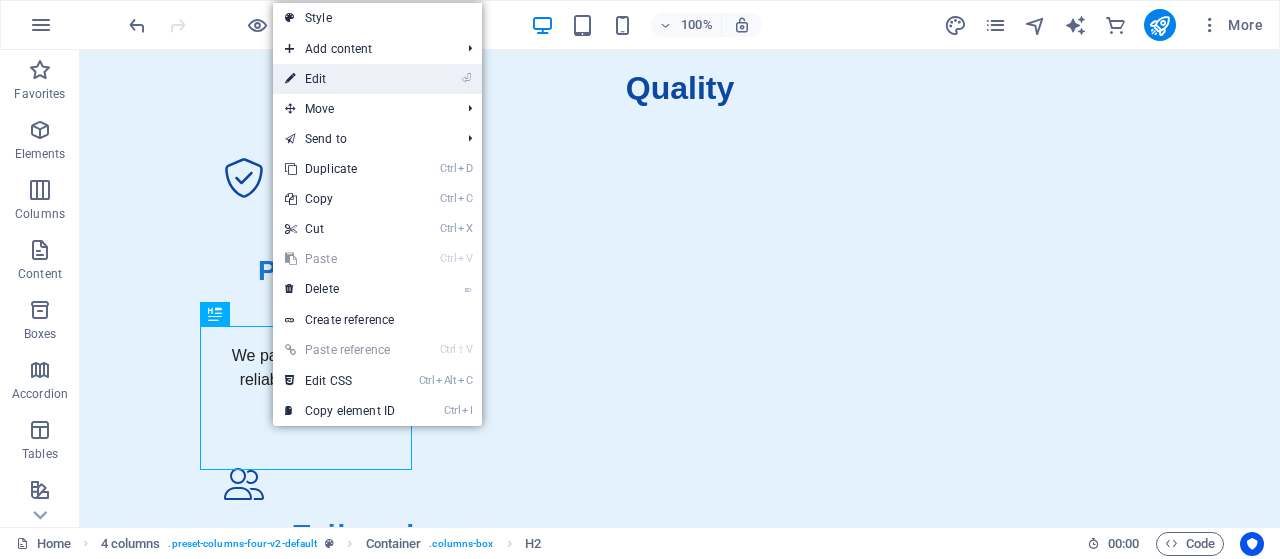 click on "⏎  Edit" at bounding box center (340, 79) 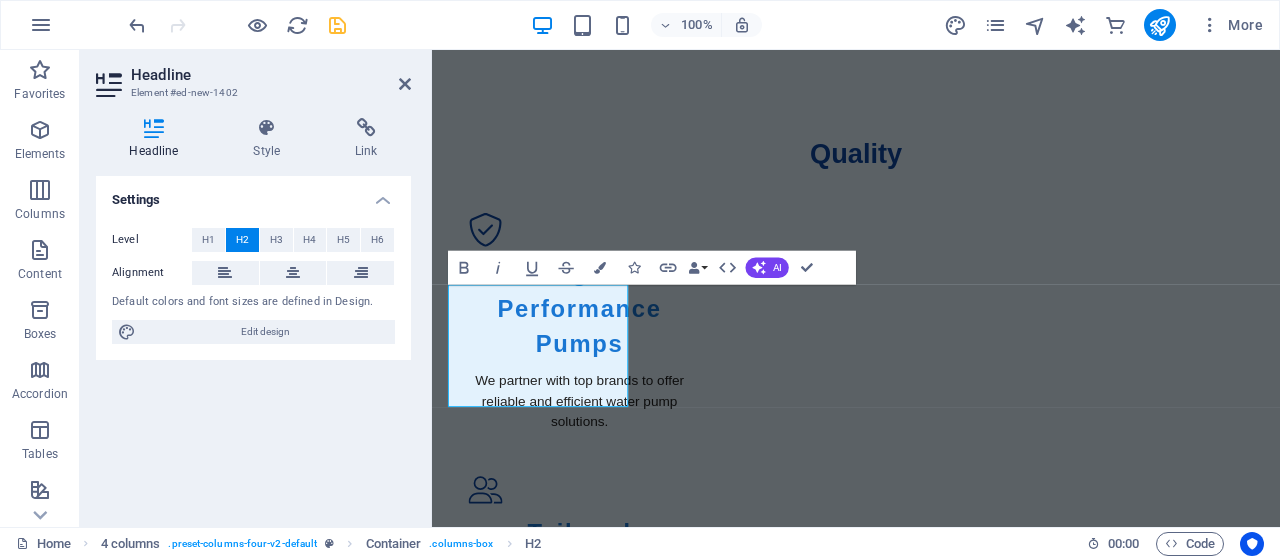 scroll, scrollTop: 1373, scrollLeft: 0, axis: vertical 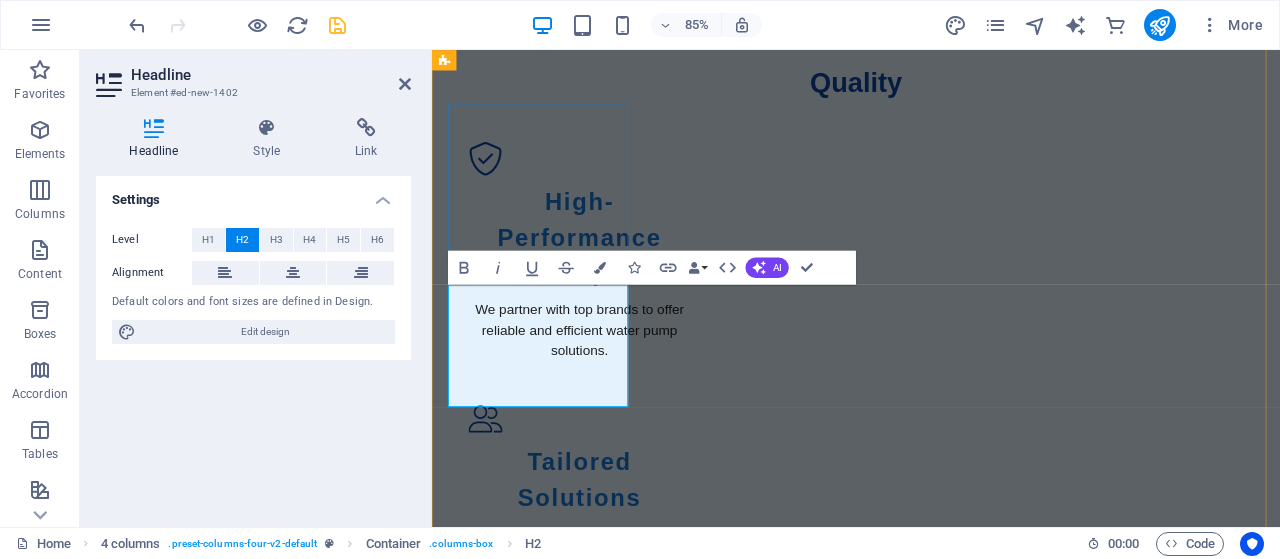 click on "Ebara CDXM Centrifugal Pump" at bounding box center (554, 2124) 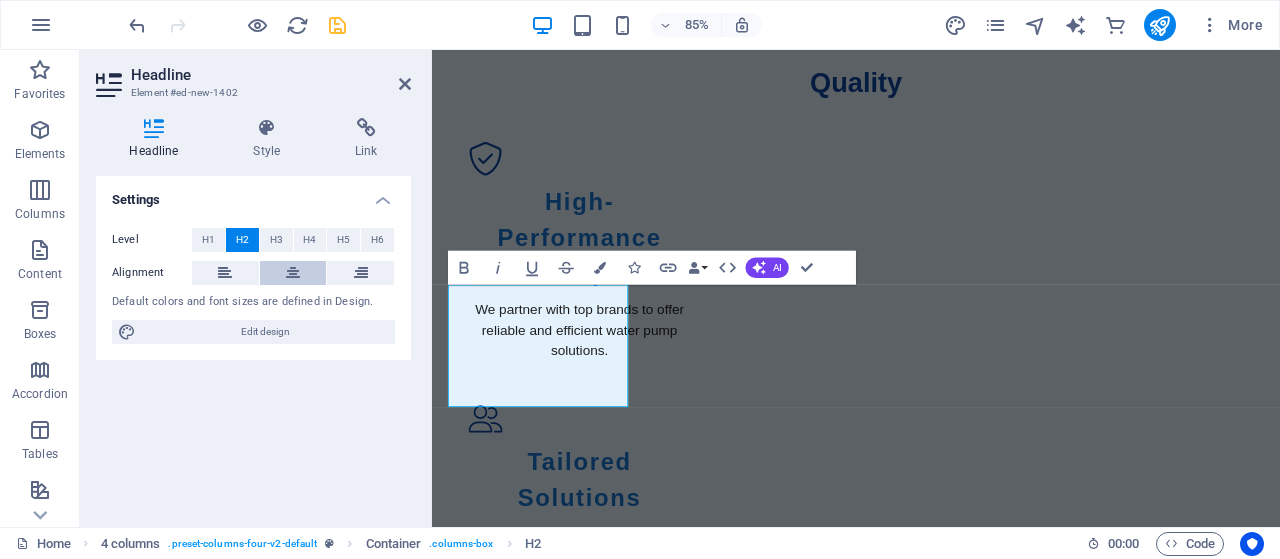 click at bounding box center (293, 273) 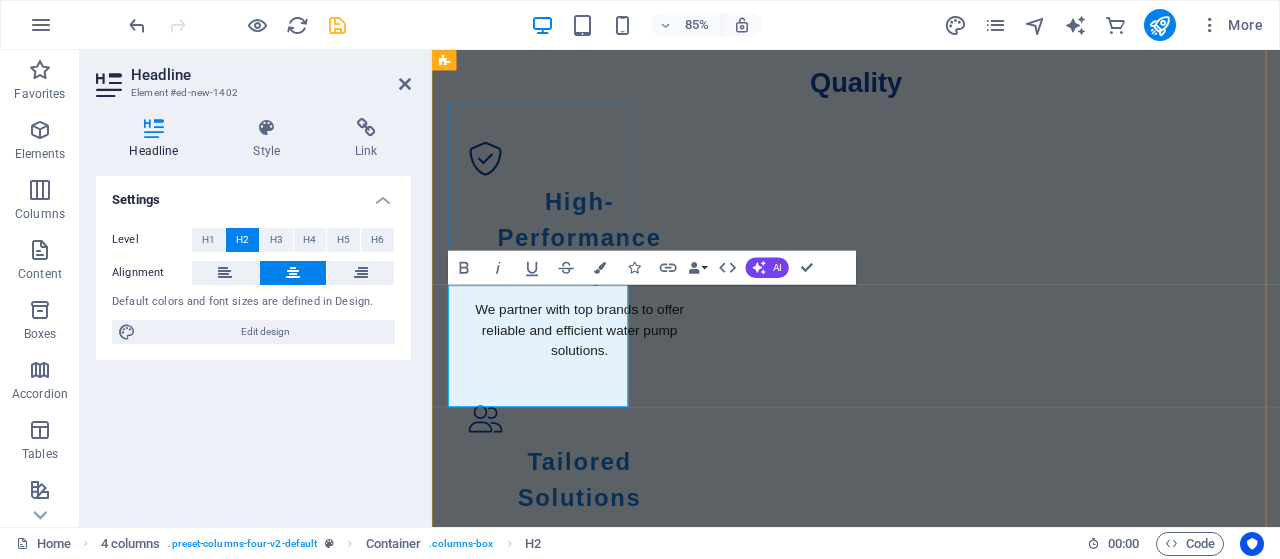 click on "Ebara CDXM Centrifugal Pump" at bounding box center (554, 2124) 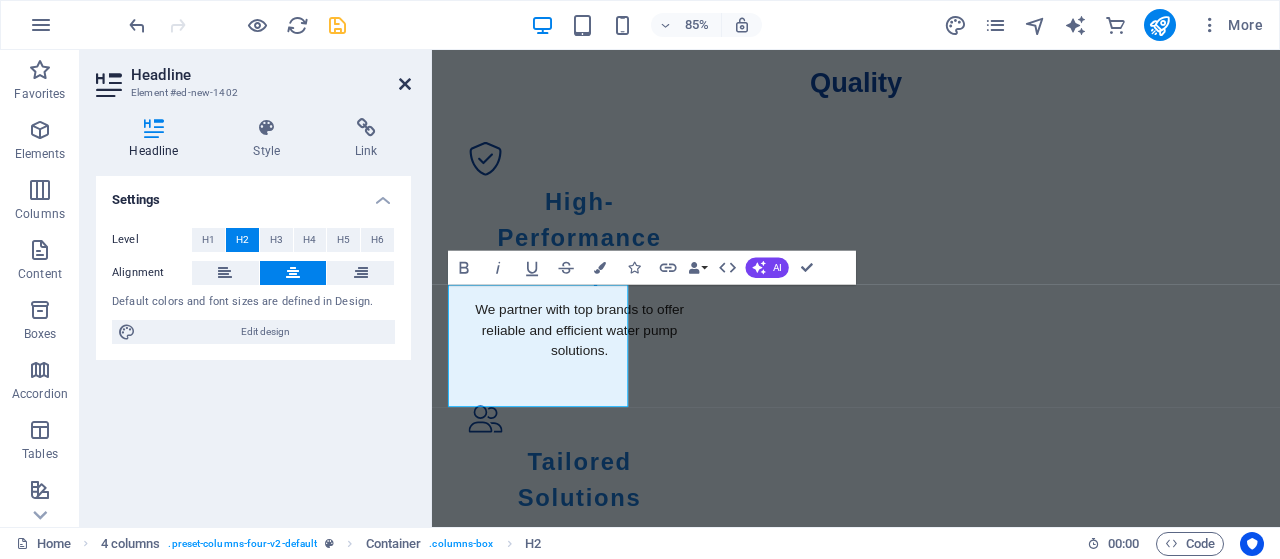 click at bounding box center [405, 84] 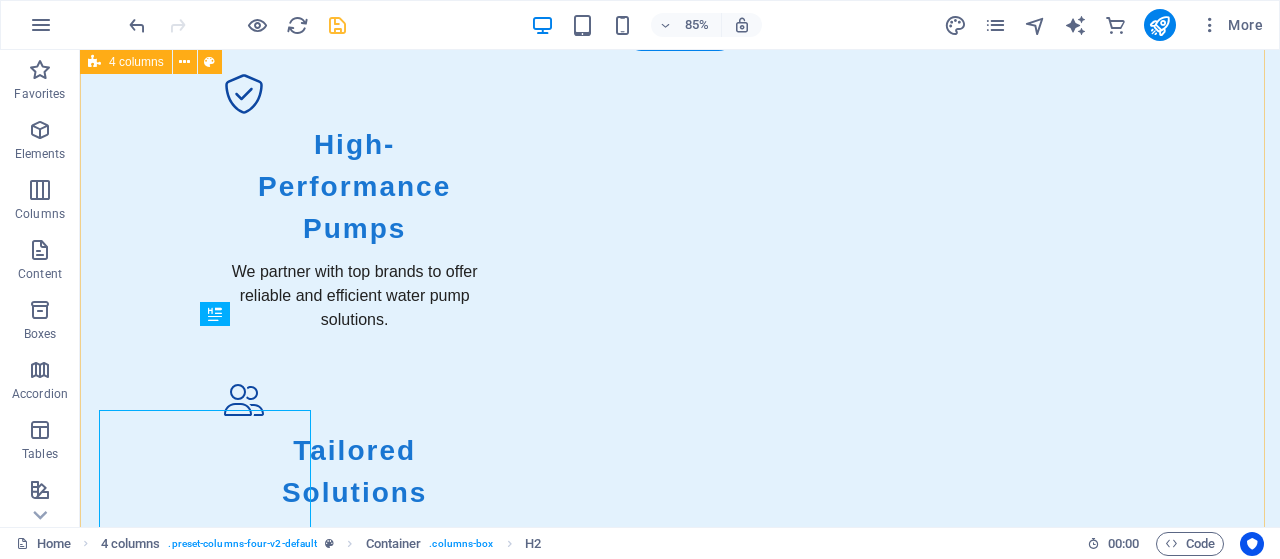 scroll, scrollTop: 1289, scrollLeft: 0, axis: vertical 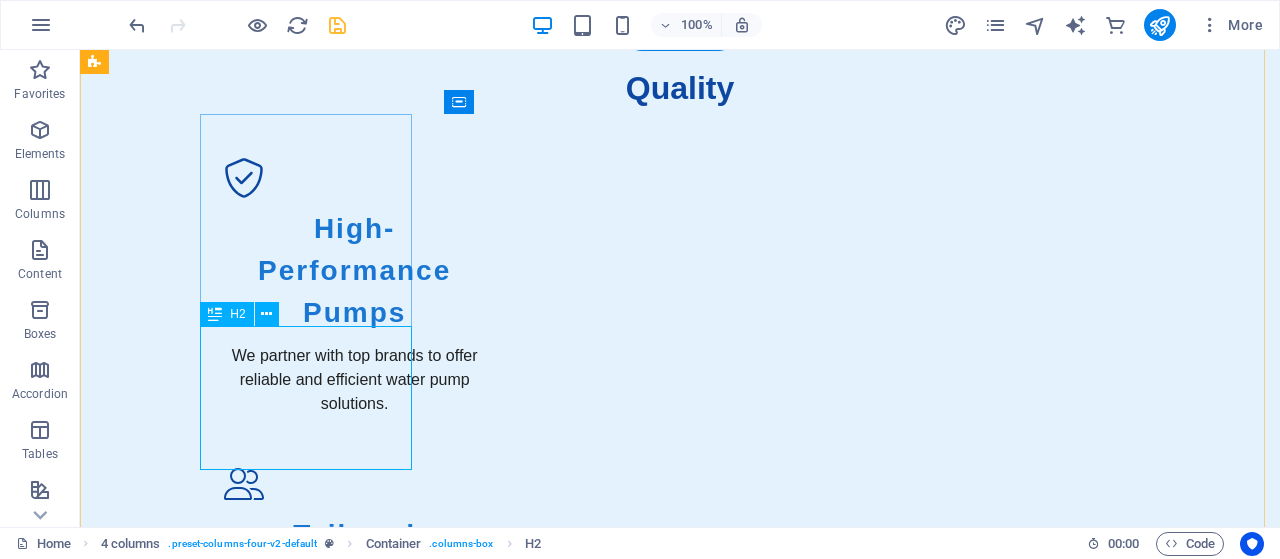 click on "Ebara CDXM Centrifugal Pump" at bounding box center [202, 2326] 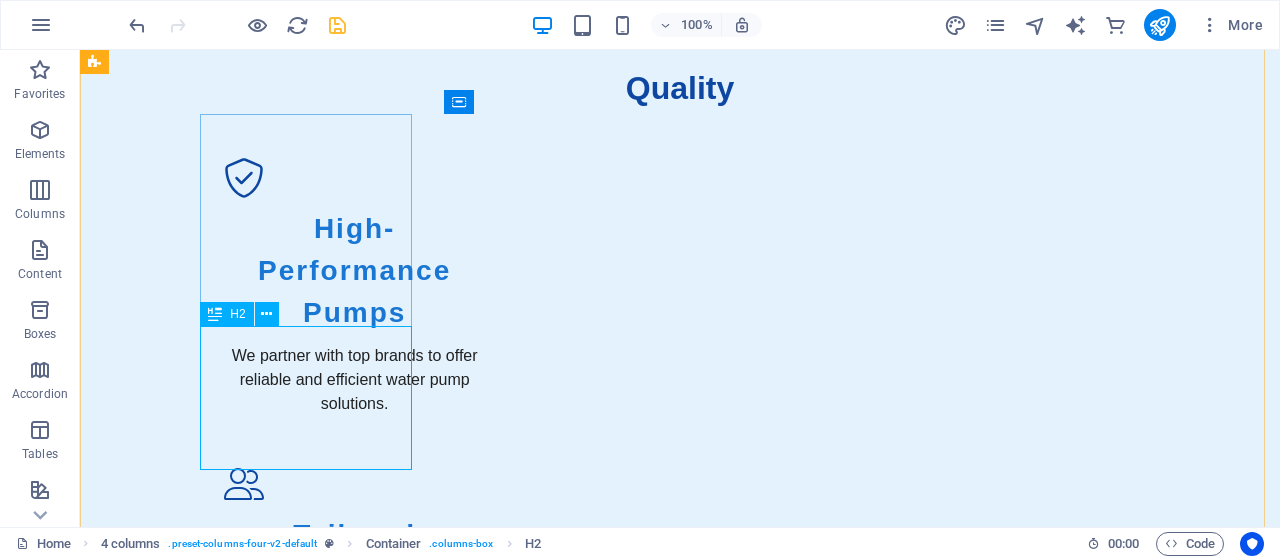 click at bounding box center (215, 314) 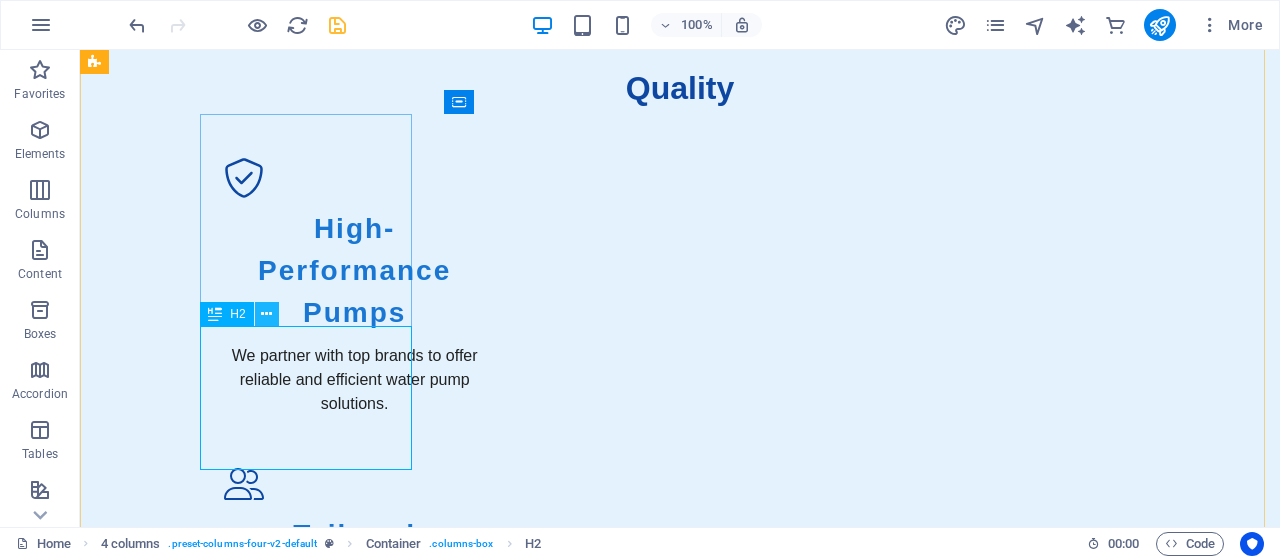 click at bounding box center (266, 314) 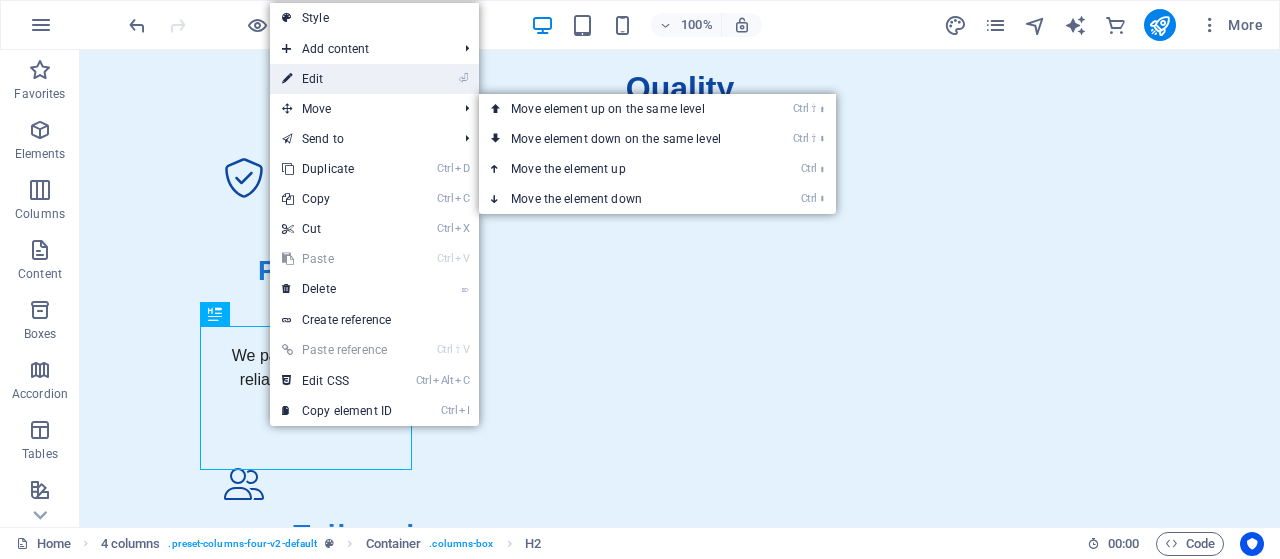 click on "⏎  Edit" at bounding box center [337, 79] 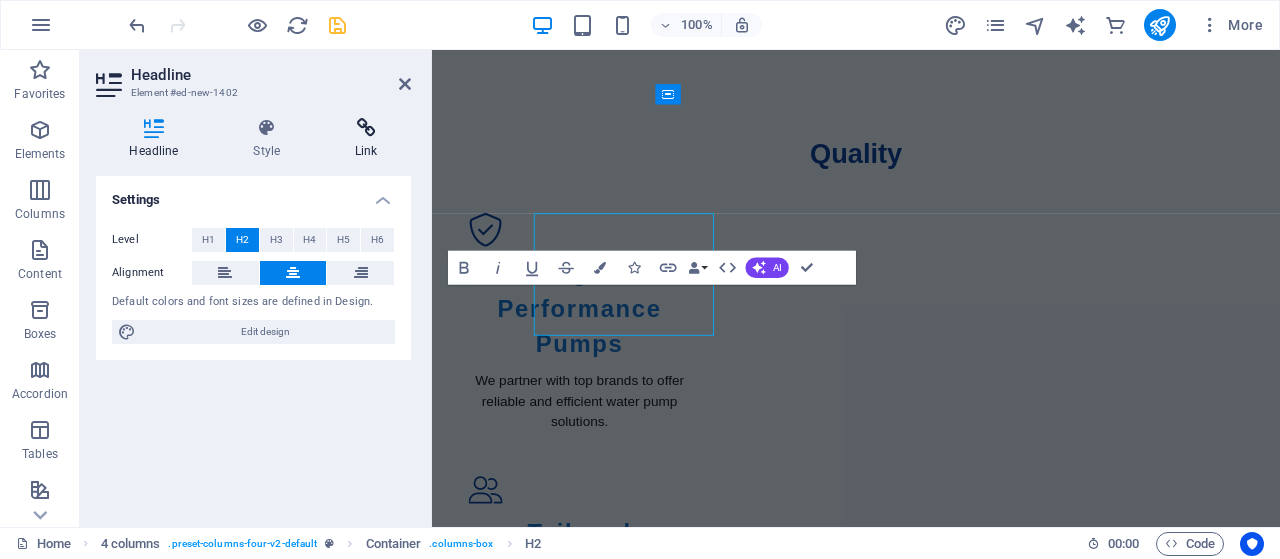 scroll, scrollTop: 1373, scrollLeft: 0, axis: vertical 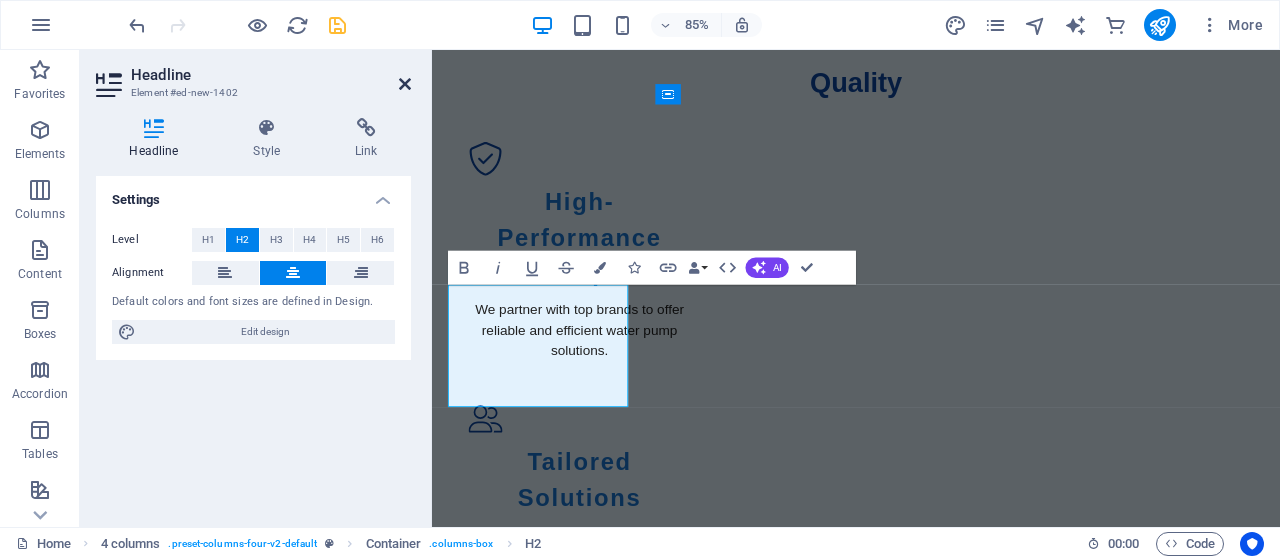 click at bounding box center (405, 84) 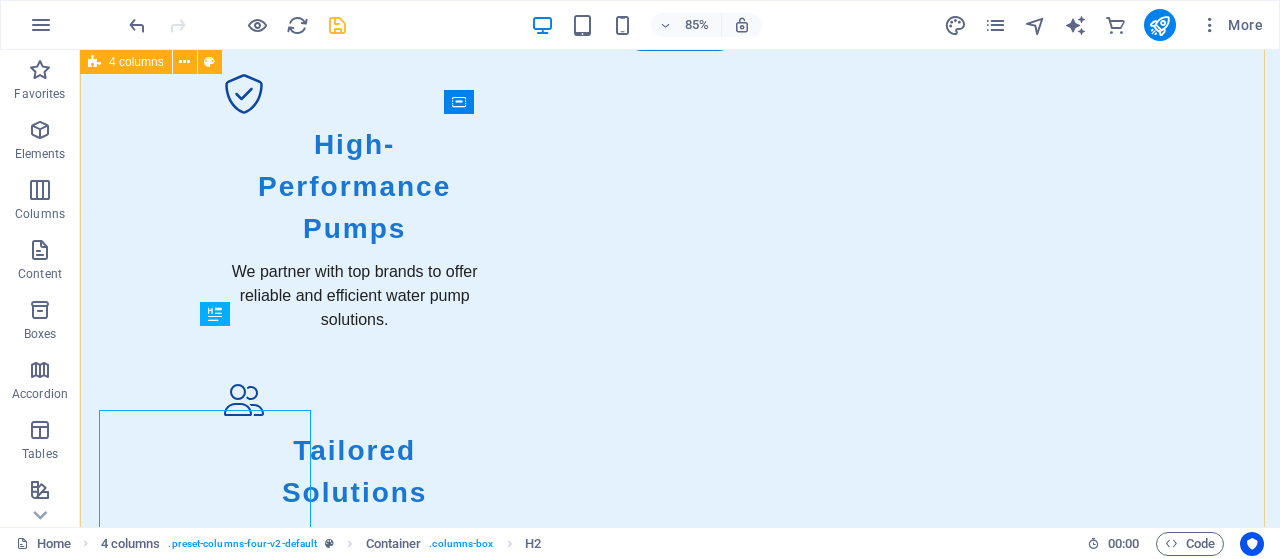 scroll, scrollTop: 1289, scrollLeft: 0, axis: vertical 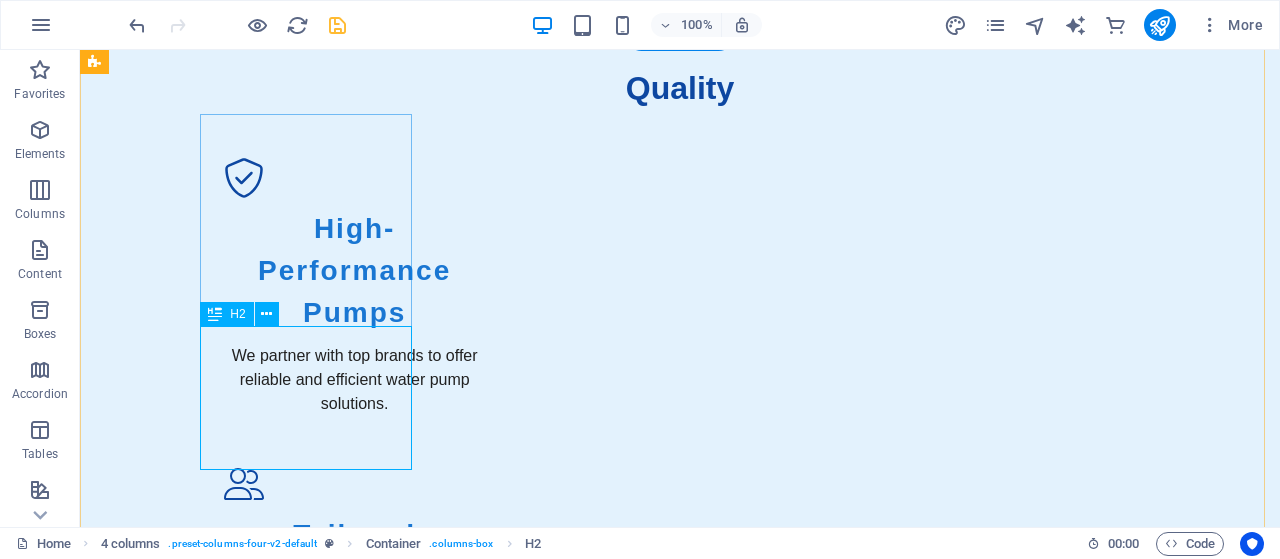 click on "Ebara CDXM Centrifugal Pump" at bounding box center [202, 2326] 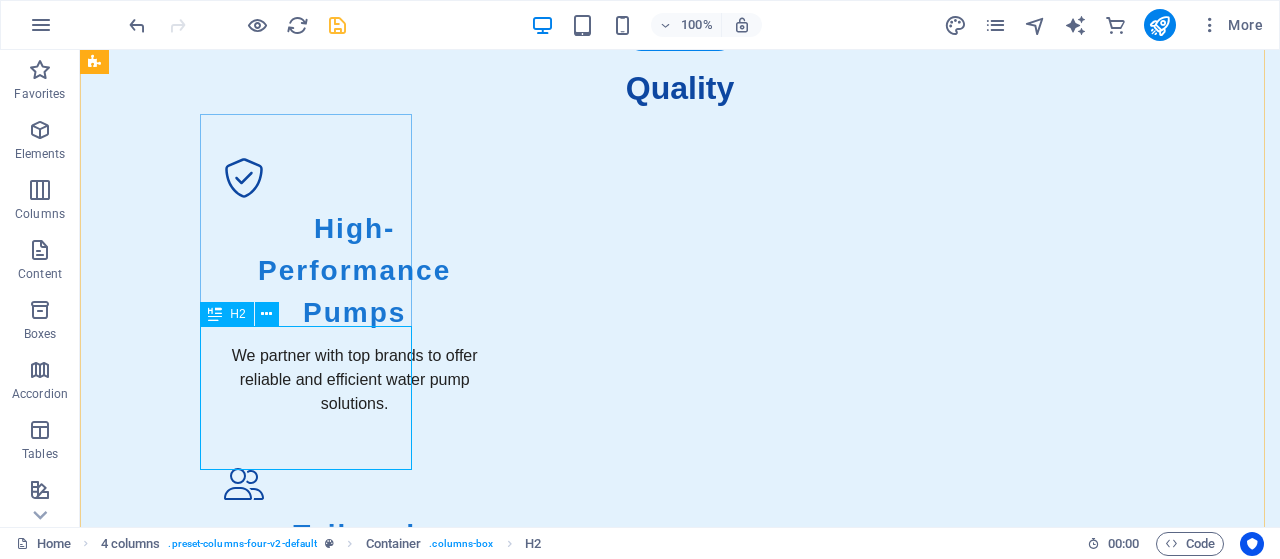 click on "Ebara CDXM Centrifugal Pump" at bounding box center [202, 2326] 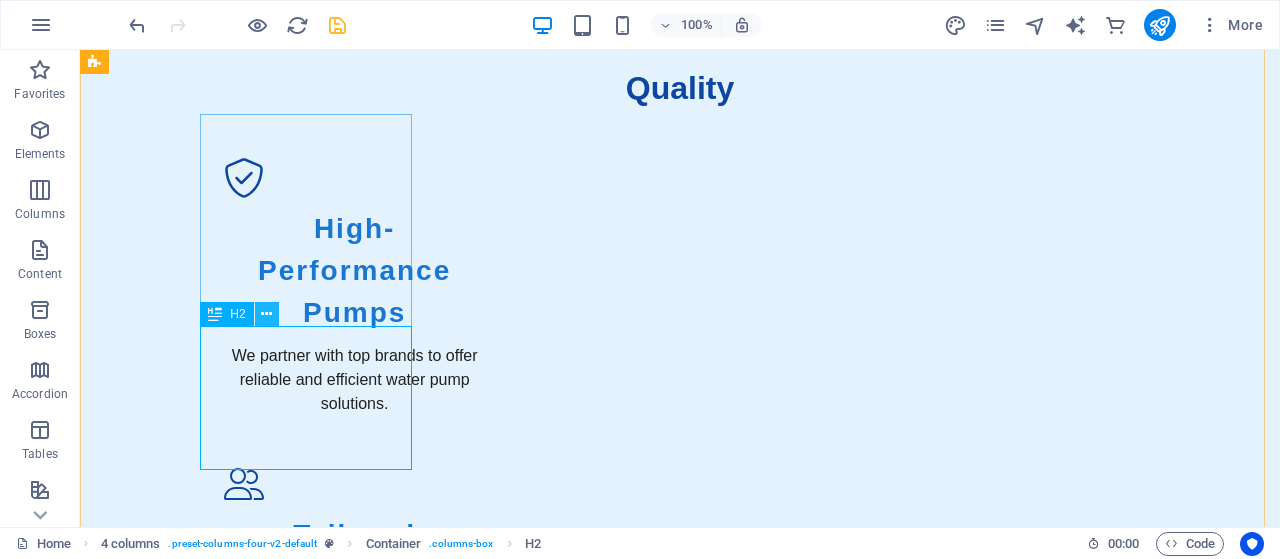 click at bounding box center [266, 314] 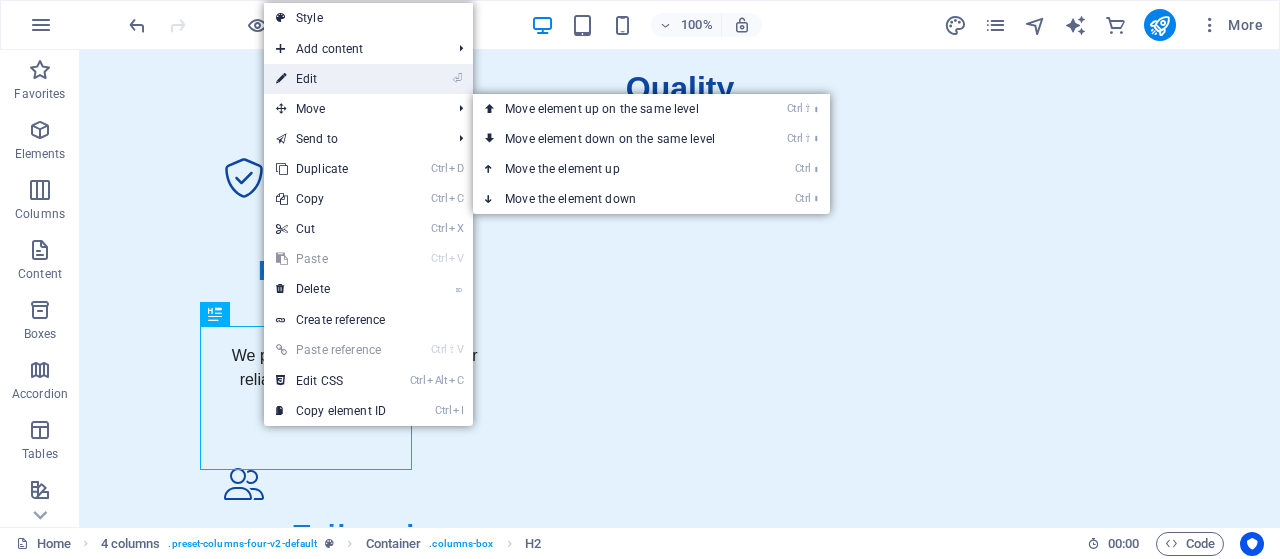 click on "⏎  Edit" at bounding box center (331, 79) 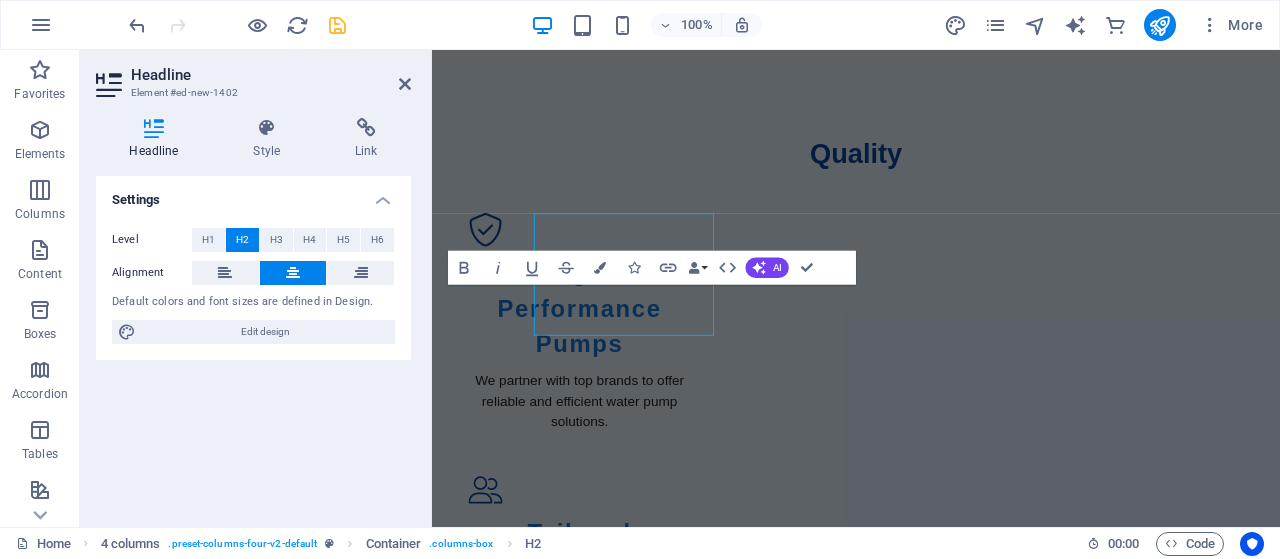 scroll, scrollTop: 1373, scrollLeft: 0, axis: vertical 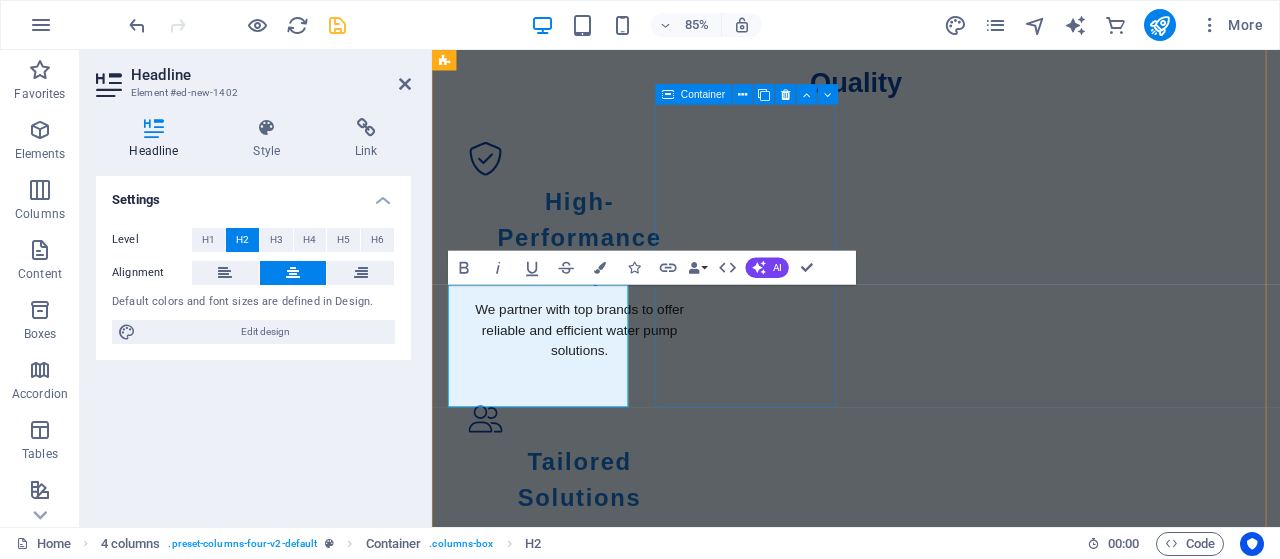 click on "Ebara CNA CSA Series Split Casing Pump" at bounding box center (554, 2735) 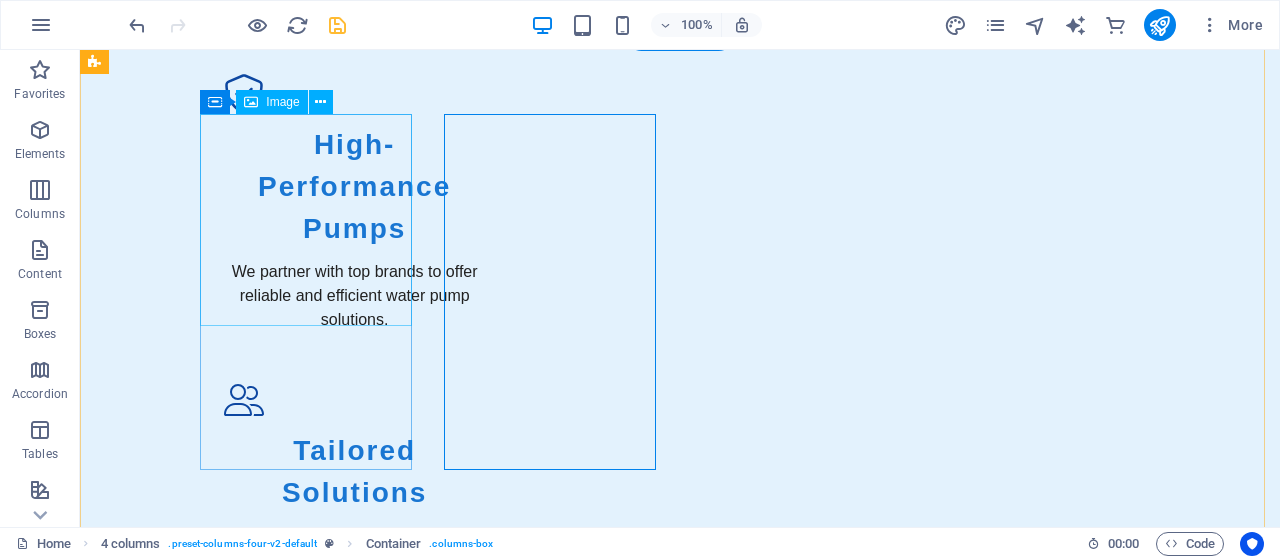 scroll, scrollTop: 1289, scrollLeft: 0, axis: vertical 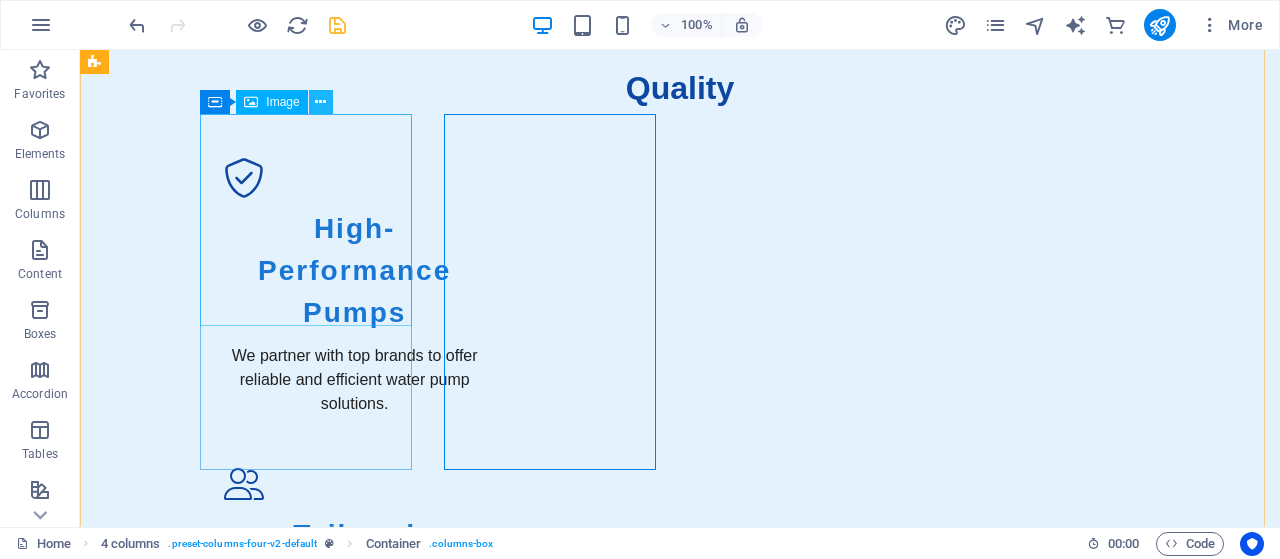 click at bounding box center [320, 102] 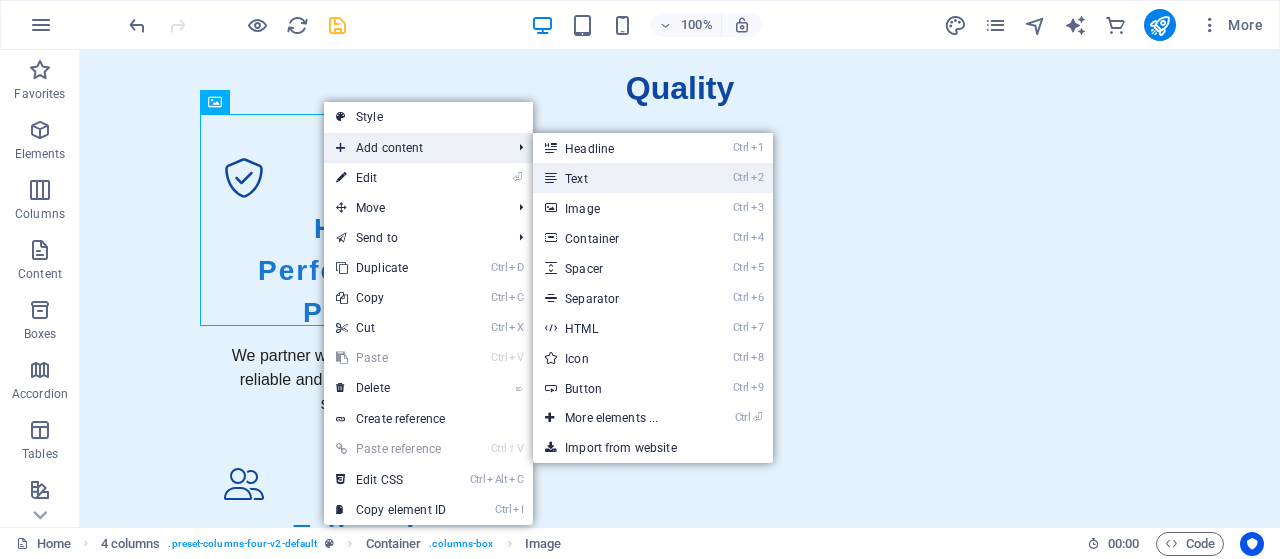 drag, startPoint x: 403, startPoint y: 154, endPoint x: 585, endPoint y: 175, distance: 183.20753 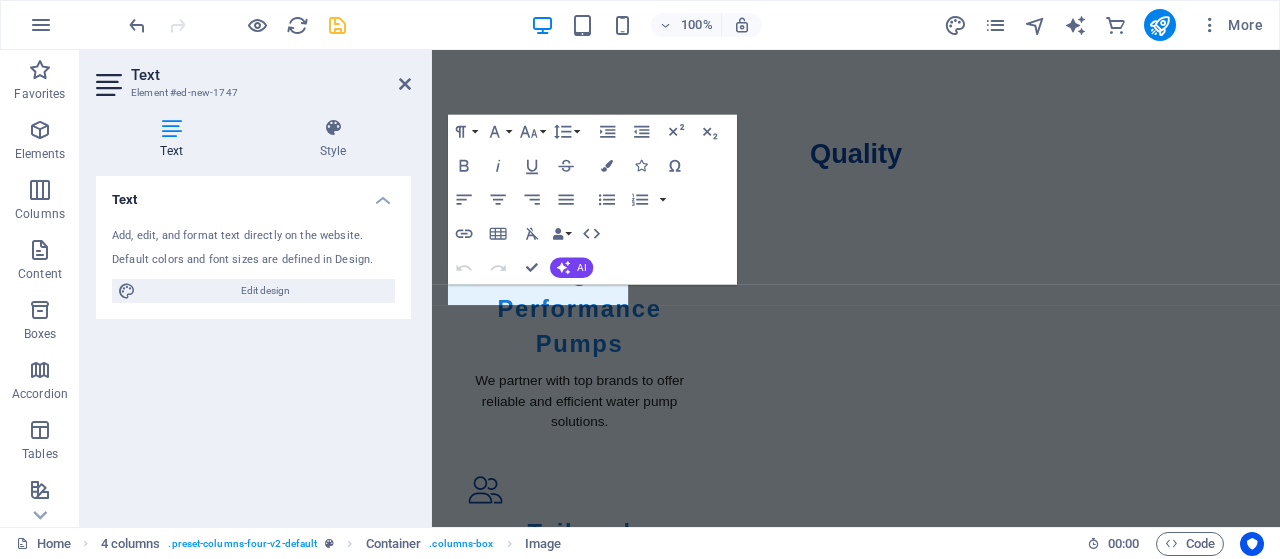 scroll, scrollTop: 1373, scrollLeft: 0, axis: vertical 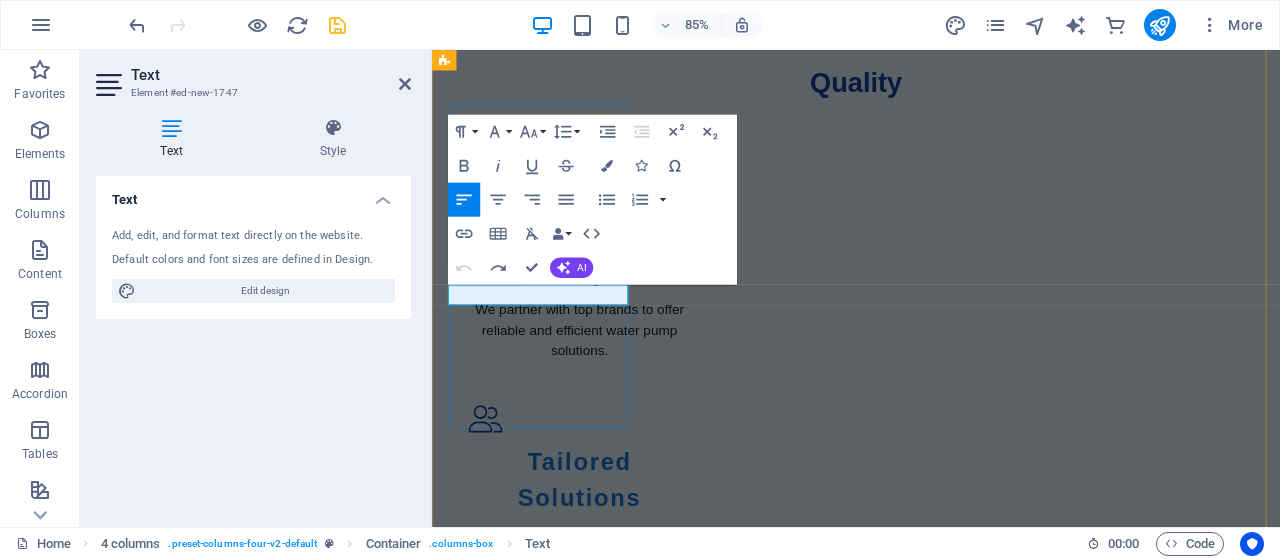 click on "New text element" at bounding box center (554, 2064) 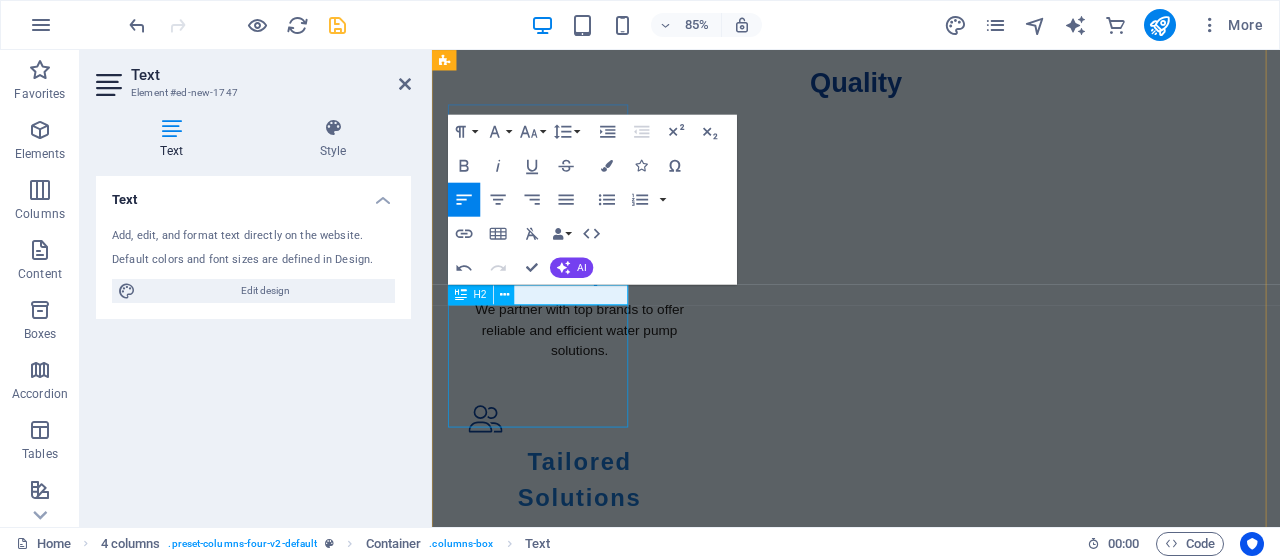 type 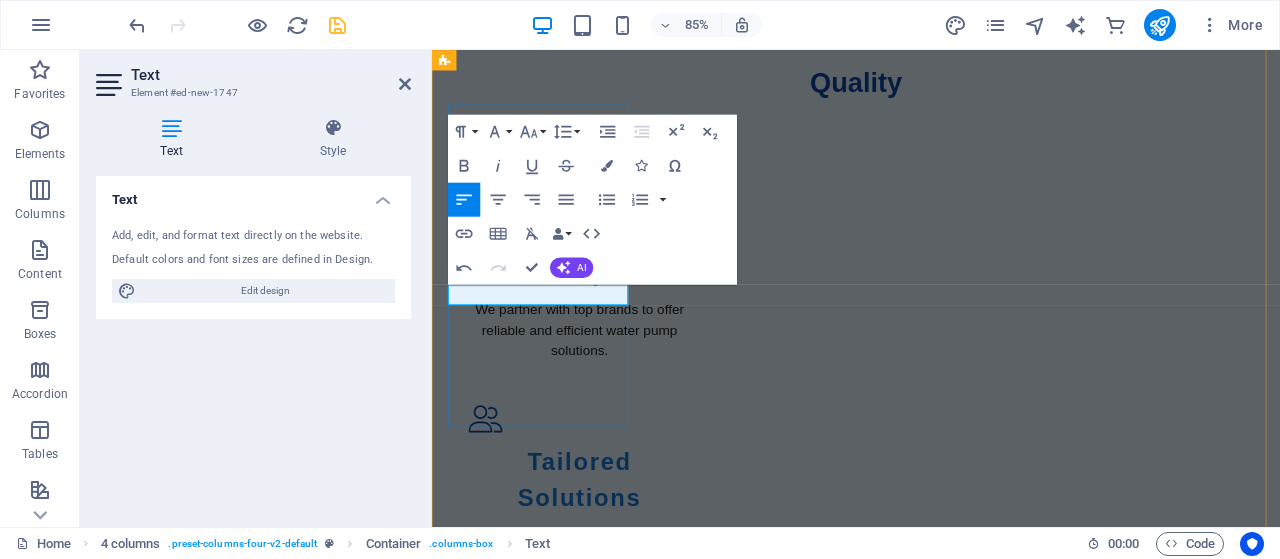 click on "Ebara CDXM Pump" at bounding box center (554, 2064) 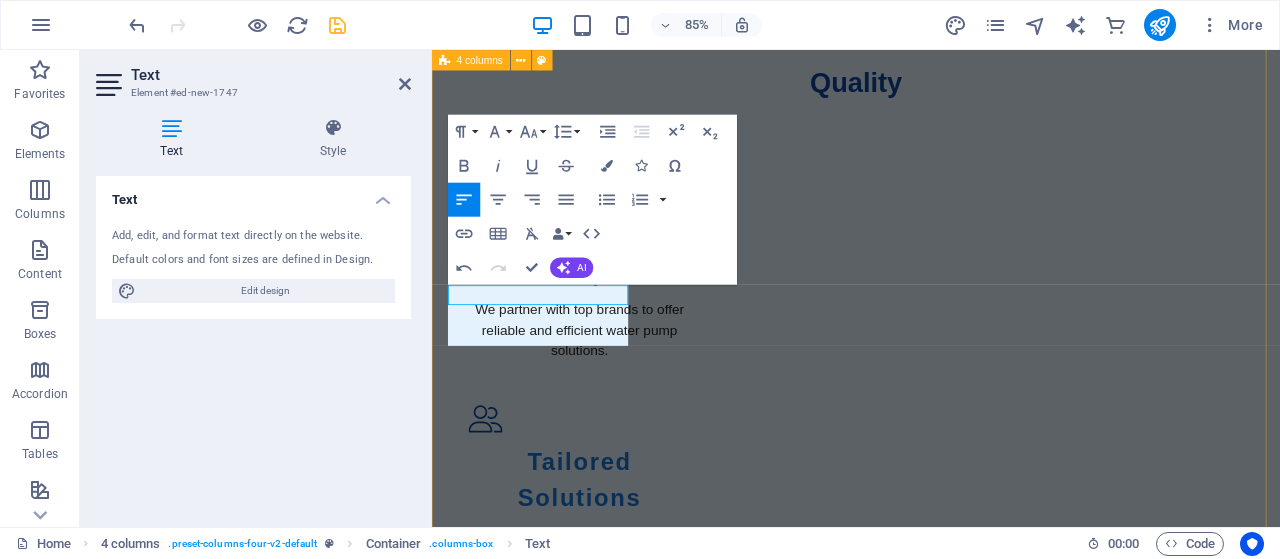 scroll, scrollTop: 691, scrollLeft: 7, axis: both 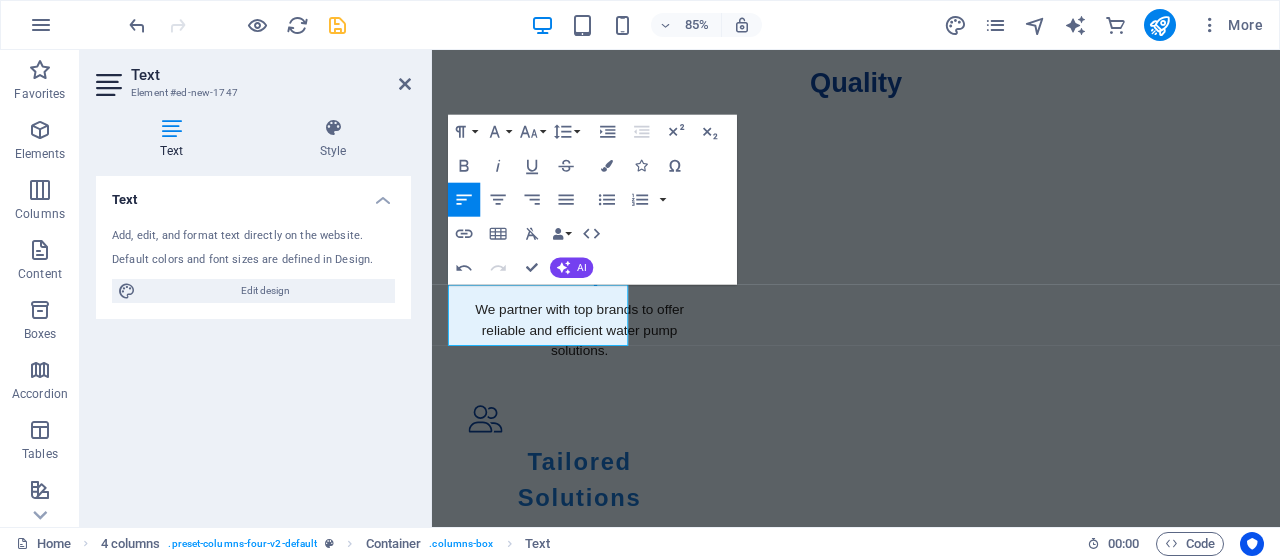 drag, startPoint x: 559, startPoint y: 393, endPoint x: 848, endPoint y: 392, distance: 289.00174 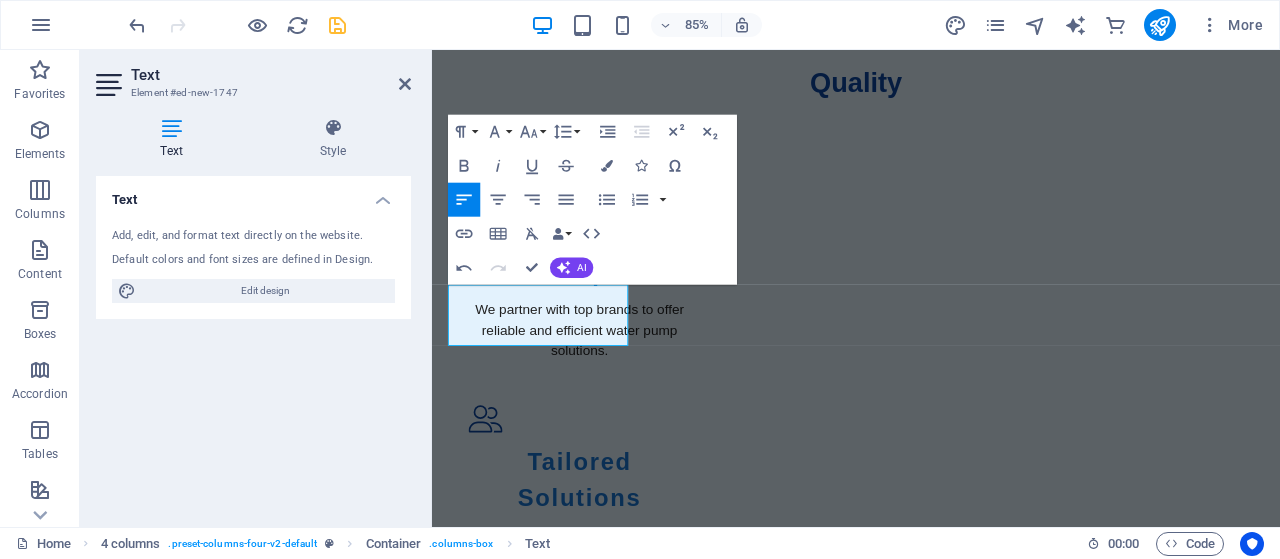 click on "Skip to main content
waterpumps.com.my Home About Us Services Testimonials Contact Welcome to WaterPumps.com.my About Us Welcome to WaterPumps.com.my, your trusted provider of water pump solutions for [CITY] & [CITY]. With extensive experience in residential, commercial, and industrial sectors, we offer a comprehensive range of high-performance pumps tailored to meet your specific needs. Our dedicated team is committed to delivering reliable solutions and exceptional local support. Quality High-Performance Pumps We partner with top brands to offer reliable and efficient water pump solutions. Tailored Solutions Our experienced team provides customized pump solutions for all sectors. Local Presence We offer responsive local support to ensure your systems run smoothly. Ebara CDXM 70-05 Stainless Steel Close-coupled Centrifugal Pump Ebara CDXM 70-05 Stainless Steel Close-coupled Centrifugal Pump Ebara CDXM Centrifugal Pump Ebara CNA CSA Series Split Casing Pump Drop content here or  Add elements or or" at bounding box center [931, 4112] 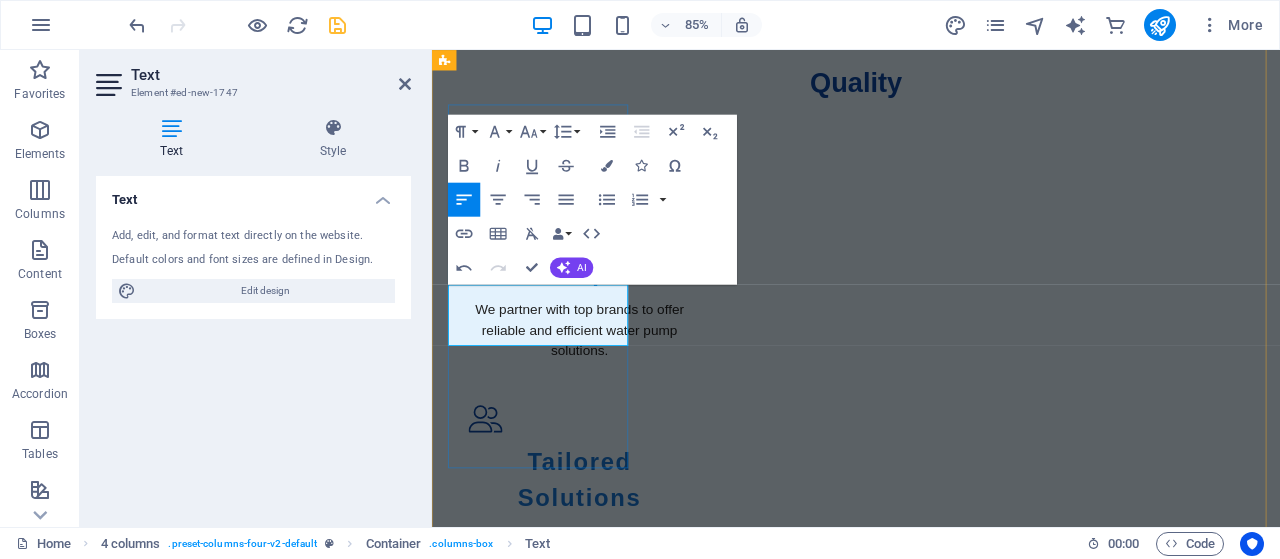 drag, startPoint x: 599, startPoint y: 358, endPoint x: 598, endPoint y: 335, distance: 23.021729 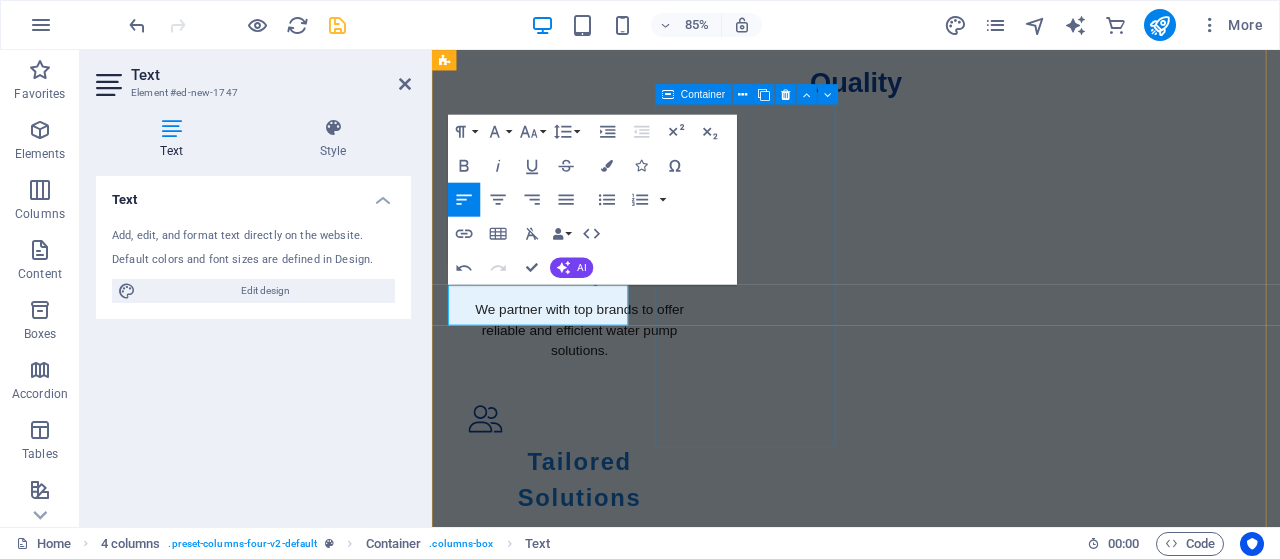 click on "Ebara CNA CSA Series Split Casing Pump" at bounding box center [554, 2783] 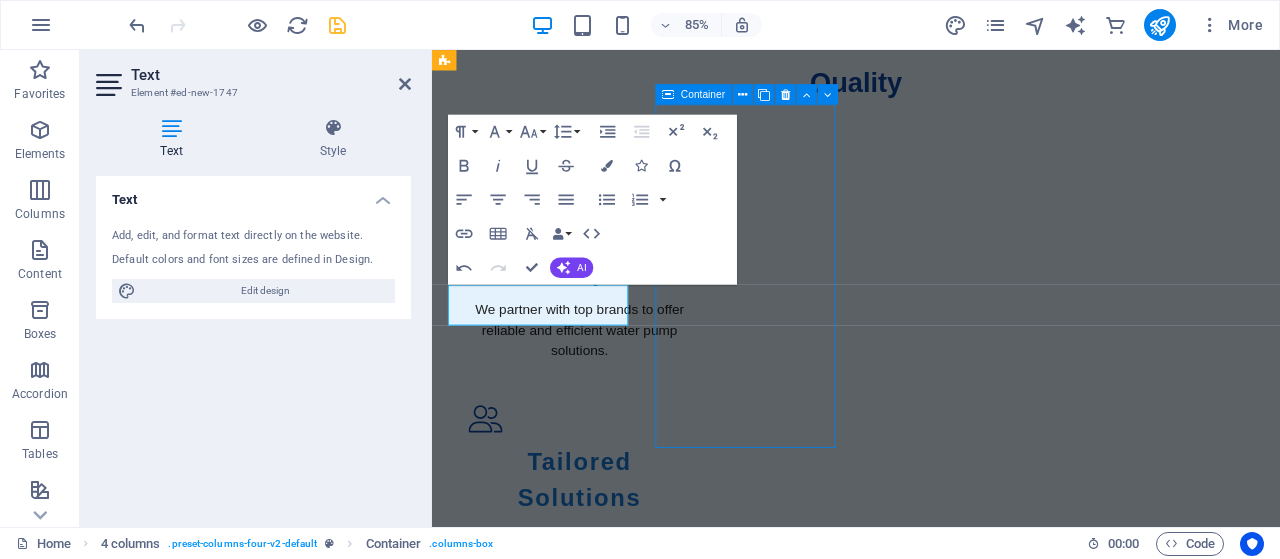 scroll, scrollTop: 1289, scrollLeft: 0, axis: vertical 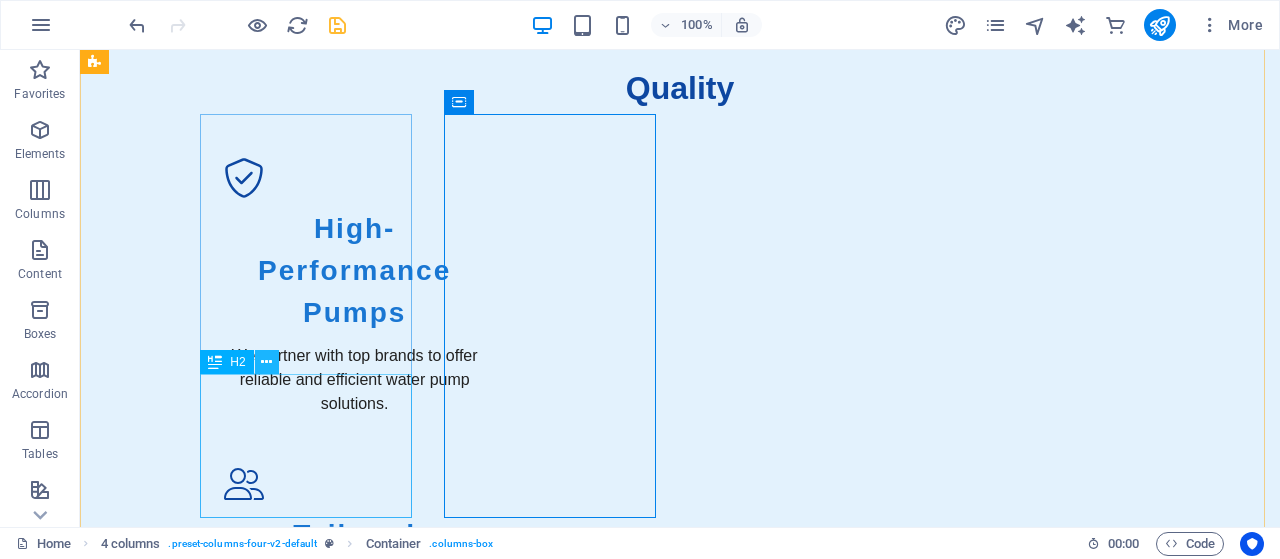 click at bounding box center (266, 362) 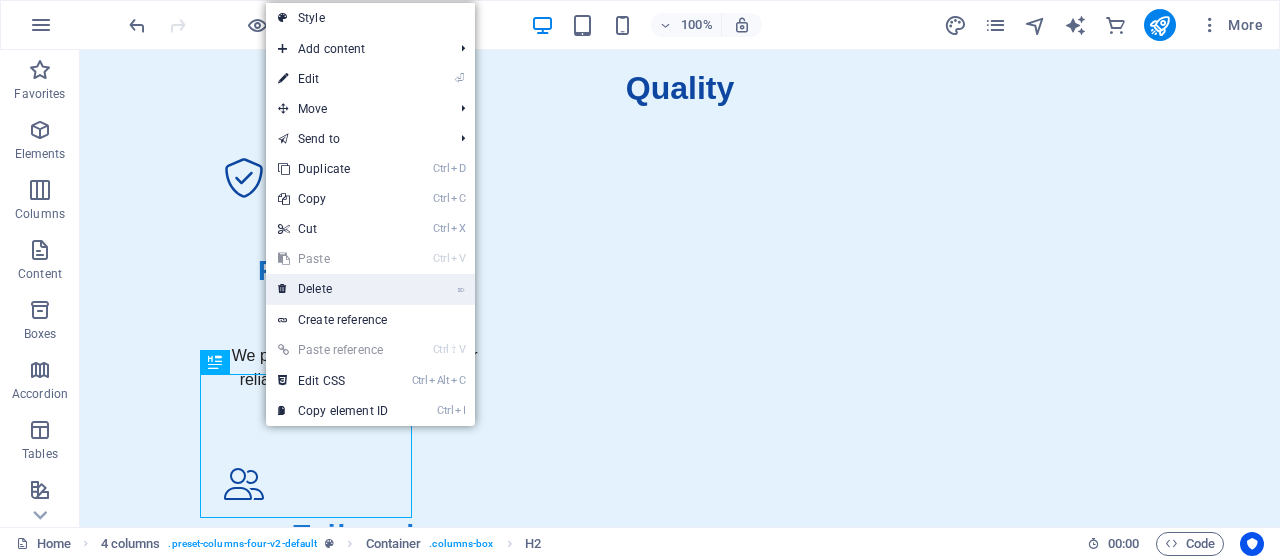 click on "⌦  Delete" at bounding box center (333, 289) 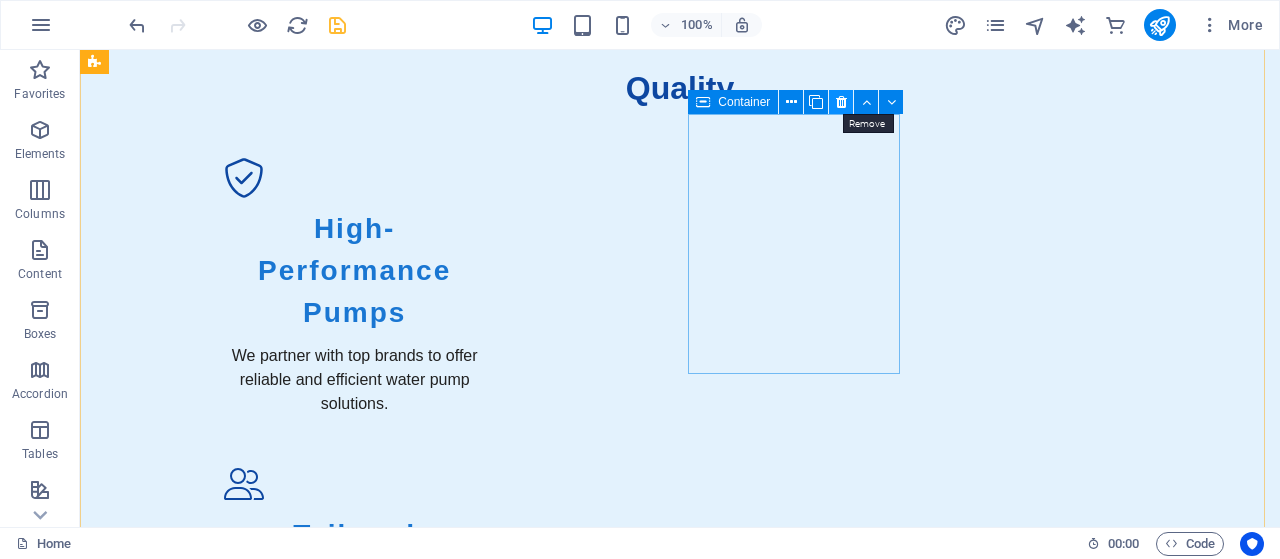 click at bounding box center (841, 102) 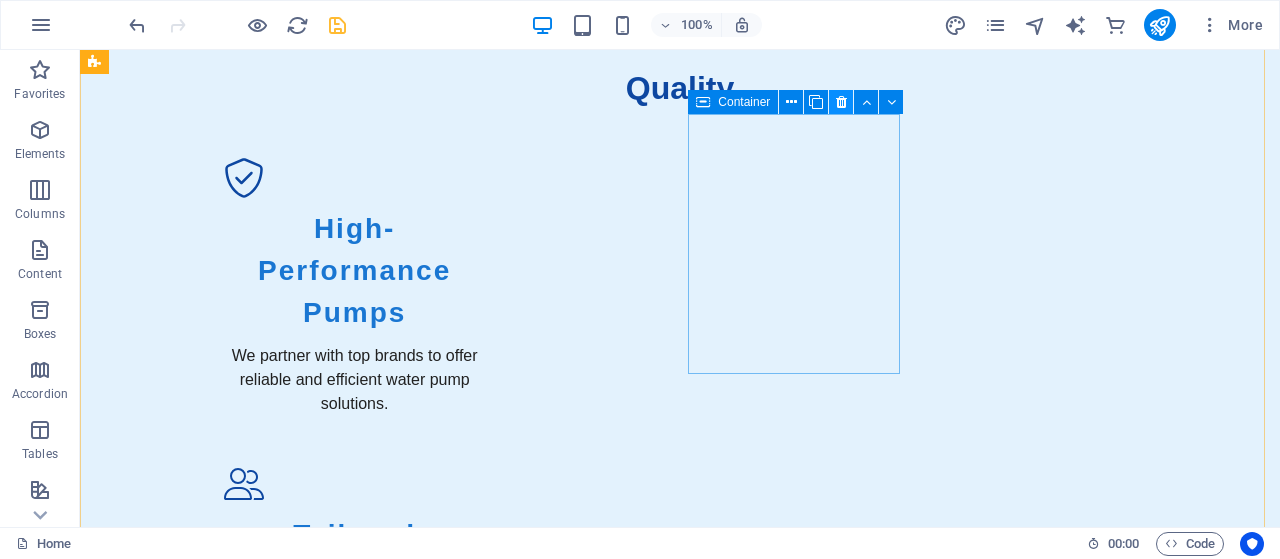 click at bounding box center [841, 102] 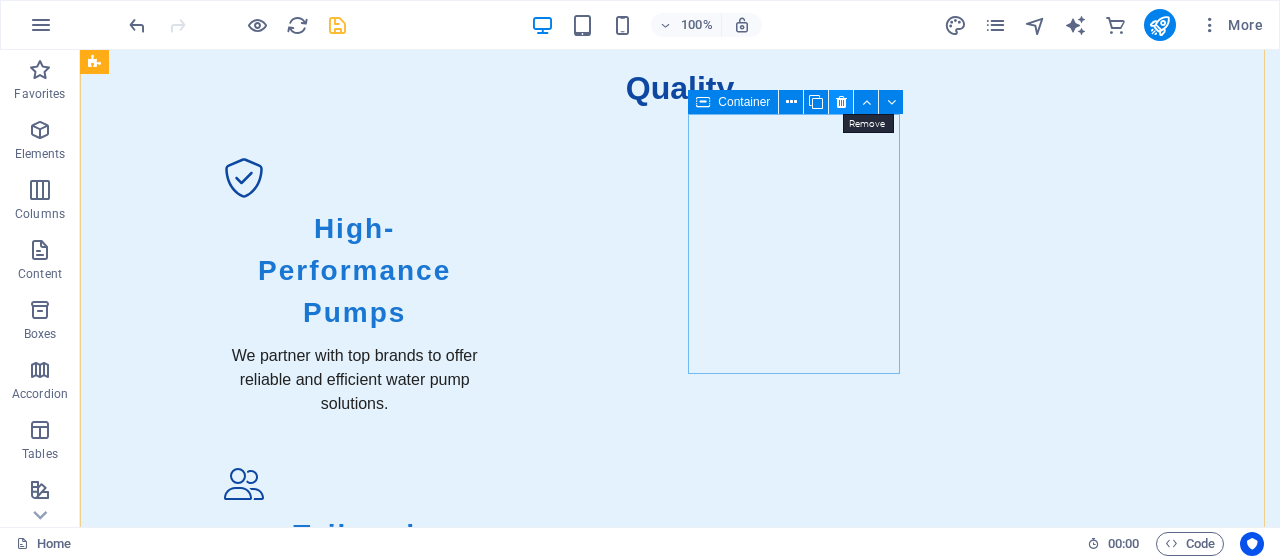 click at bounding box center [841, 102] 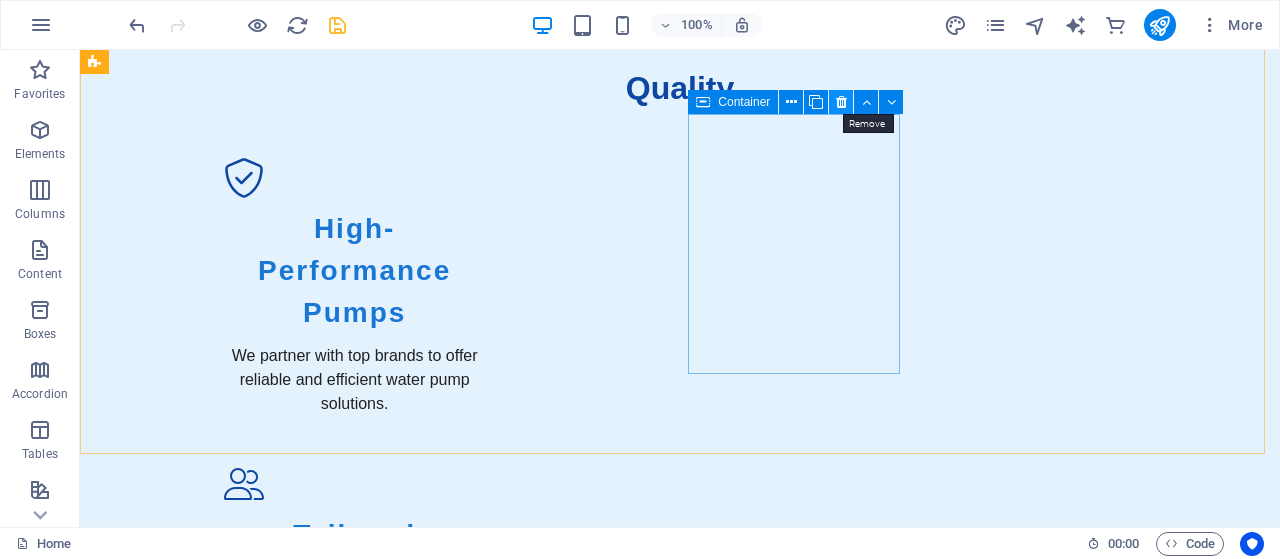 click at bounding box center (841, 102) 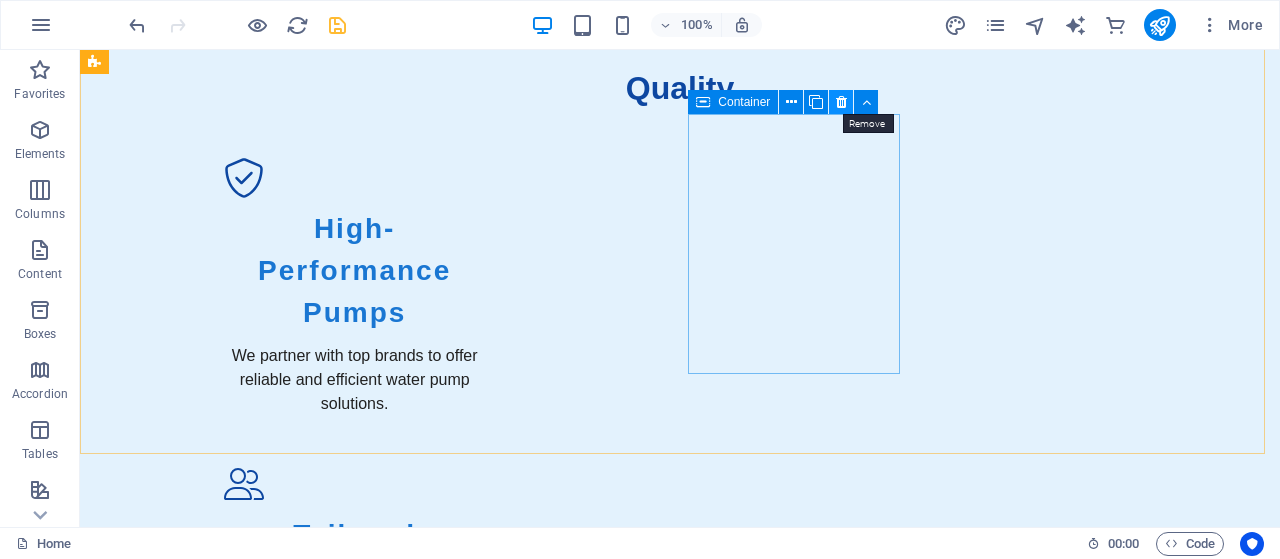 click at bounding box center [841, 102] 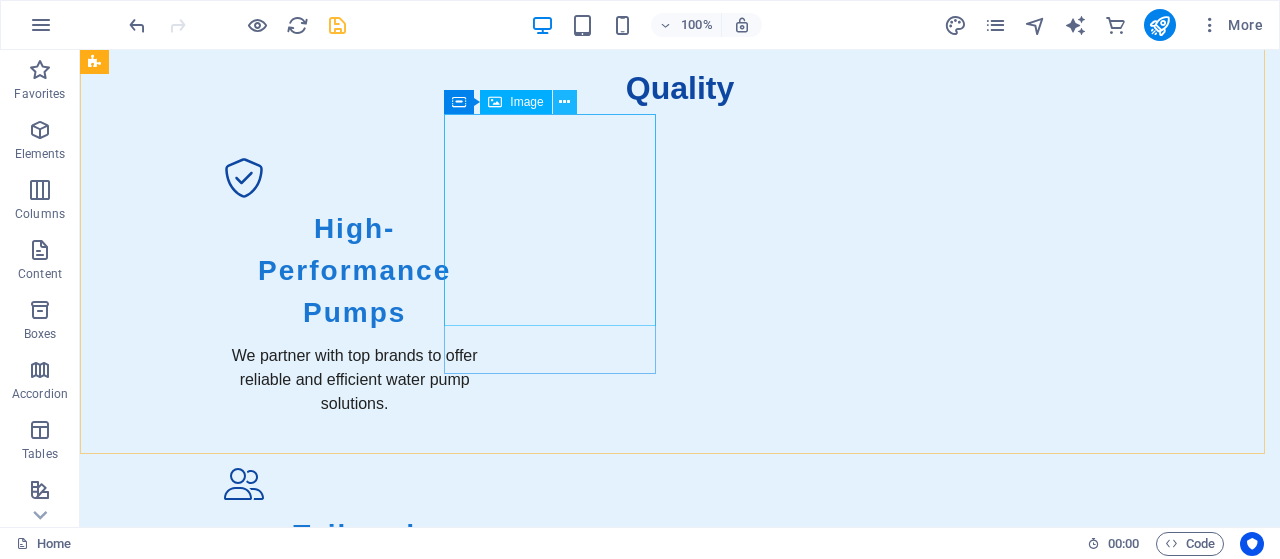 click at bounding box center (564, 102) 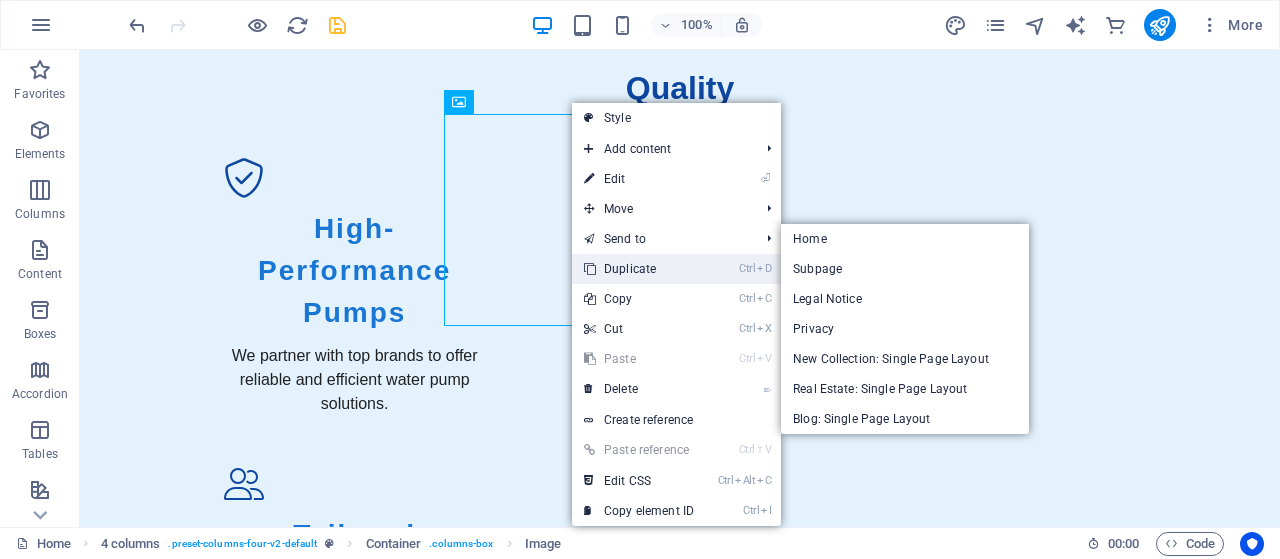 click on "Ctrl D  Duplicate" at bounding box center [639, 269] 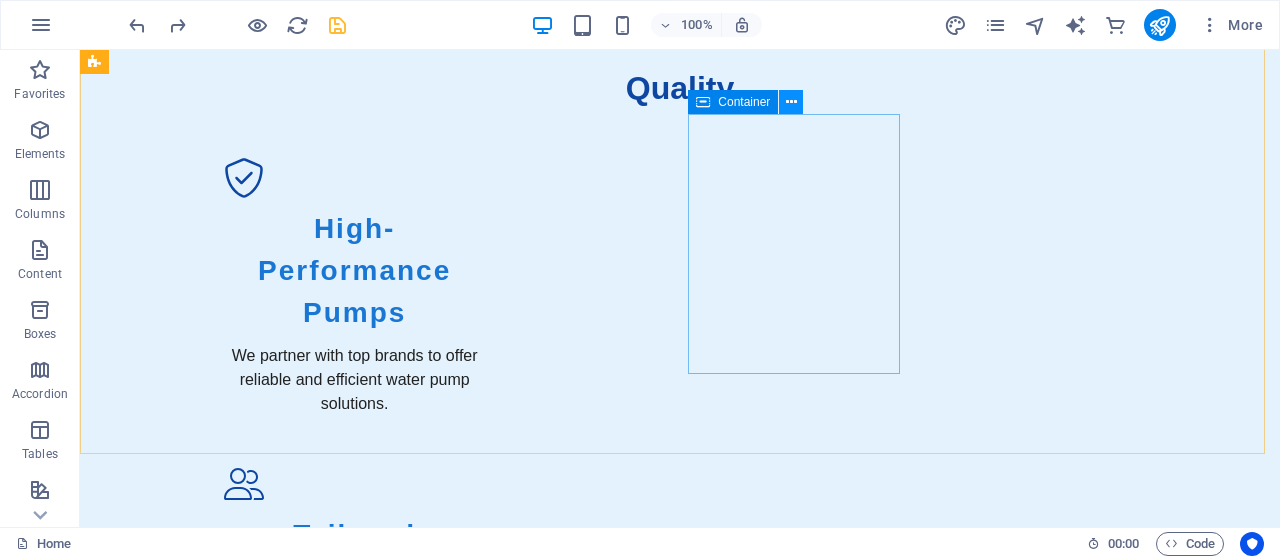 click at bounding box center [791, 102] 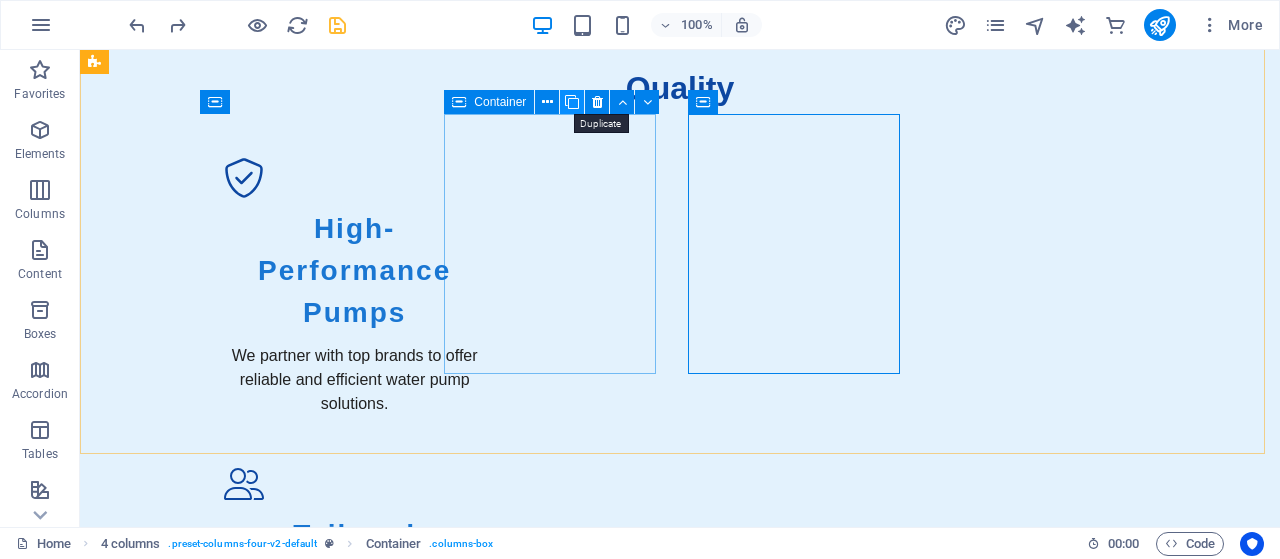 click at bounding box center [572, 102] 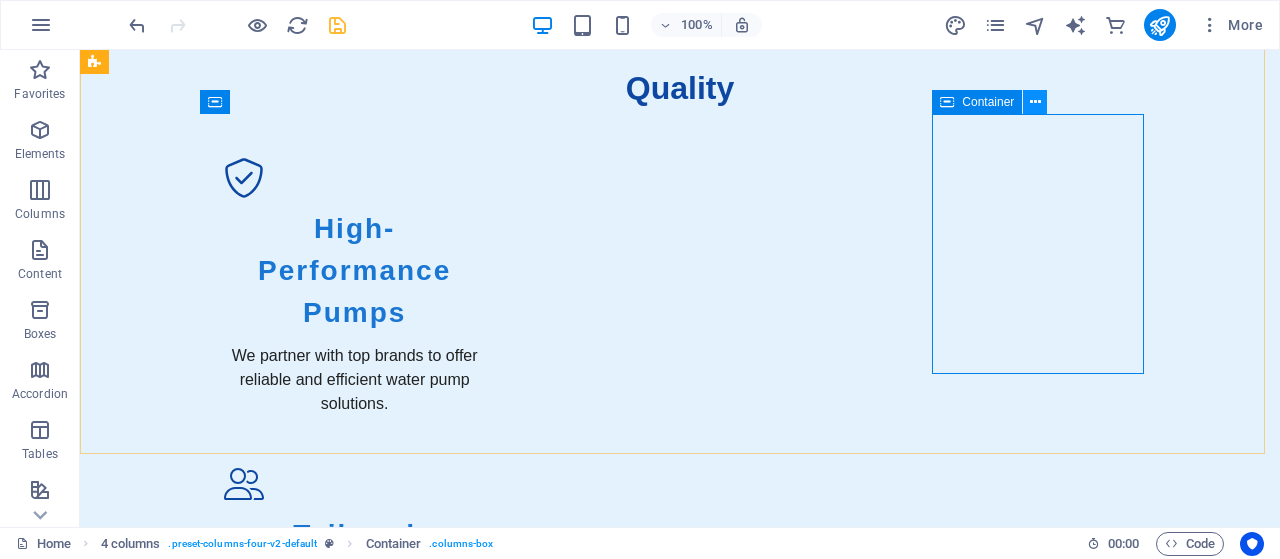 click at bounding box center [1035, 102] 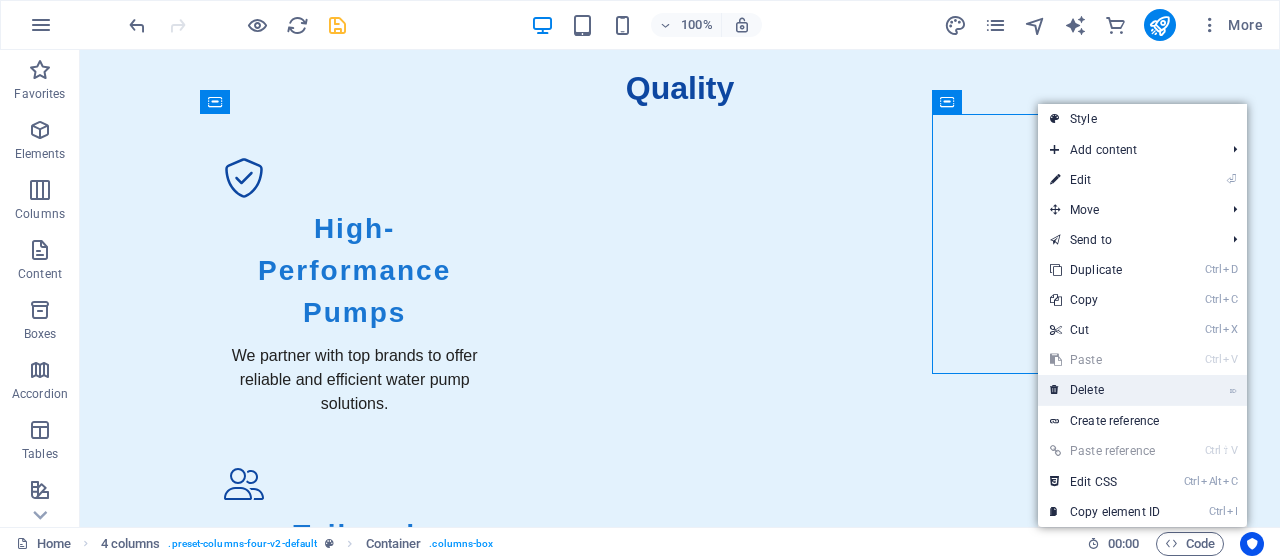click on "⌦  Delete" at bounding box center [1105, 390] 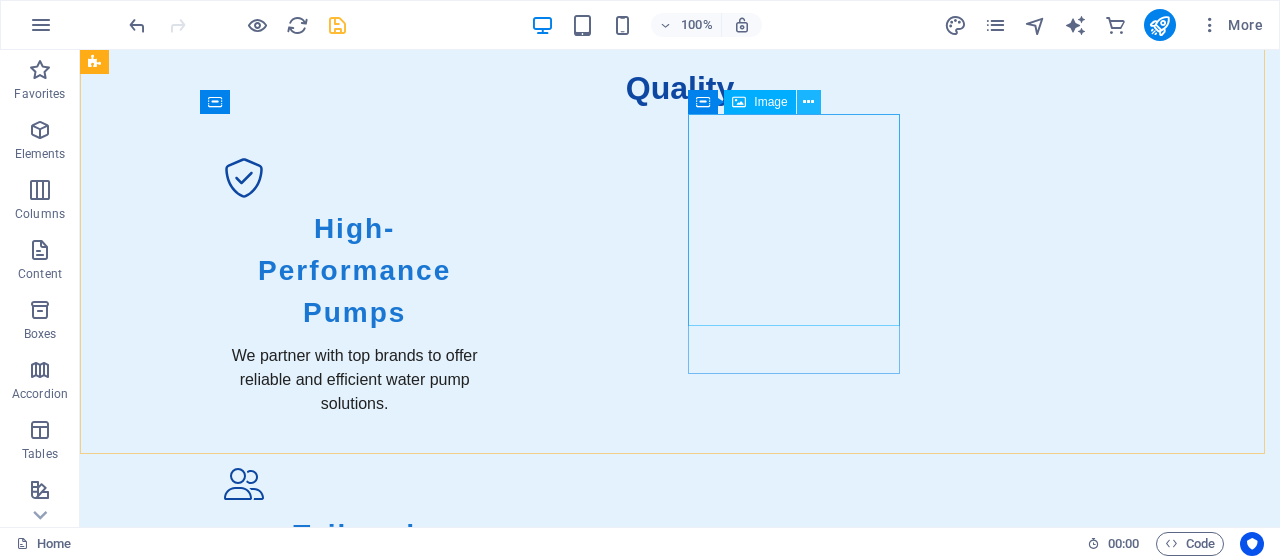 click at bounding box center [808, 102] 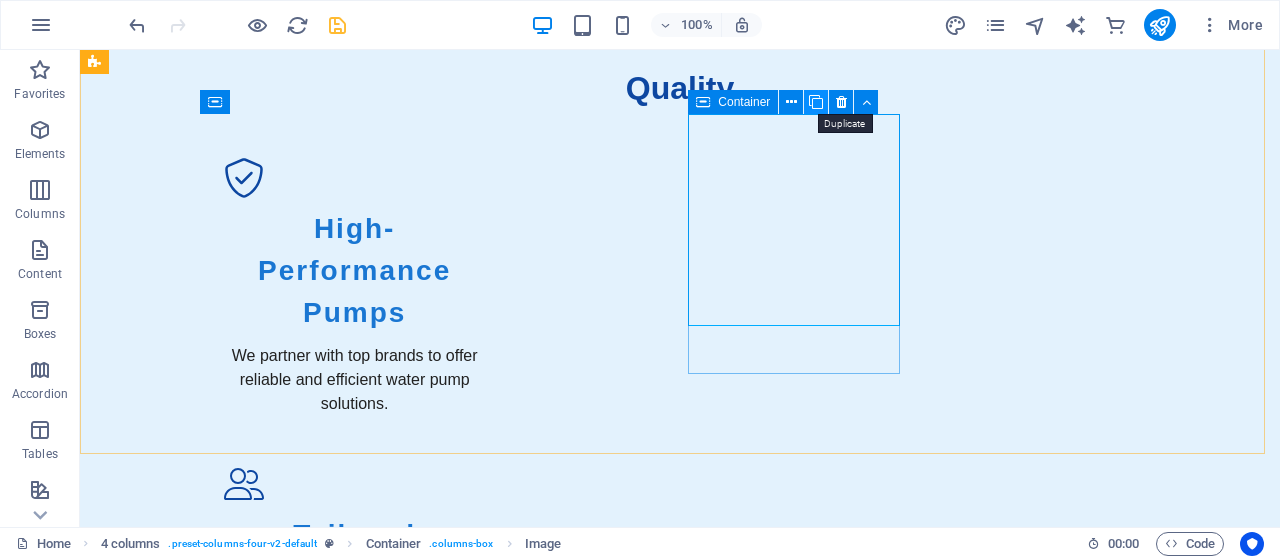 click at bounding box center (816, 102) 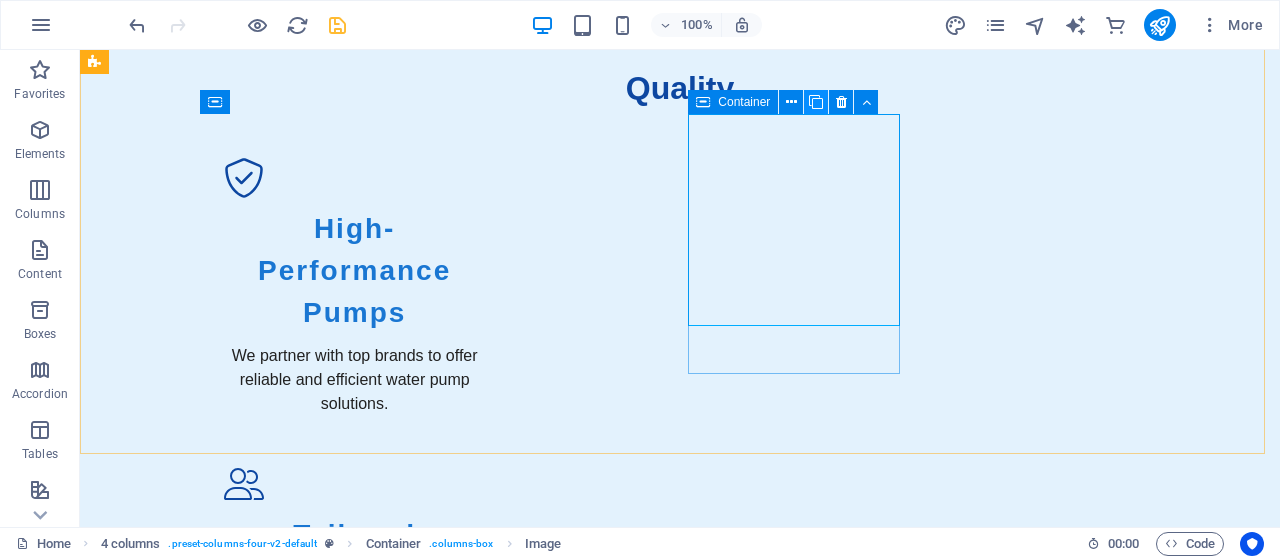 click at bounding box center (816, 102) 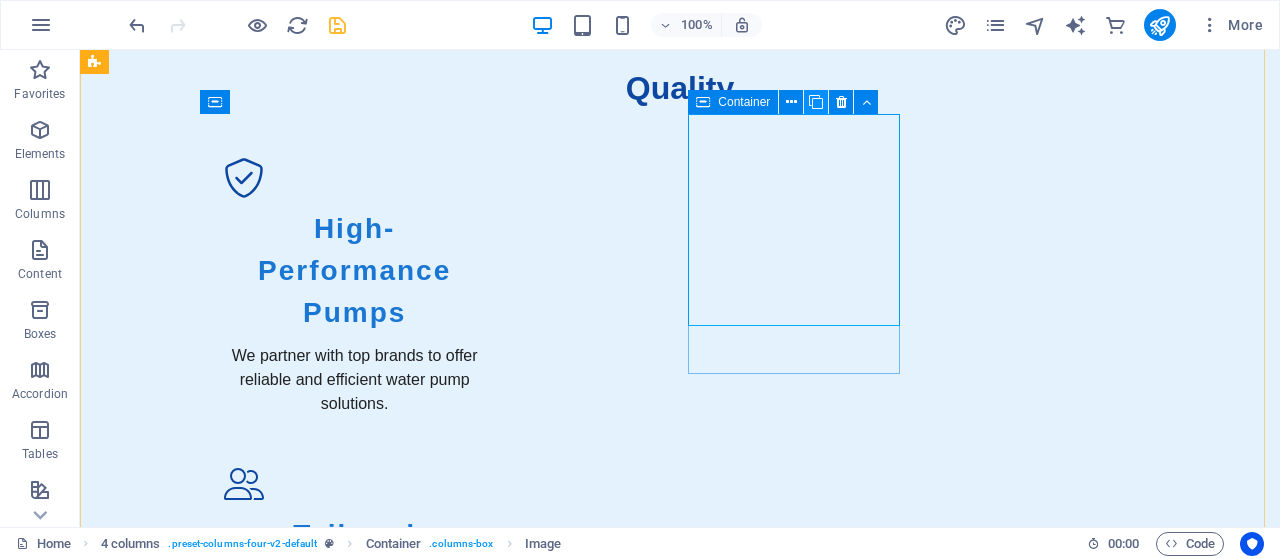 click at bounding box center [816, 102] 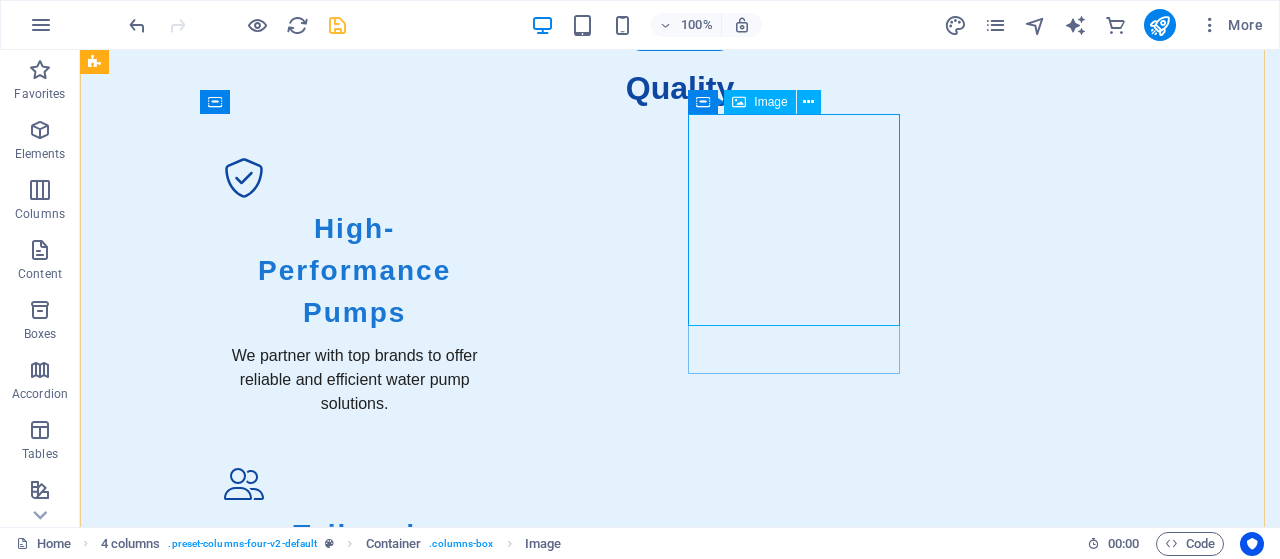 click at bounding box center (202, 4182) 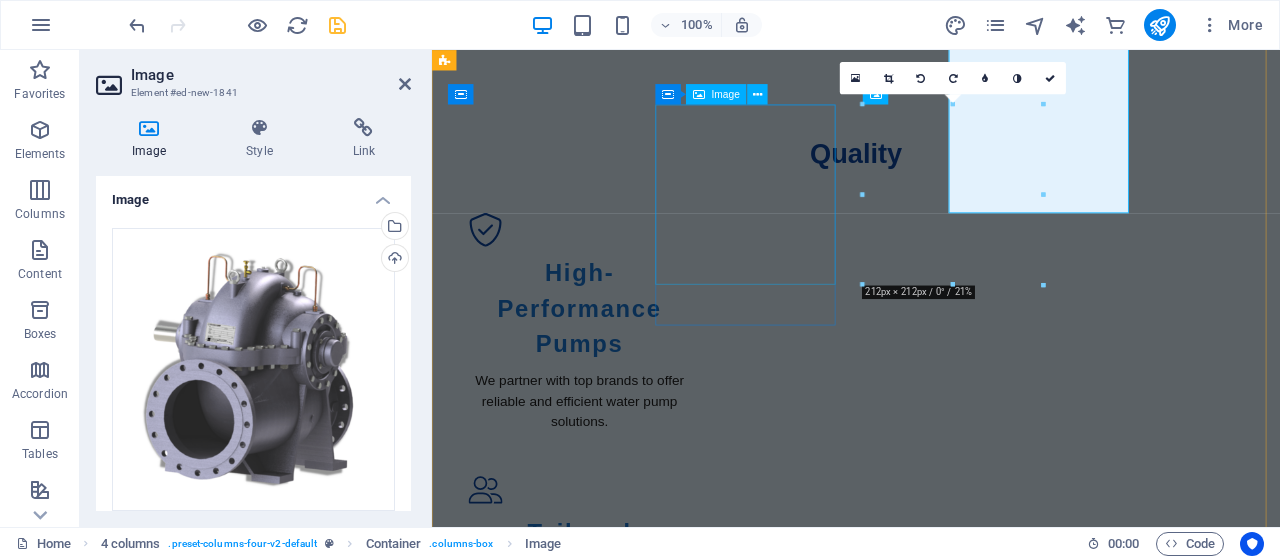 scroll, scrollTop: 1373, scrollLeft: 0, axis: vertical 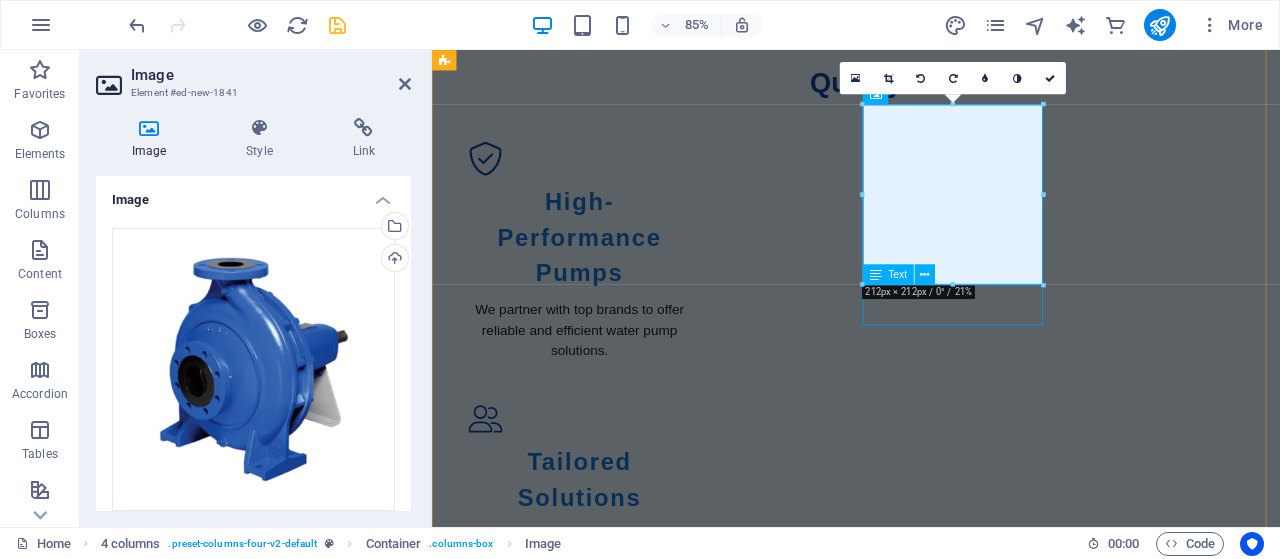 click on "Ebara CNA CSA Series Split Casing Pump" at bounding box center (554, 4200) 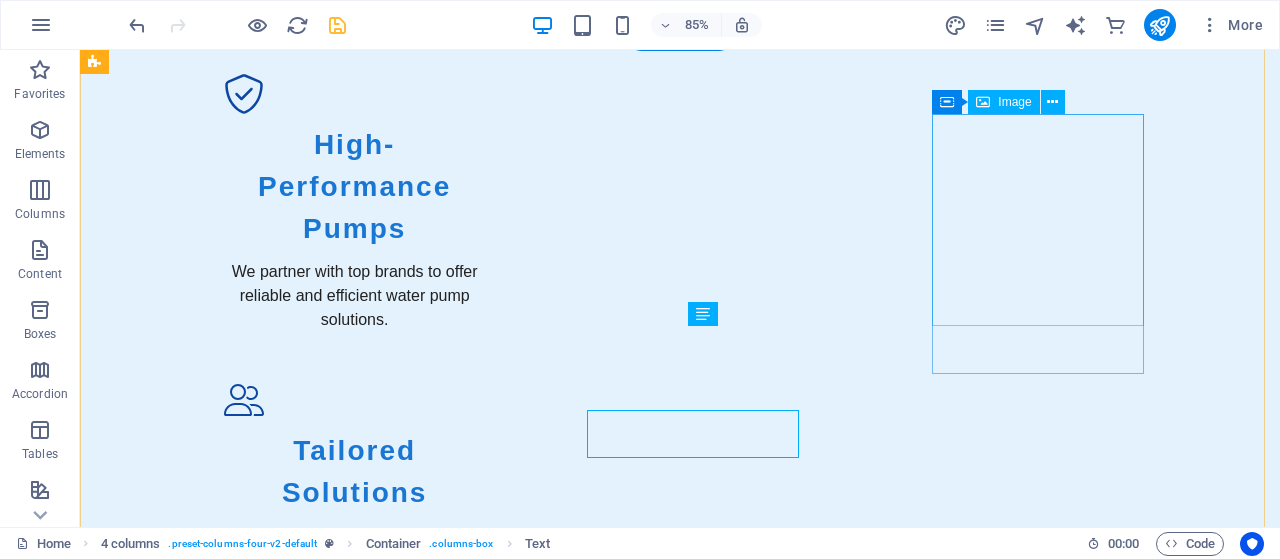 scroll, scrollTop: 1289, scrollLeft: 0, axis: vertical 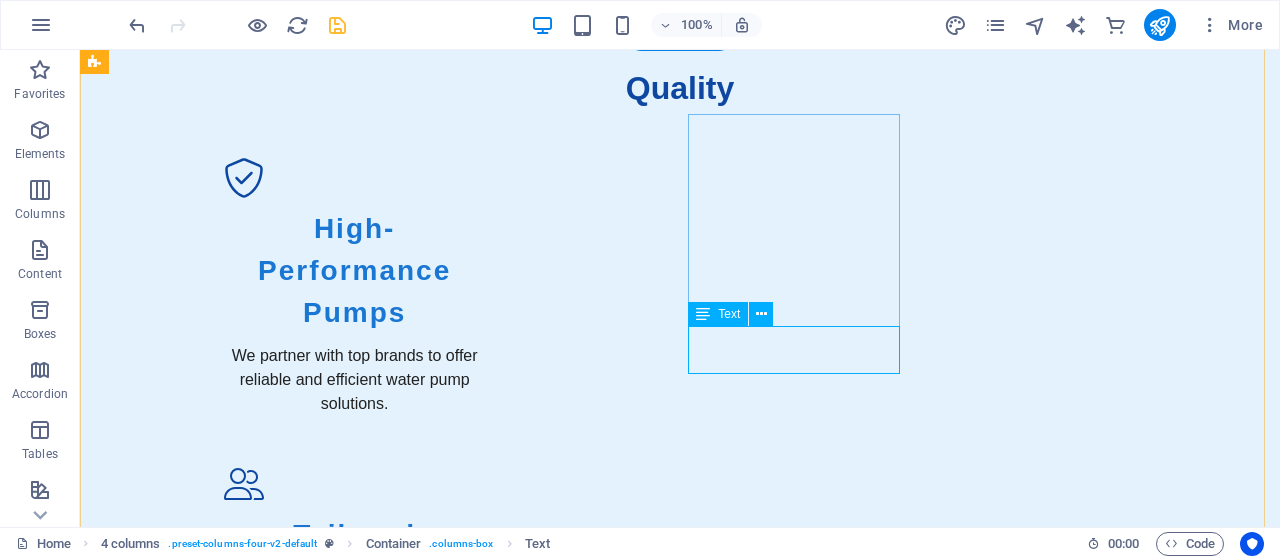 click on "Ebara CNA CSA Series Split Casing Pump" at bounding box center (202, 4806) 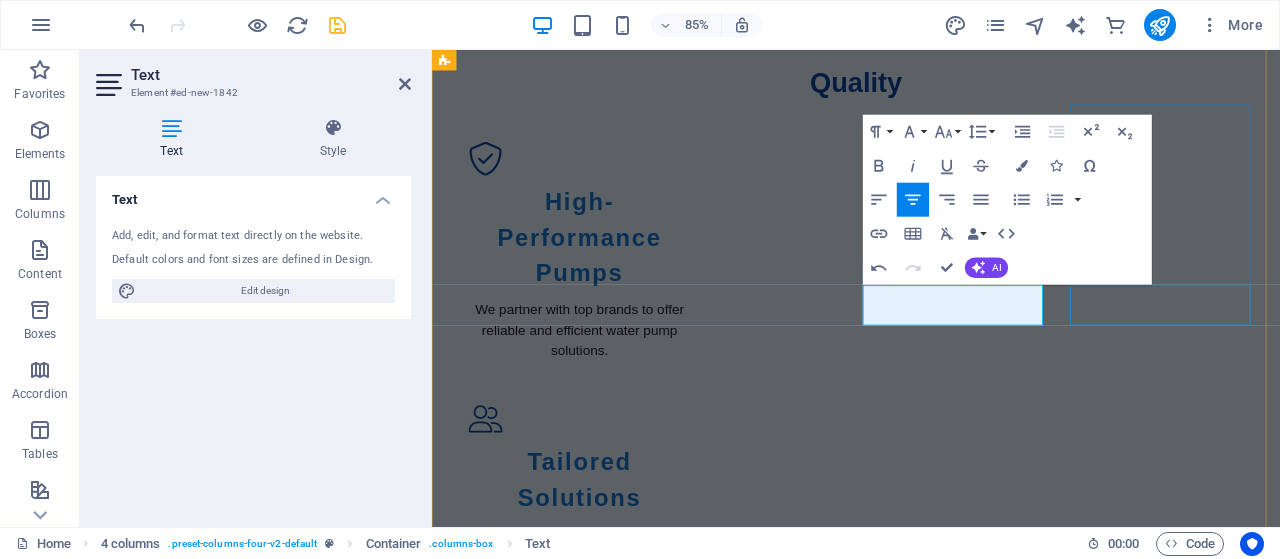 scroll, scrollTop: 198, scrollLeft: 7, axis: both 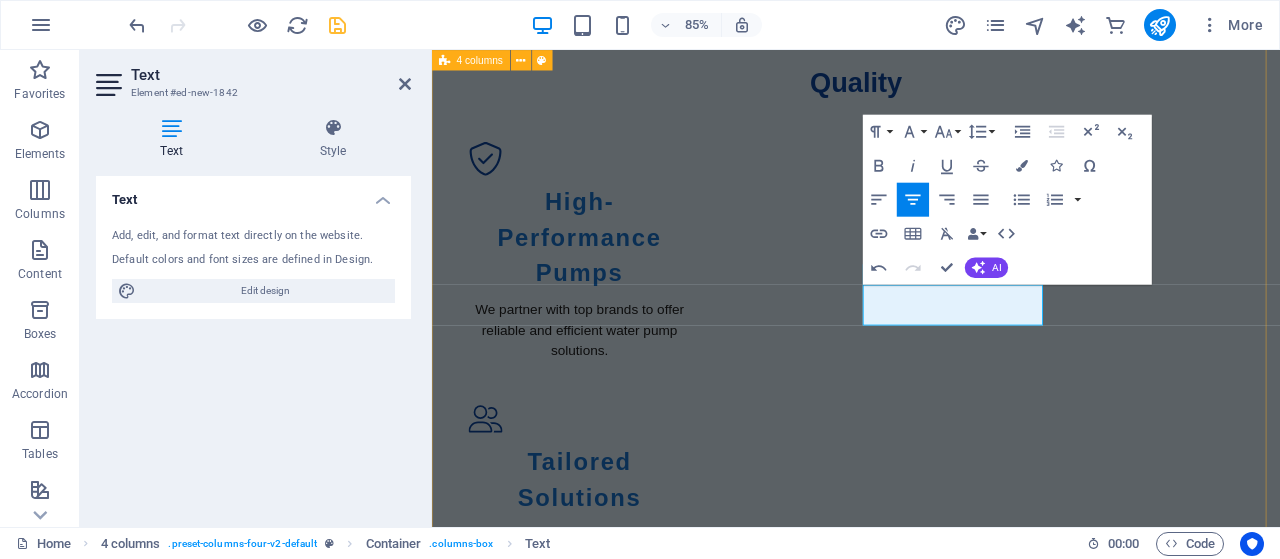 click on "Ebara CDXM 70-05 SS Centrifugal Pump Ebara CNA CSA Series Split Casing Pump Ebara GS 125-400-424 M1 End Suction Pump Ebara GS 125-400-424 M1 End Suction Pump Ebara CNA CSA Series Split Casing Pump Ebara CNA CSA Series Split Casing Pump Ebara CNA CSA Series Split Casing Pump Ebara CNA CSA Series Split Casing Pump Ebara CNA CSA Series Split Casing Pump Ebara CNA CSA Series Split Casing Pump Ebara CNA CSA Series Split Casing Pump Ebara CNA CSA Series Split Casing Pump Ebara CNA CSA Series Split Casing Pump Ebara CNA CSA Series Split Casing Pump Ebara CNA CSA Series Split Casing Pump Ebara CNA CSA Series Split Casing Pump Ebara CNA CSA Series Split Casing Pump Ebara CNA CSA Series Split Casing Pump Ebara CNA CSA Series Split Casing Pump Ebara CNA CSA Series Split Casing Pump Ebara CNA CSA Series Split Casing Pump" at bounding box center [931, 11666] 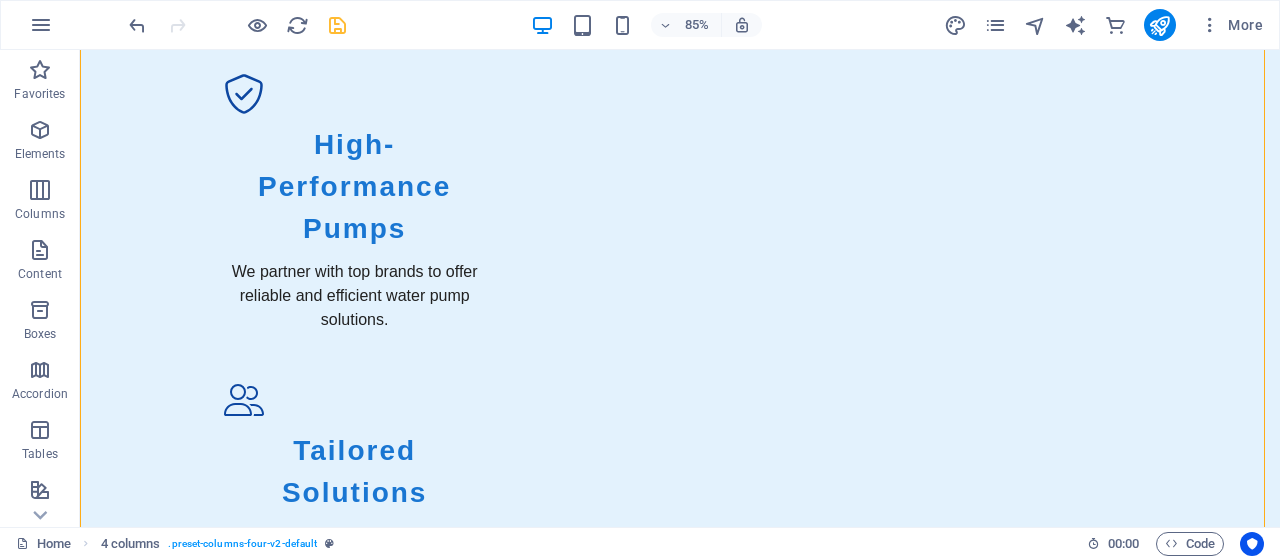 scroll, scrollTop: 1289, scrollLeft: 0, axis: vertical 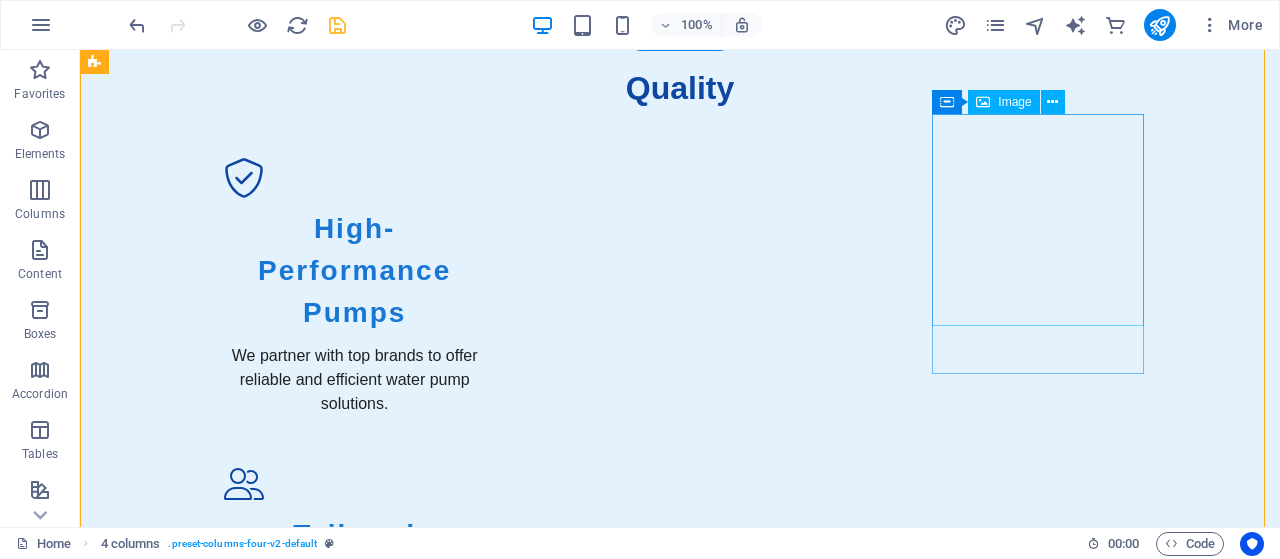 click at bounding box center [202, 5446] 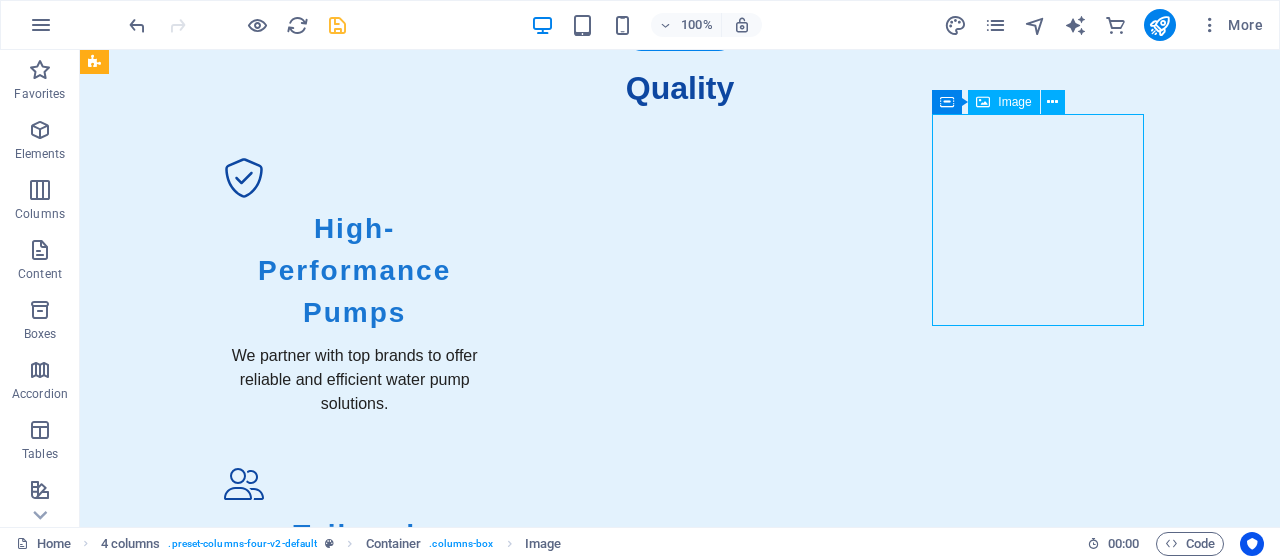 click at bounding box center [202, 5446] 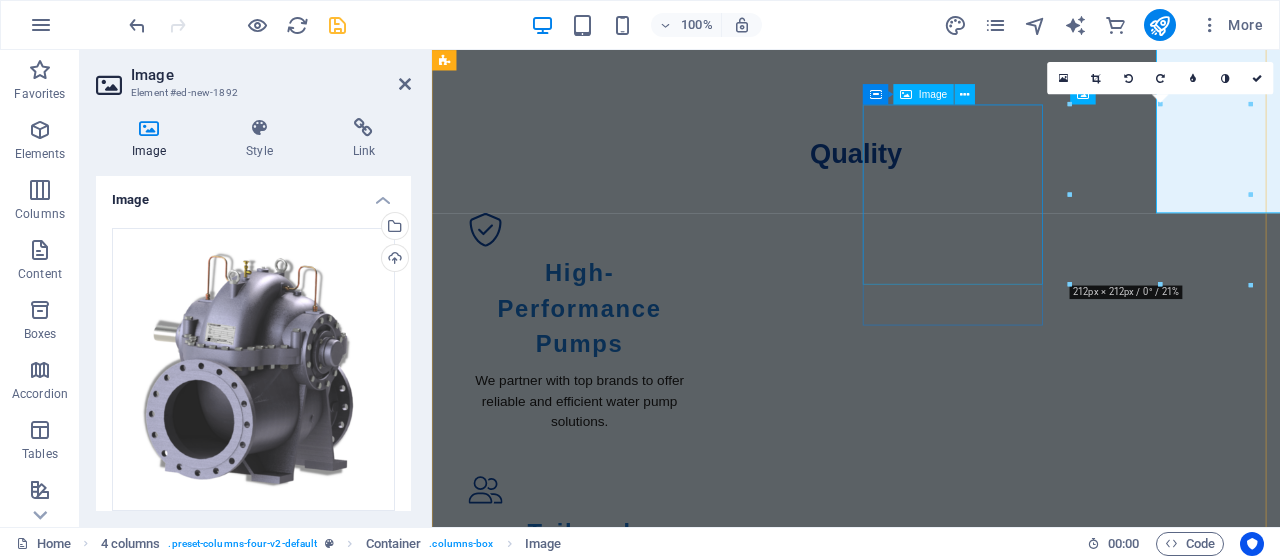 scroll, scrollTop: 1373, scrollLeft: 0, axis: vertical 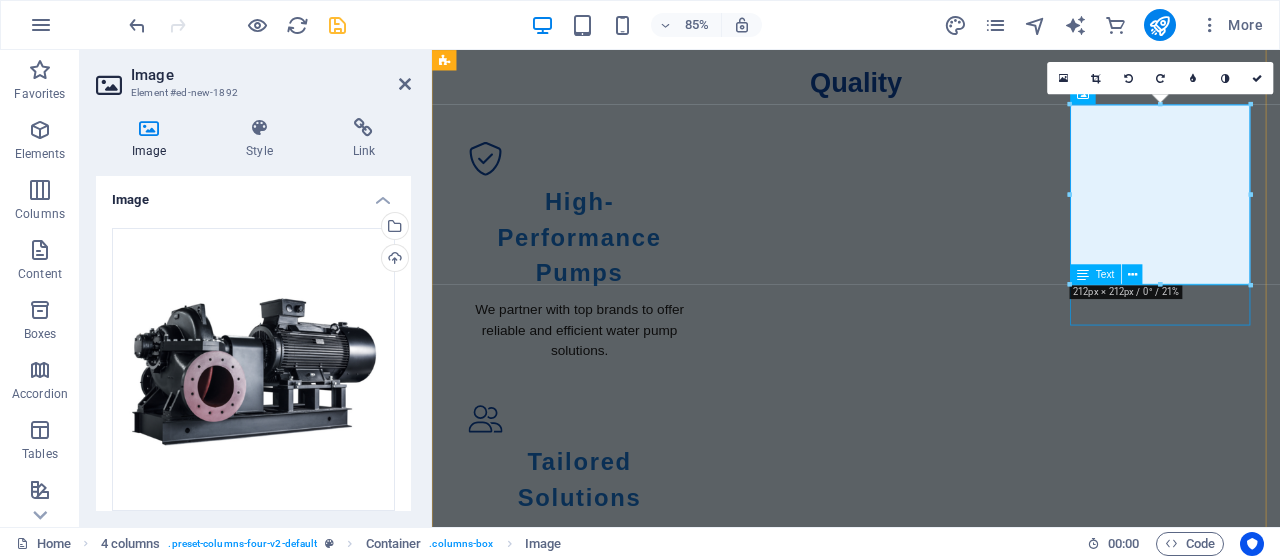 click on "Ebara CNA CSA Series Split Casing Pump" at bounding box center [554, 5262] 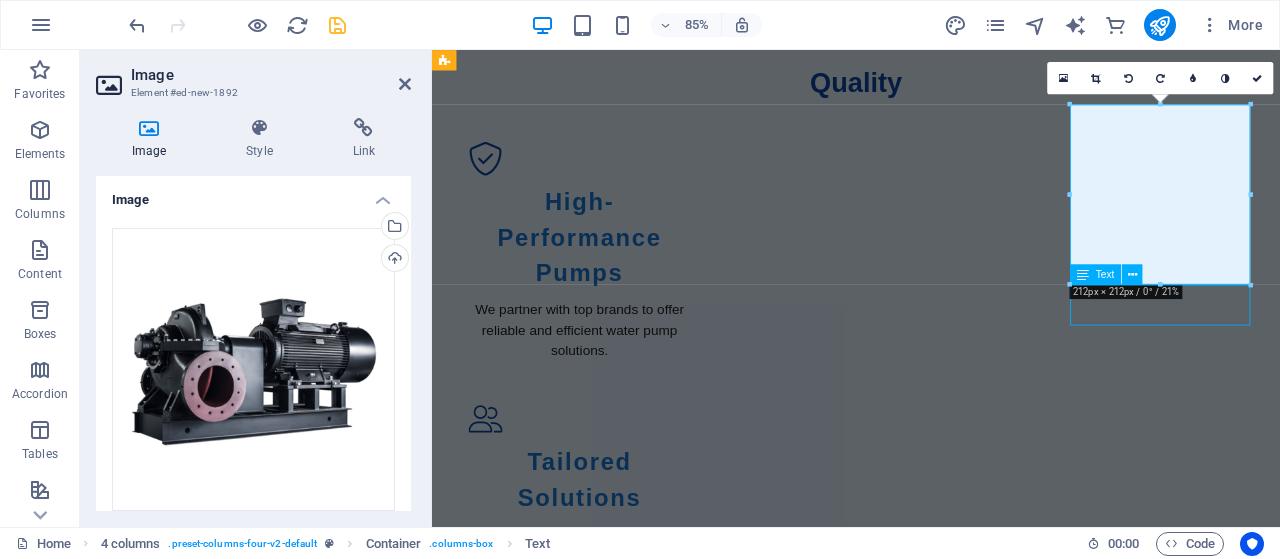 click on "Ebara CNA CSA Series Split Casing Pump" at bounding box center [554, 5262] 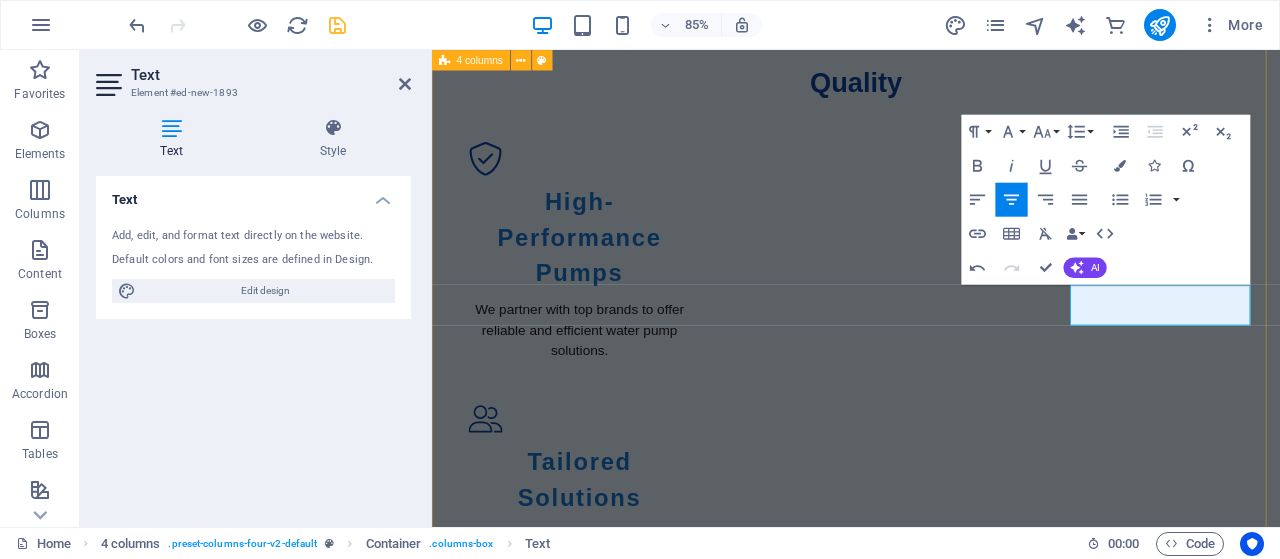 scroll, scrollTop: 198, scrollLeft: 6, axis: both 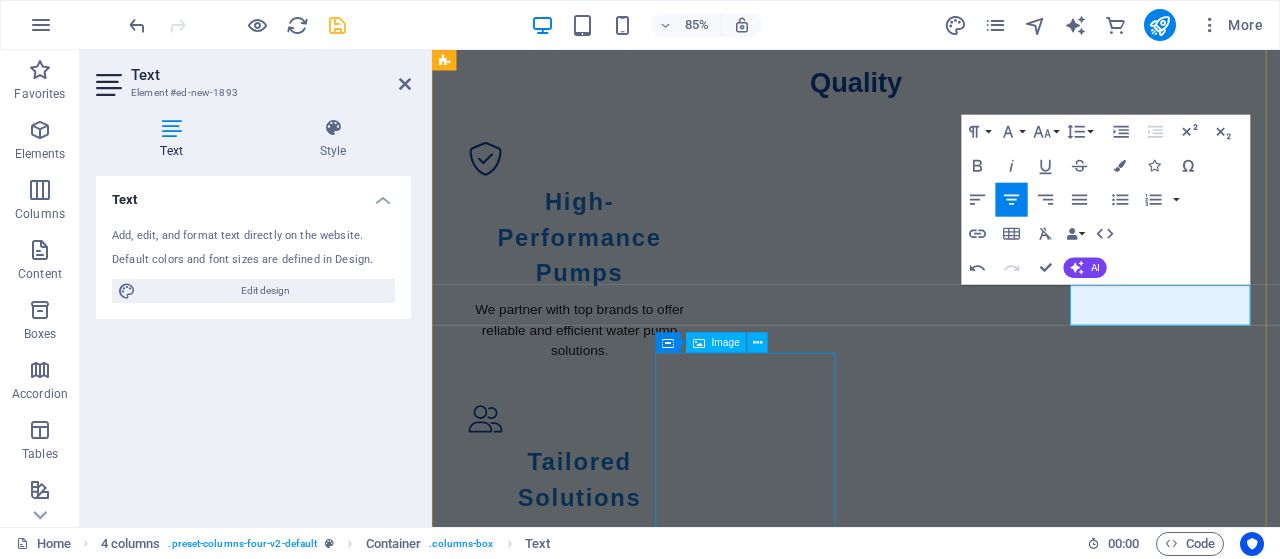 click at bounding box center (554, 6863) 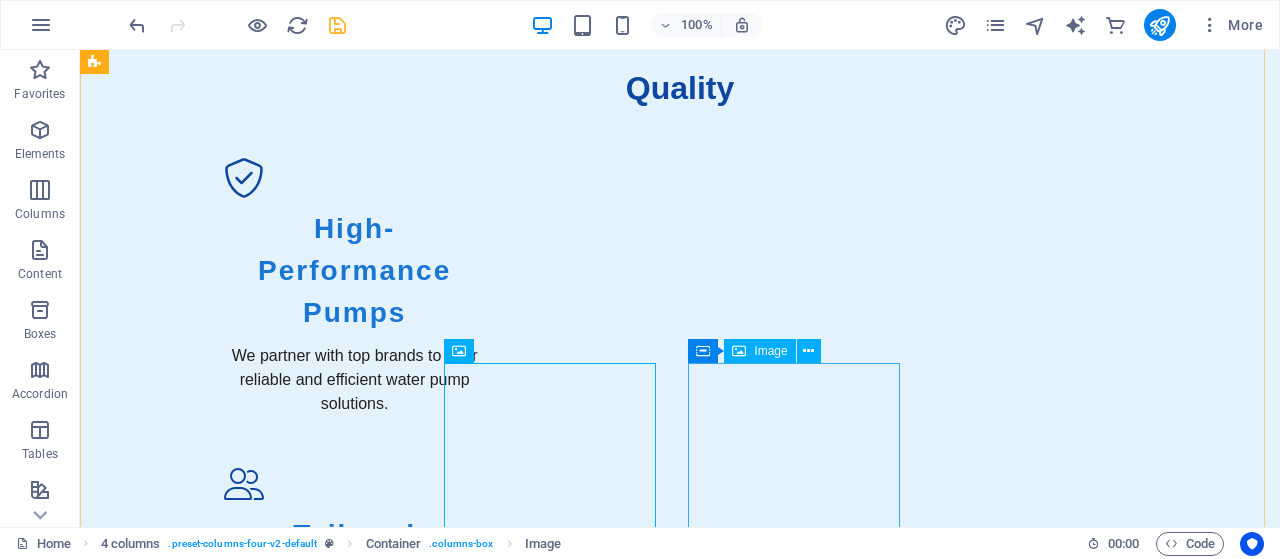 scroll, scrollTop: 1389, scrollLeft: 0, axis: vertical 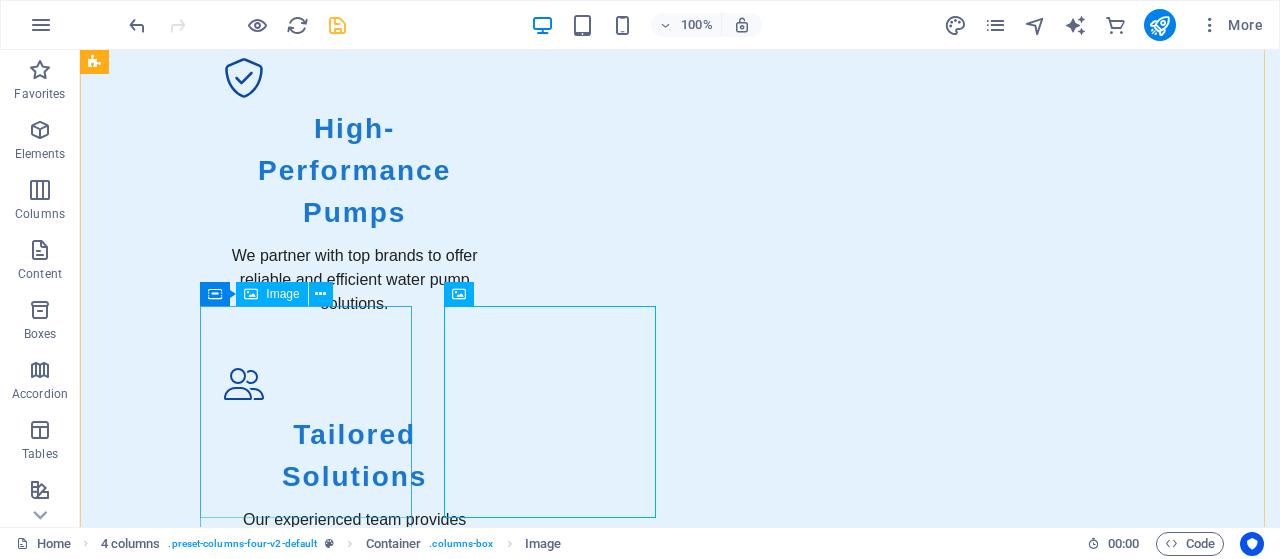click at bounding box center [202, 6610] 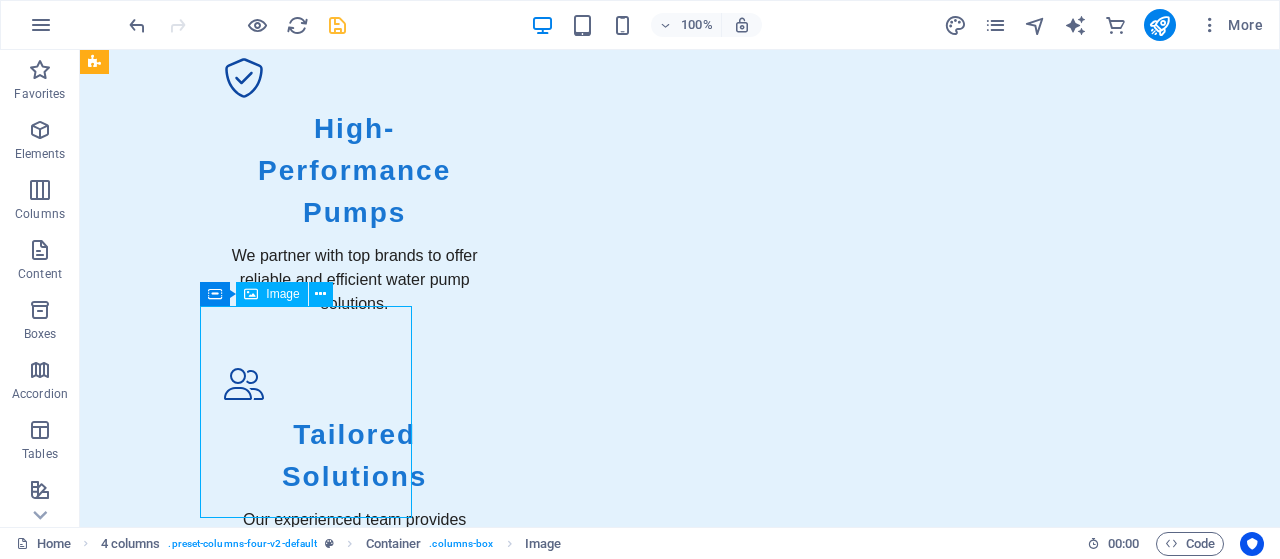 click at bounding box center (202, 6610) 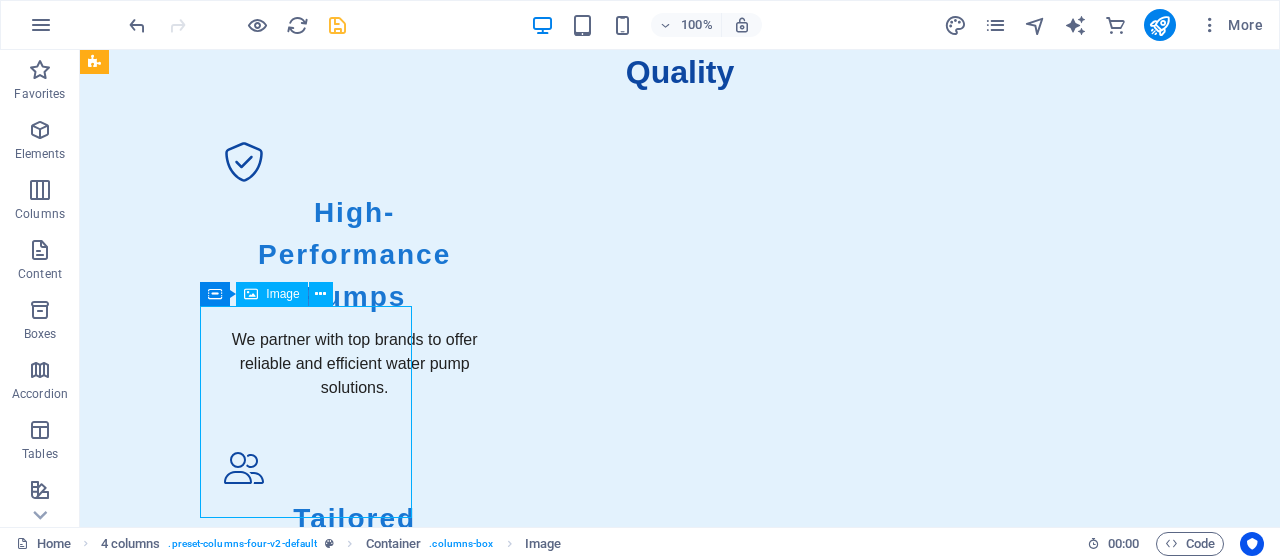 scroll, scrollTop: 1473, scrollLeft: 0, axis: vertical 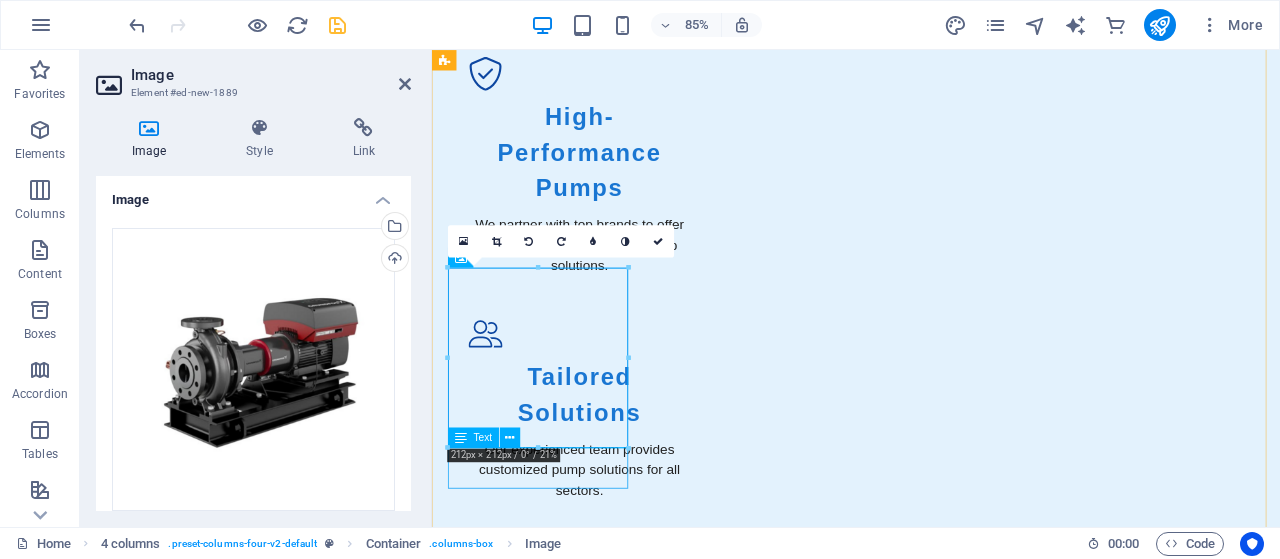 click on "Ebara CNA CSA Series Split Casing Pump" at bounding box center (554, 6224) 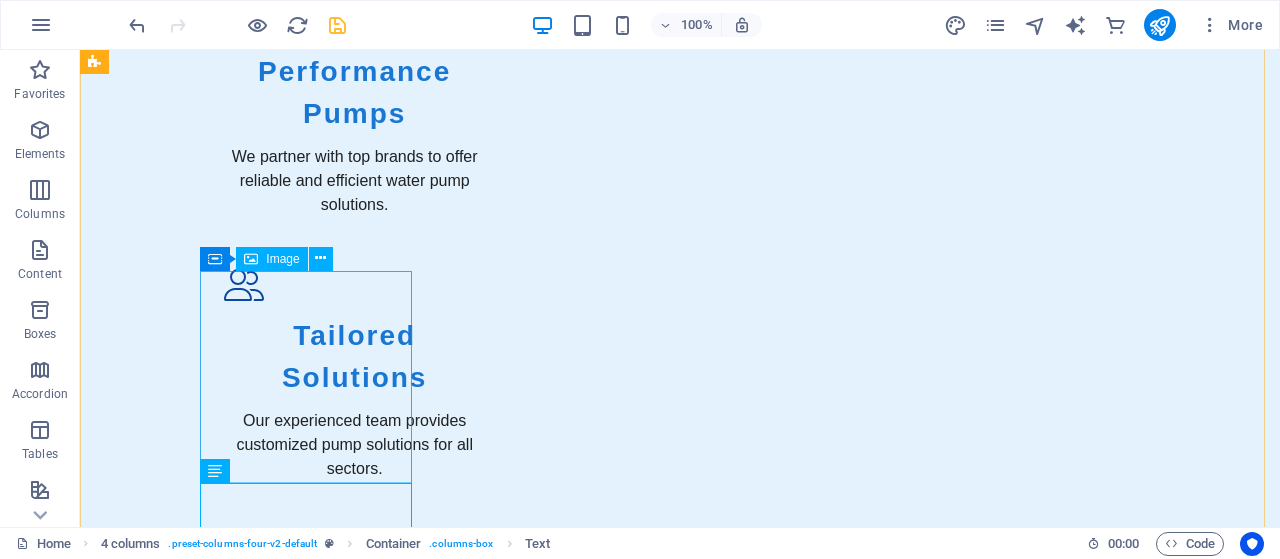 scroll, scrollTop: 1489, scrollLeft: 0, axis: vertical 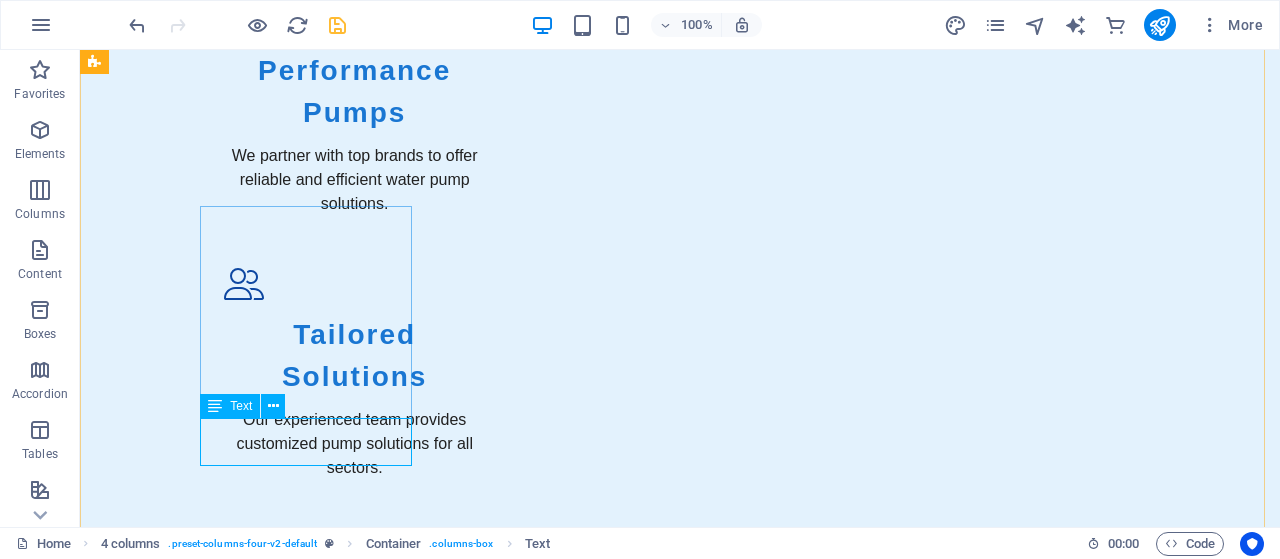 click on "Ebara CNA CSA Series Split Casing Pump" at bounding box center (202, 7134) 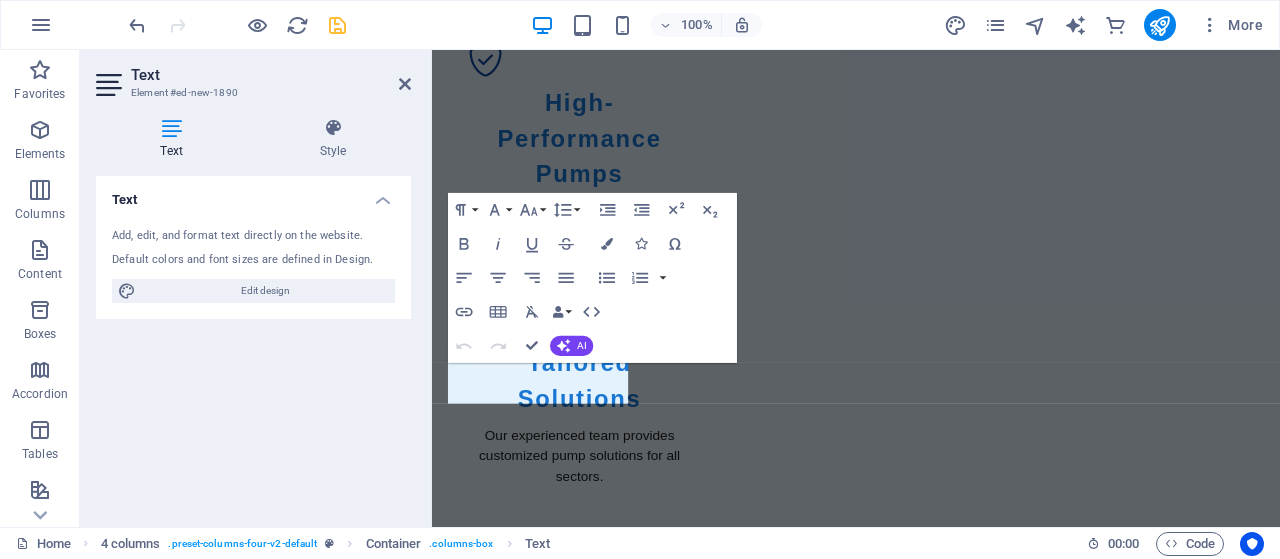 scroll, scrollTop: 1573, scrollLeft: 0, axis: vertical 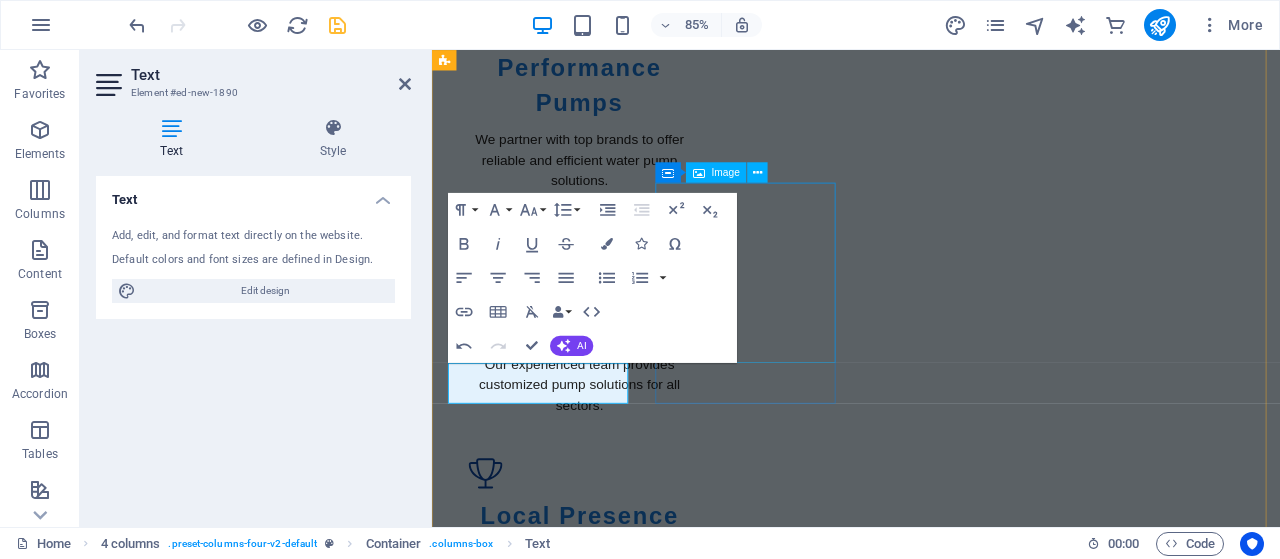 click at bounding box center (554, 6663) 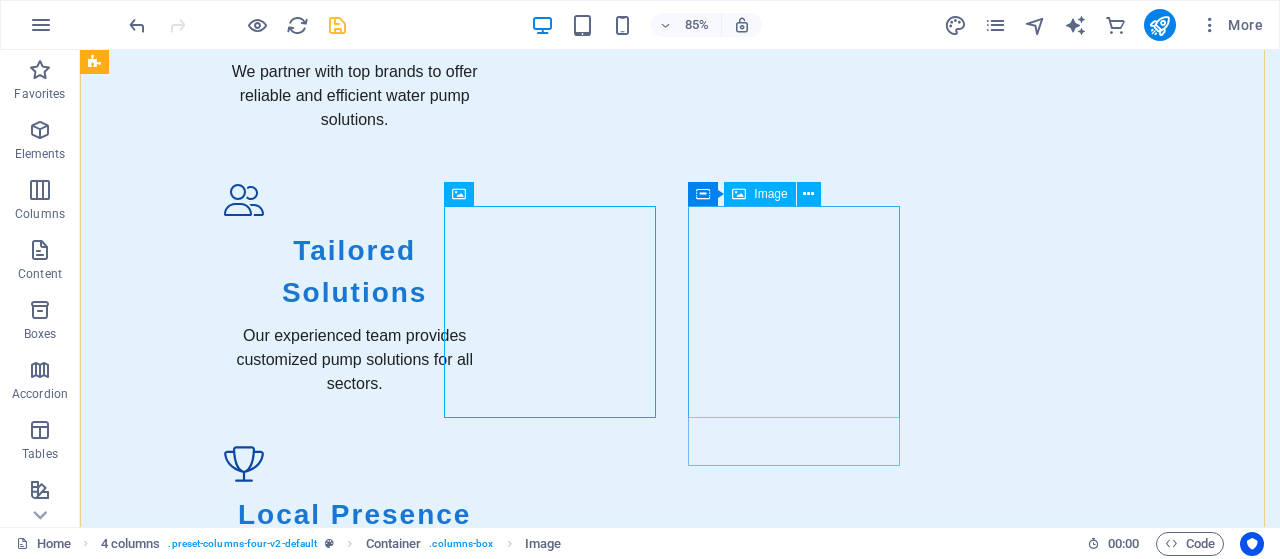 scroll, scrollTop: 1489, scrollLeft: 0, axis: vertical 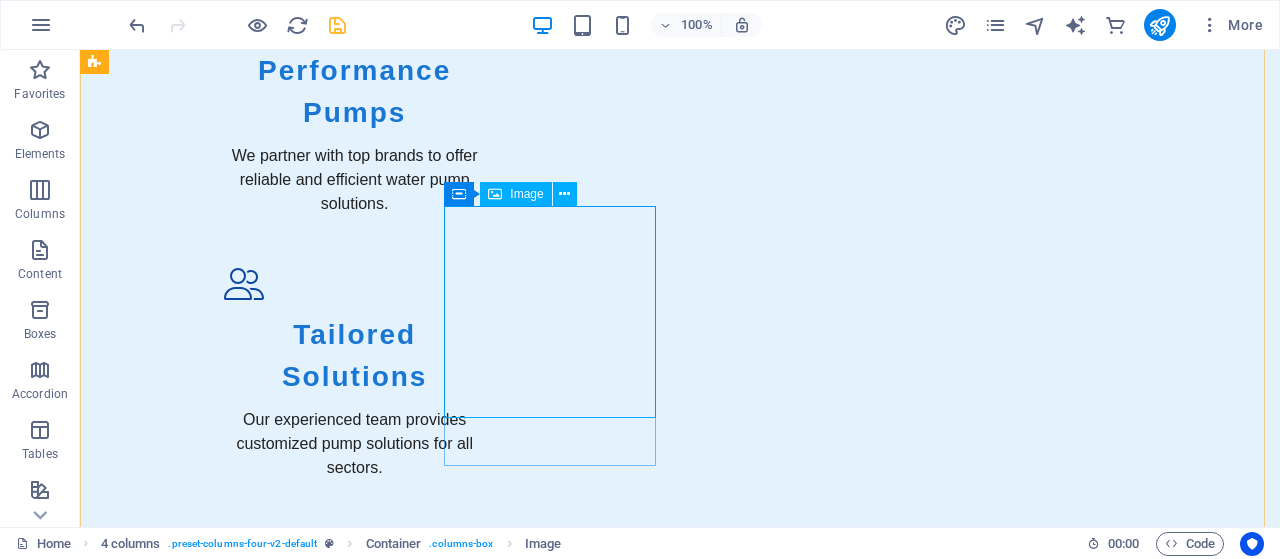 click at bounding box center [202, 7774] 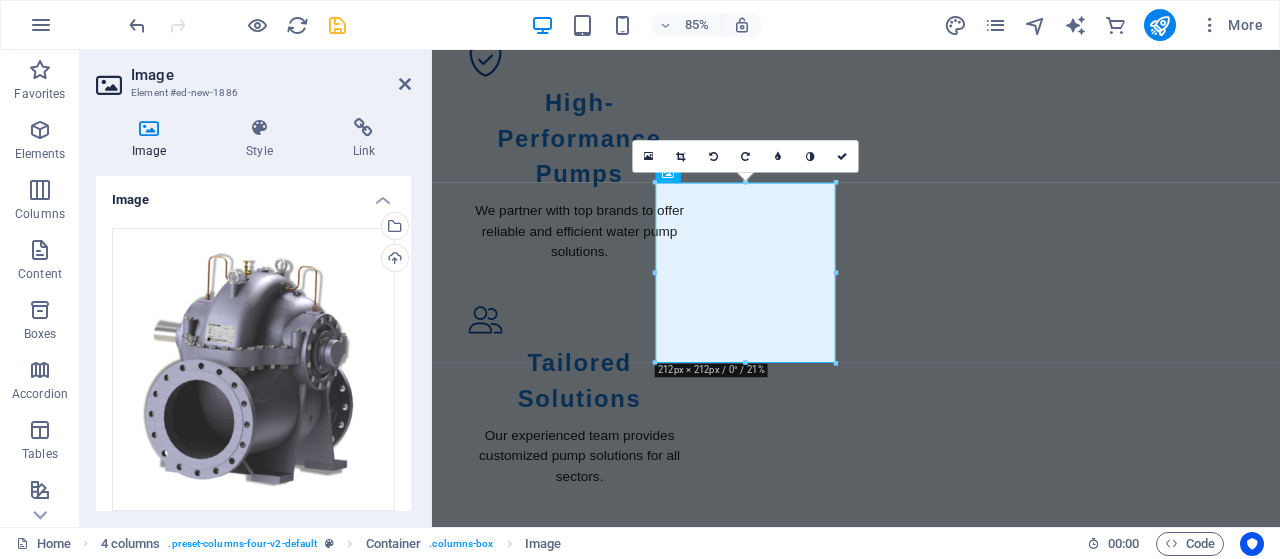 scroll, scrollTop: 1573, scrollLeft: 0, axis: vertical 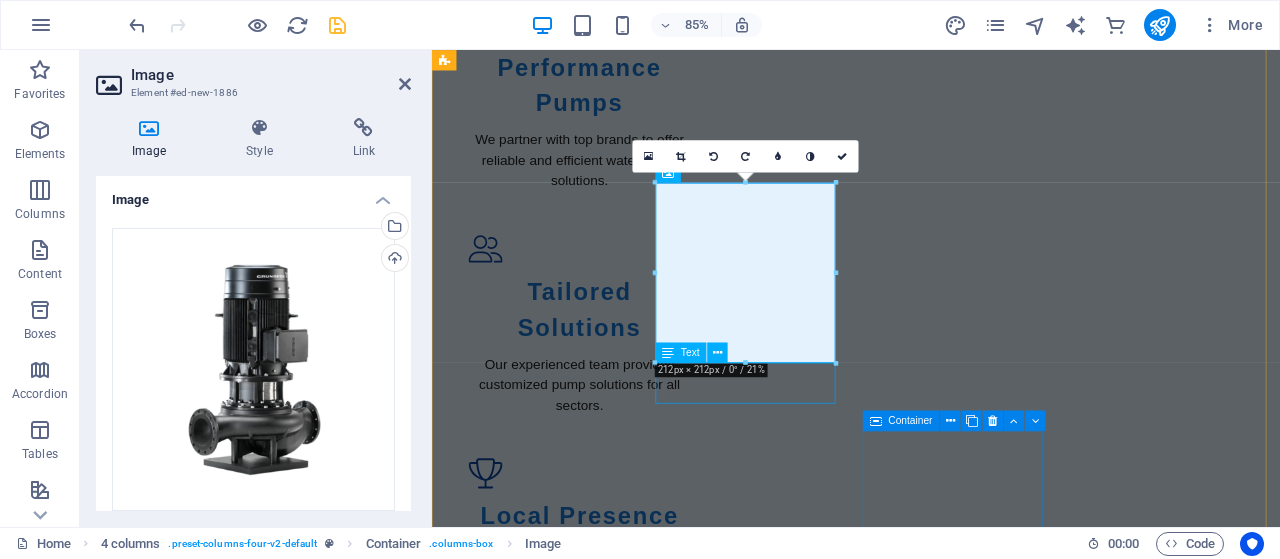 click on "Ebara CNA CSA Series Split Casing Pump" at bounding box center (554, 7186) 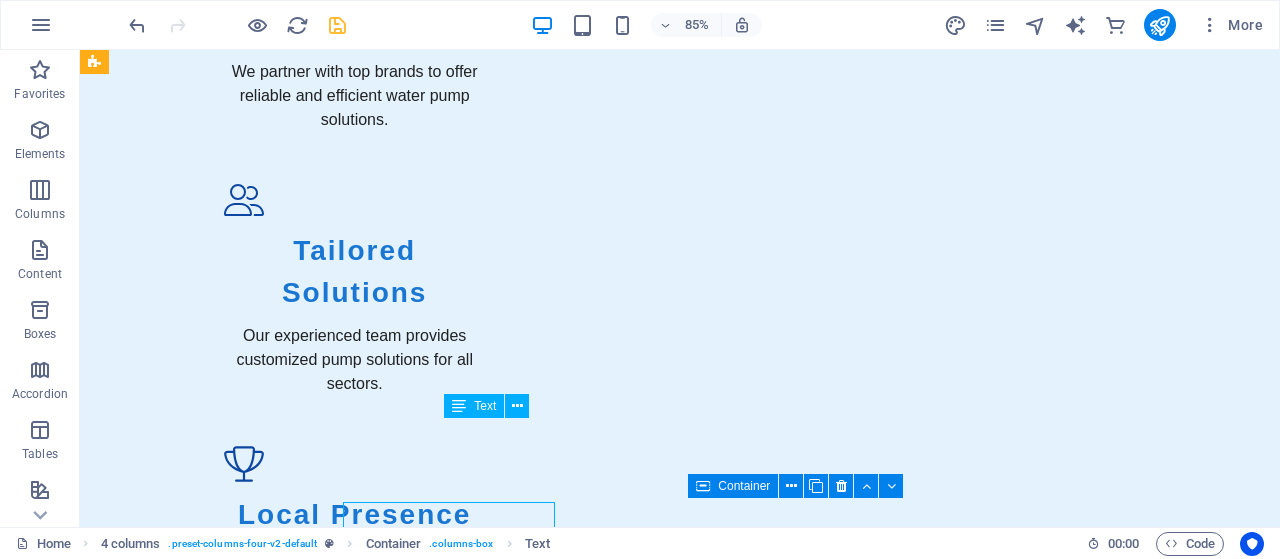 scroll, scrollTop: 1489, scrollLeft: 0, axis: vertical 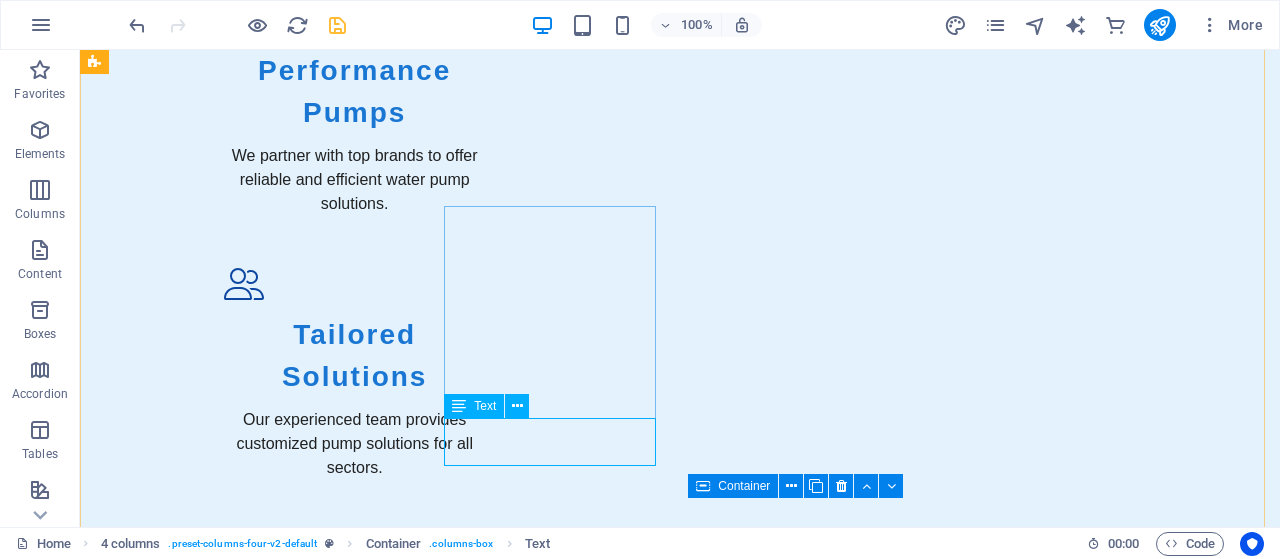 click on "Ebara CNA CSA Series Split Casing Pump" at bounding box center (202, 8398) 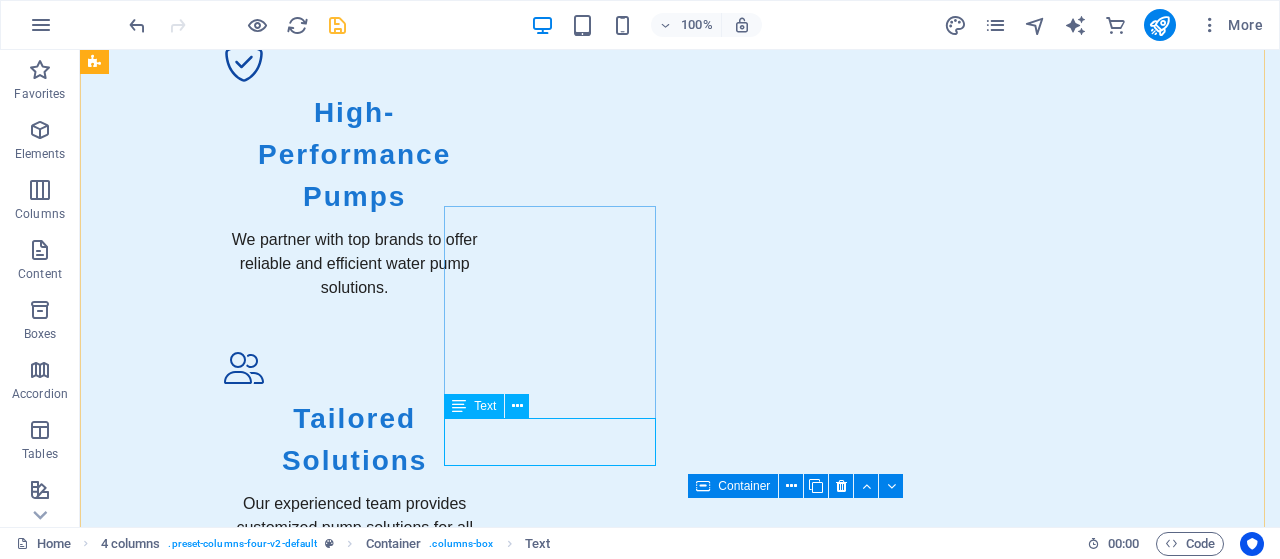 scroll, scrollTop: 1573, scrollLeft: 0, axis: vertical 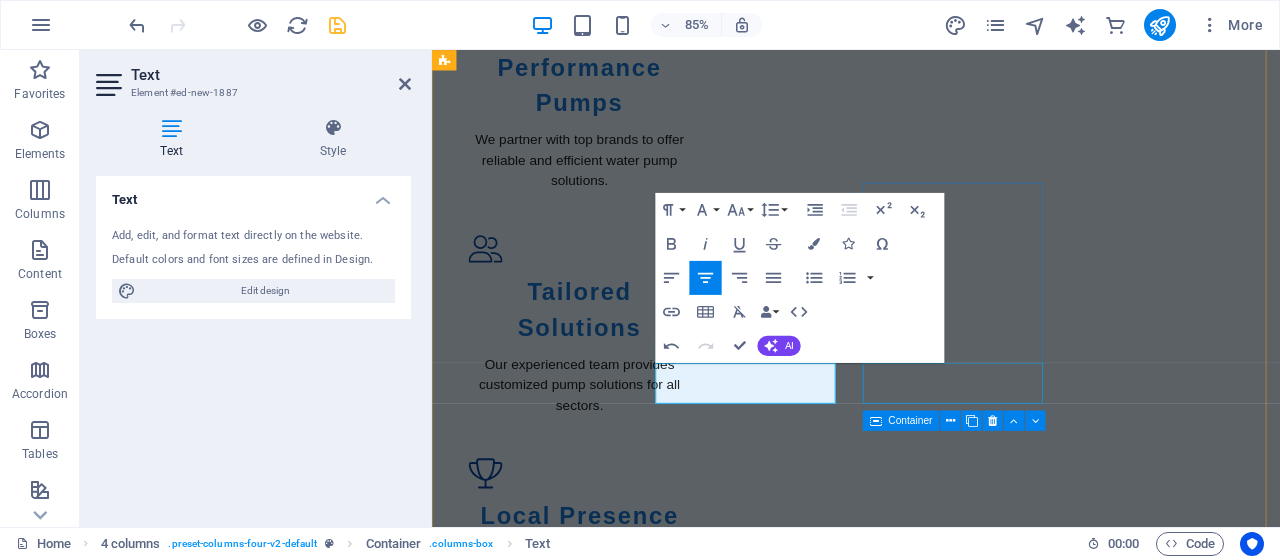 click on "Ebara CNA CSA Series Split Casing Pump" at bounding box center (554, 8248) 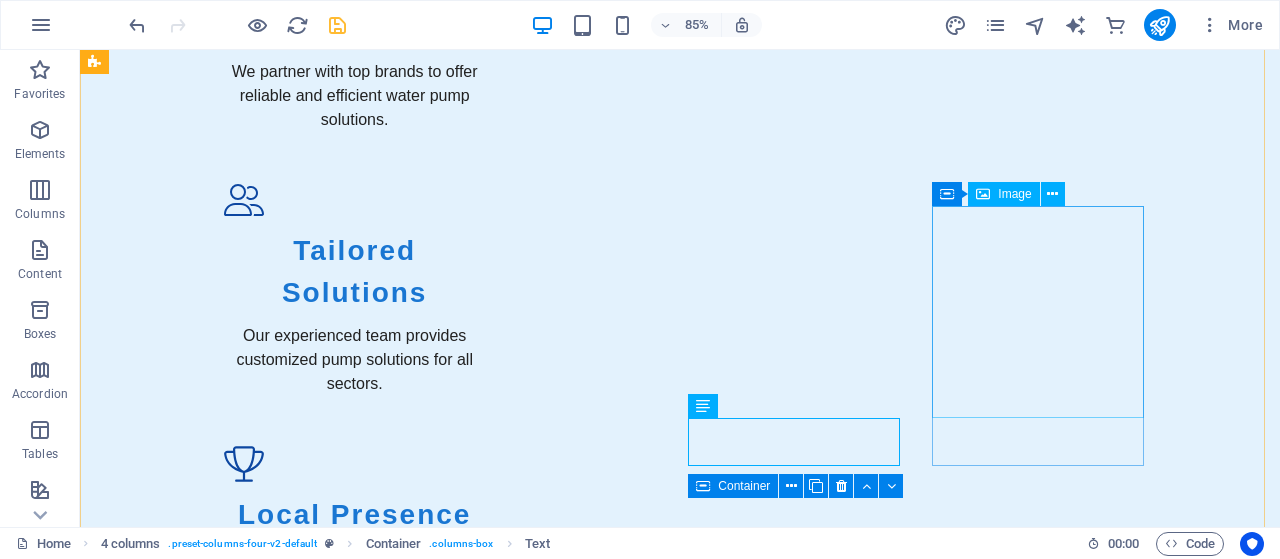 scroll, scrollTop: 1489, scrollLeft: 0, axis: vertical 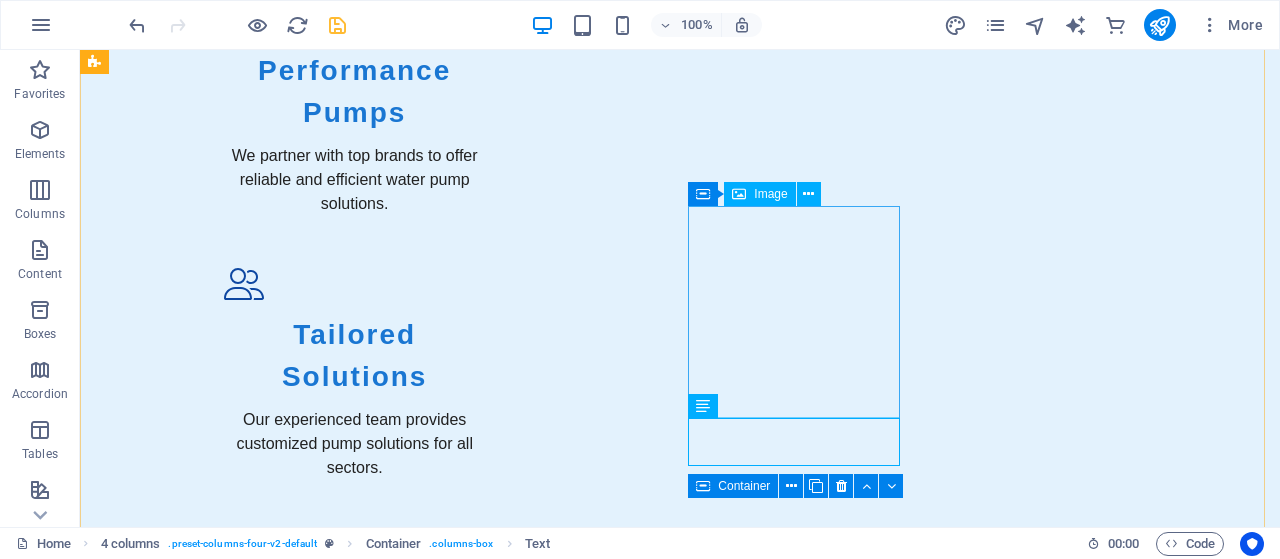 click at bounding box center [202, 9038] 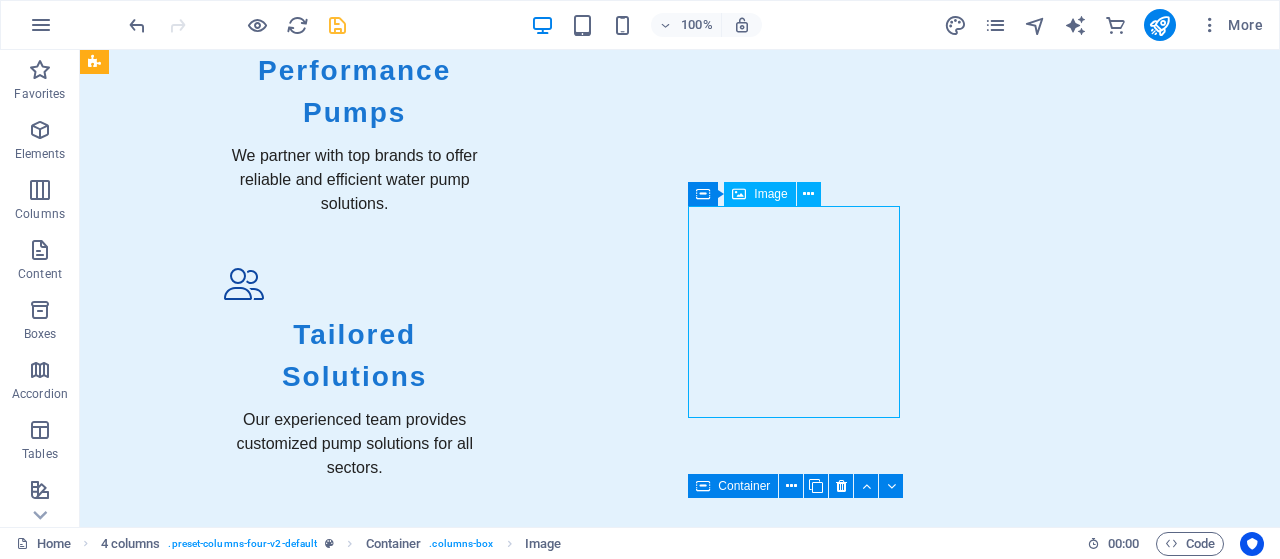 click at bounding box center [202, 9038] 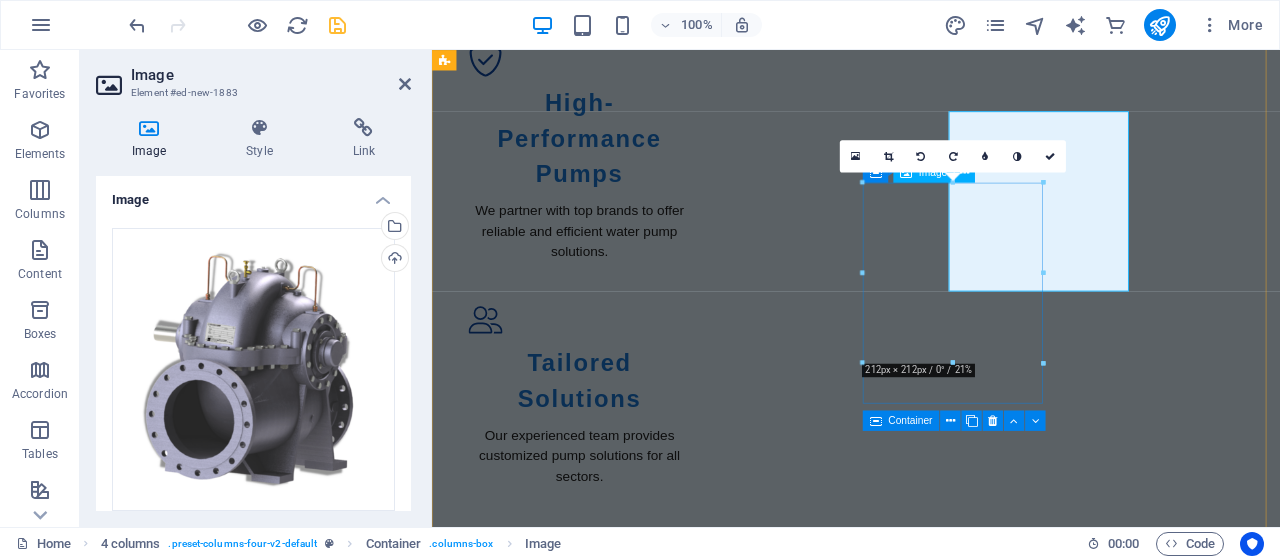scroll, scrollTop: 1573, scrollLeft: 0, axis: vertical 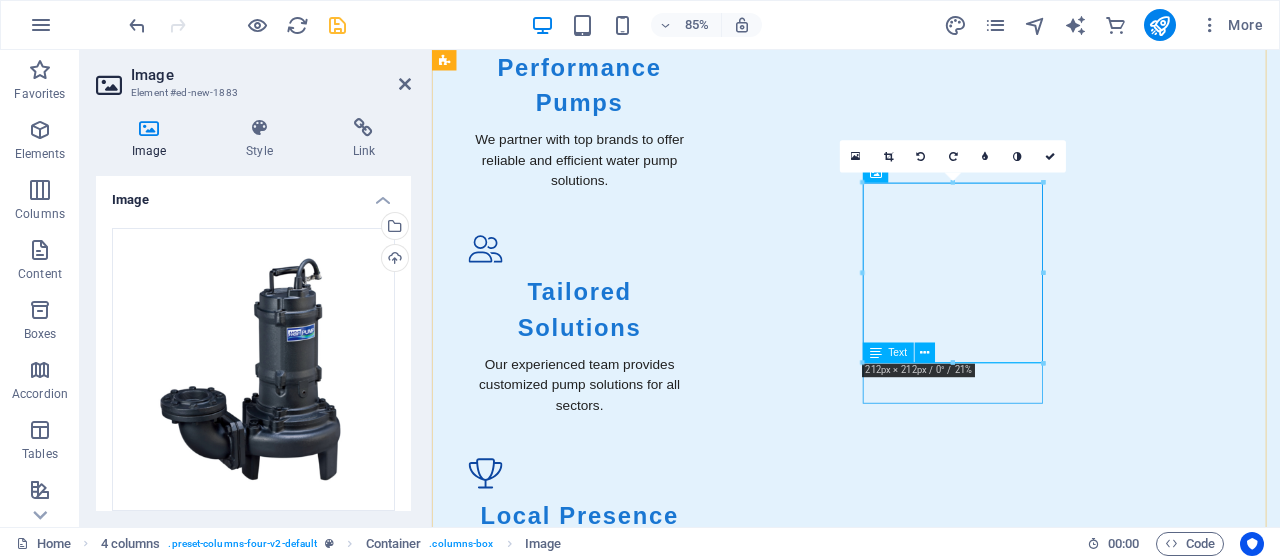 click on "Ebara CNA CSA Series Split Casing Pump" at bounding box center [554, 8248] 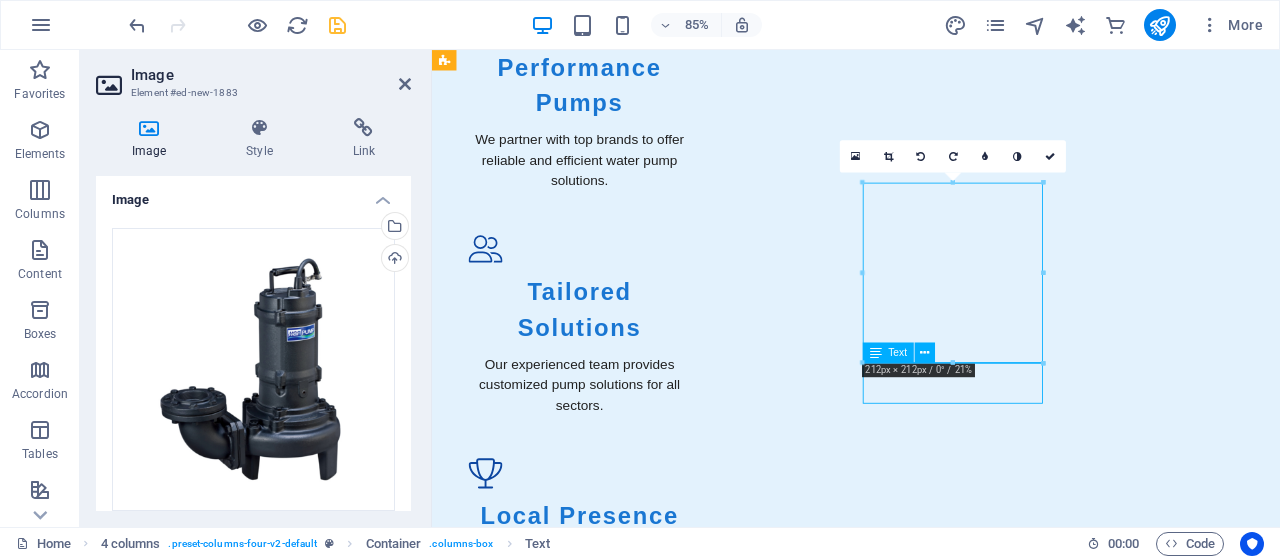 click on "Ebara CNA CSA Series Split Casing Pump" at bounding box center [554, 8248] 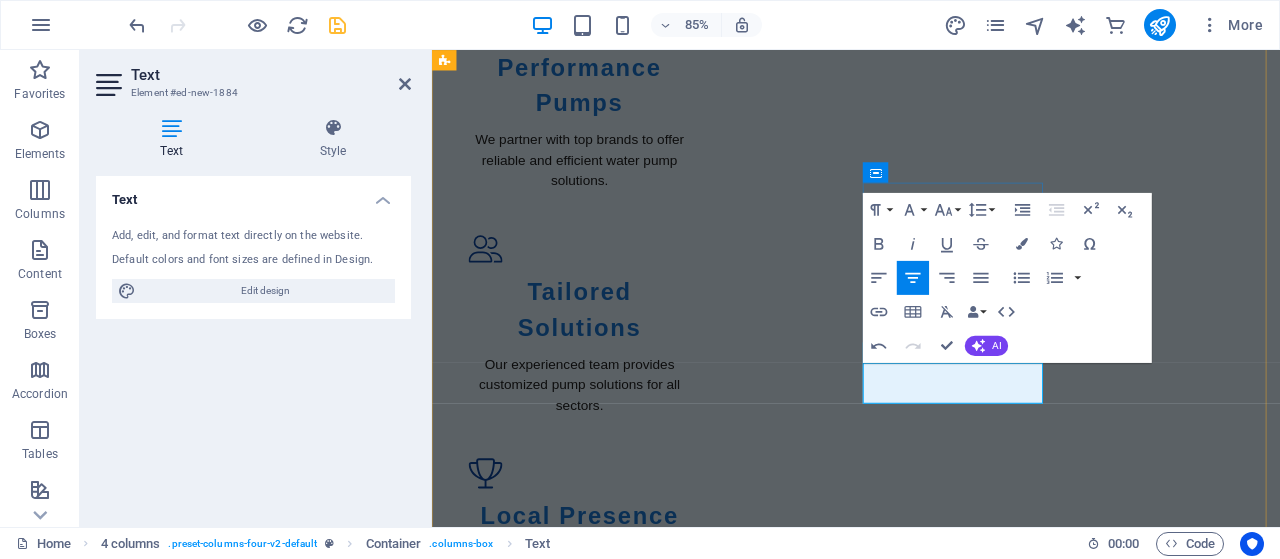 scroll, scrollTop: 198, scrollLeft: 7, axis: both 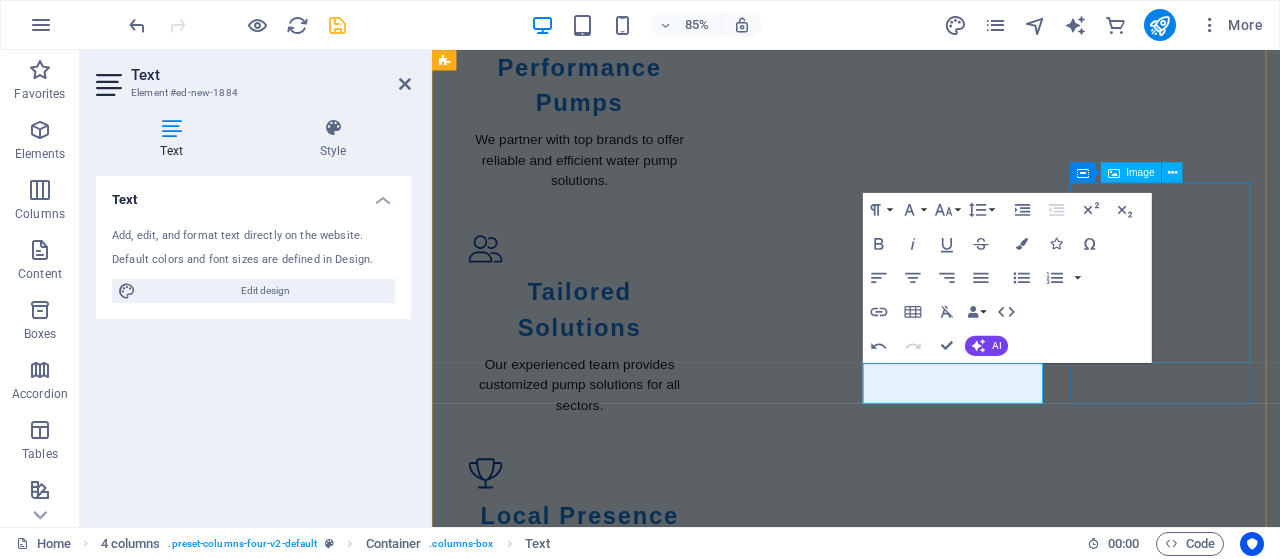 click at bounding box center [554, 8787] 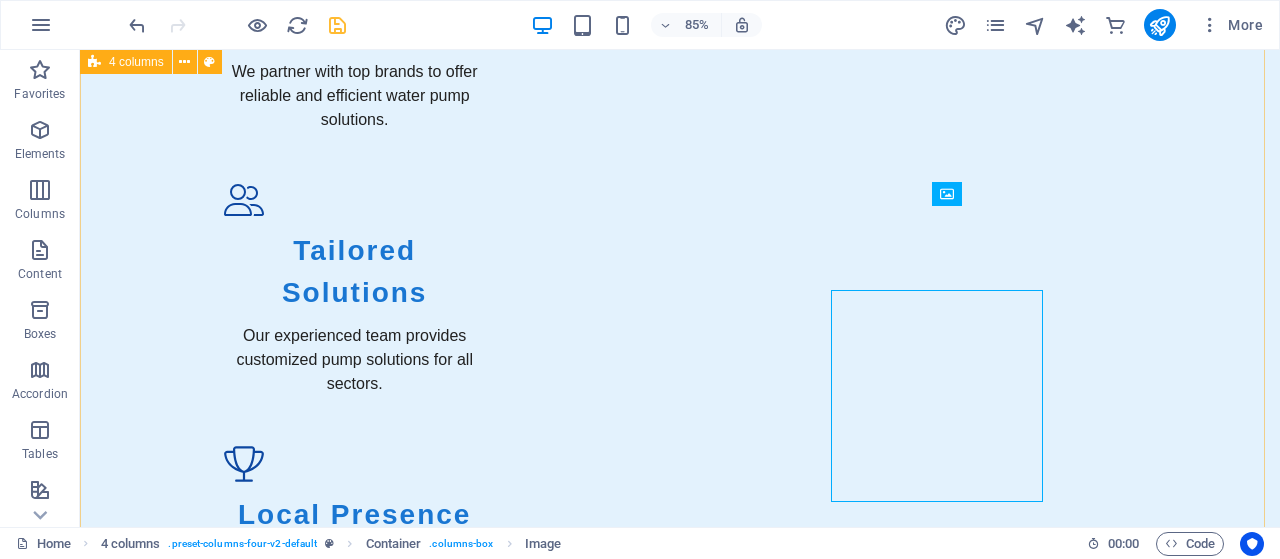 scroll, scrollTop: 1489, scrollLeft: 0, axis: vertical 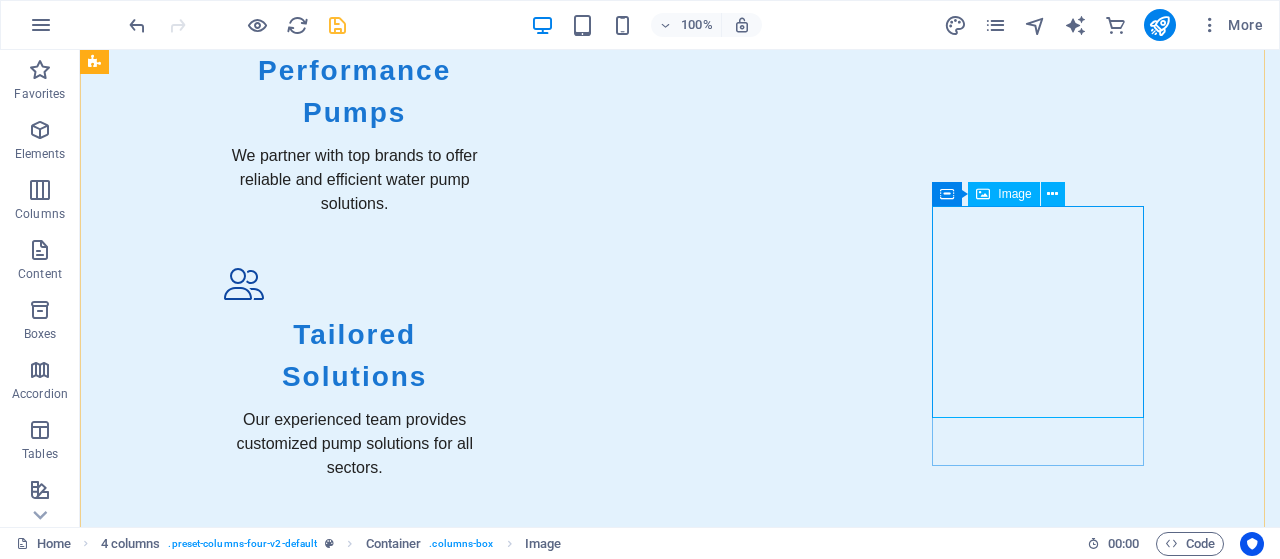 click at bounding box center (202, 10302) 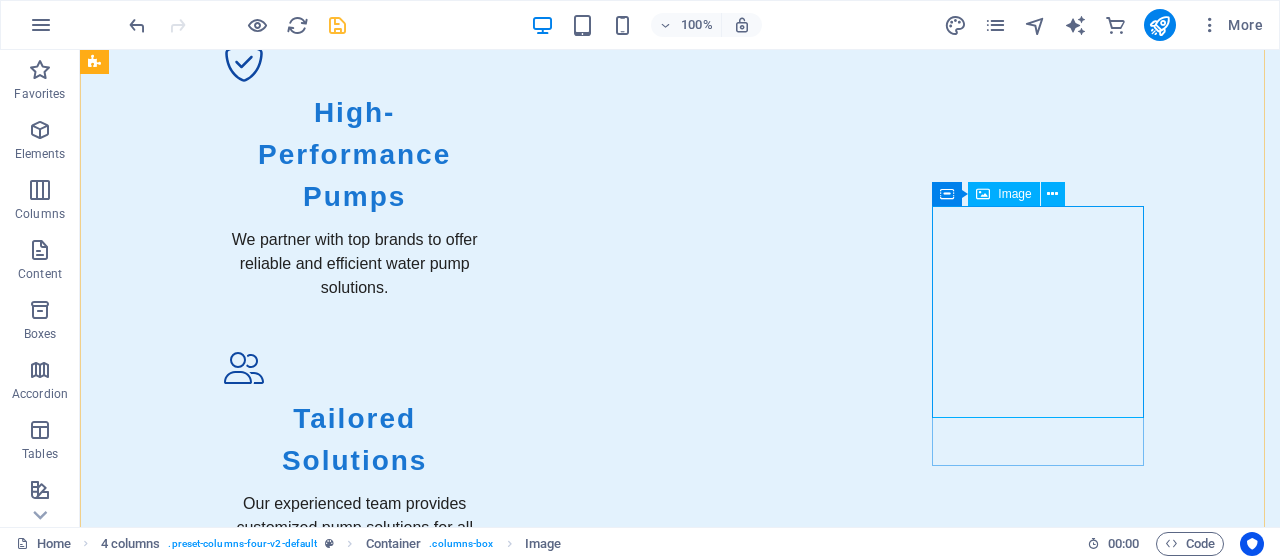 scroll, scrollTop: 1573, scrollLeft: 0, axis: vertical 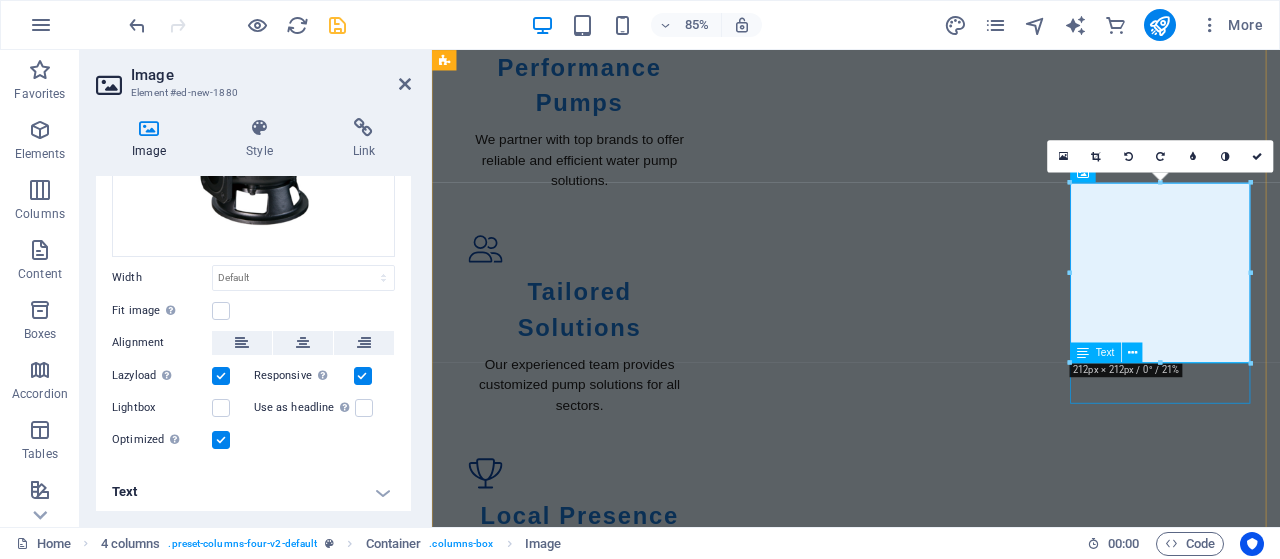 click on "Ebara CNA CSA Series Split Casing Pump" at bounding box center (554, 9310) 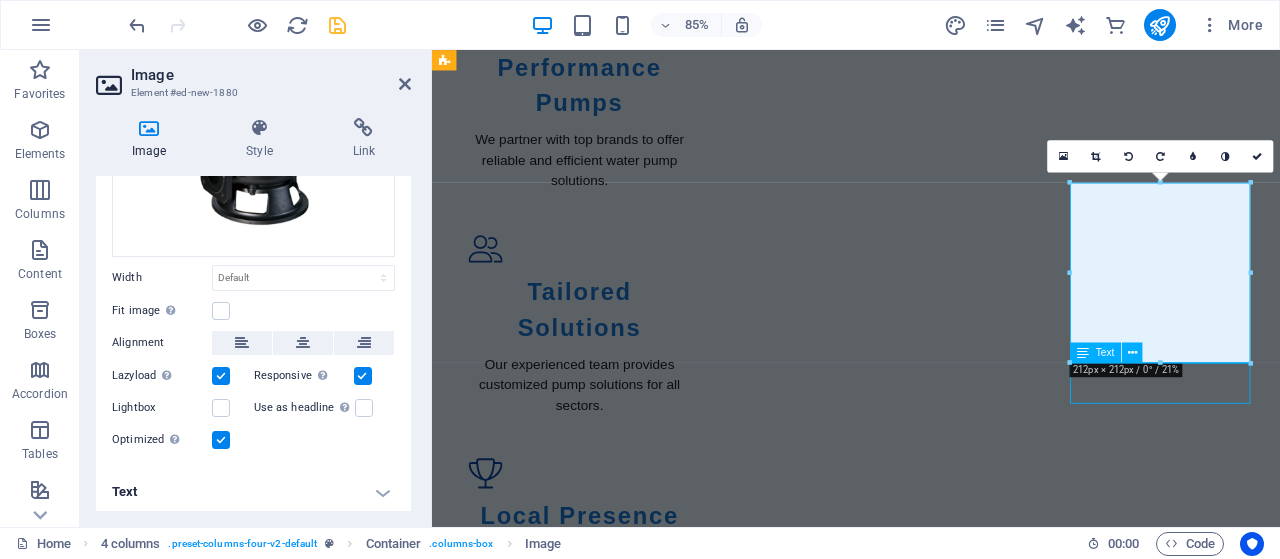 click on "Ebara CNA CSA Series Split Casing Pump" at bounding box center (554, 9310) 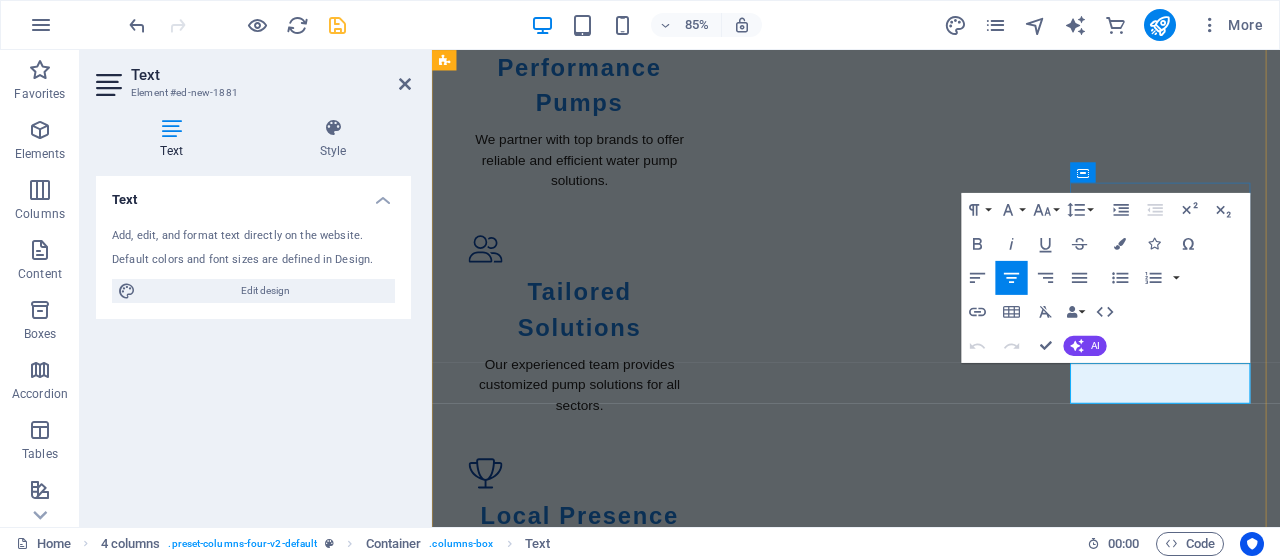 scroll, scrollTop: 86, scrollLeft: 7, axis: both 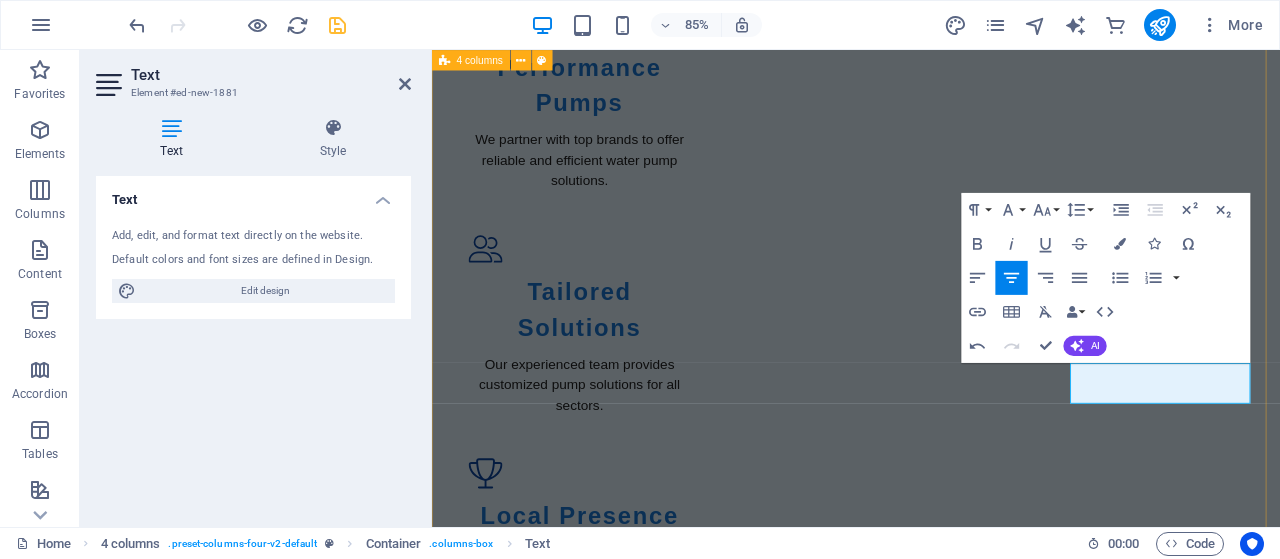 click on "Ebara CDXM 70-05 SS Centrifugal Pump Ebara CNA CSA Series Split Casing Pump Ebara GS 125-400-424 M1 End Suction Pump Grundfos LS Horizontal Split Case Pumps Grundfos NKE pump Long-Coupled End-Suction Pumps Grundfos TP 80-400-2 Inline Pump with Siemens Motor HCP 100AFP43.7 Submersible Sewage Pump HCP FN32P Submersible Sewage Pump HCP FN32P Submersible Sewage Pump Ebara CNA CSA Series Split Casing Pump Ebara CNA CSA Series Split Casing Pump Ebara CNA CSA Series Split Casing Pump Ebara CNA CSA Series Split Casing Pump Ebara CNA CSA Series Split Casing Pump Ebara CNA CSA Series Split Casing Pump Ebara CNA CSA Series Split Casing Pump Ebara CNA CSA Series Split Casing Pump Ebara CNA CSA Series Split Casing Pump Ebara CNA CSA Series Split Casing Pump Ebara CNA CSA Series Split Casing Pump Ebara CNA CSA Series Split Casing Pump" at bounding box center (931, 11466) 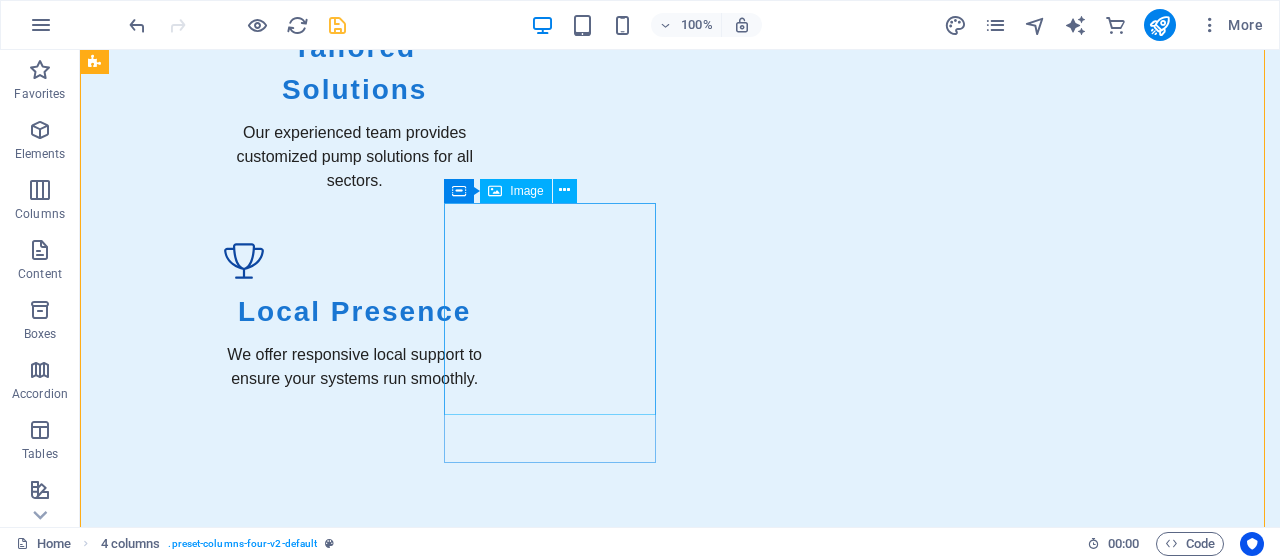 scroll, scrollTop: 1789, scrollLeft: 0, axis: vertical 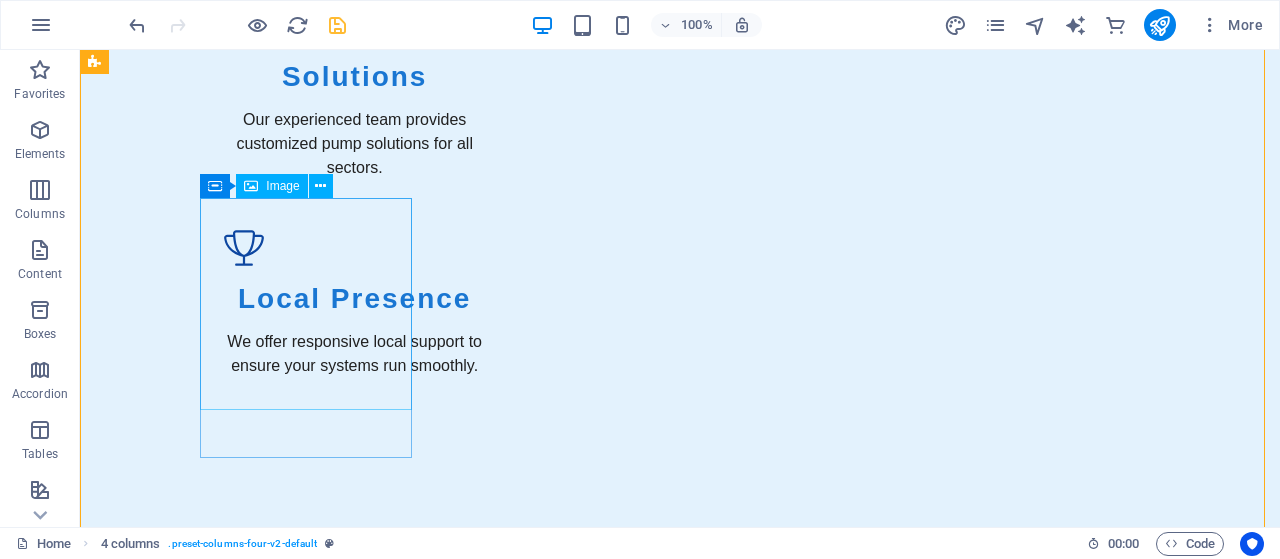 click at bounding box center [202, 11266] 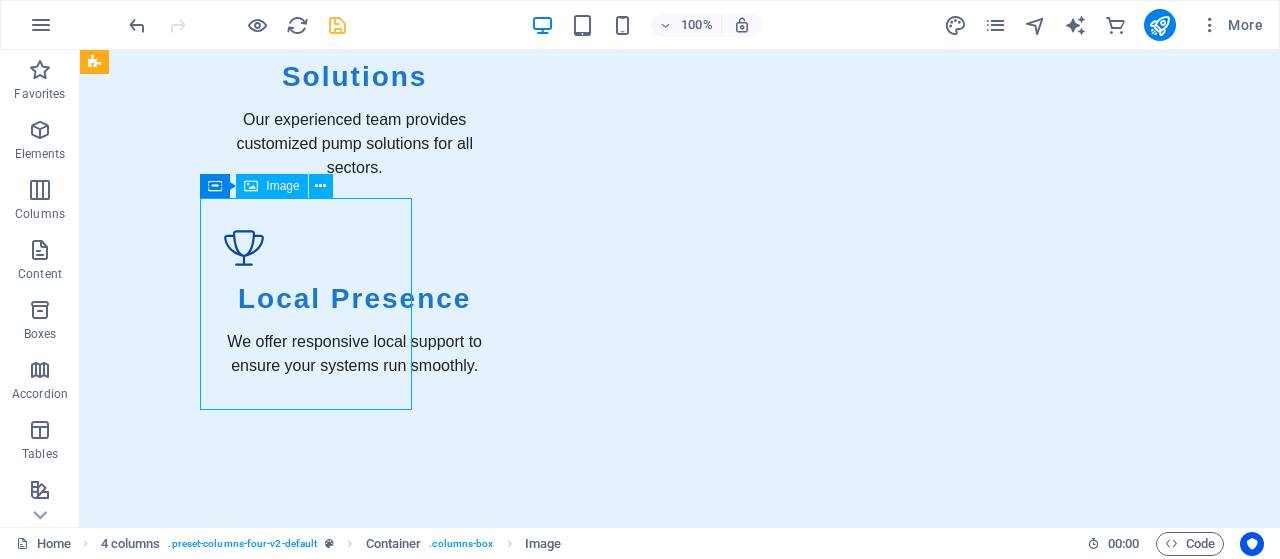 click at bounding box center (202, 11266) 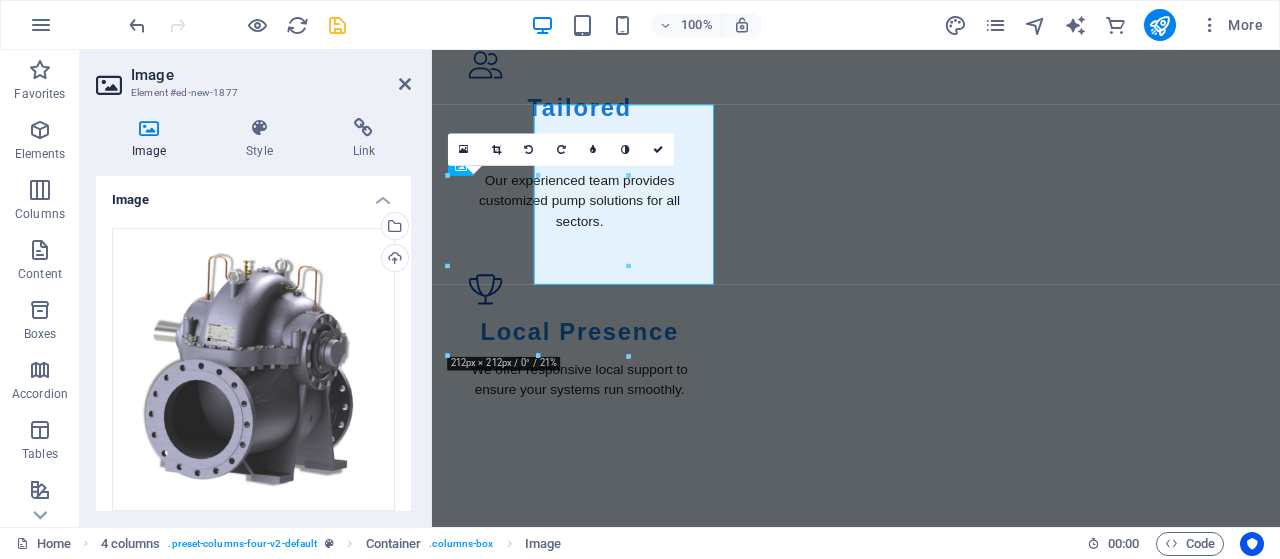 scroll, scrollTop: 1873, scrollLeft: 0, axis: vertical 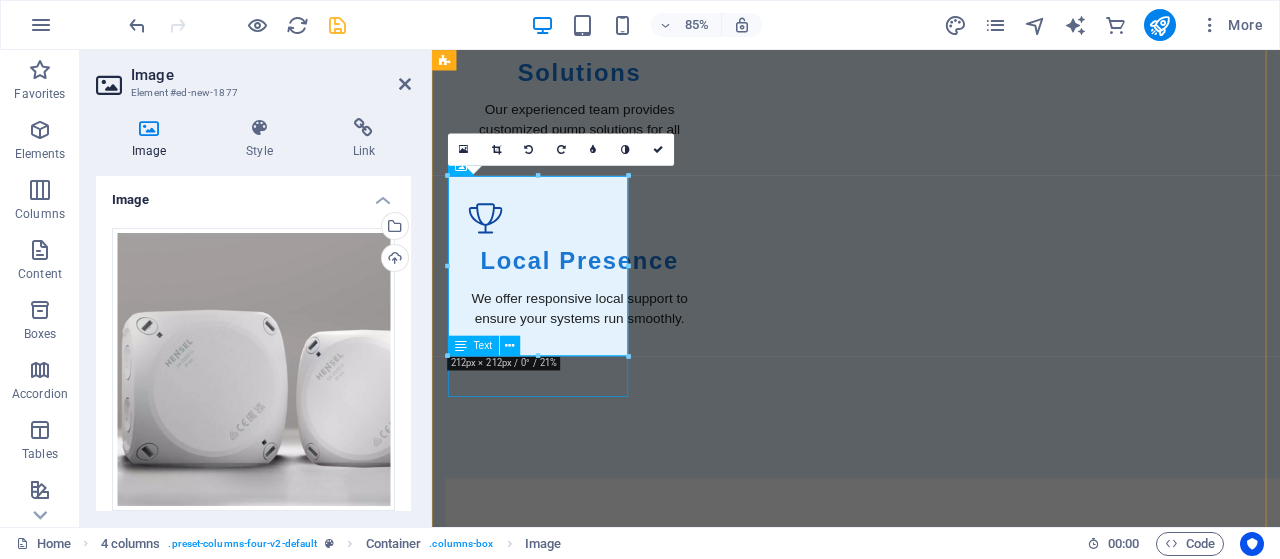 click on "Ebara CNA CSA Series Split Casing Pump" at bounding box center (554, 10072) 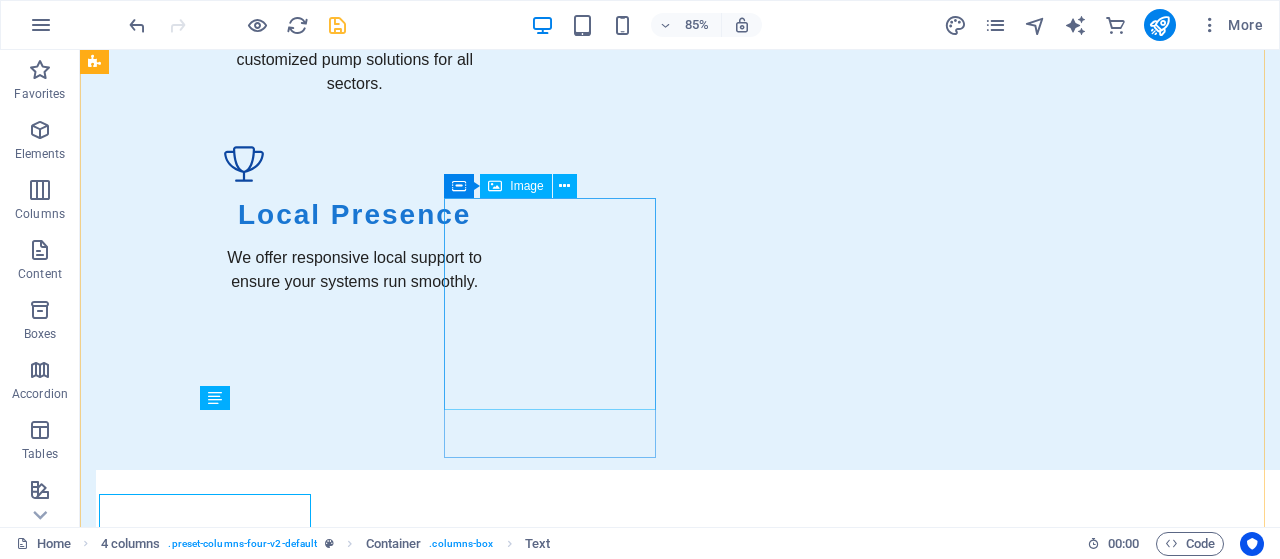 scroll, scrollTop: 1789, scrollLeft: 0, axis: vertical 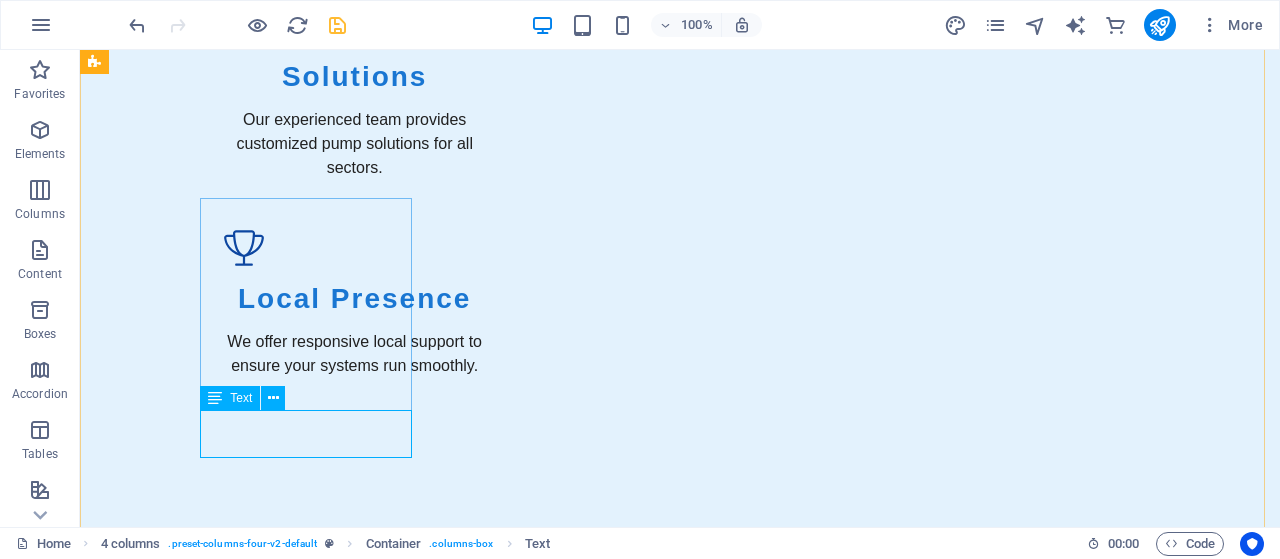 click on "Ebara CNA CSA Series Split Casing Pump" at bounding box center [202, 11890] 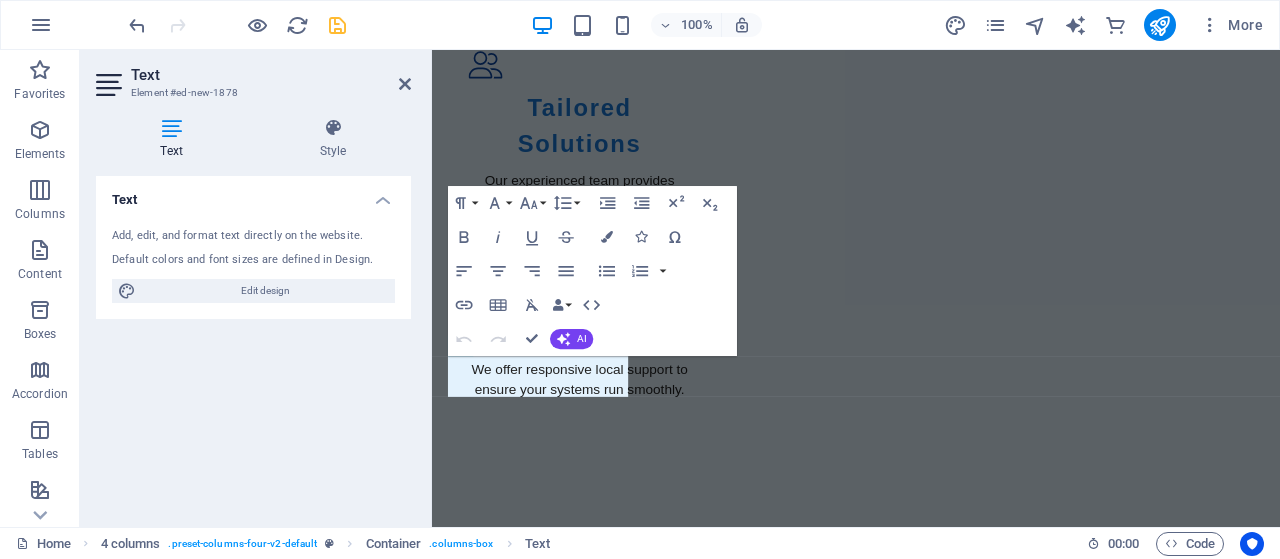 scroll, scrollTop: 1873, scrollLeft: 0, axis: vertical 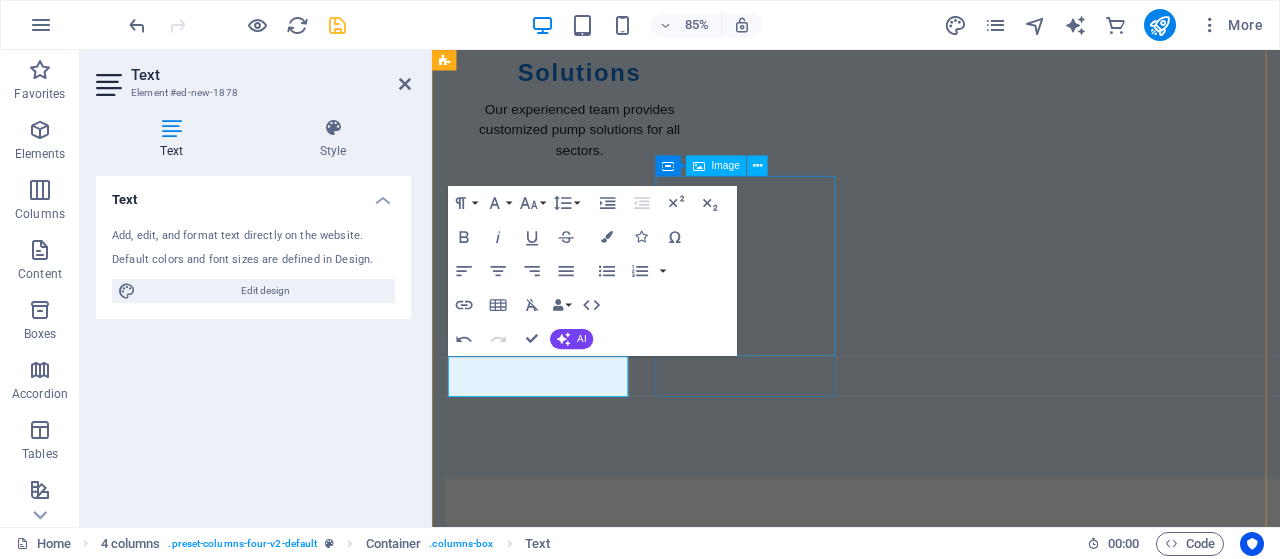 drag, startPoint x: 866, startPoint y: 299, endPoint x: 847, endPoint y: 301, distance: 19.104973 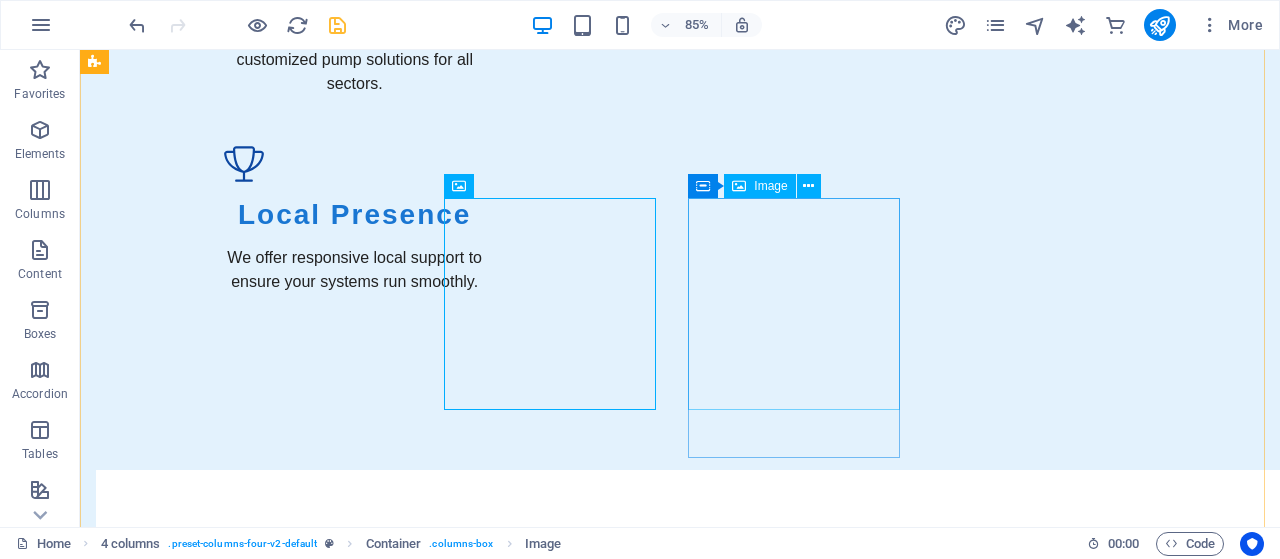 scroll, scrollTop: 1789, scrollLeft: 0, axis: vertical 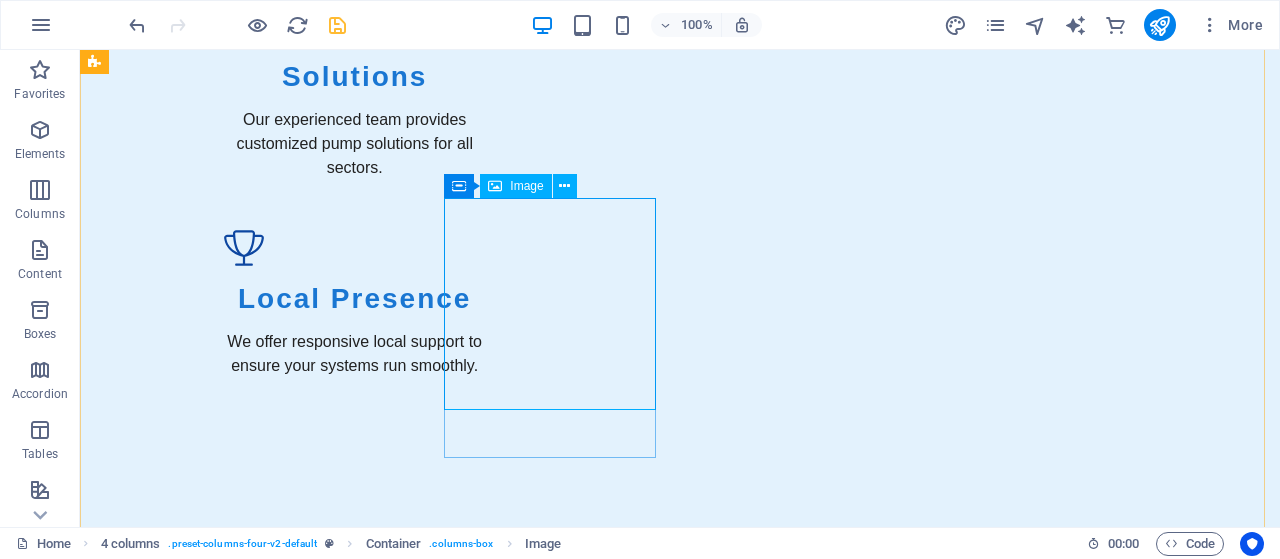 click at bounding box center (202, 12530) 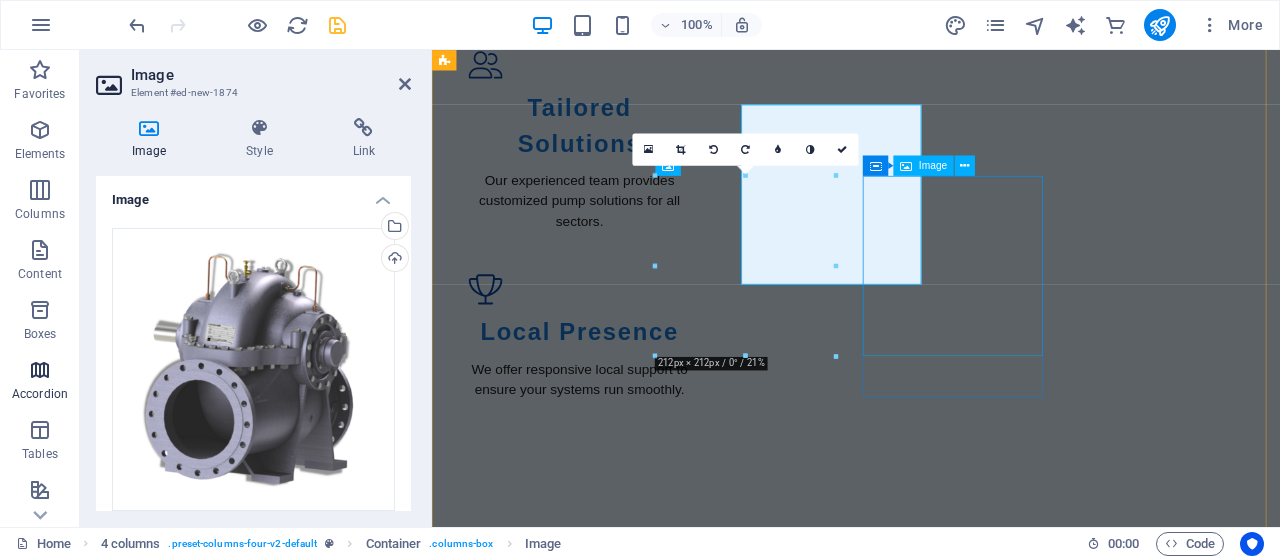 scroll, scrollTop: 1873, scrollLeft: 0, axis: vertical 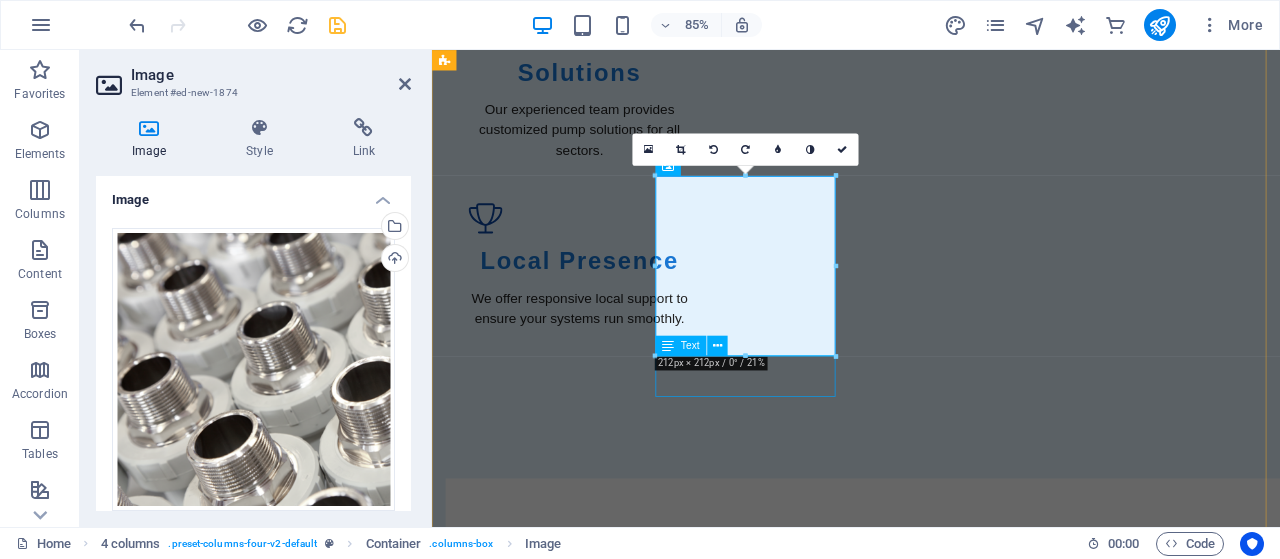 click on "Ebara CNA CSA Series Split Casing Pump" at bounding box center [554, 11134] 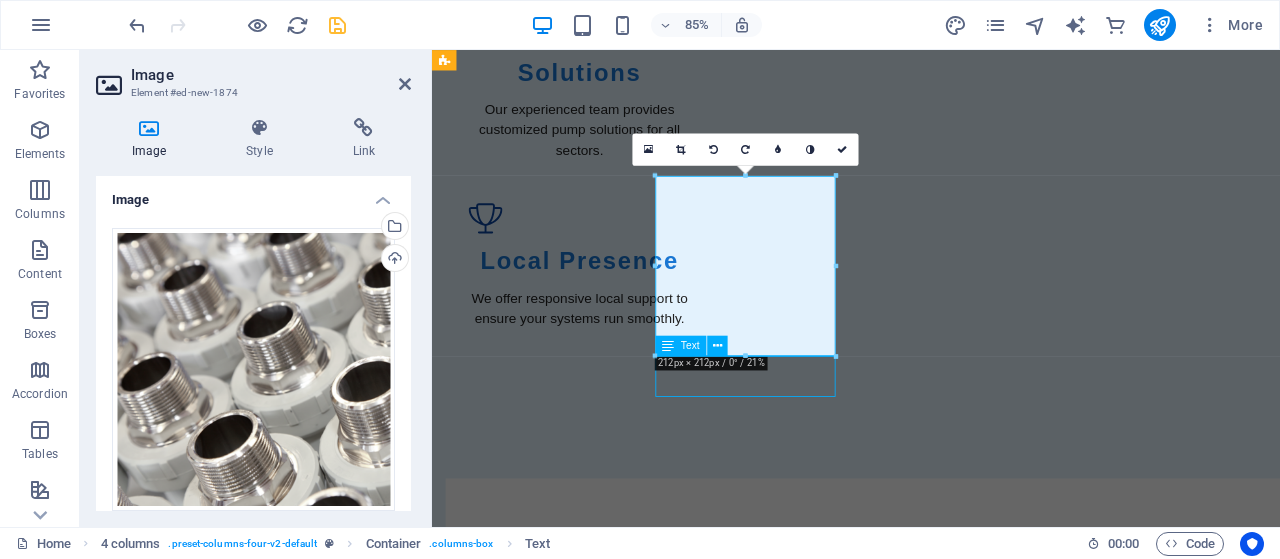 scroll, scrollTop: 1789, scrollLeft: 0, axis: vertical 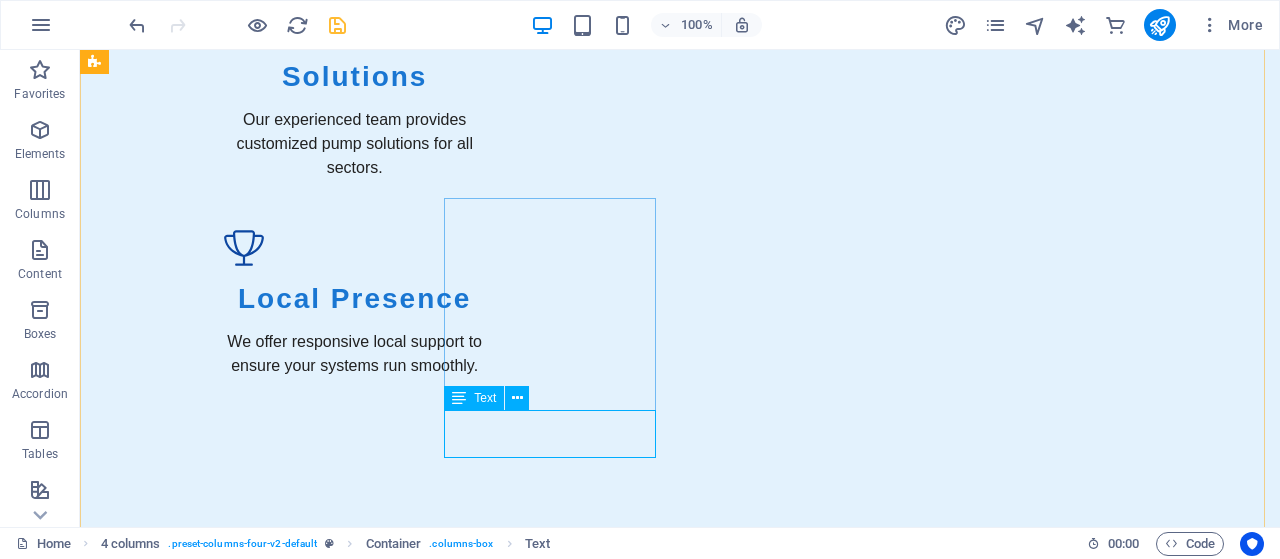 click on "Ebara CNA CSA Series Split Casing Pump" at bounding box center [202, 13154] 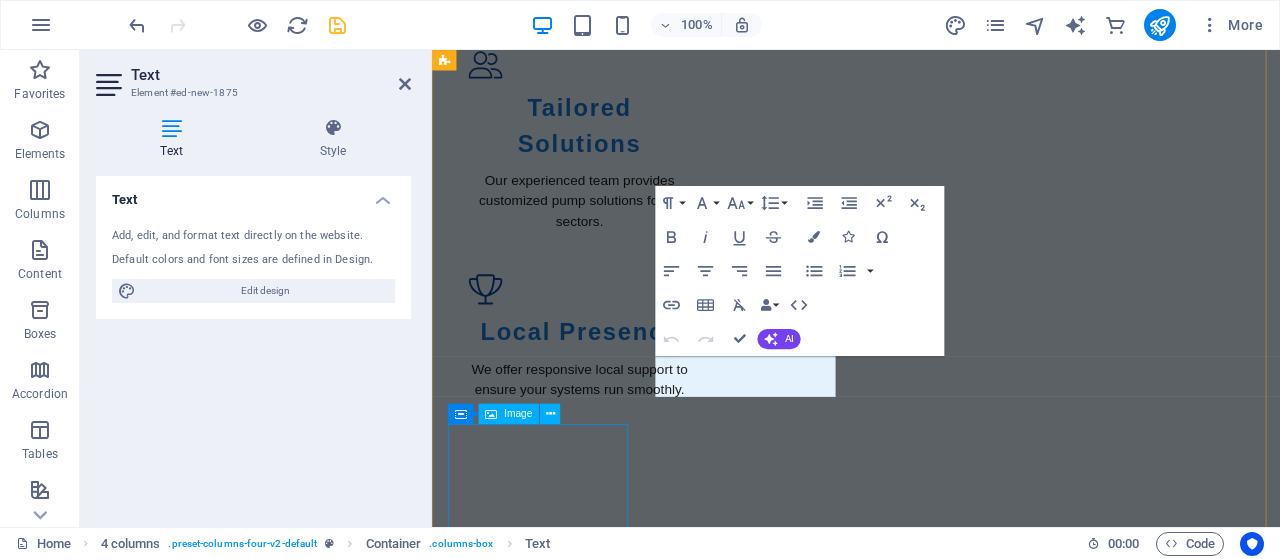 scroll, scrollTop: 1873, scrollLeft: 0, axis: vertical 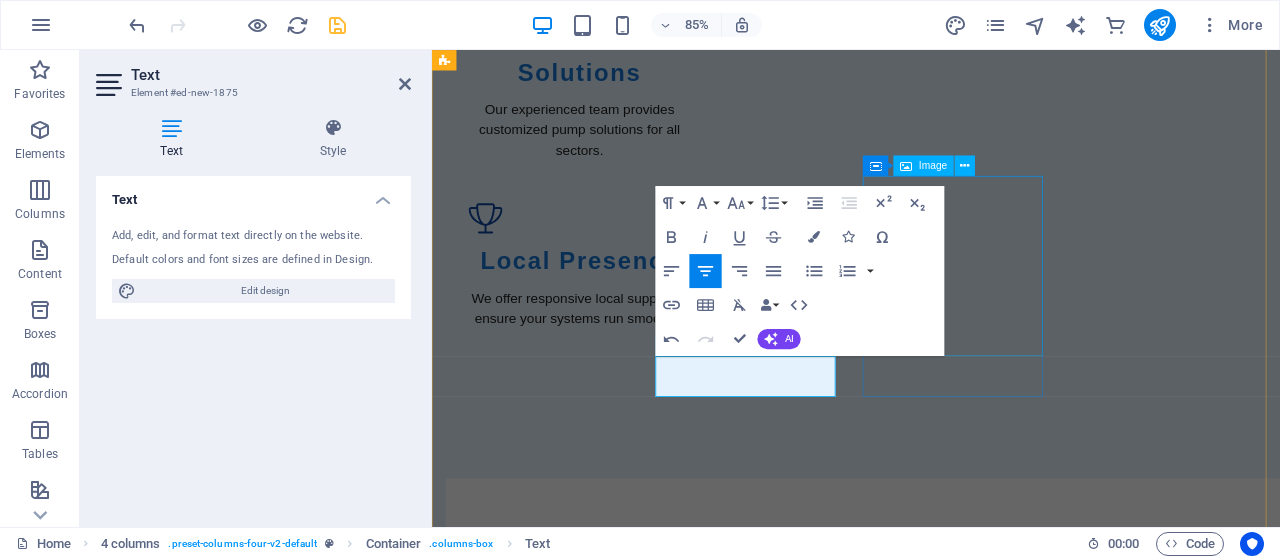 click at bounding box center [554, 11673] 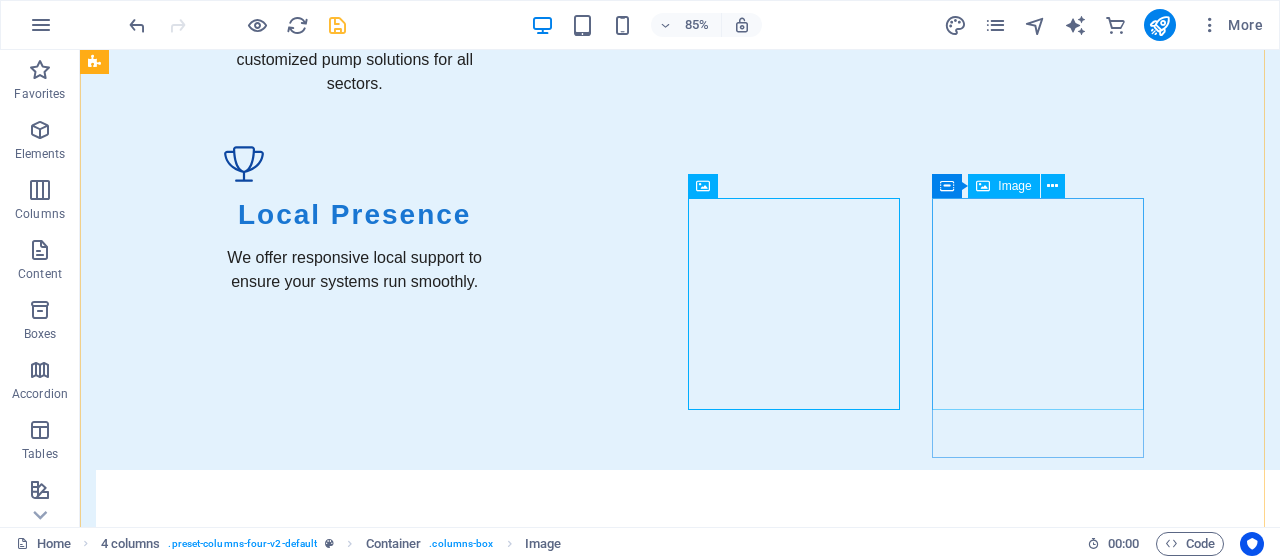 scroll, scrollTop: 1789, scrollLeft: 0, axis: vertical 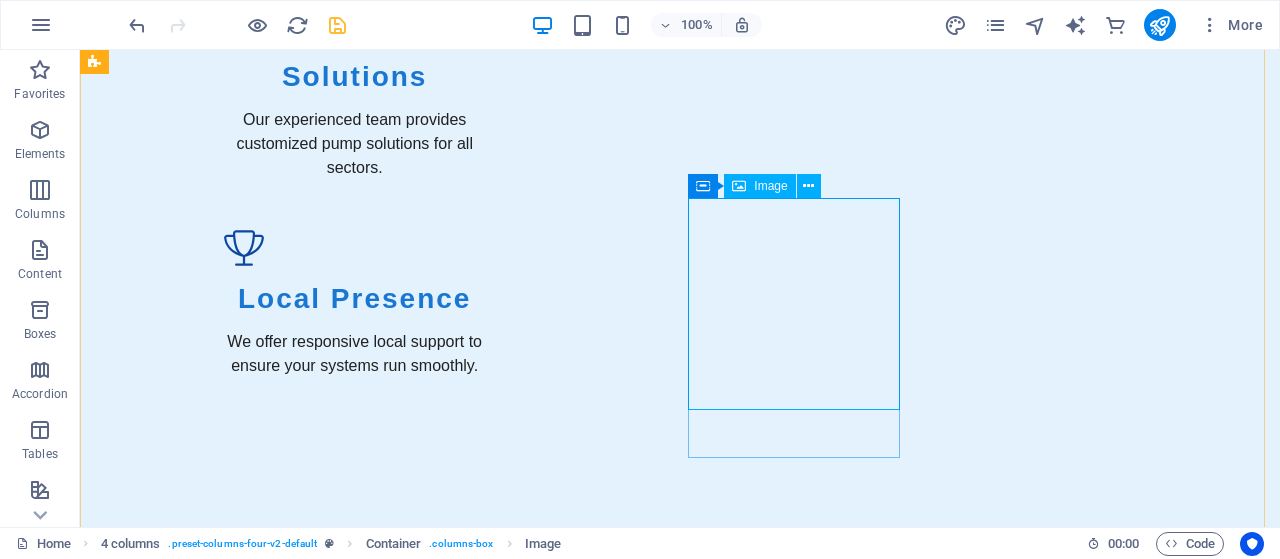 click at bounding box center [202, 13794] 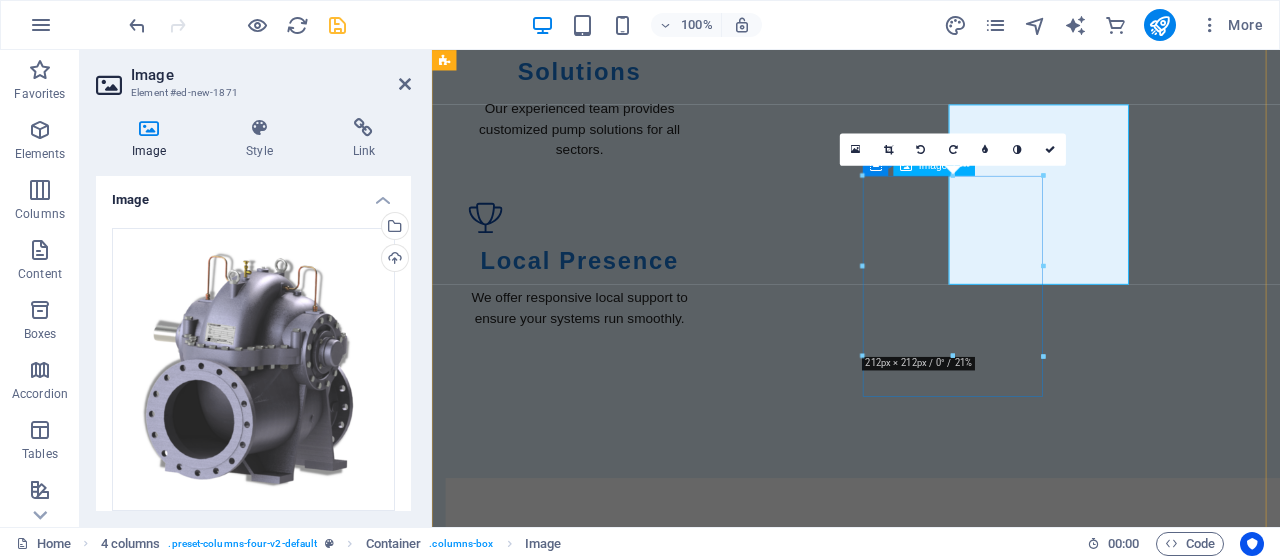 scroll, scrollTop: 1873, scrollLeft: 0, axis: vertical 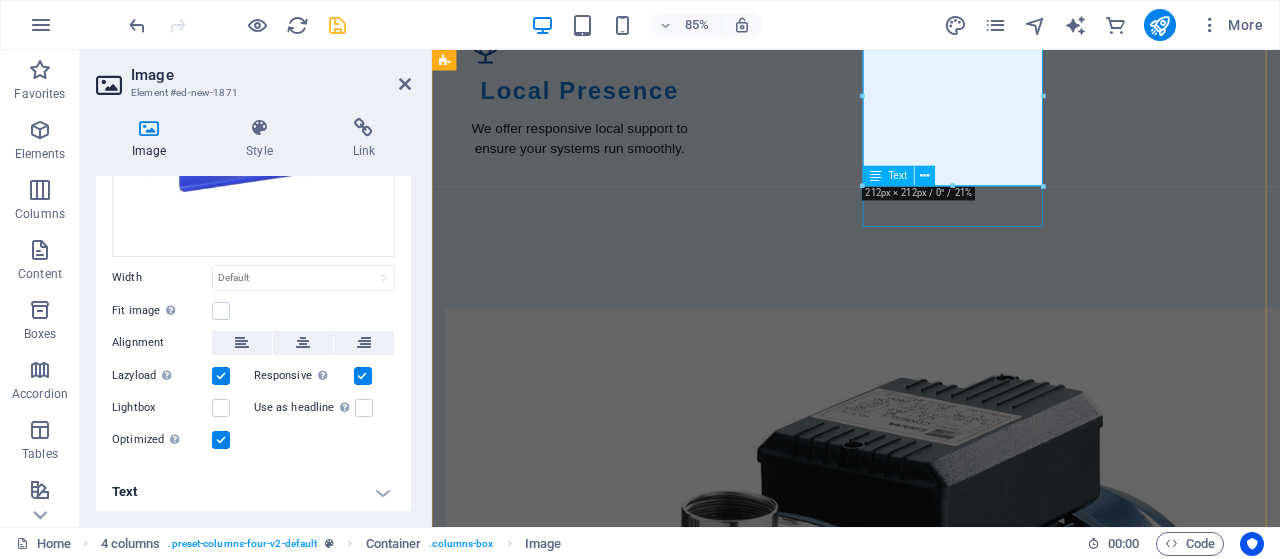 click on "Ebara CNA CSA Series Split Casing Pump" at bounding box center [554, 11996] 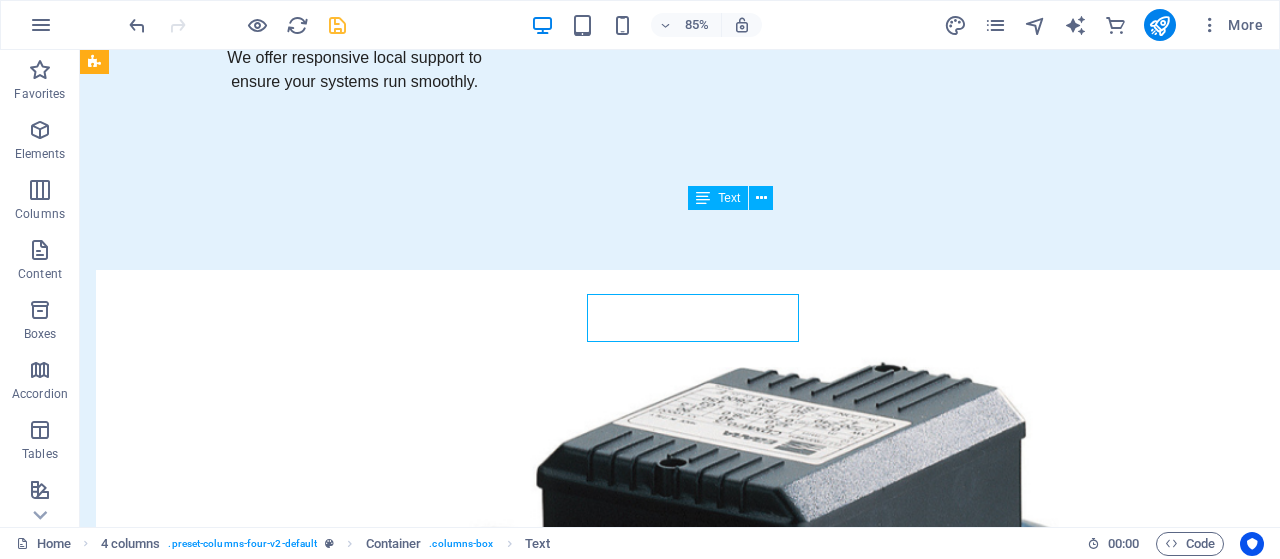 scroll, scrollTop: 1989, scrollLeft: 0, axis: vertical 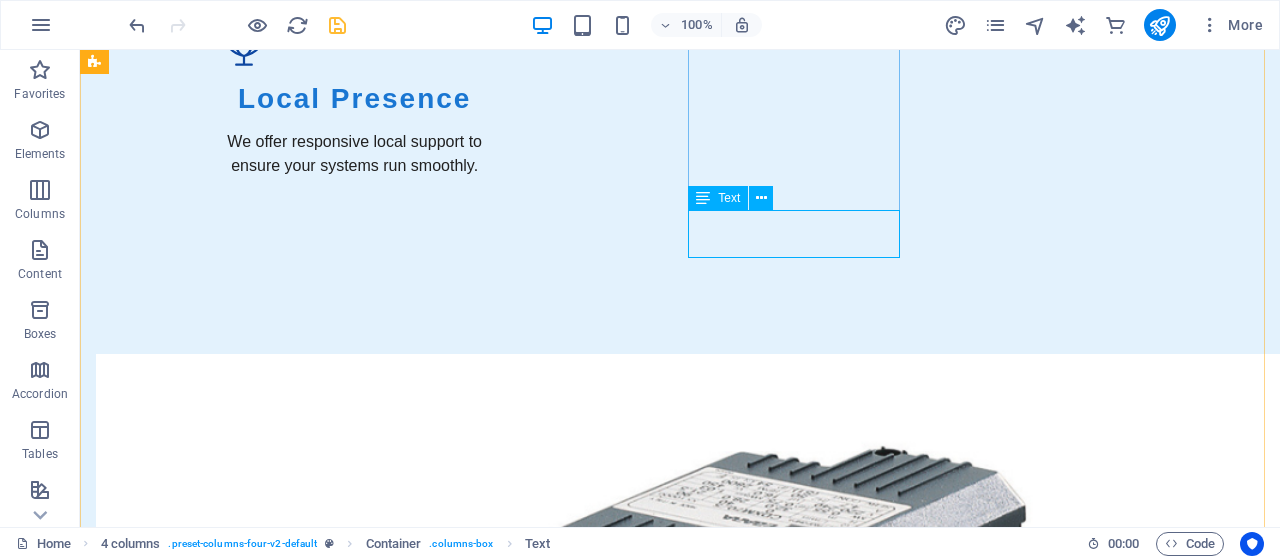 click on "Ebara CNA CSA Series Split Casing Pump" at bounding box center (202, 14218) 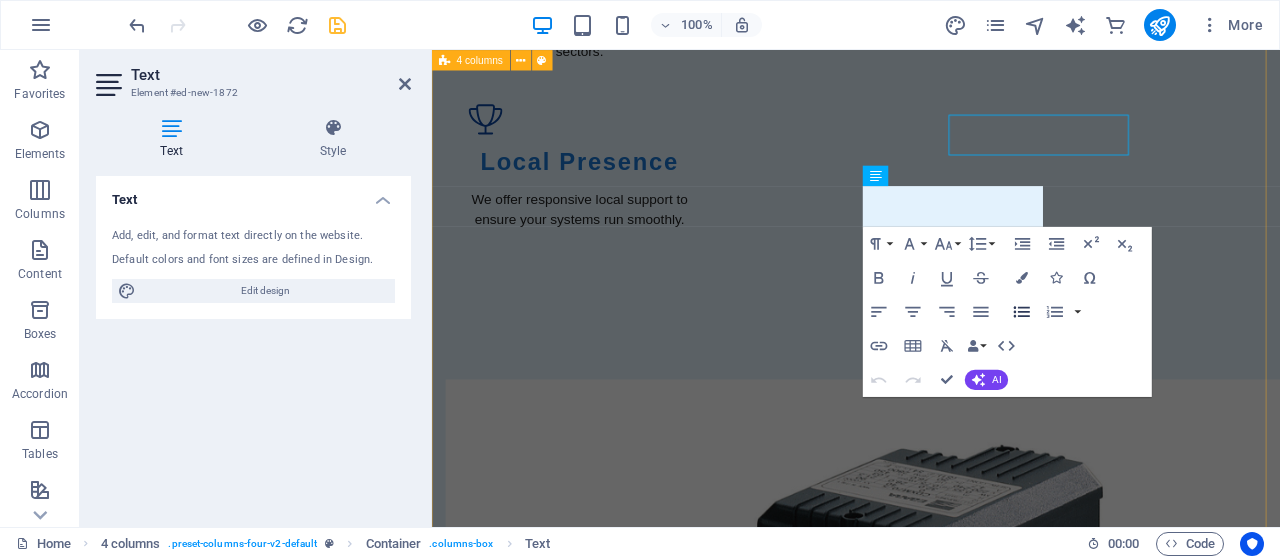 scroll, scrollTop: 2073, scrollLeft: 0, axis: vertical 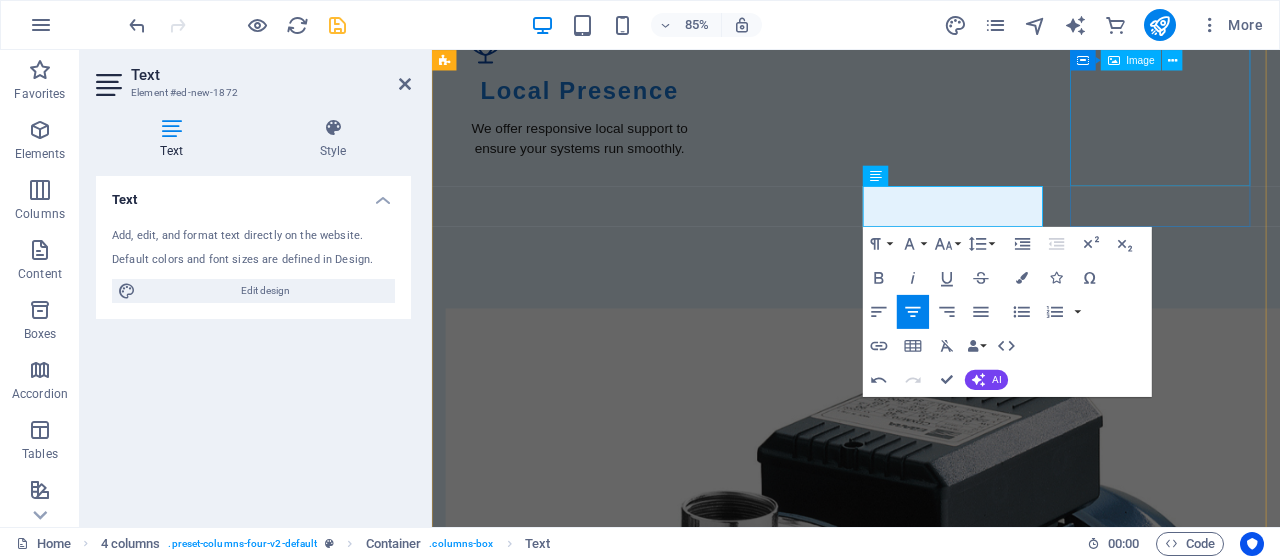 click at bounding box center (554, 12535) 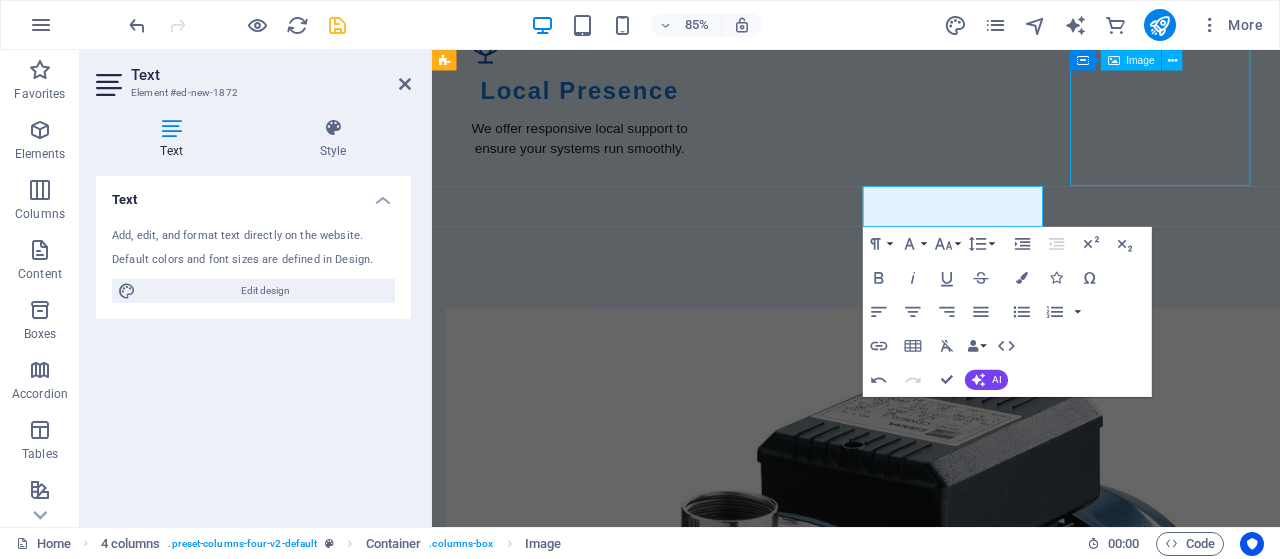 scroll, scrollTop: 1989, scrollLeft: 0, axis: vertical 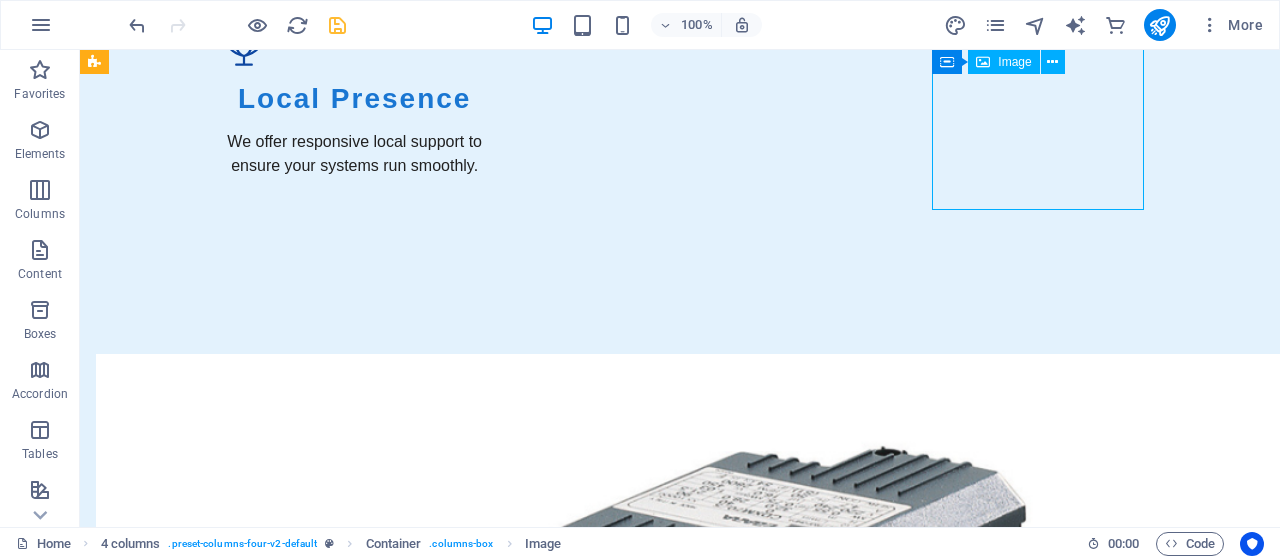 click at bounding box center (202, 14858) 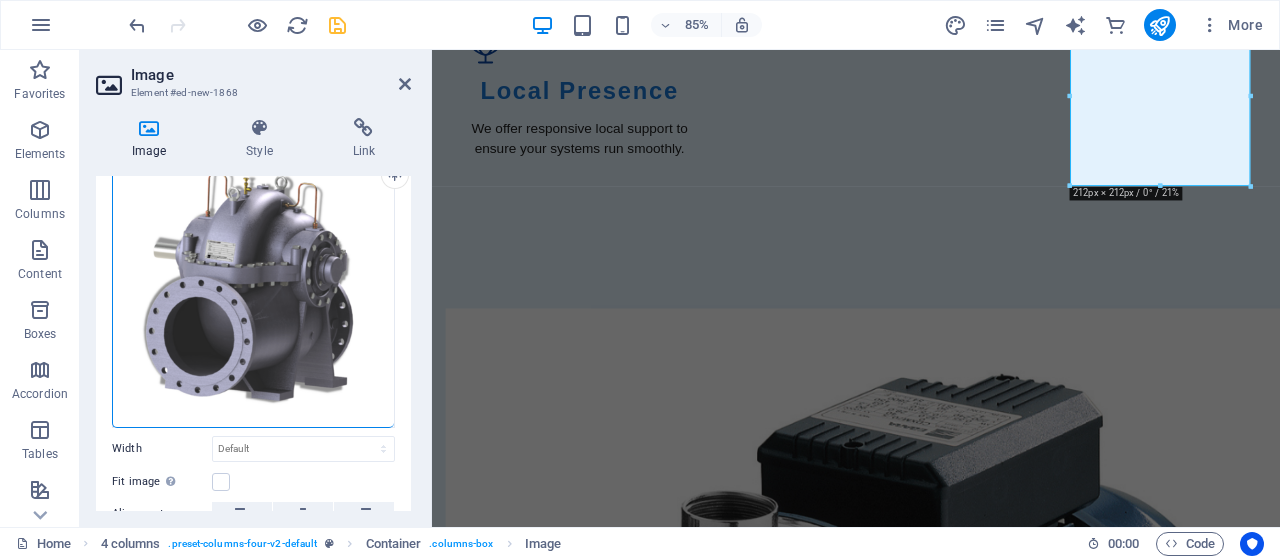 scroll, scrollTop: 200, scrollLeft: 0, axis: vertical 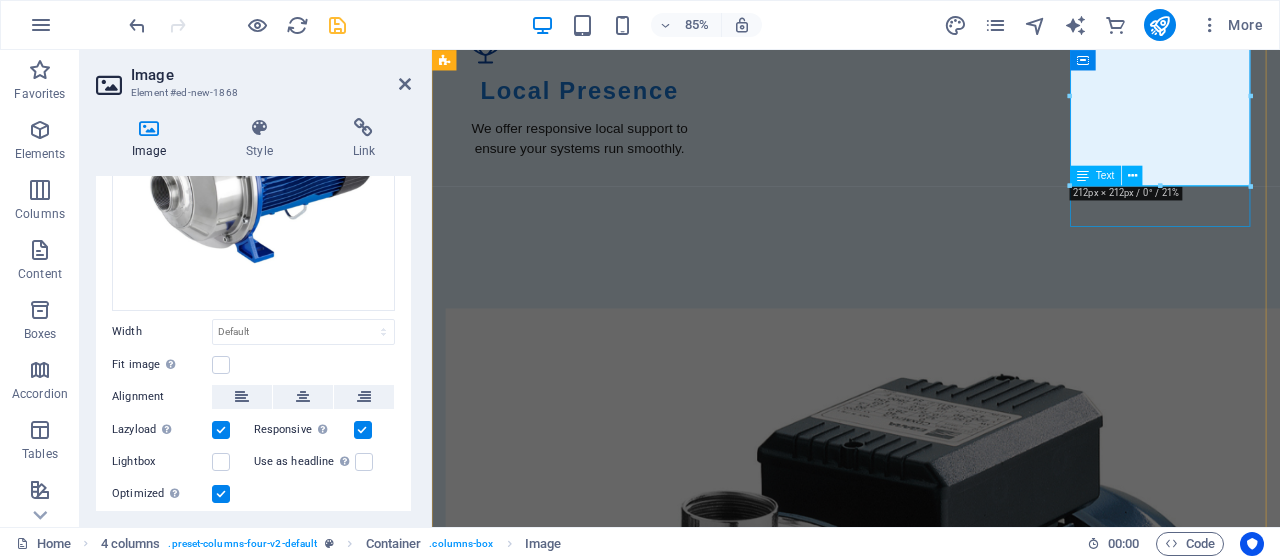 click on "Ebara CNA CSA Series Split Casing Pump" at bounding box center (554, 13058) 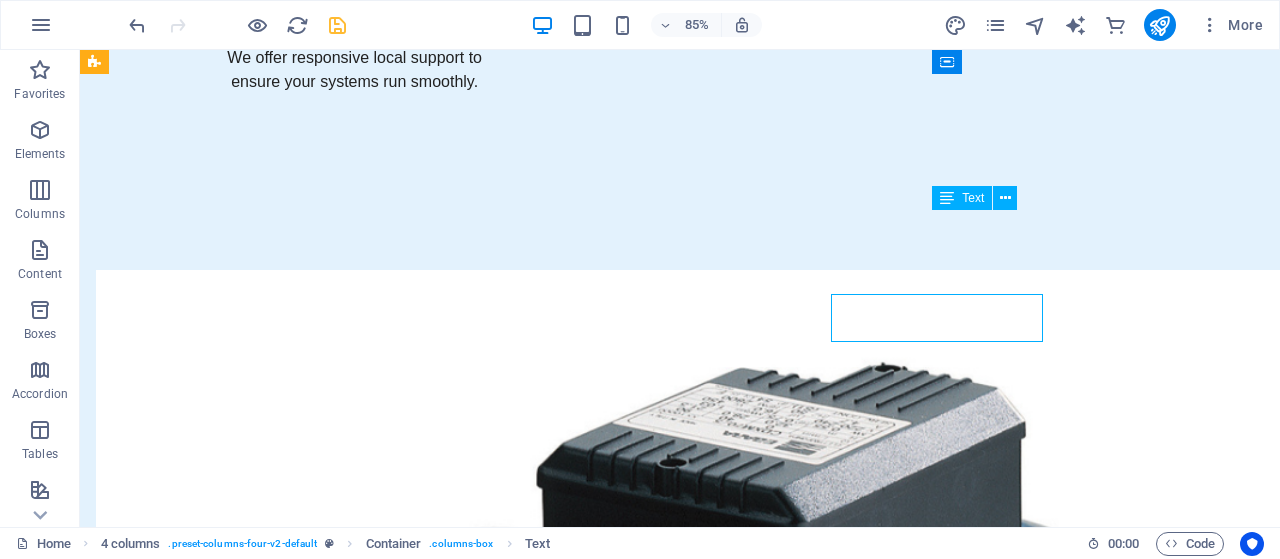 scroll, scrollTop: 1989, scrollLeft: 0, axis: vertical 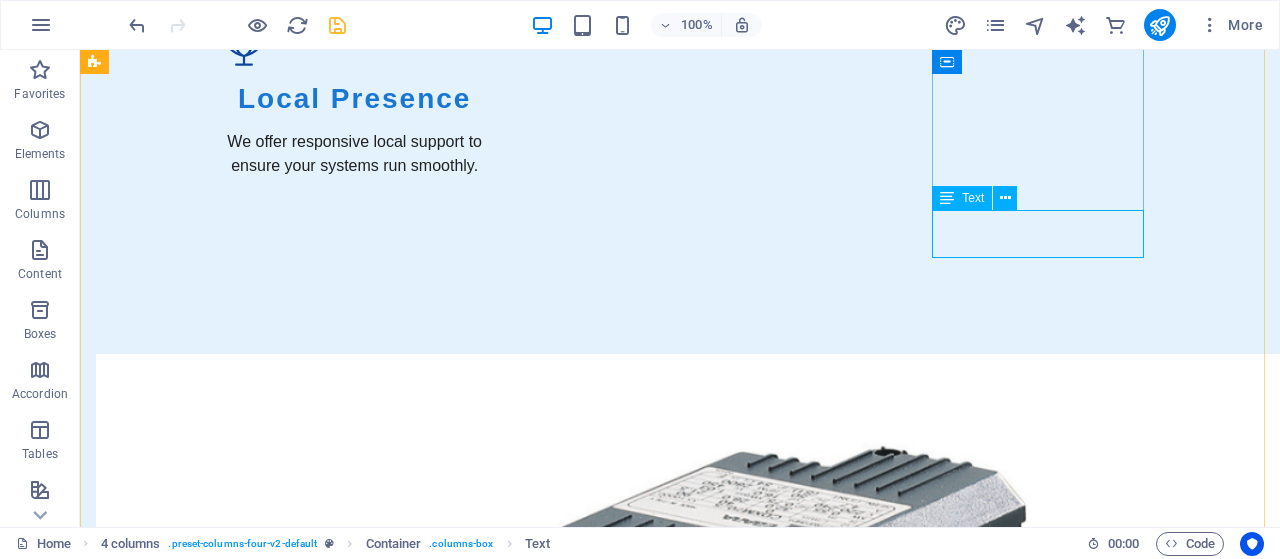 click on "Ebara CNA CSA Series Split Casing Pump" at bounding box center [202, 15482] 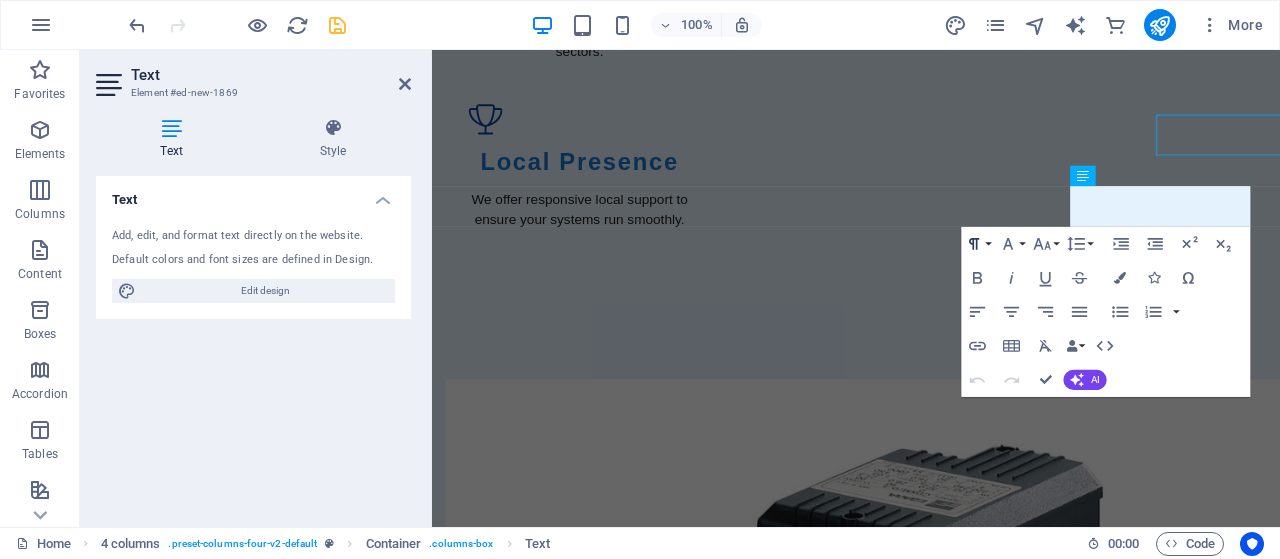 scroll, scrollTop: 2073, scrollLeft: 0, axis: vertical 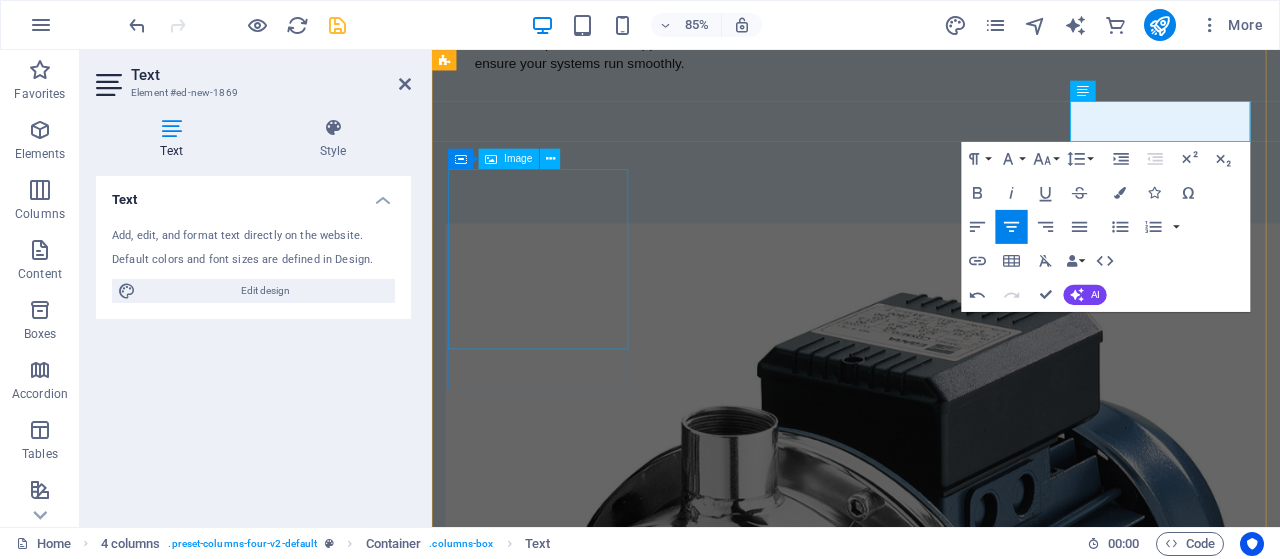 click at bounding box center [554, 13497] 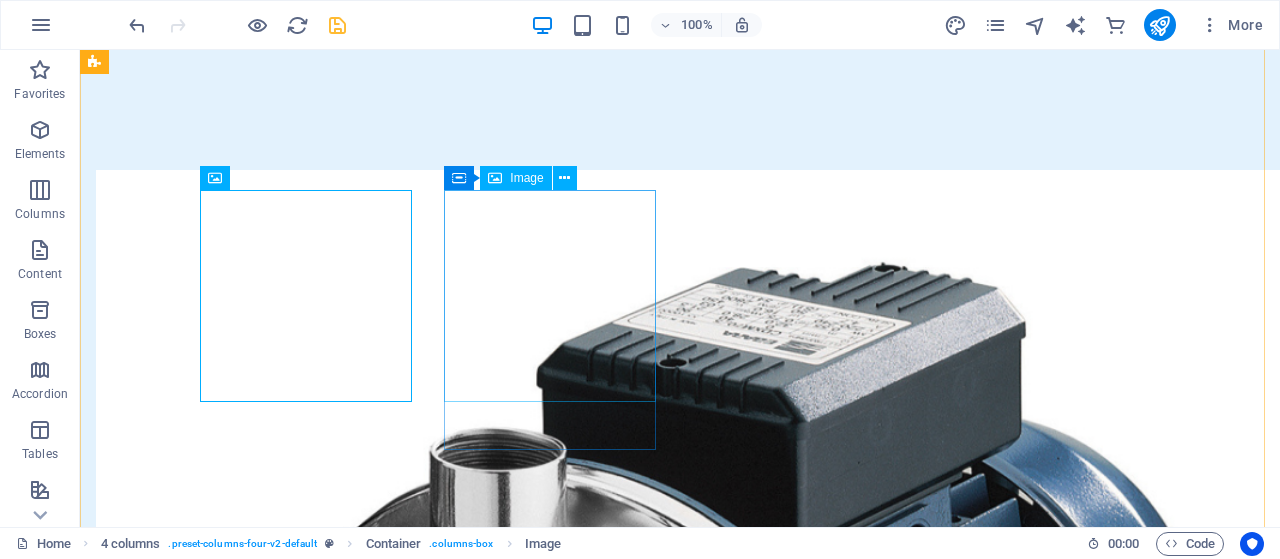 scroll, scrollTop: 2089, scrollLeft: 0, axis: vertical 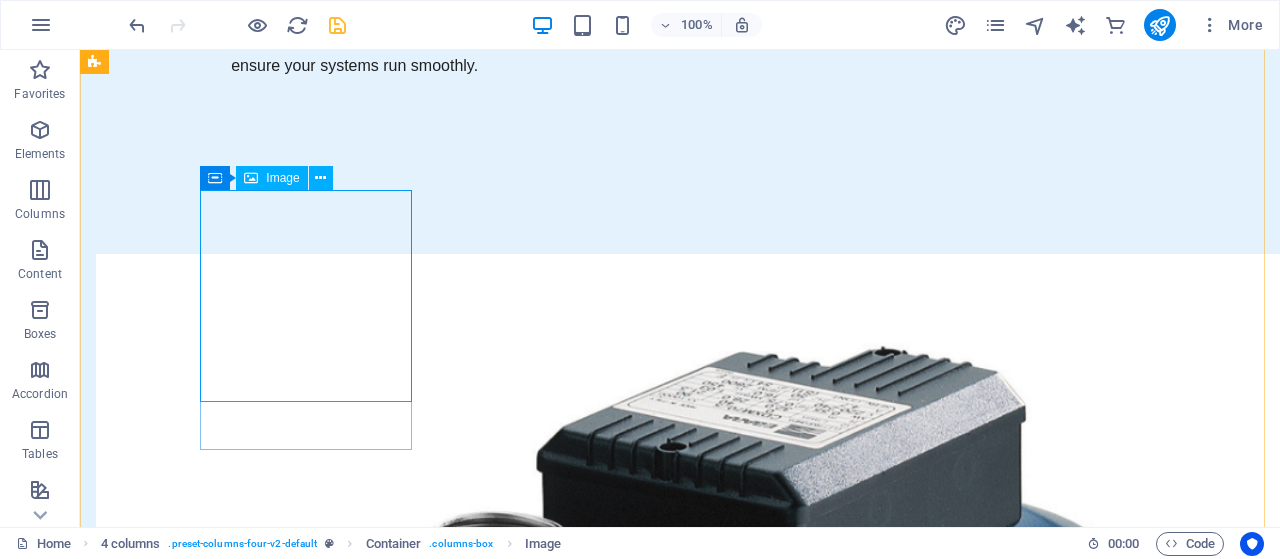 click at bounding box center (202, 16022) 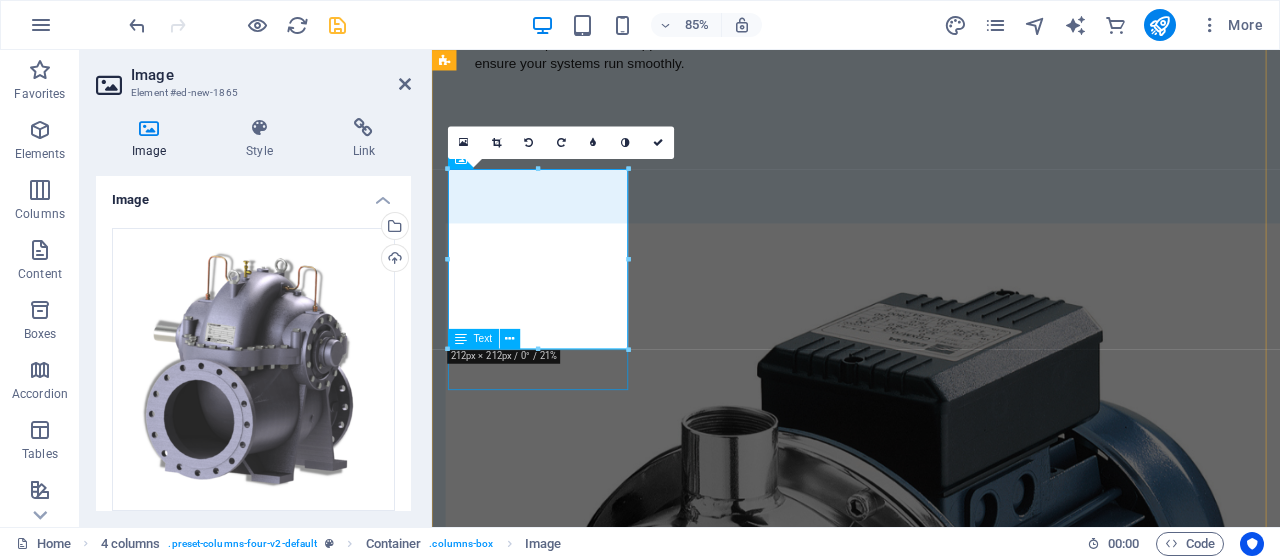 click on "Ebara CNA CSA Series Split Casing Pump" at bounding box center [554, 14020] 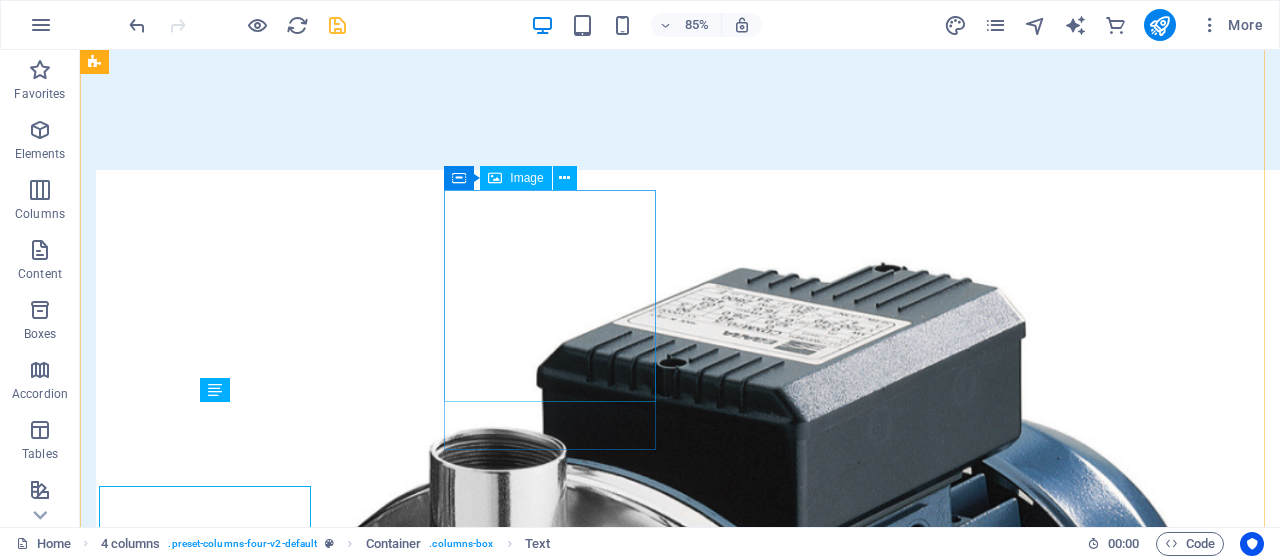 scroll, scrollTop: 2089, scrollLeft: 0, axis: vertical 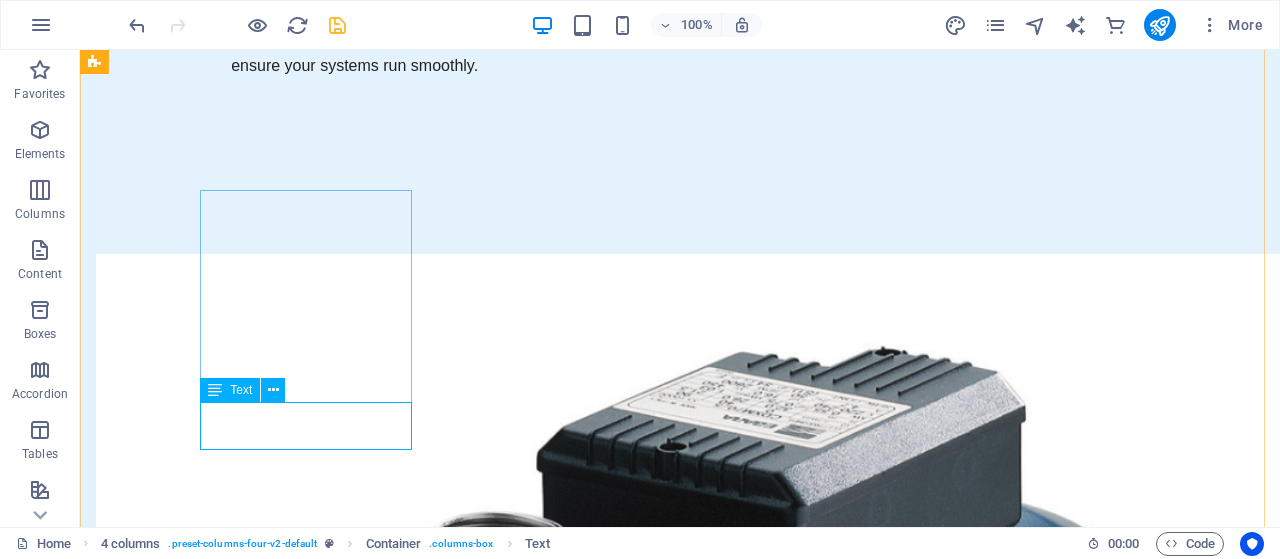 click on "Ebara CNA CSA Series Split Casing Pump" at bounding box center (202, 16646) 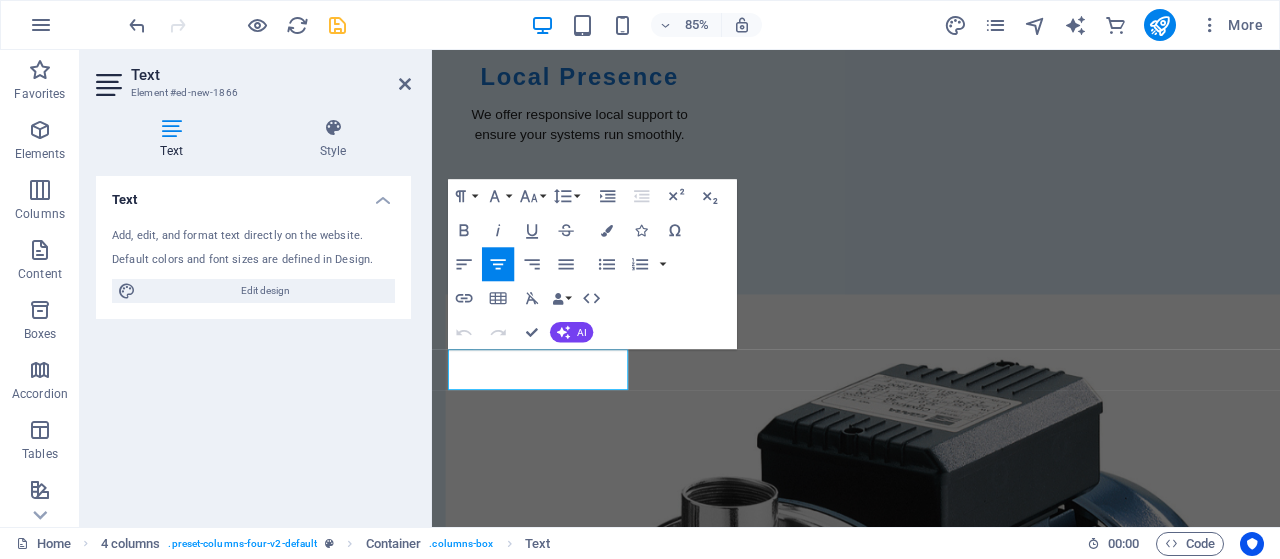 scroll, scrollTop: 2173, scrollLeft: 0, axis: vertical 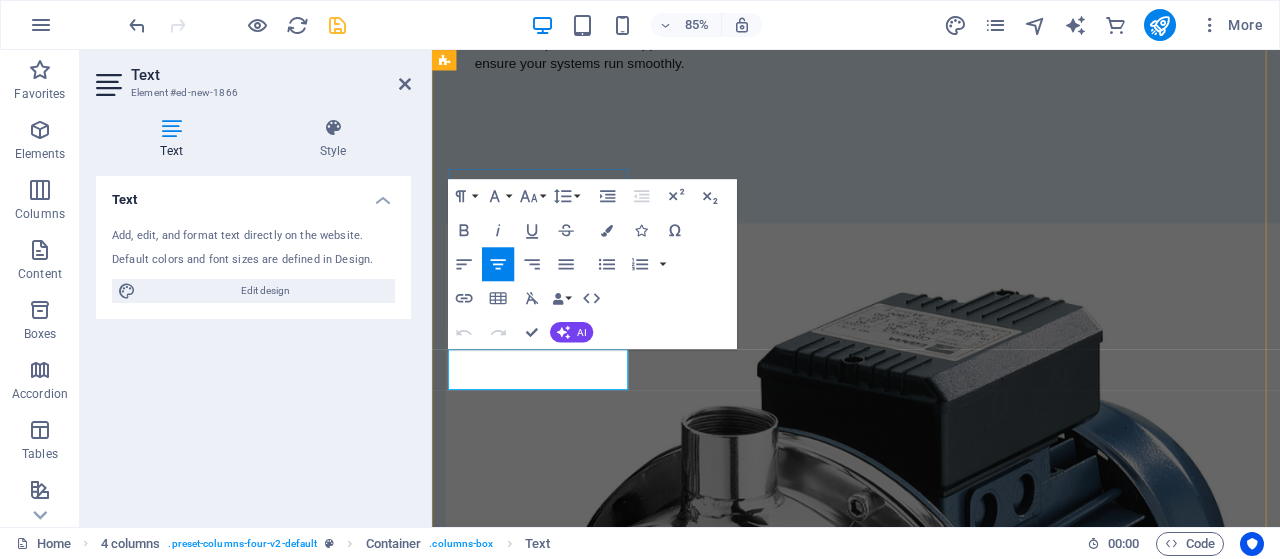 click on "Ebara CNA CSA Series Split Casing Pump" at bounding box center (554, 14020) 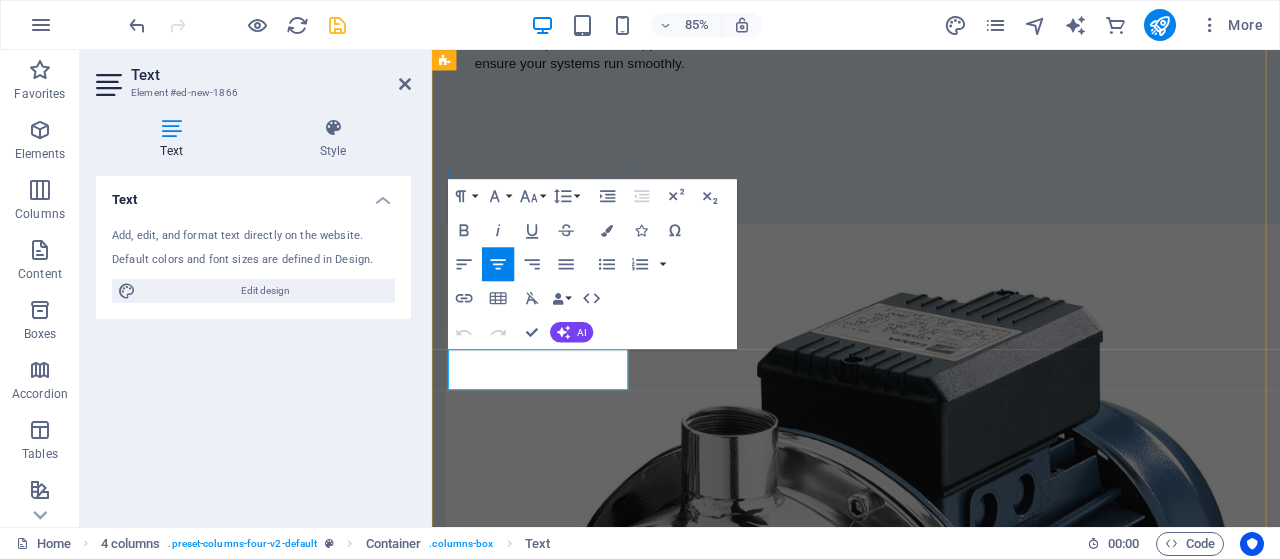 scroll, scrollTop: 512, scrollLeft: 6, axis: both 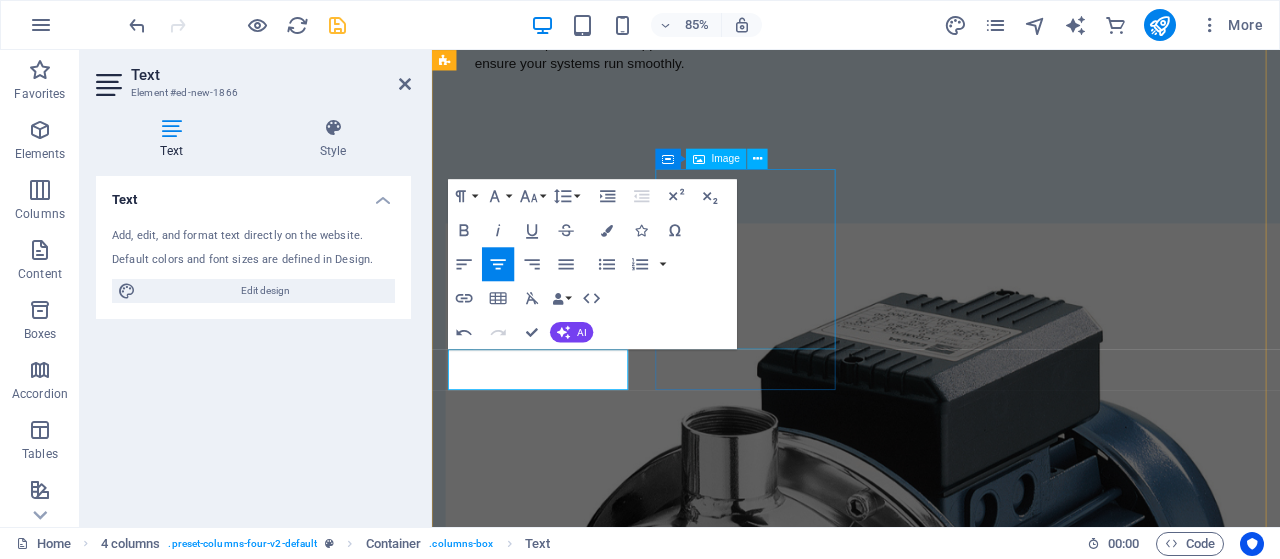 click at bounding box center [554, 14559] 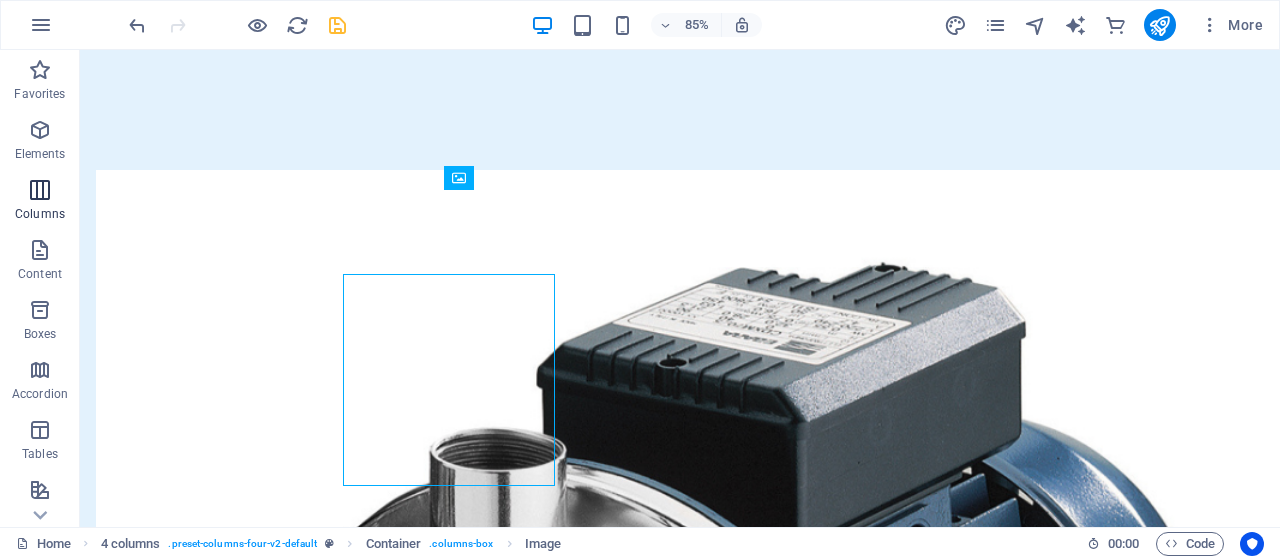 scroll, scrollTop: 2089, scrollLeft: 0, axis: vertical 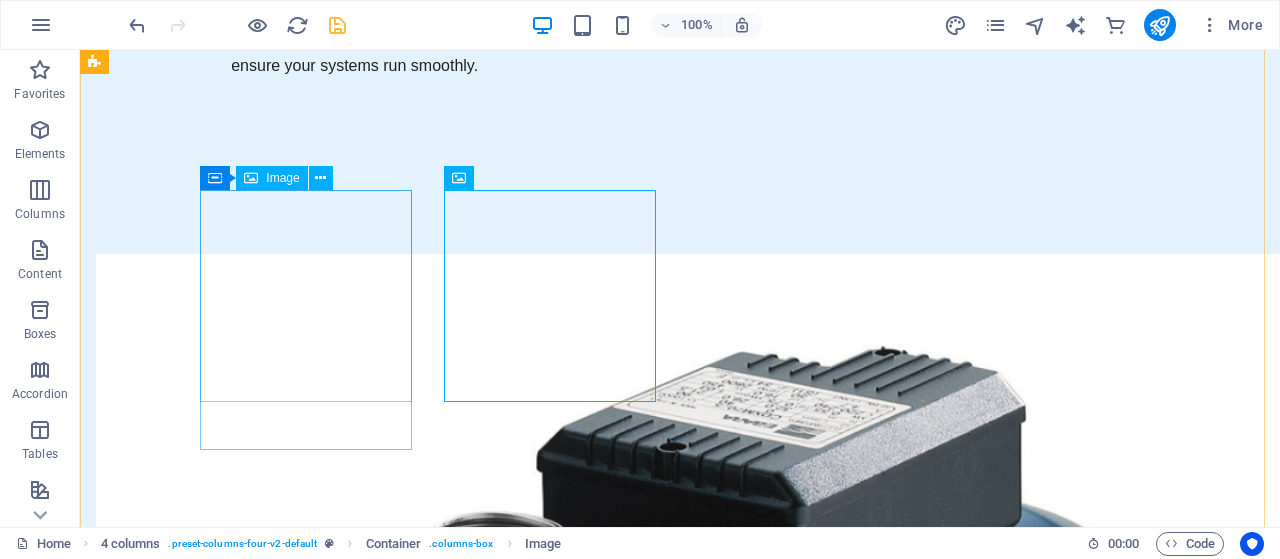click at bounding box center [202, 16022] 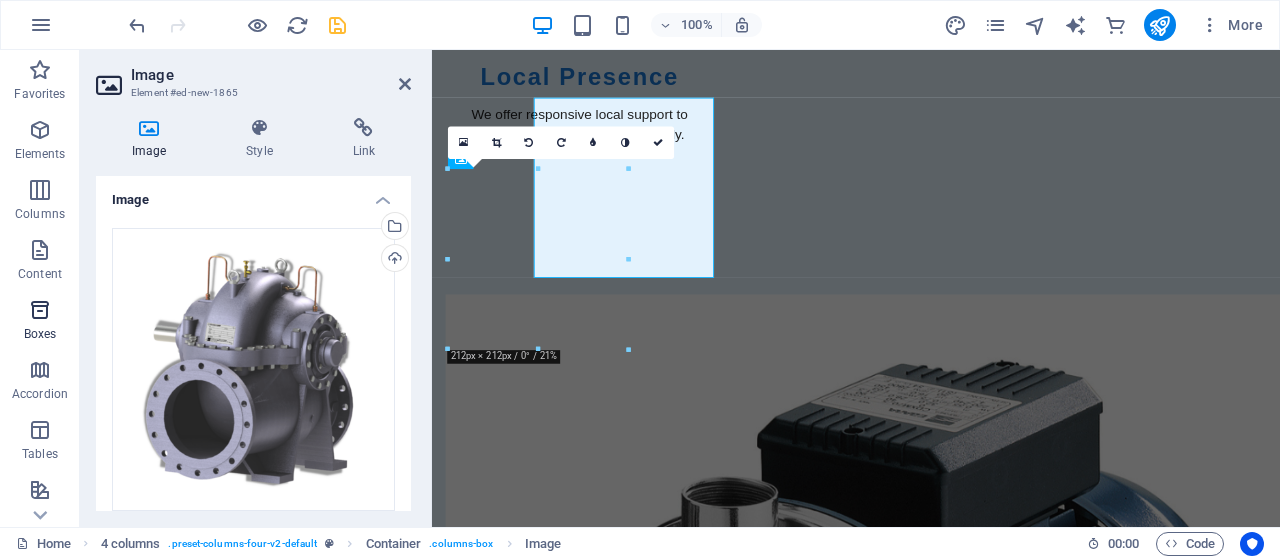 scroll, scrollTop: 2173, scrollLeft: 0, axis: vertical 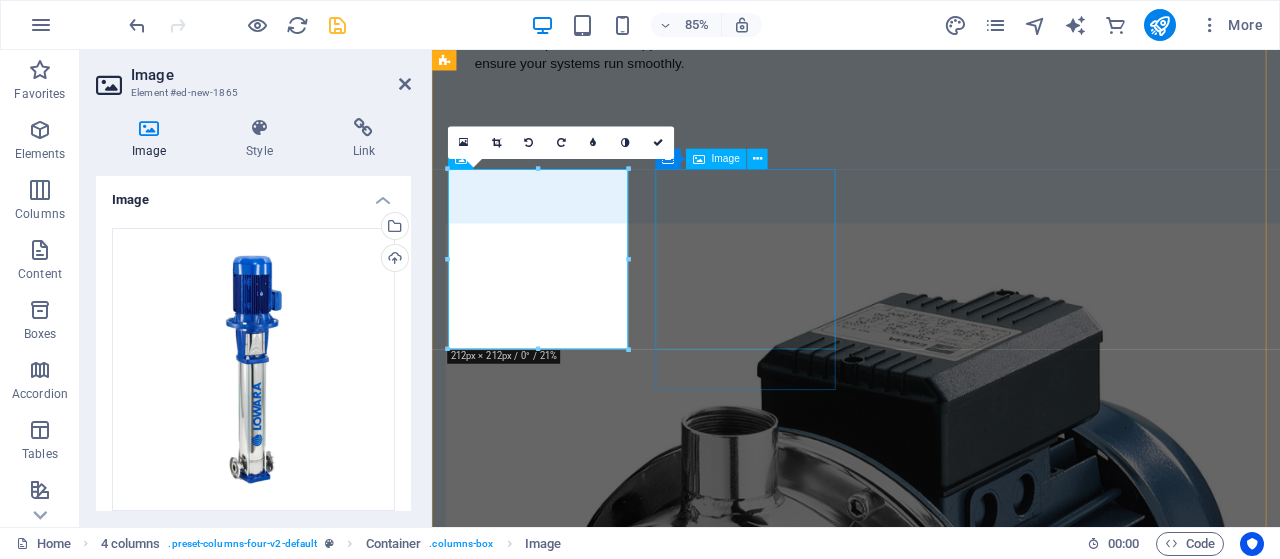 click at bounding box center (554, 14559) 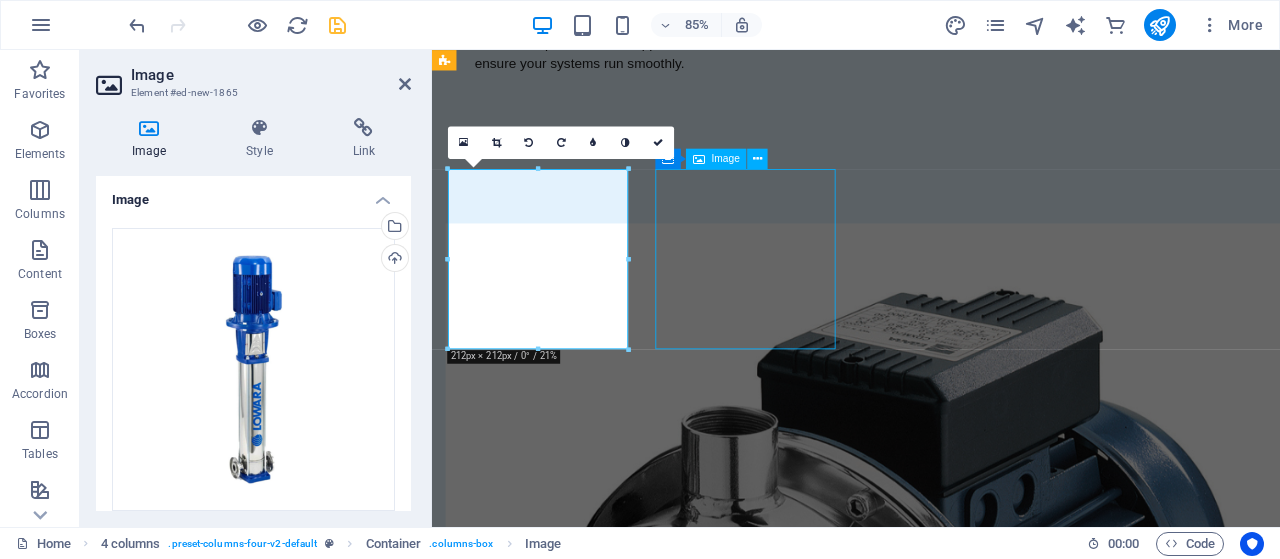 click at bounding box center (554, 14559) 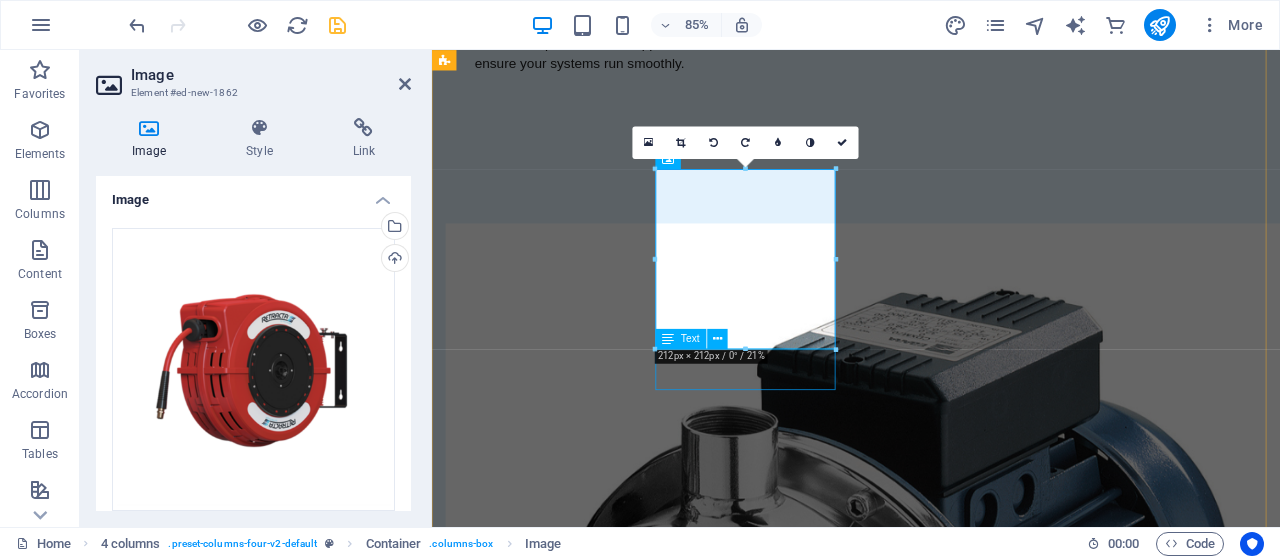 click on "Ebara CNA CSA Series Split Casing Pump" at bounding box center [554, 15082] 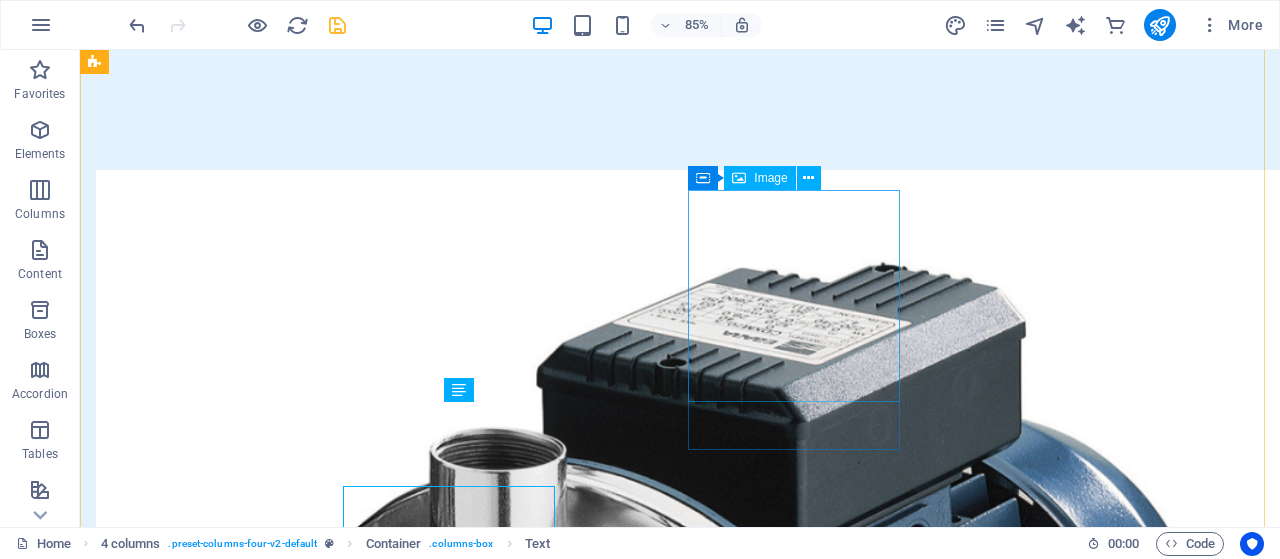 scroll, scrollTop: 2089, scrollLeft: 0, axis: vertical 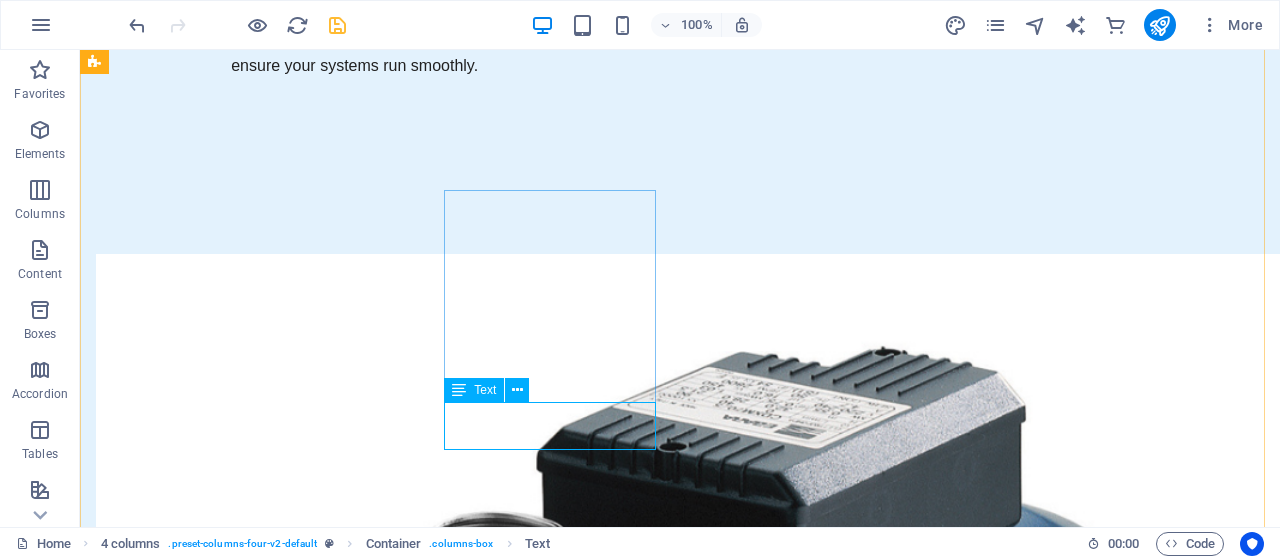 click on "Ebara CNA CSA Series Split Casing Pump" at bounding box center (202, 17910) 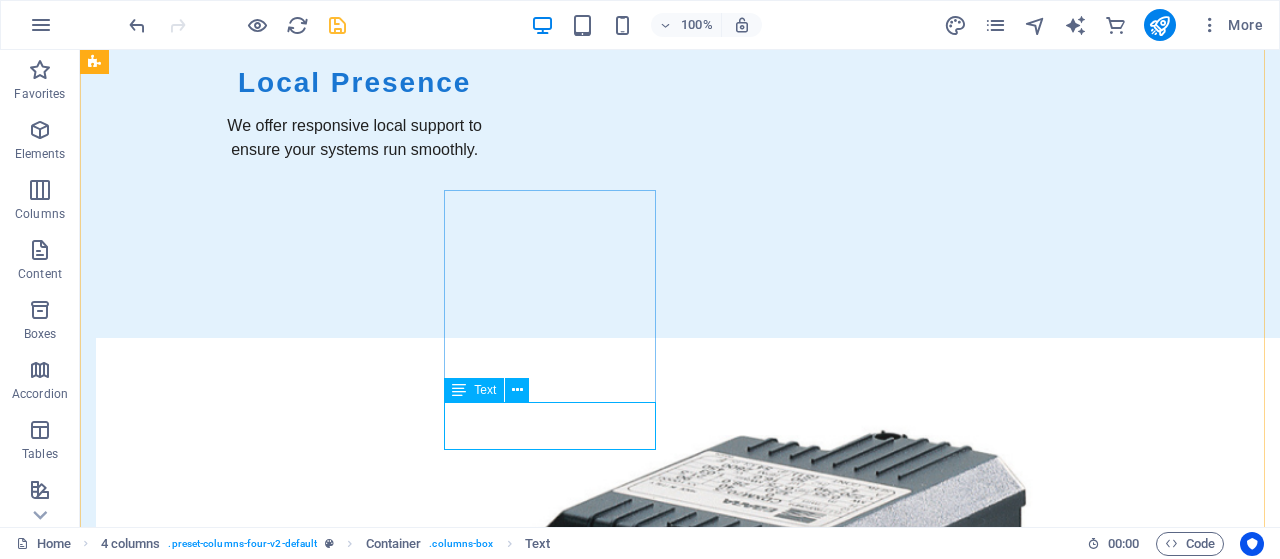 scroll, scrollTop: 2173, scrollLeft: 0, axis: vertical 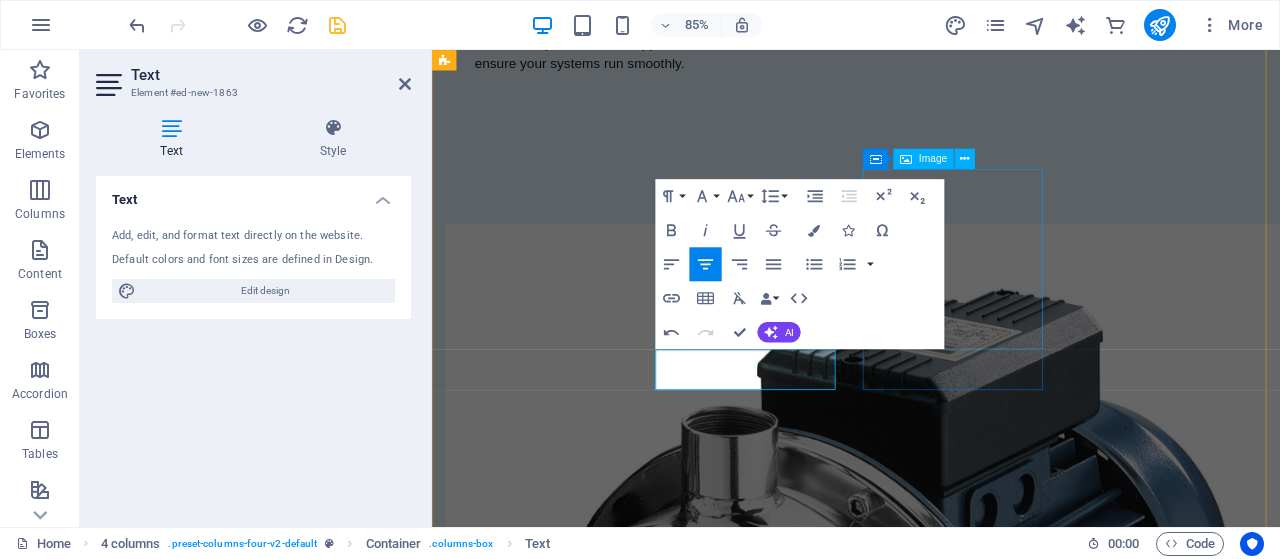 click at bounding box center (554, 15621) 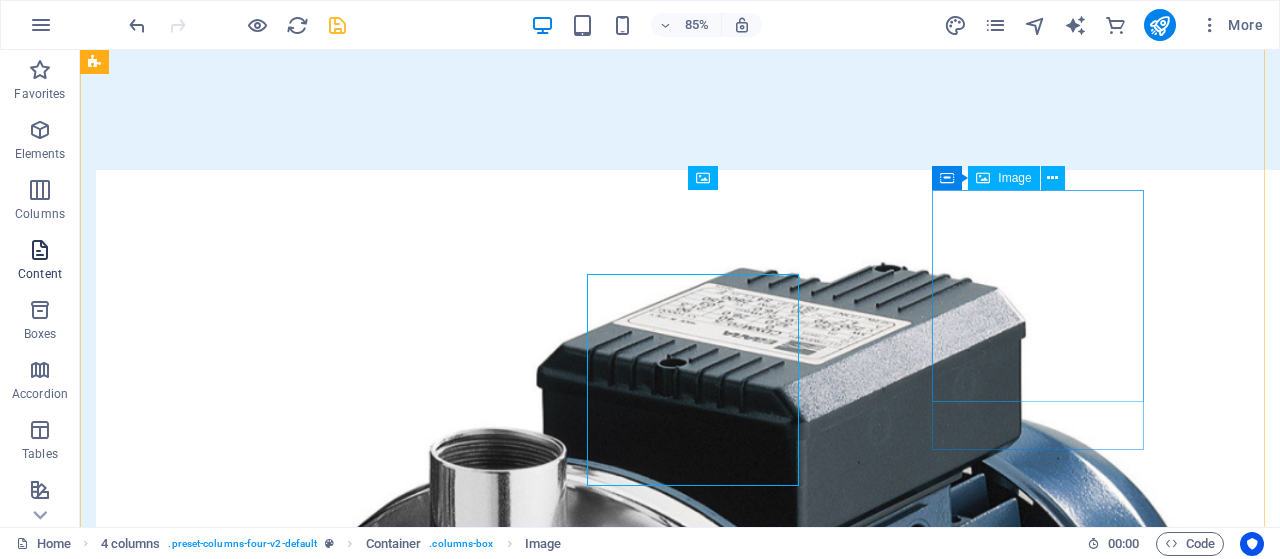 scroll, scrollTop: 2089, scrollLeft: 0, axis: vertical 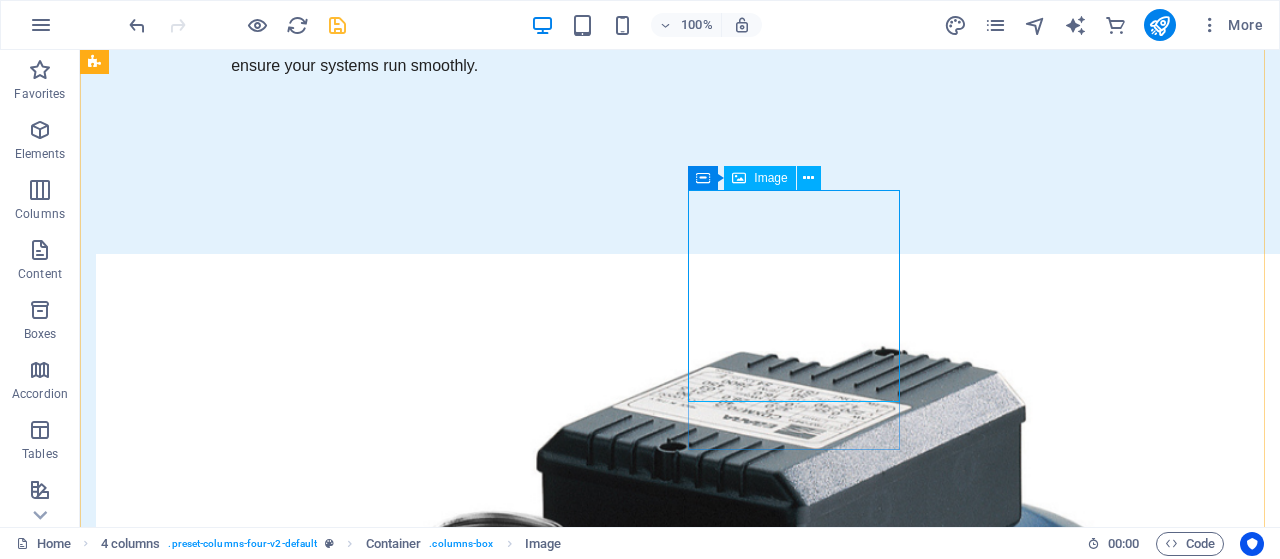 click at bounding box center [202, 18550] 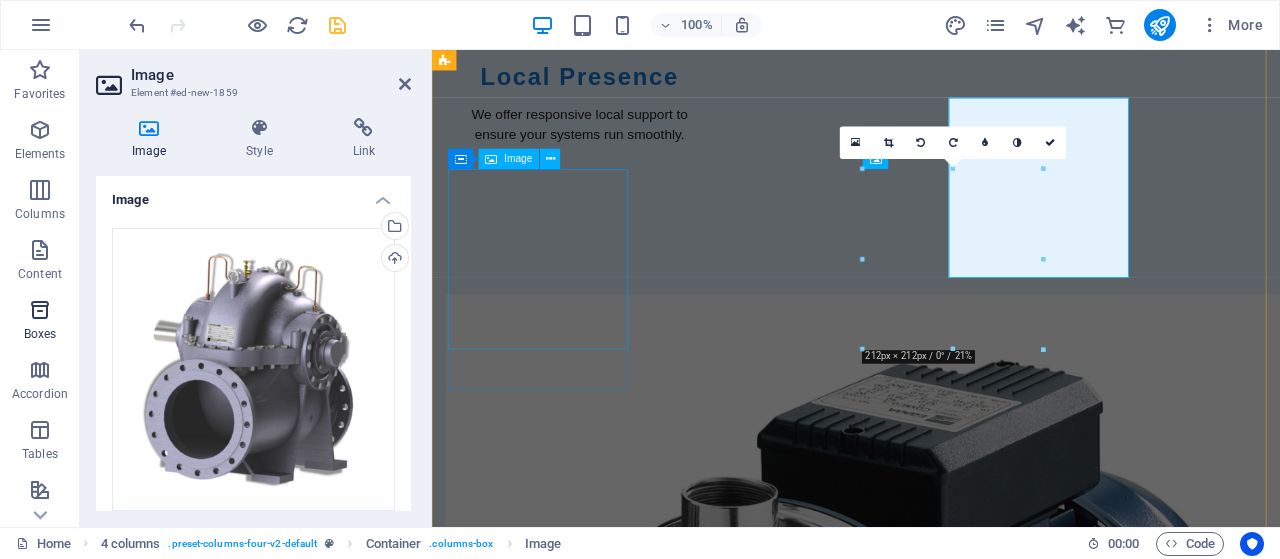 scroll, scrollTop: 2173, scrollLeft: 0, axis: vertical 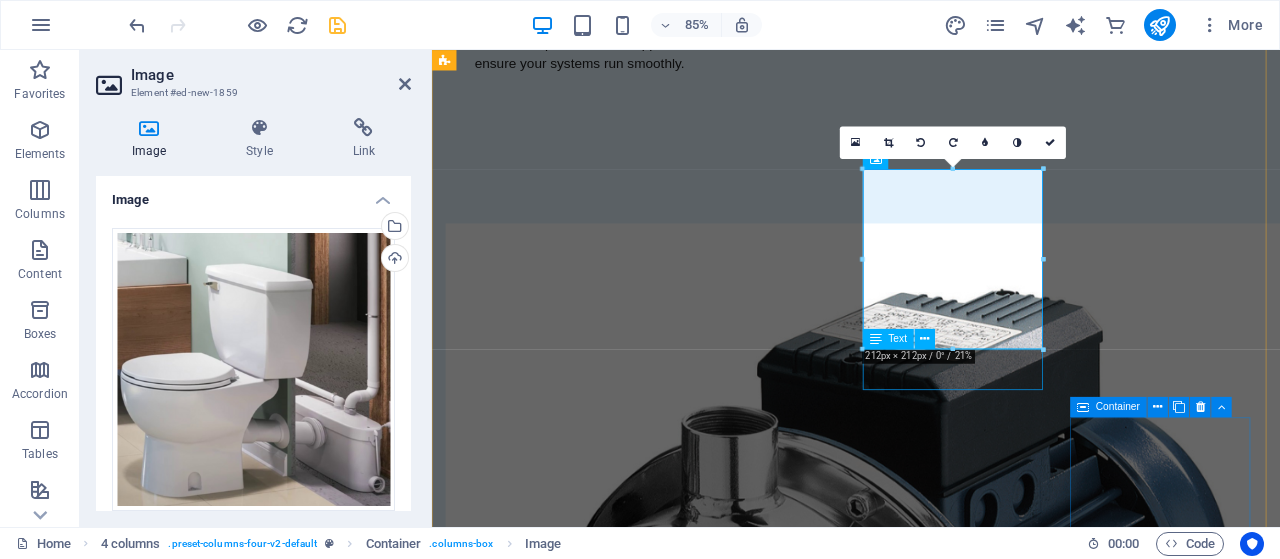 click on "Ebara CNA CSA Series Split Casing Pump" at bounding box center [554, 16144] 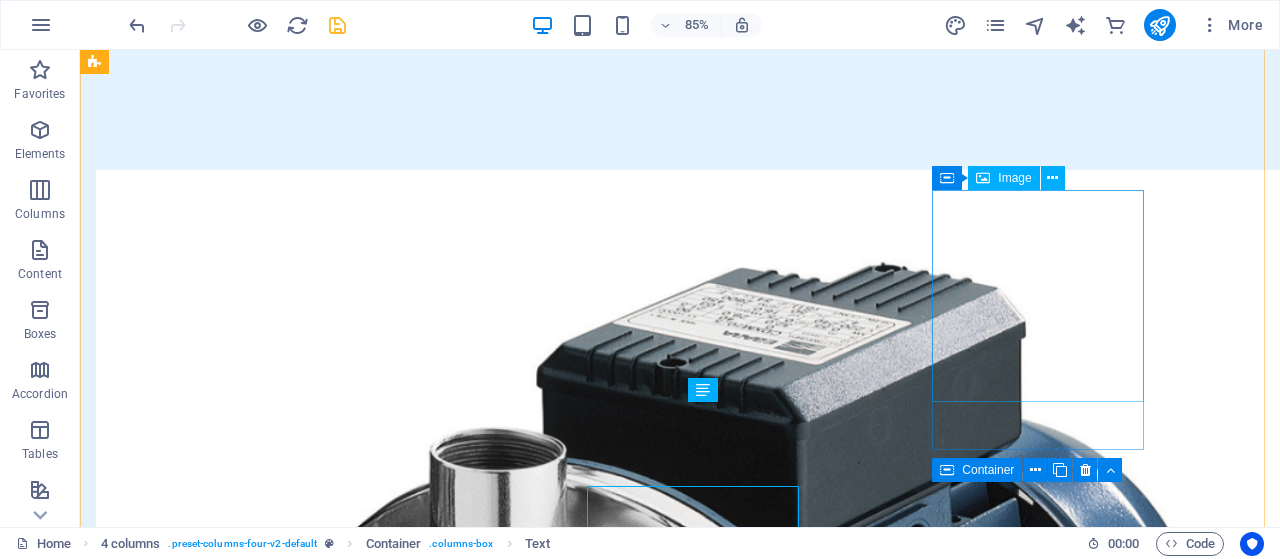 scroll, scrollTop: 2089, scrollLeft: 0, axis: vertical 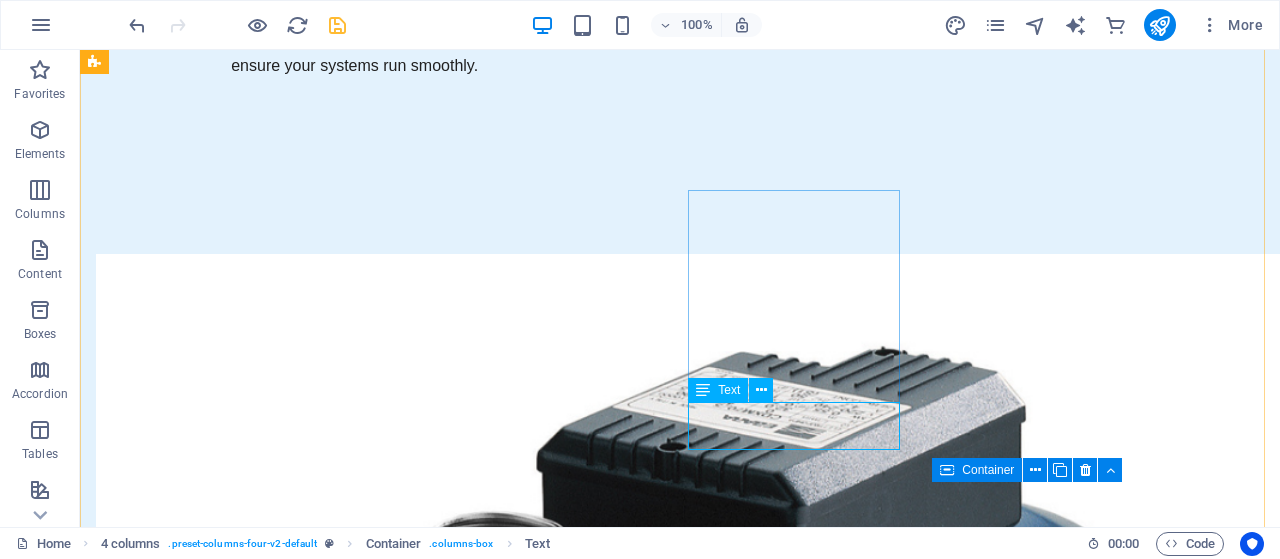 click on "Ebara CNA CSA Series Split Casing Pump" at bounding box center [202, 19174] 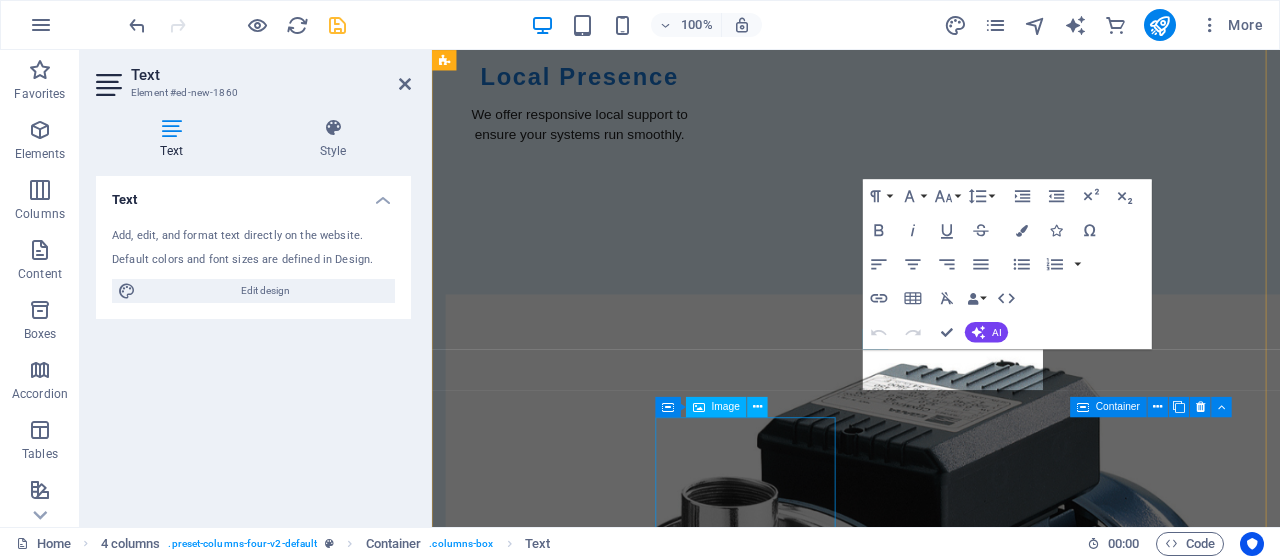 scroll, scrollTop: 2173, scrollLeft: 0, axis: vertical 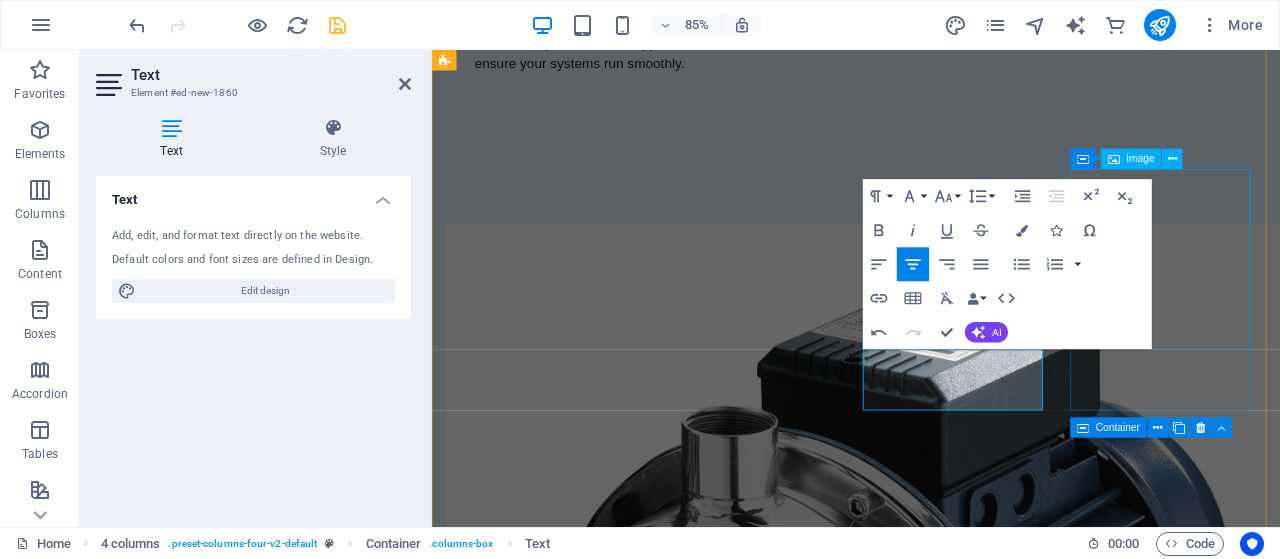 click at bounding box center (554, 16707) 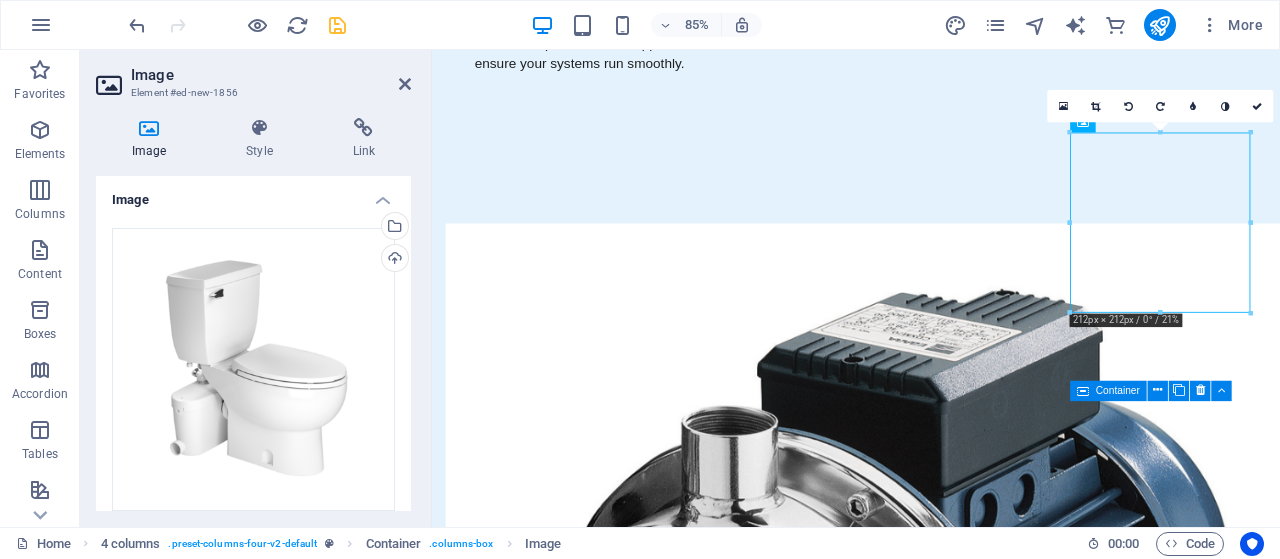 scroll, scrollTop: 2273, scrollLeft: 0, axis: vertical 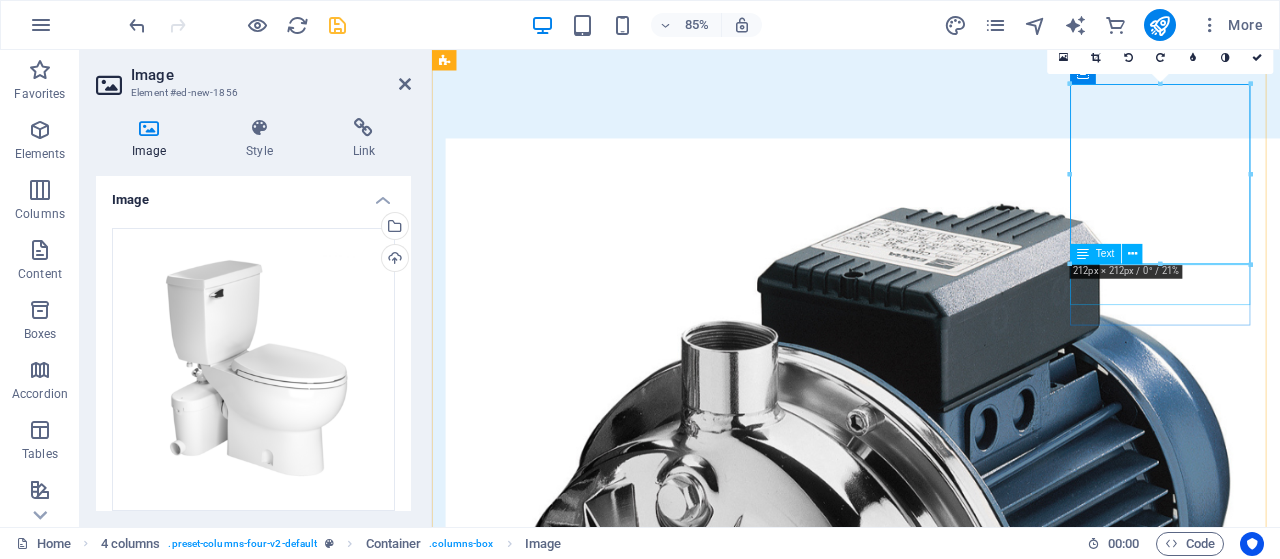 click on "Ebara CNA CSA Series Split Casing Pump" at bounding box center (554, 17130) 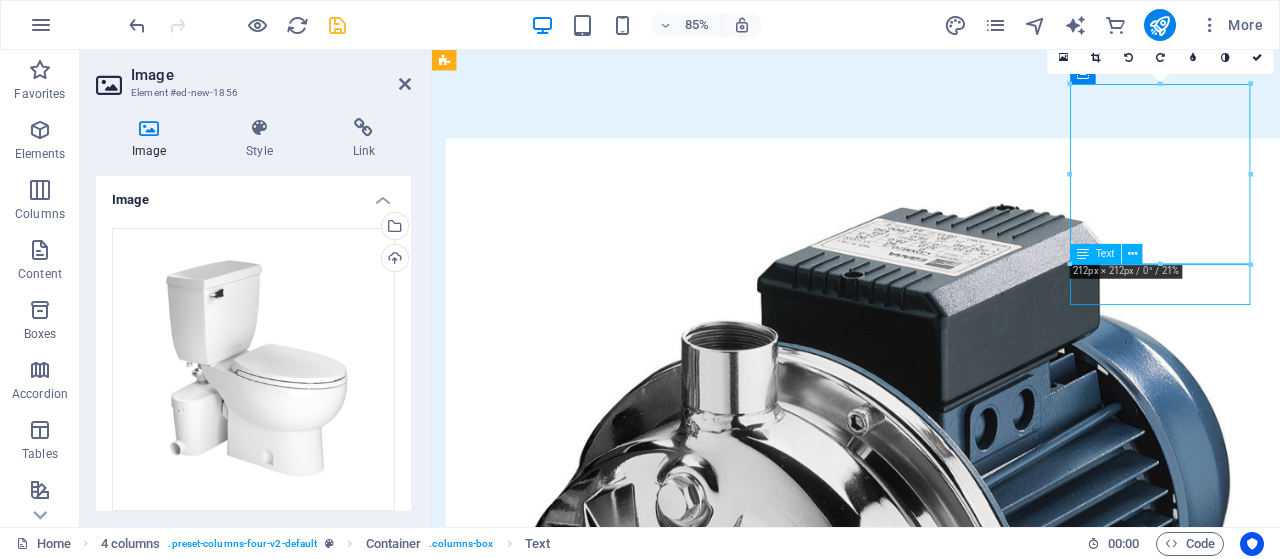 scroll, scrollTop: 2189, scrollLeft: 0, axis: vertical 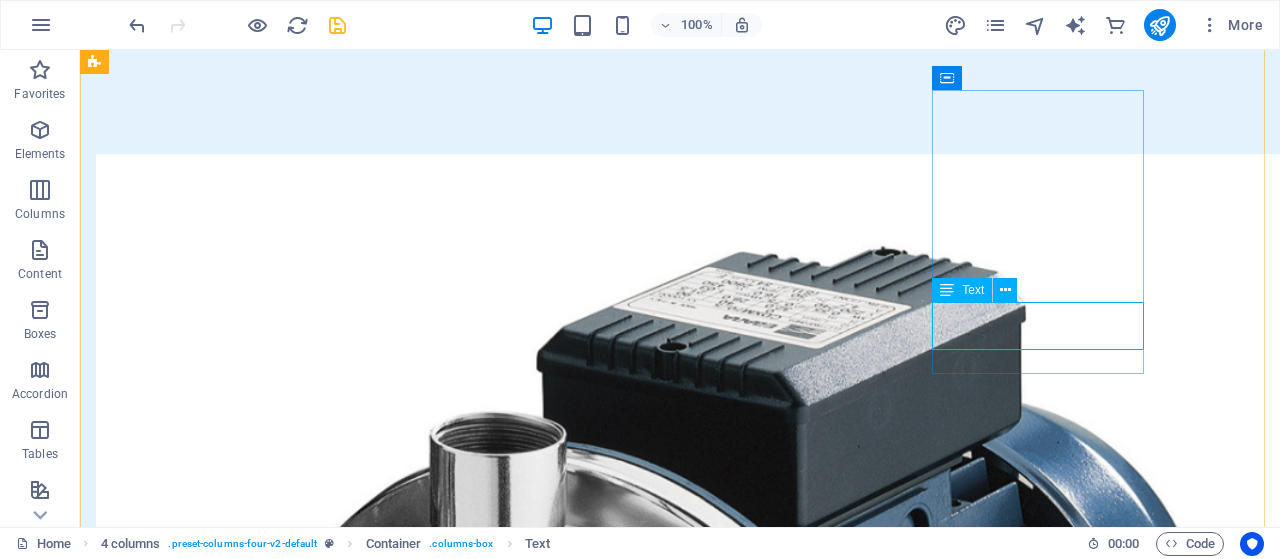 click on "Ebara CNA CSA Series Split Casing Pump" at bounding box center (202, 20362) 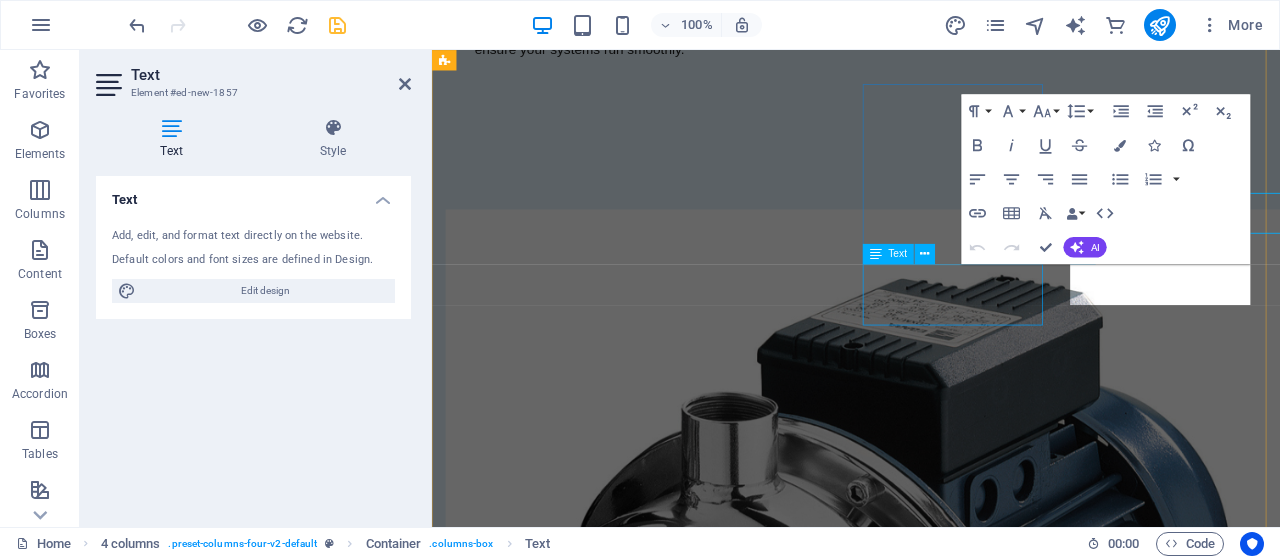 scroll, scrollTop: 2273, scrollLeft: 0, axis: vertical 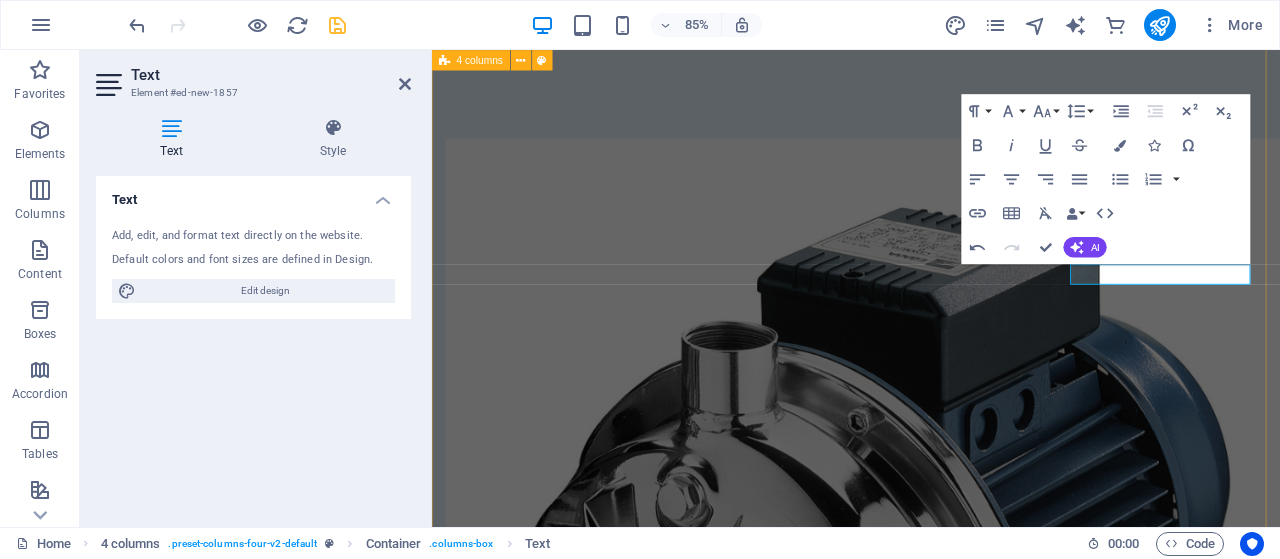 click on "Ebara CDXM 70-05 SS Centrifugal Pump Ebara CNA CSA Series Split Casing Pump Ebara GS 125-400-424 M1 End Suction Pump Grundfos LS Horizontal Split Case Pumps Grundfos NKE pump Long-Coupled End-Suction Pumps Grundfos TP 80-400-2 Inline Pump with Siemens Motor HCP 100AFP43.7 Submersible Sewage Pump HCP FN32P Submersible Sewage Pump HENSEL ENYCASE cable Junction Boxes Kekelit KELEN PPR Pipe System KSB Etanorm End Suction Pump Lowara CEA Stainless Steel Pump Lowara e-SV Stainless Steel Vertical Multi-stage Pumps MACNAUGHT RETRACTA C1 HOSE REEL (RED) Saniflo Macerators for Toilets and Grey Water and Wastewater Discharge Saniflo Saniaccess 3 Saniflo Saniaccess 3 Ebara CNA CSA Series Split Casing Pump Ebara CNA CSA Series Split Casing Pump Ebara CNA CSA Series Split Casing Pump Ebara CNA CSA Series Split Casing Pump" at bounding box center (931, 10766) 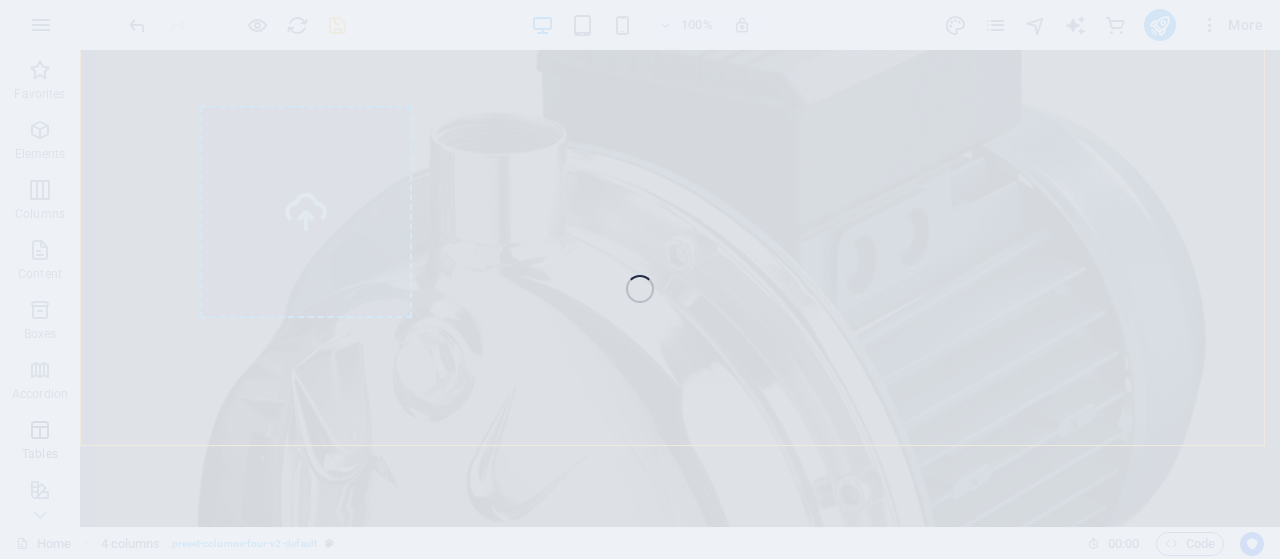 scroll, scrollTop: 2573, scrollLeft: 0, axis: vertical 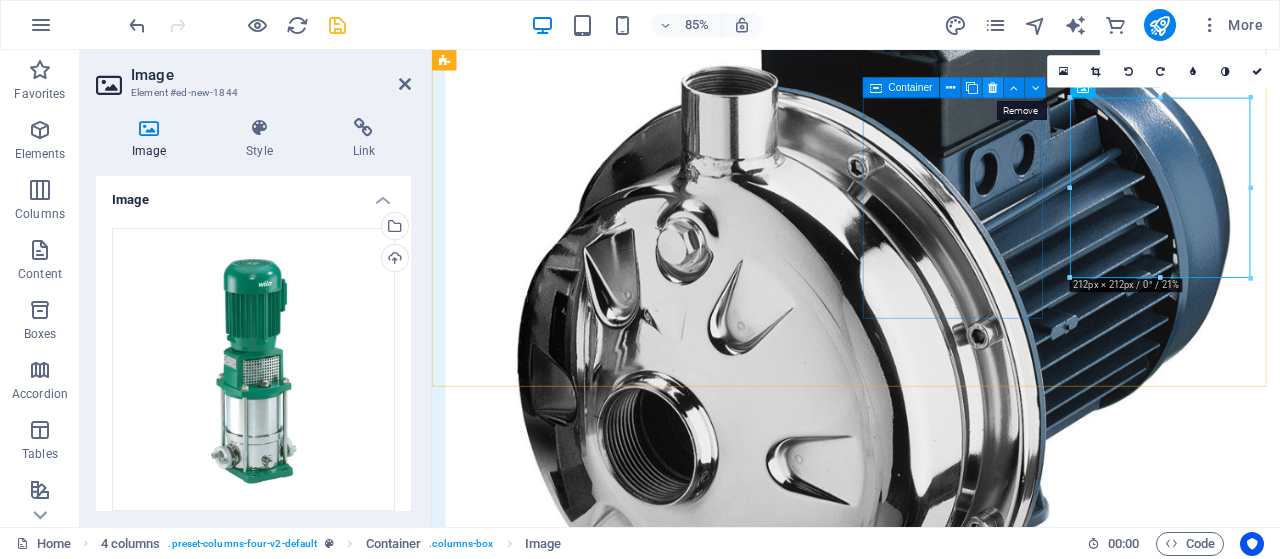 click at bounding box center [993, 87] 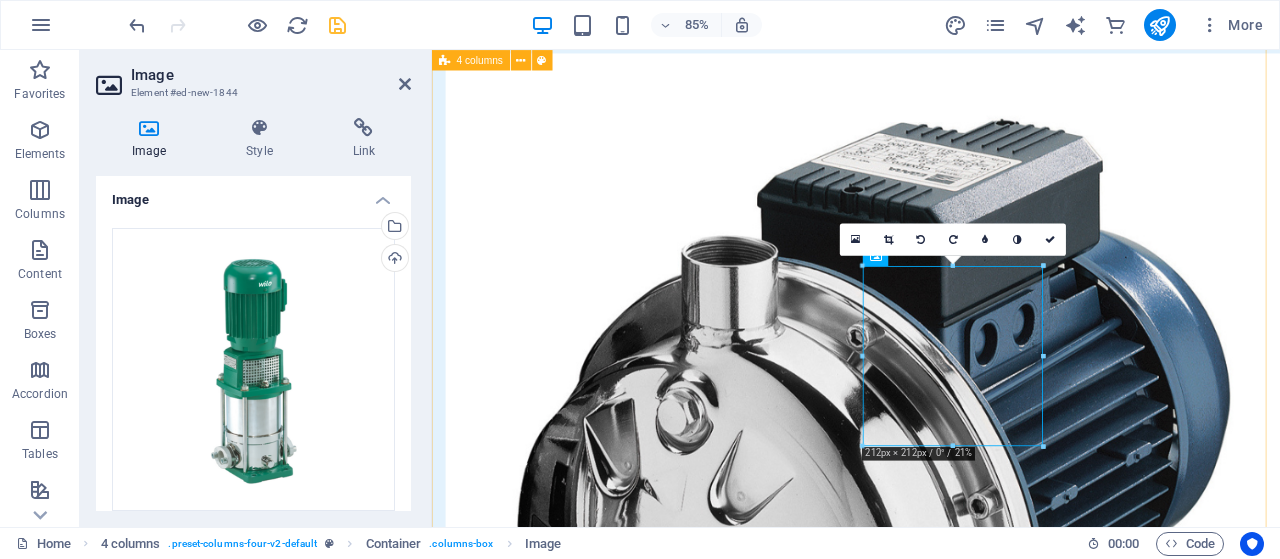 scroll, scrollTop: 2473, scrollLeft: 0, axis: vertical 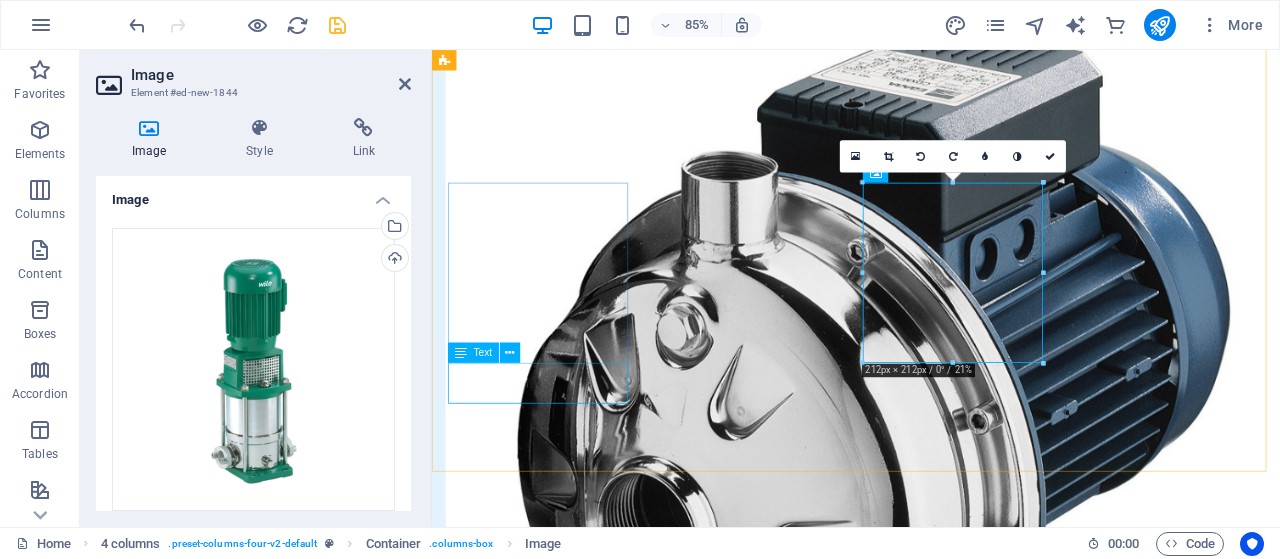 click on "Ebara CNA CSA Series Split Casing Pump" at bounding box center [554, 17968] 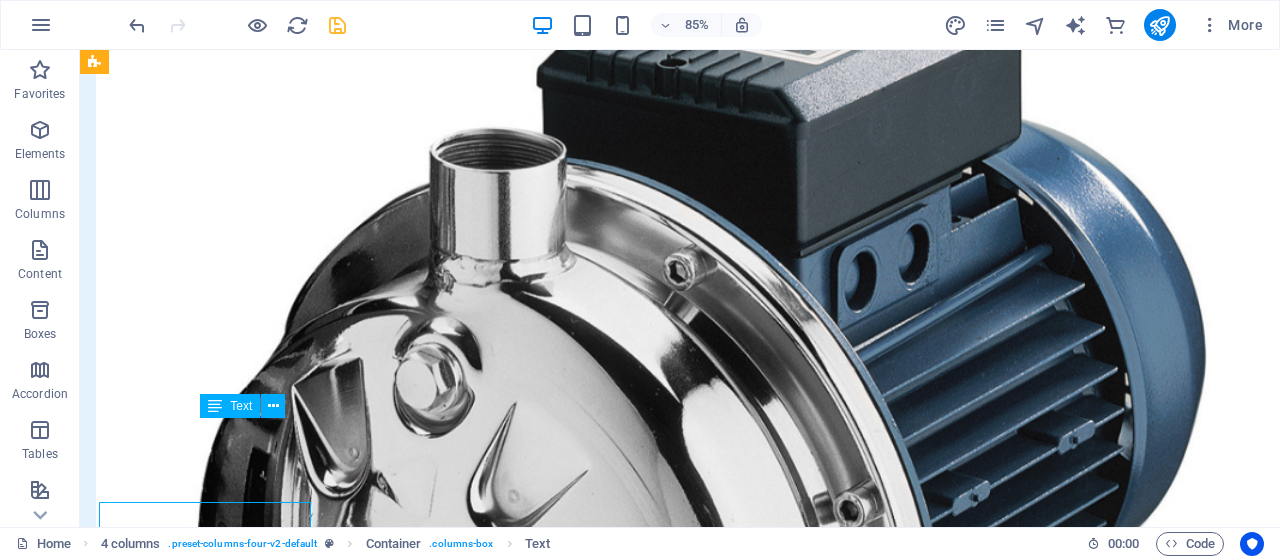 scroll, scrollTop: 2389, scrollLeft: 0, axis: vertical 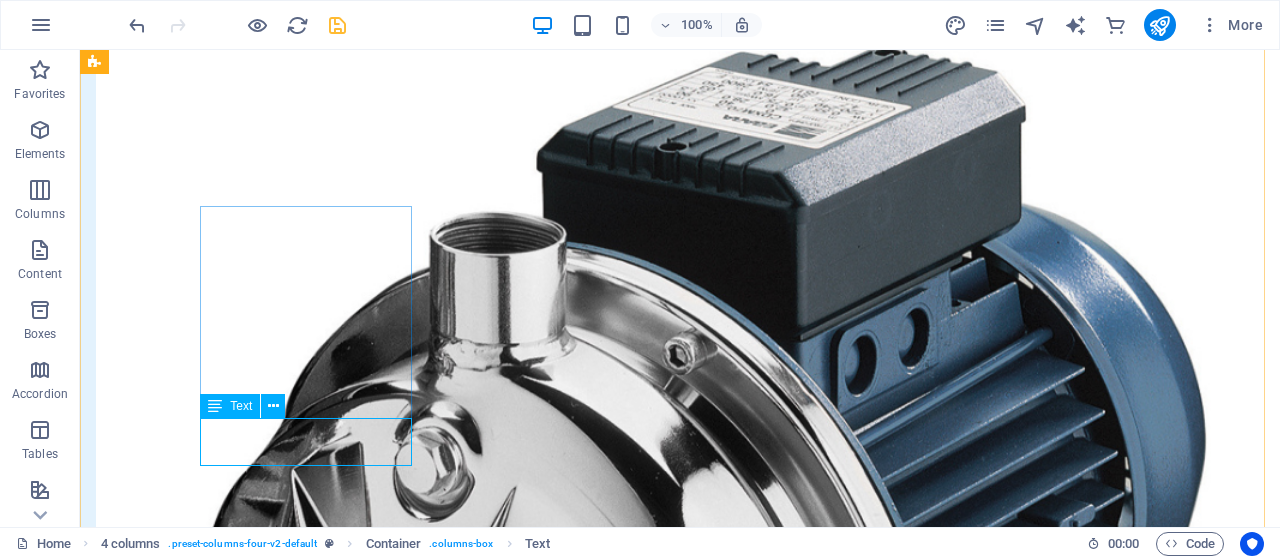 click on "Ebara CNA CSA Series Split Casing Pump" at bounding box center [202, 21402] 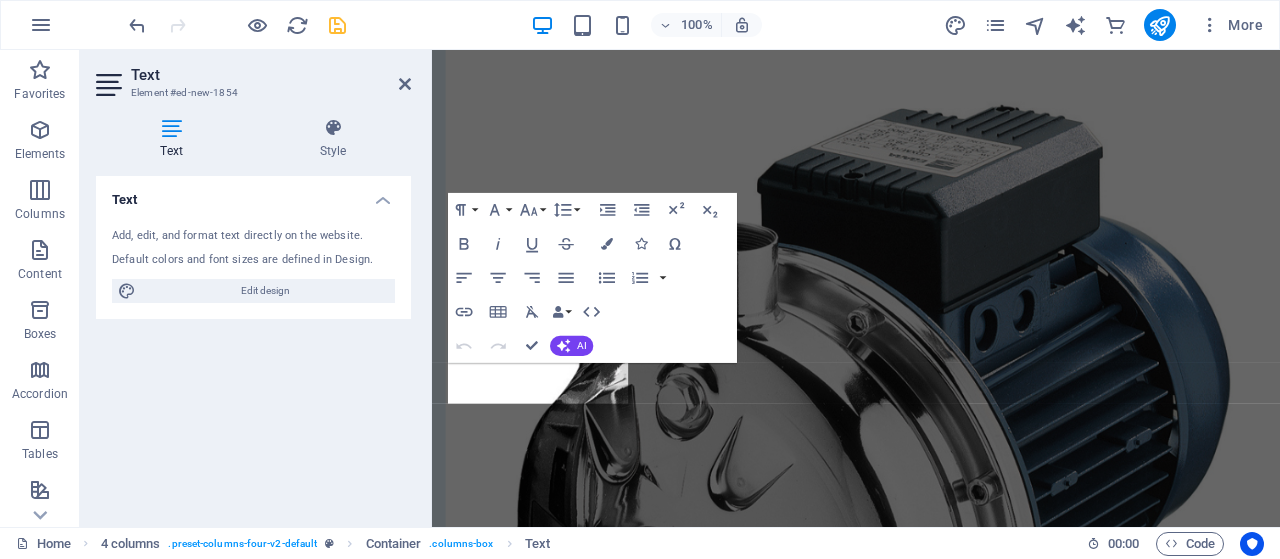 scroll, scrollTop: 2473, scrollLeft: 0, axis: vertical 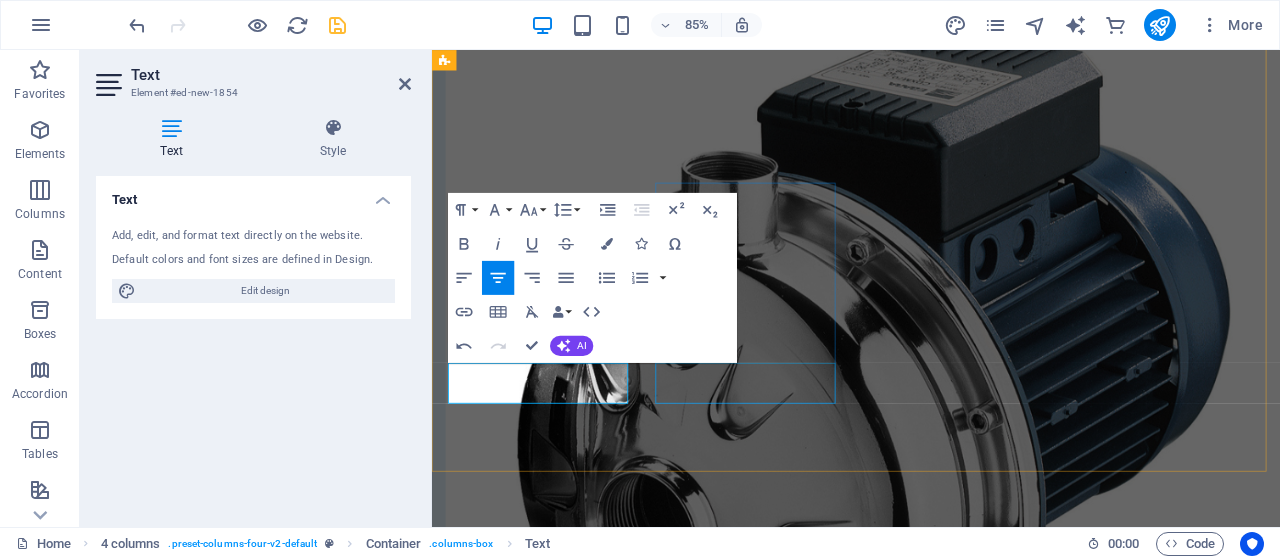 click on "Ebara CNA CSA Series Split Casing Pump" at bounding box center (554, 19030) 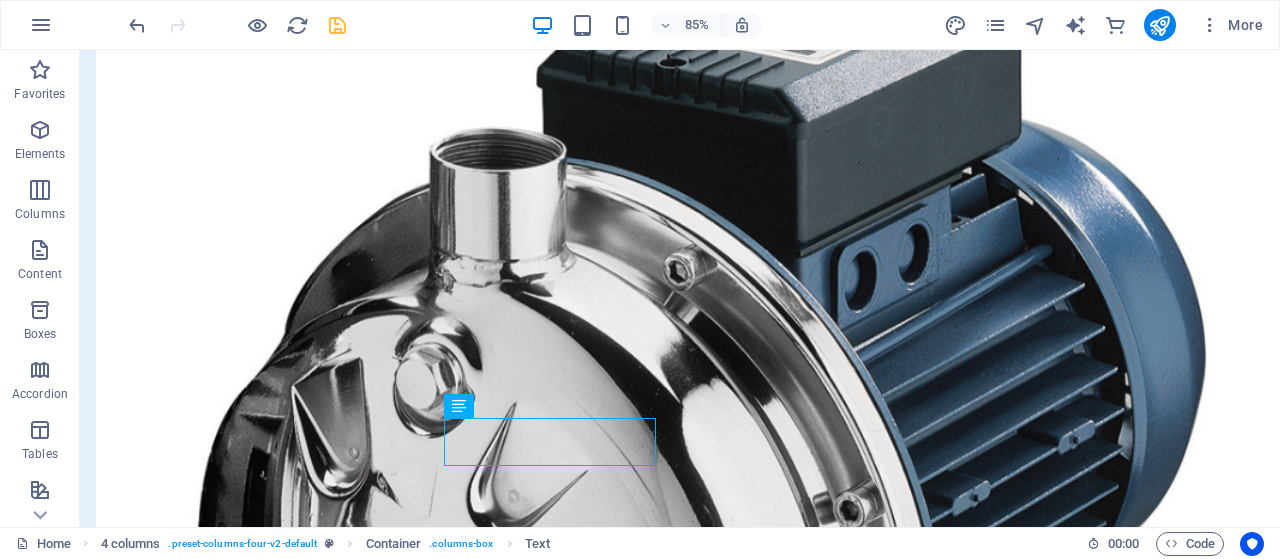 scroll, scrollTop: 2389, scrollLeft: 0, axis: vertical 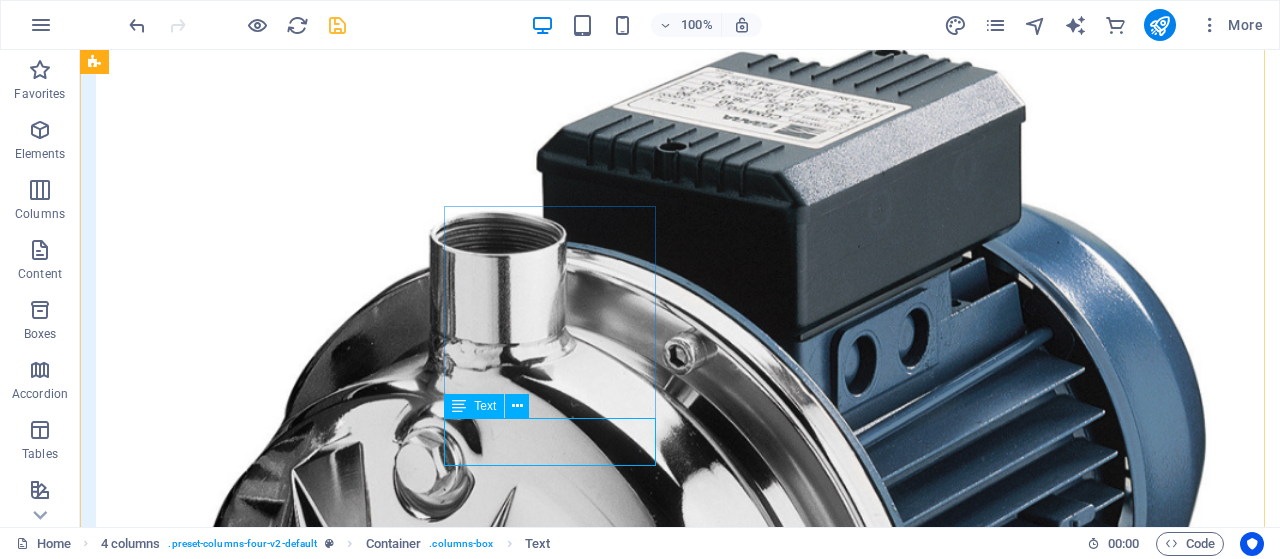 click on "Ebara CNA CSA Series Split Casing Pump" at bounding box center (202, 22666) 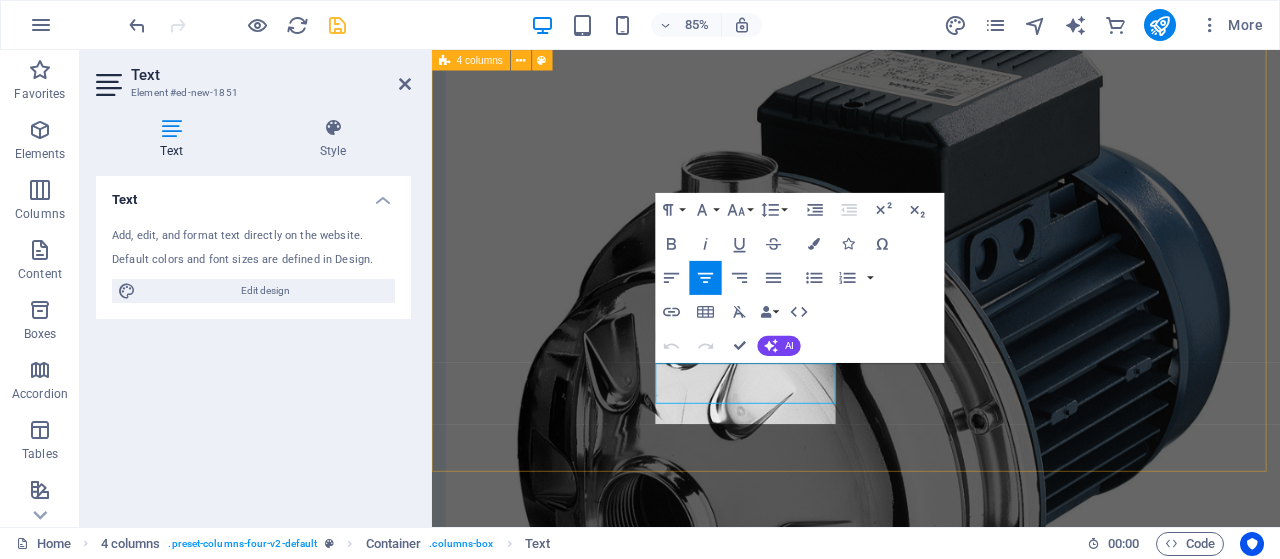 scroll, scrollTop: 736, scrollLeft: 7, axis: both 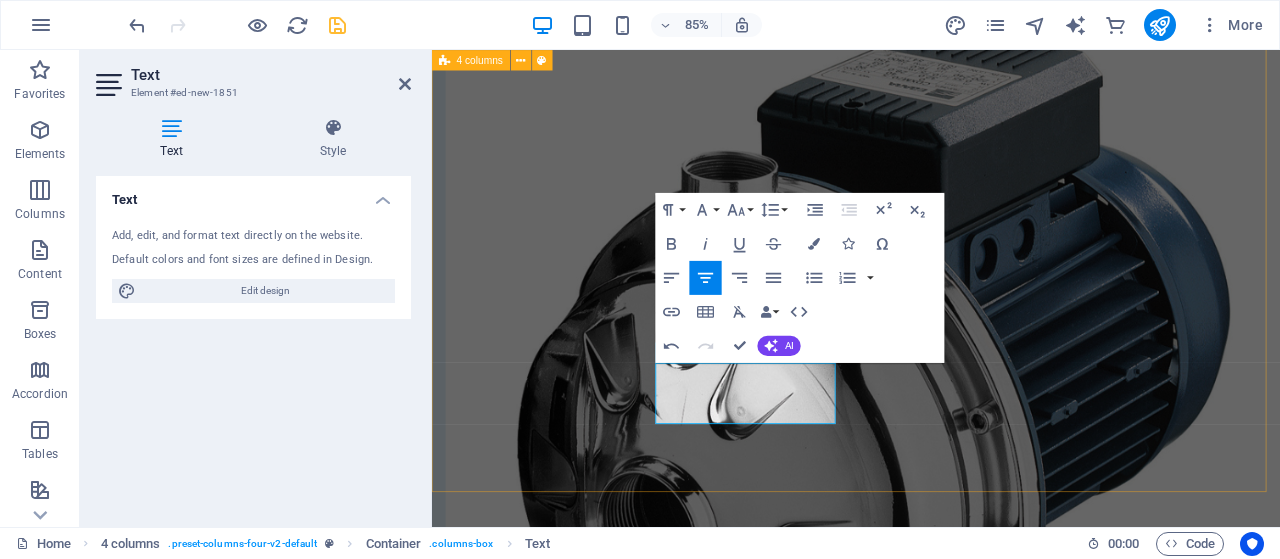 click on "Ebara CDXM 70-05 SS Centrifugal Pump Ebara CNA CSA Series Split Casing Pump Ebara GS 125-400-424 M1 End Suction Pump Grundfos LS Horizontal Split Case Pumps Grundfos NKE pump Long-Coupled End-Suction Pumps Grundfos TP 80-400-2 Inline Pump with Siemens Motor HCP 100AFP43.7 Submersible Sewage Pump HCP FN32P Submersible Sewage Pump HENSEL ENYCASE cable Junction Boxes Kekelit KELEN PPR Pipe System KSB Etanorm End Suction Pump Lowara CEA Stainless Steel Pump Lowara e-SV Stainless Steel Vertical Multi-stage Pumps MACNAUGHT RETRACTA C1 HOSE REEL (RED) Saniflo Macerators for Toilets and Grey Water and Wastewater Discharge Saniflo Saniaccess 3 Southern Cross Centurion HSC Split Case Pump SPP Pumps Hydrostream split case fire pump with Clarke Diesel Engine SPP Pumps Hydrostream split case fire pump with Clarke Diesel Engine Ebara CNA CSA Series Split Casing Pump" at bounding box center [931, 10047] 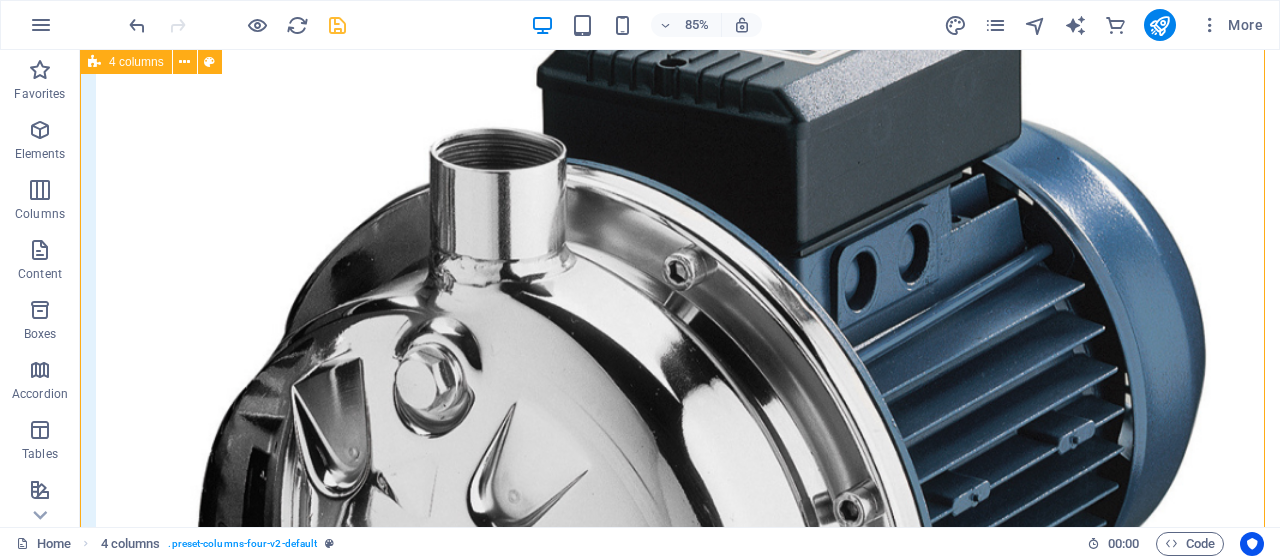 scroll, scrollTop: 2389, scrollLeft: 0, axis: vertical 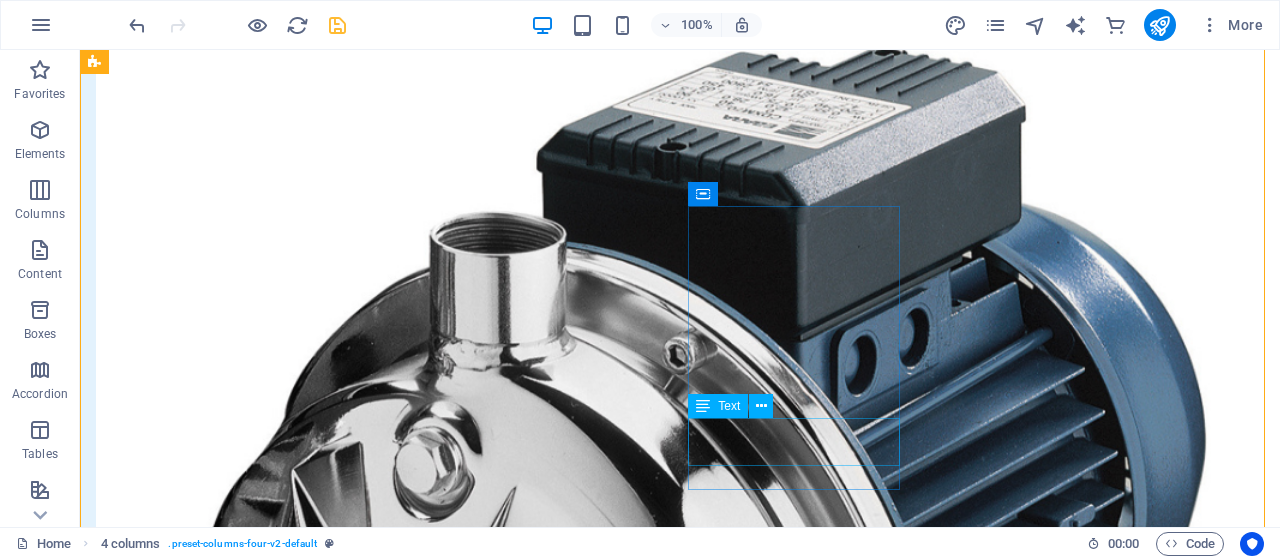 click on "Ebara CNA CSA Series Split Casing Pump" at bounding box center [202, 23954] 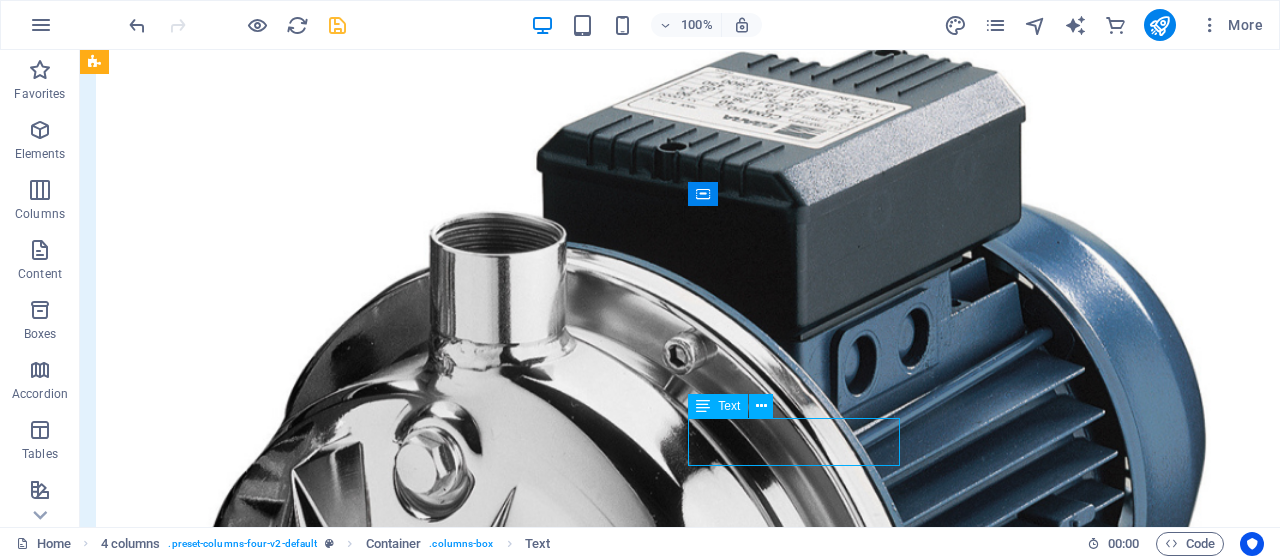 click on "Ebara CNA CSA Series Split Casing Pump" at bounding box center [202, 23954] 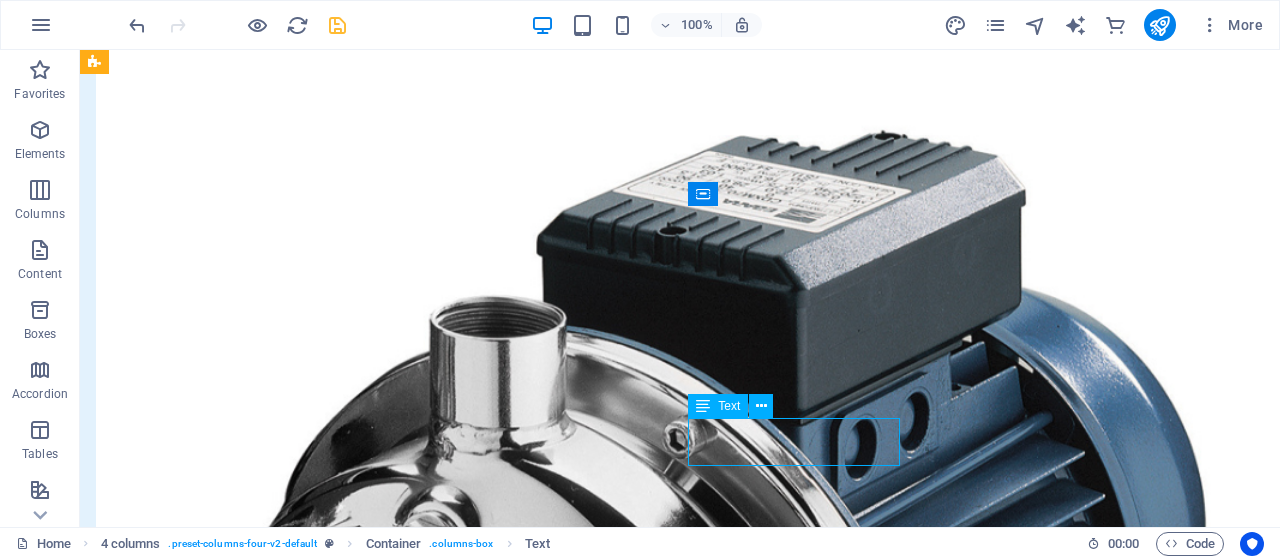 scroll, scrollTop: 2473, scrollLeft: 0, axis: vertical 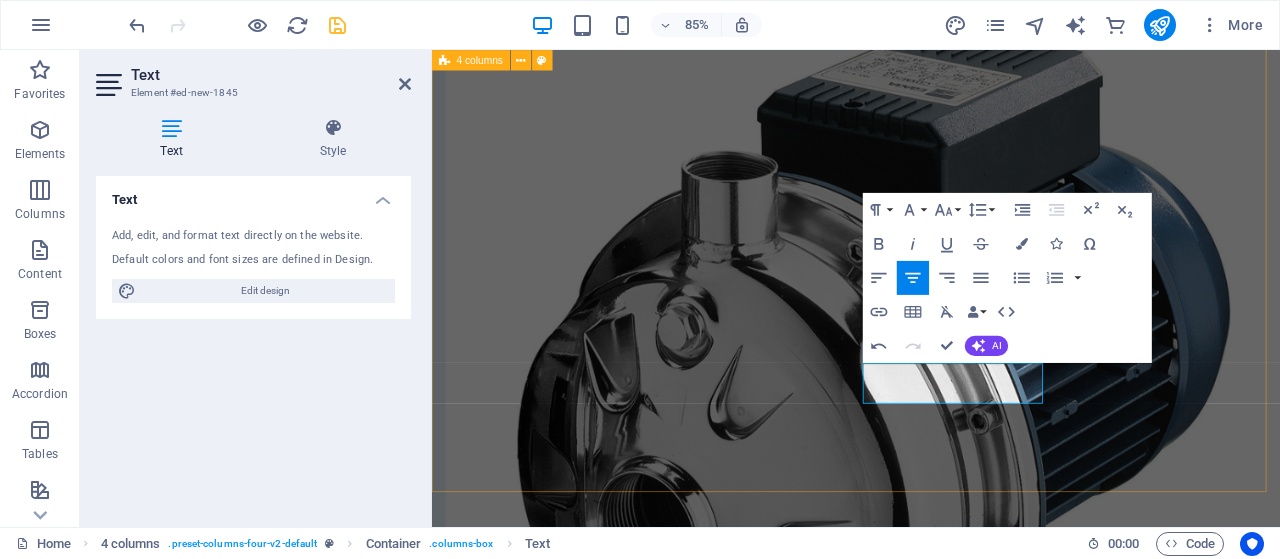 click on "Ebara CDXM 70-05 SS Centrifugal Pump Ebara CNA CSA Series Split Casing Pump Ebara GS 125-400-424 M1 End Suction Pump Grundfos LS Horizontal Split Case Pumps Grundfos NKE pump Long-Coupled End-Suction Pumps Grundfos TP 80-400-2 Inline Pump with Siemens Motor HCP 100AFP43.7 Submersible Sewage Pump HCP FN32P Submersible Sewage Pump HENSEL ENYCASE cable Junction Boxes Kekelit KELEN PPR Pipe System KSB Etanorm End Suction Pump Lowara CEA Stainless Steel Pump Lowara e-SV Stainless Steel Vertical Multi-stage Pumps MACNAUGHT RETRACTA C1 HOSE REEL (RED) Saniflo Macerators for Toilets and Grey Water and Wastewater Discharge Saniflo Saniaccess 3 Southern Cross Centurion HSC Split Case Pump SPP Pumps Hydrostream split case fire pump with Clarke Diesel Engine Wilo Multi-Stage Vertical Multistage Pump Wilo Multi-Stage Vertical Multistage Pump" at bounding box center [931, 10047] 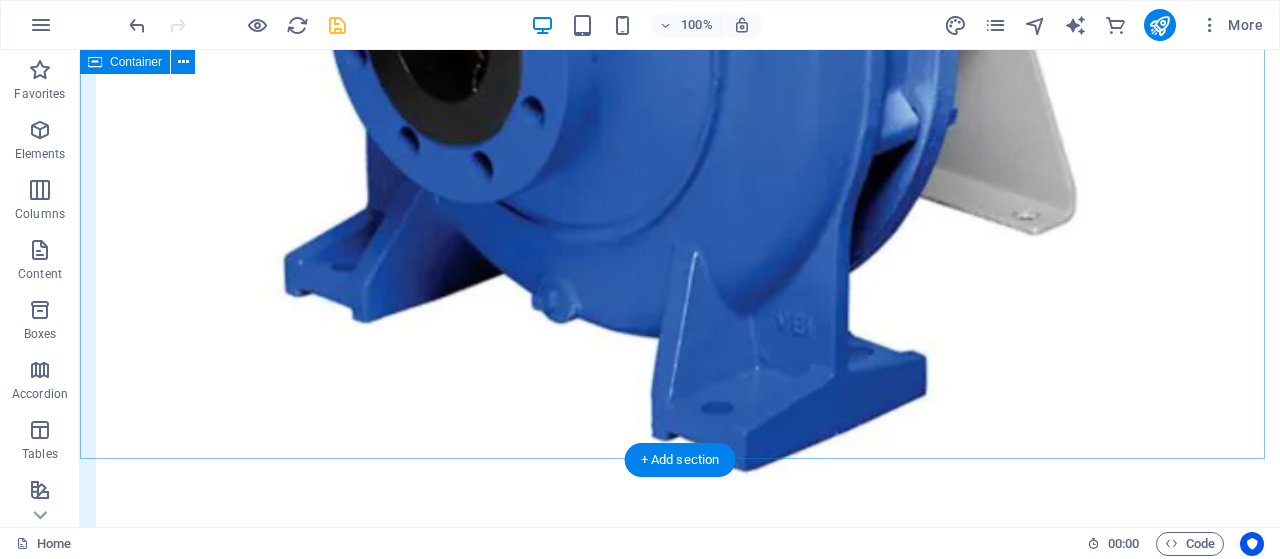 scroll, scrollTop: 5808, scrollLeft: 0, axis: vertical 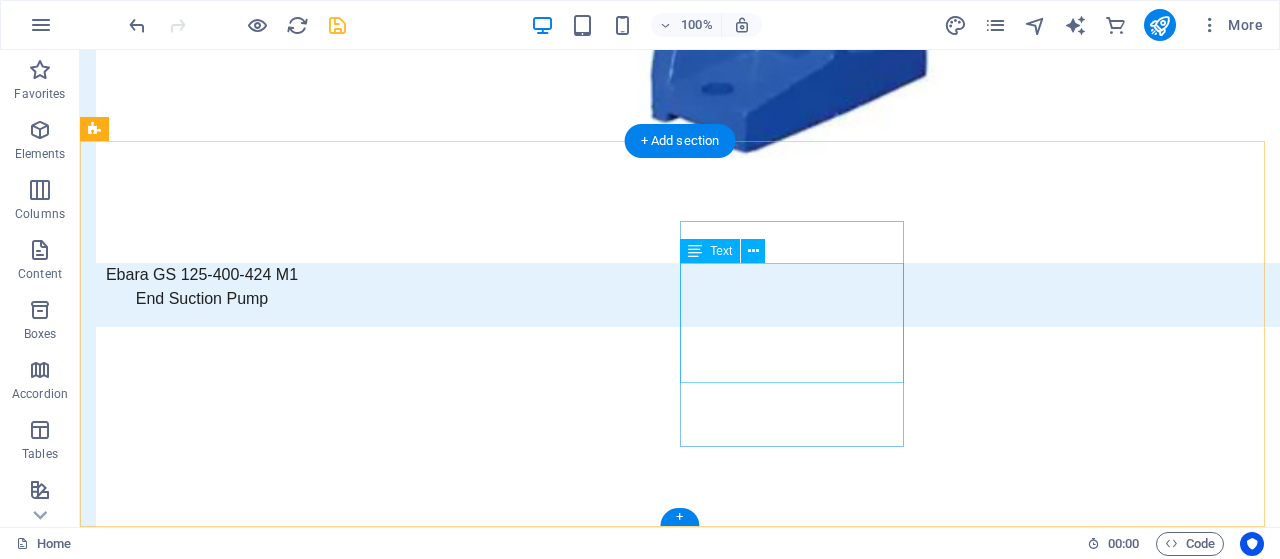 click on "+6012-123-4567" at bounding box center [206, 25221] 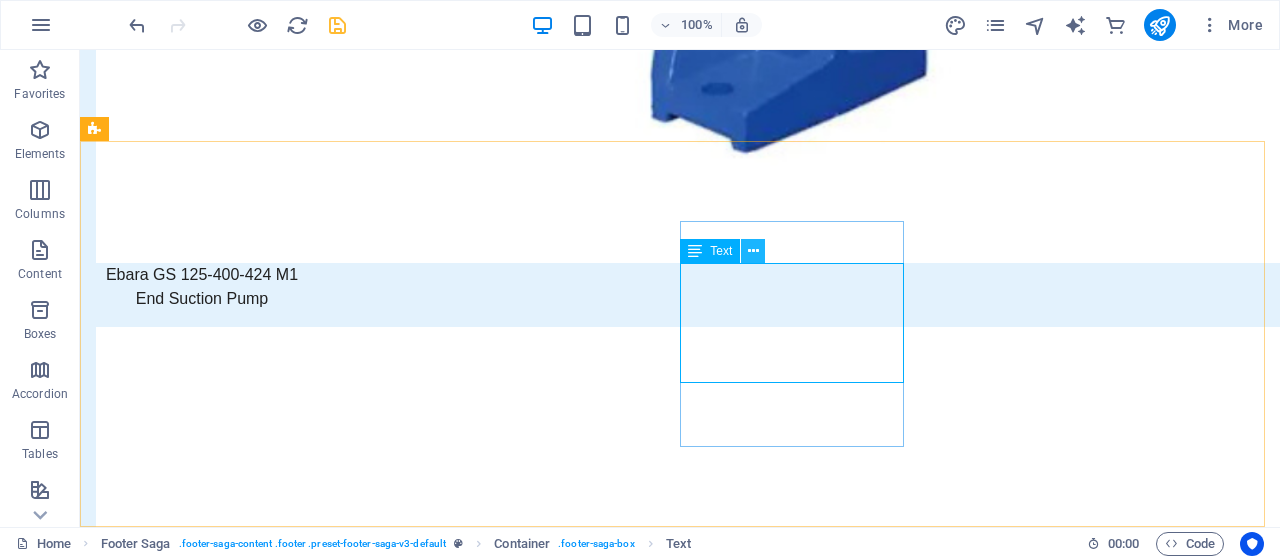 click at bounding box center [753, 251] 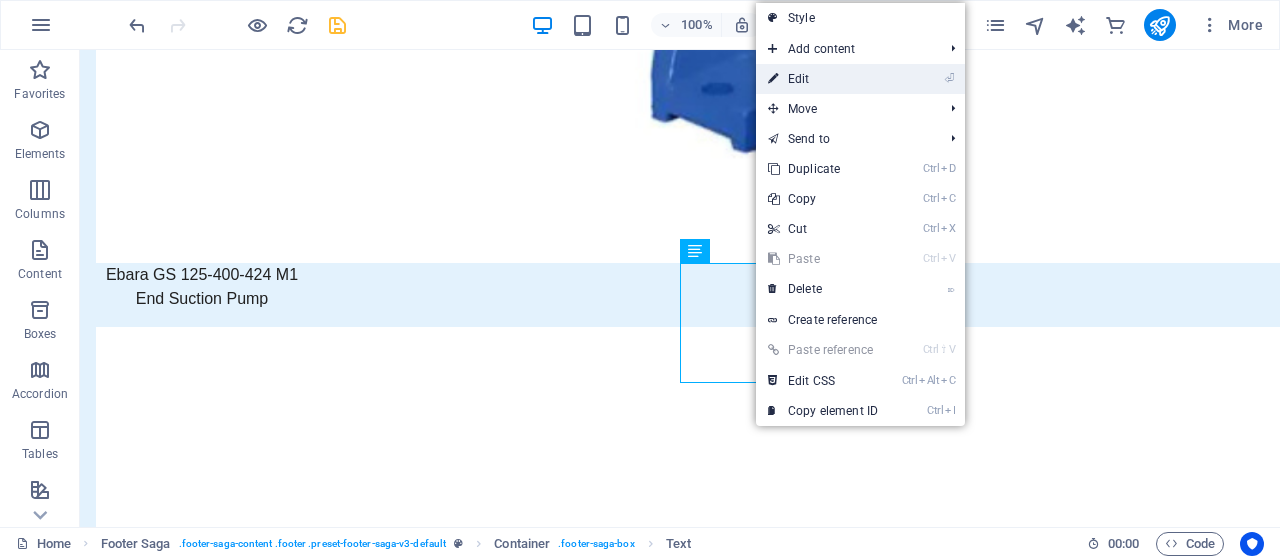 click on "⏎  Edit" at bounding box center (823, 79) 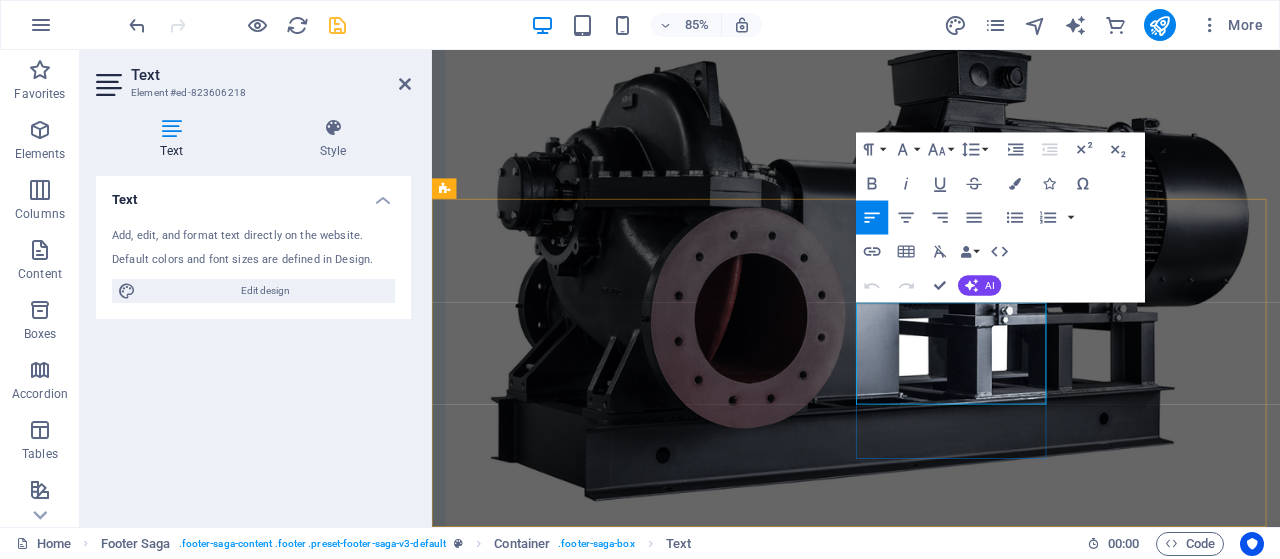 click on "+6012-123-4567" at bounding box center [558, 21467] 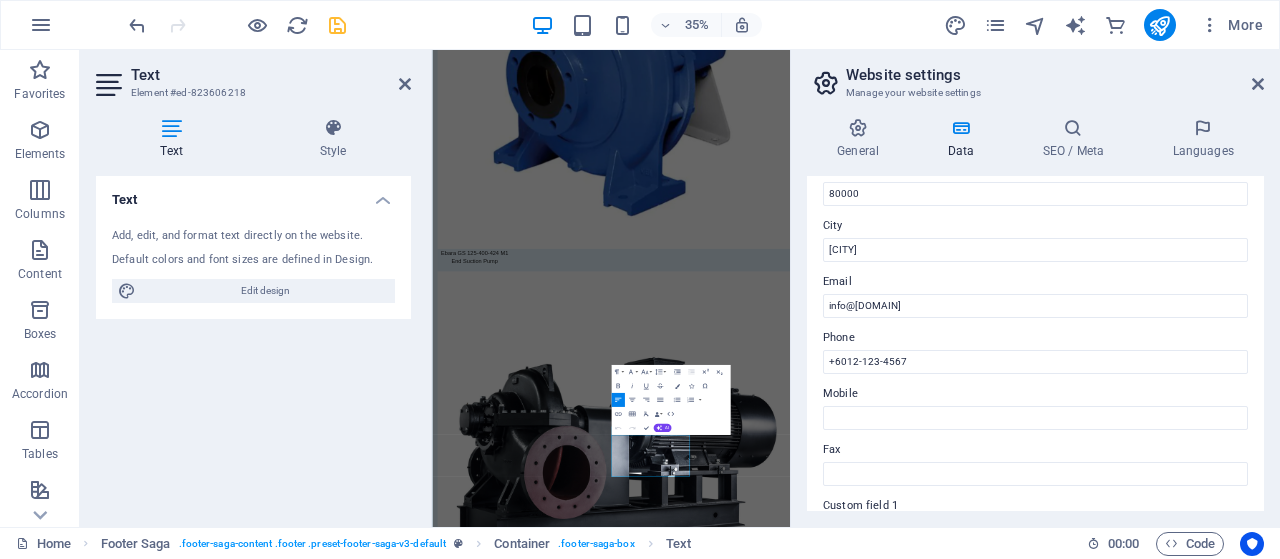 scroll, scrollTop: 300, scrollLeft: 0, axis: vertical 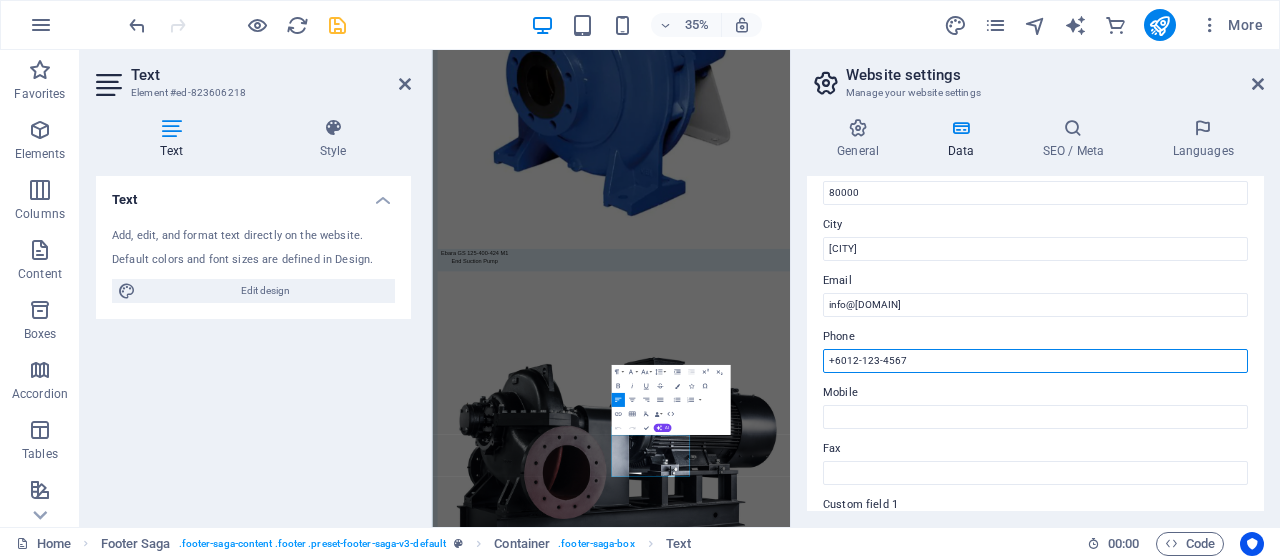 click on "+6012-123-4567" at bounding box center (1035, 361) 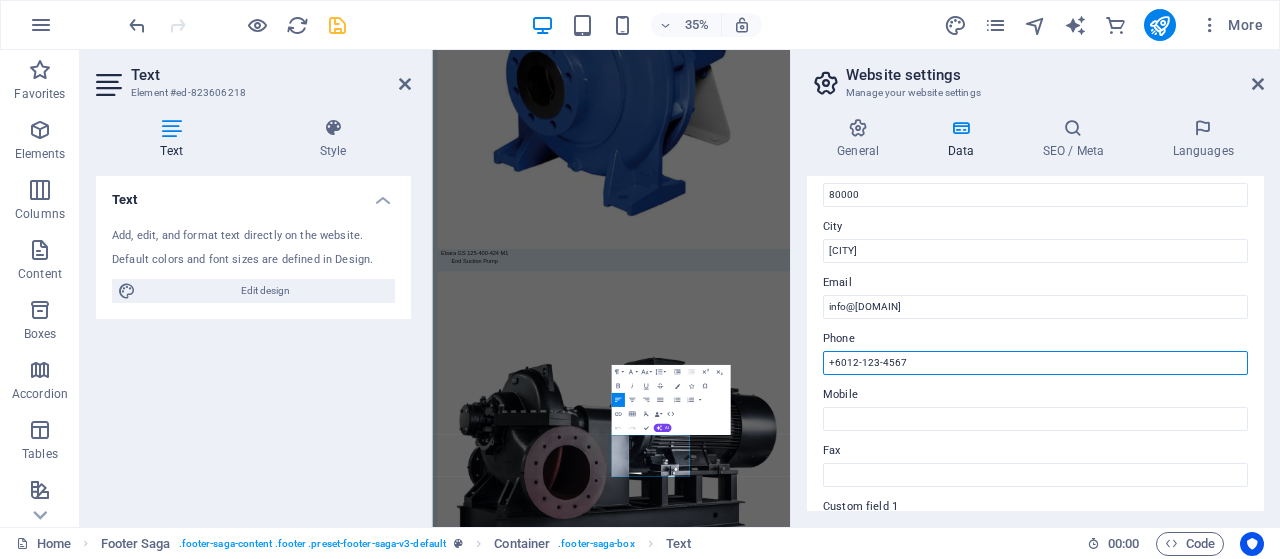 scroll, scrollTop: 325, scrollLeft: 0, axis: vertical 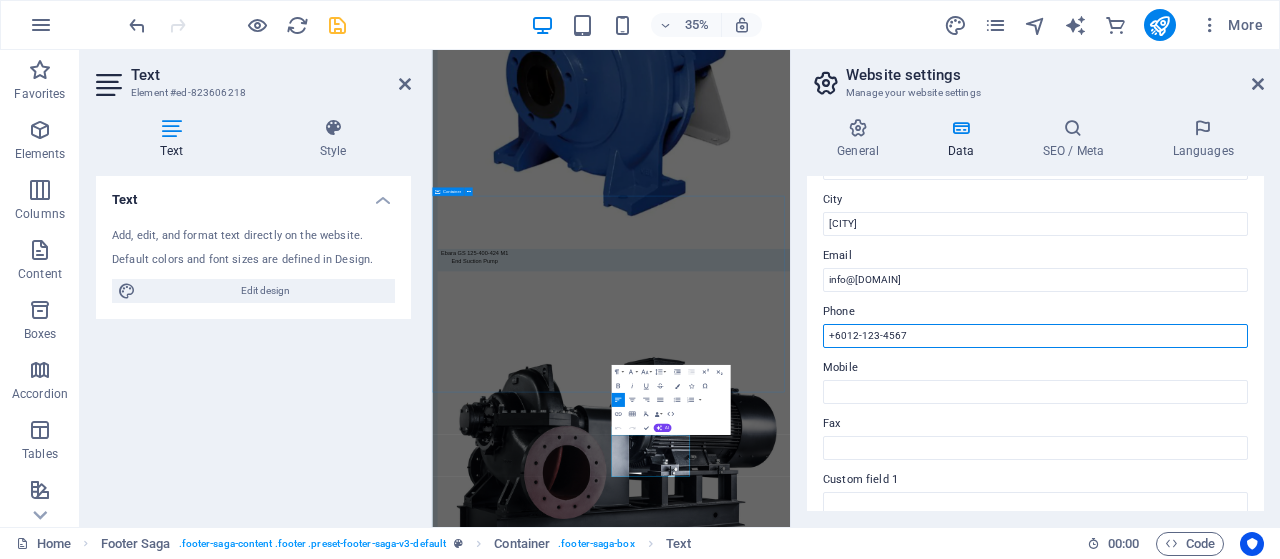 drag, startPoint x: 1357, startPoint y: 386, endPoint x: 1386, endPoint y: 860, distance: 474.8863 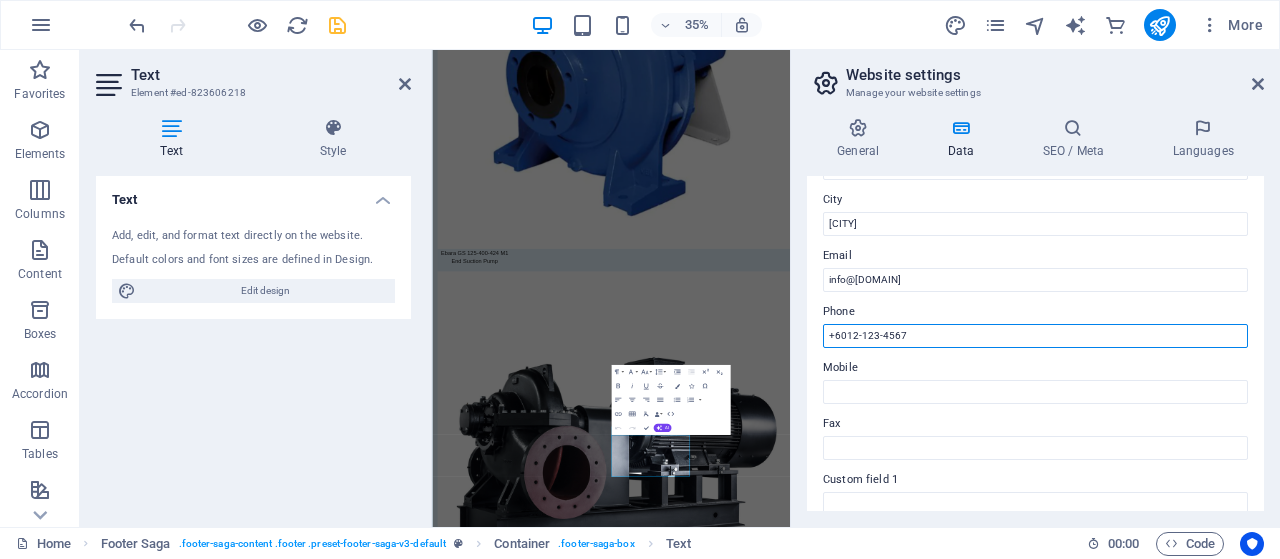drag, startPoint x: 916, startPoint y: 333, endPoint x: 814, endPoint y: 335, distance: 102.01961 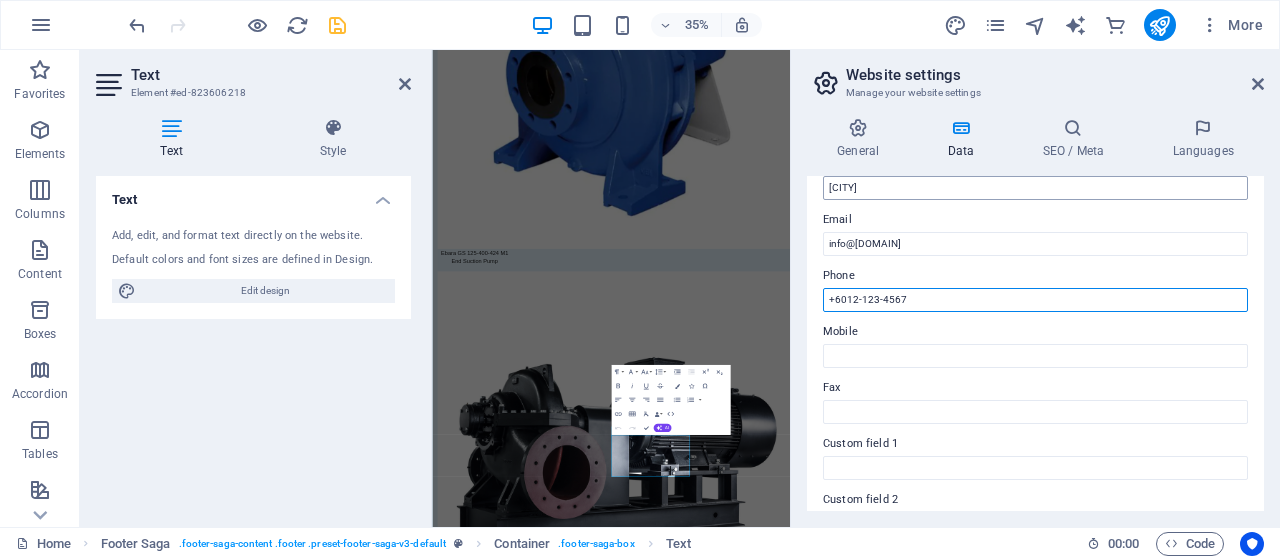 scroll, scrollTop: 225, scrollLeft: 0, axis: vertical 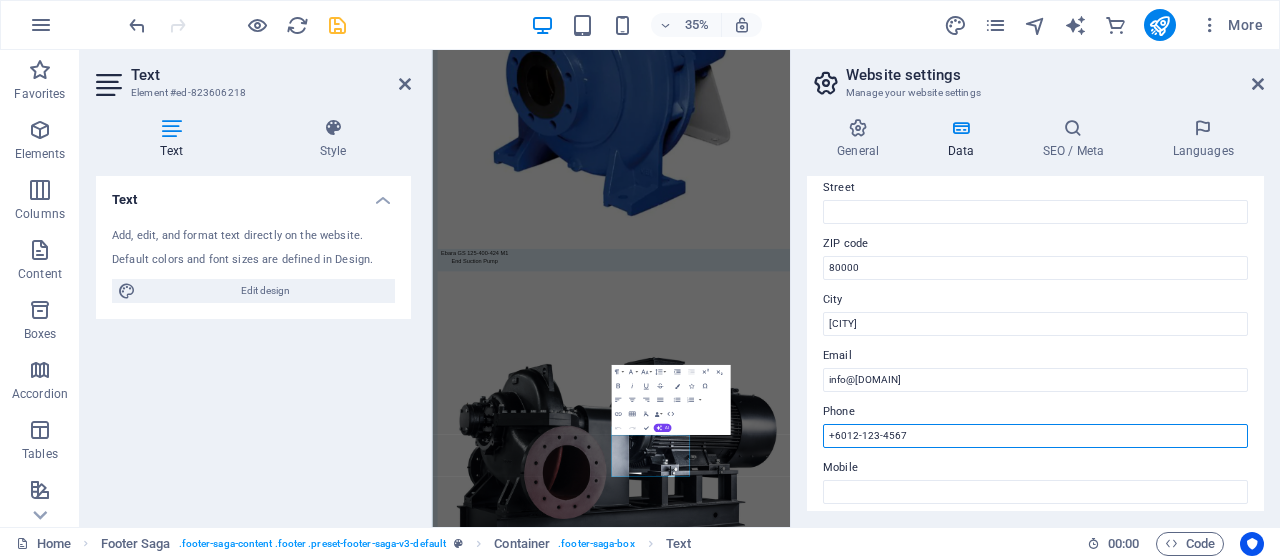 click on "+6012-123-4567" at bounding box center [1035, 436] 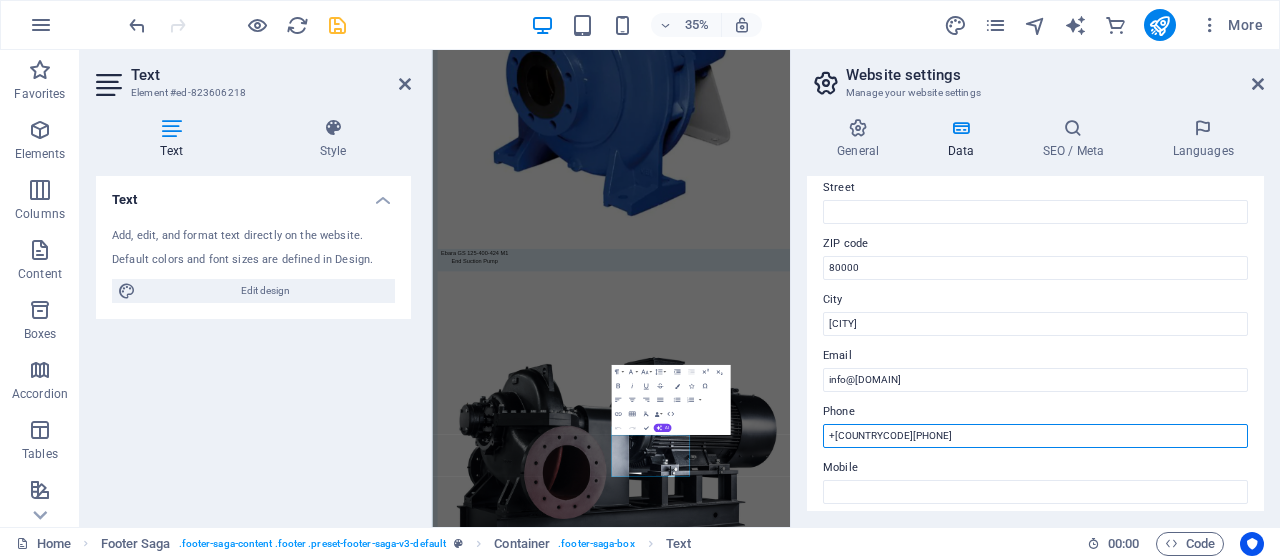 drag, startPoint x: 859, startPoint y: 437, endPoint x: 874, endPoint y: 447, distance: 18.027756 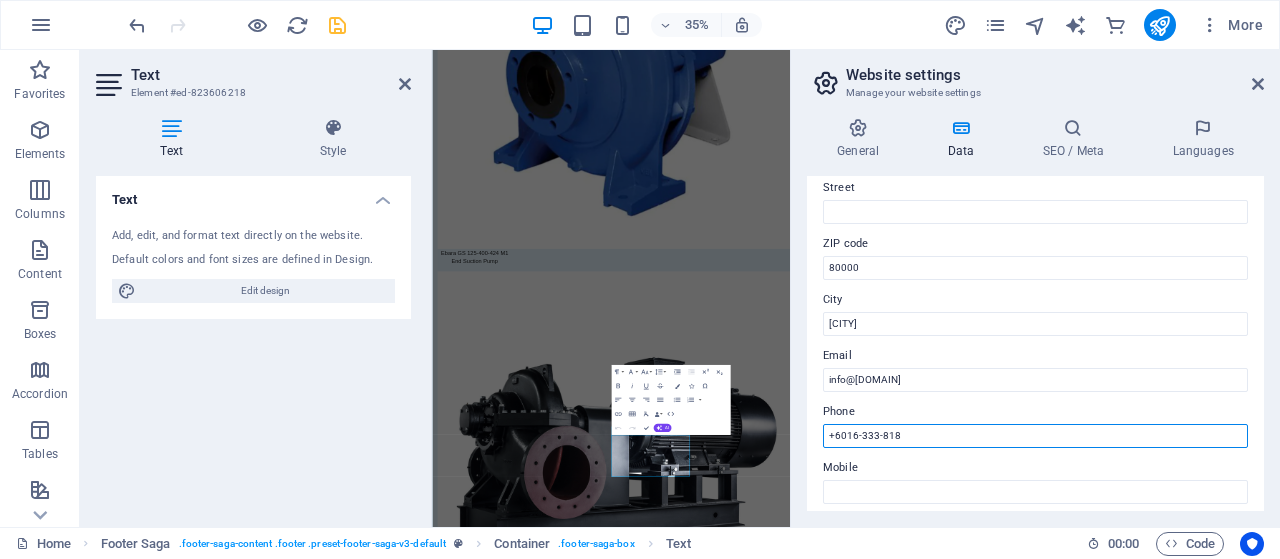 type on "+6016-333-8189" 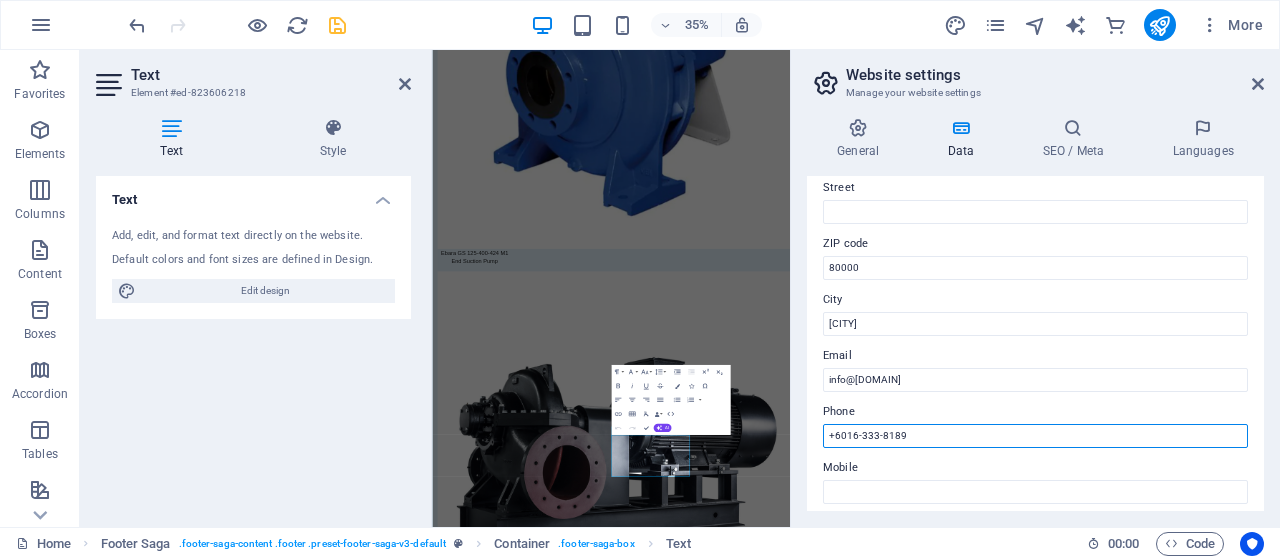 scroll, scrollTop: 425, scrollLeft: 0, axis: vertical 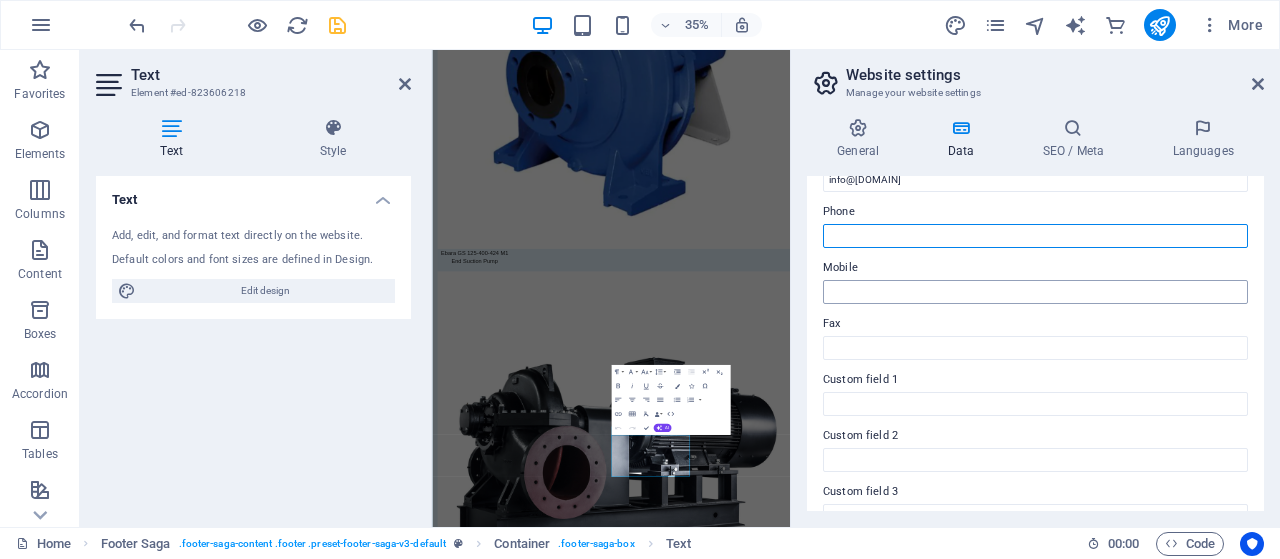 type 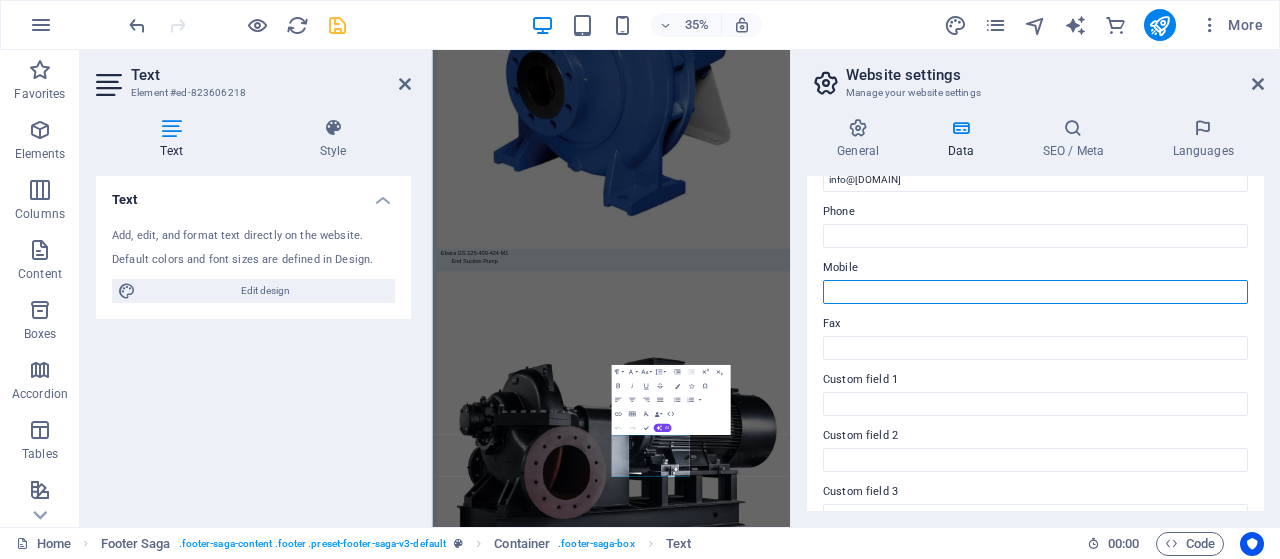 click on "Mobile" at bounding box center [1035, 292] 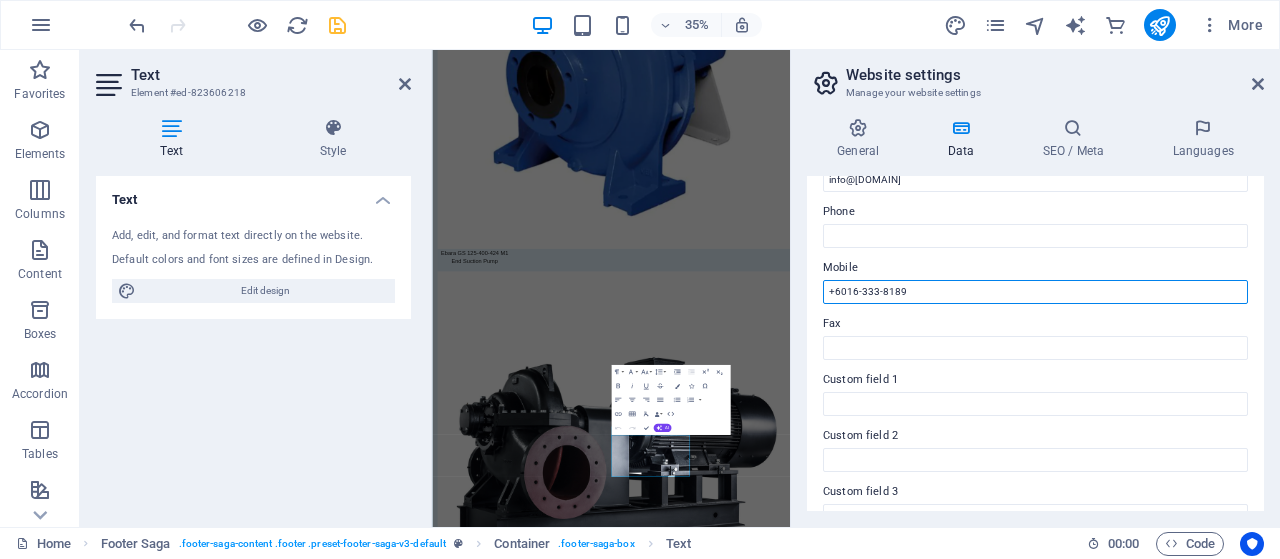 type on "+6016-333-8189" 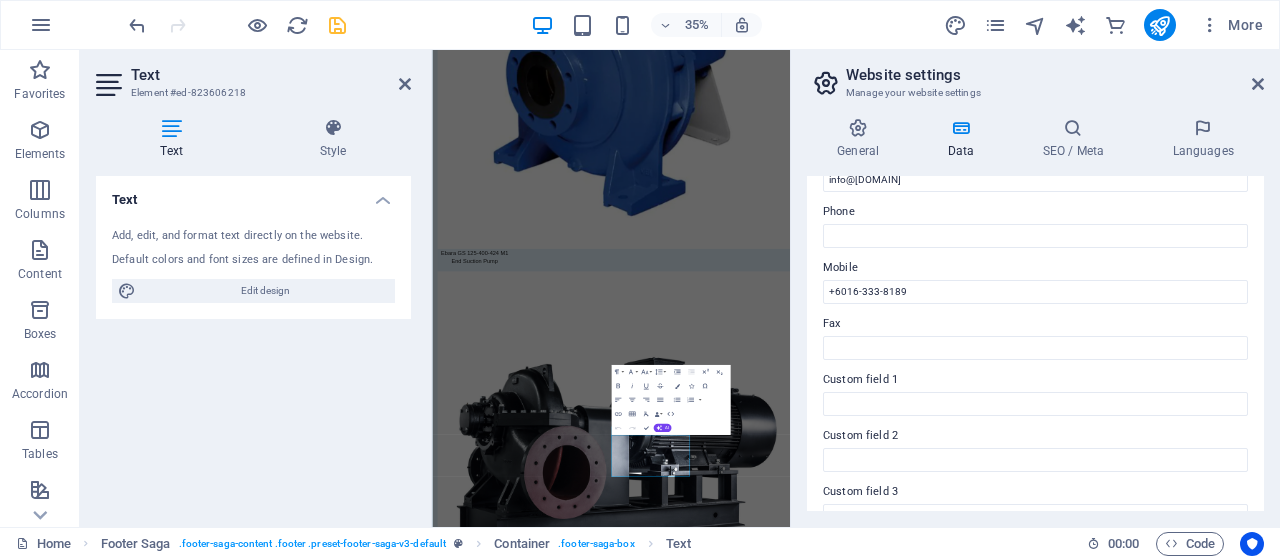 click on "Fax" at bounding box center (1035, 324) 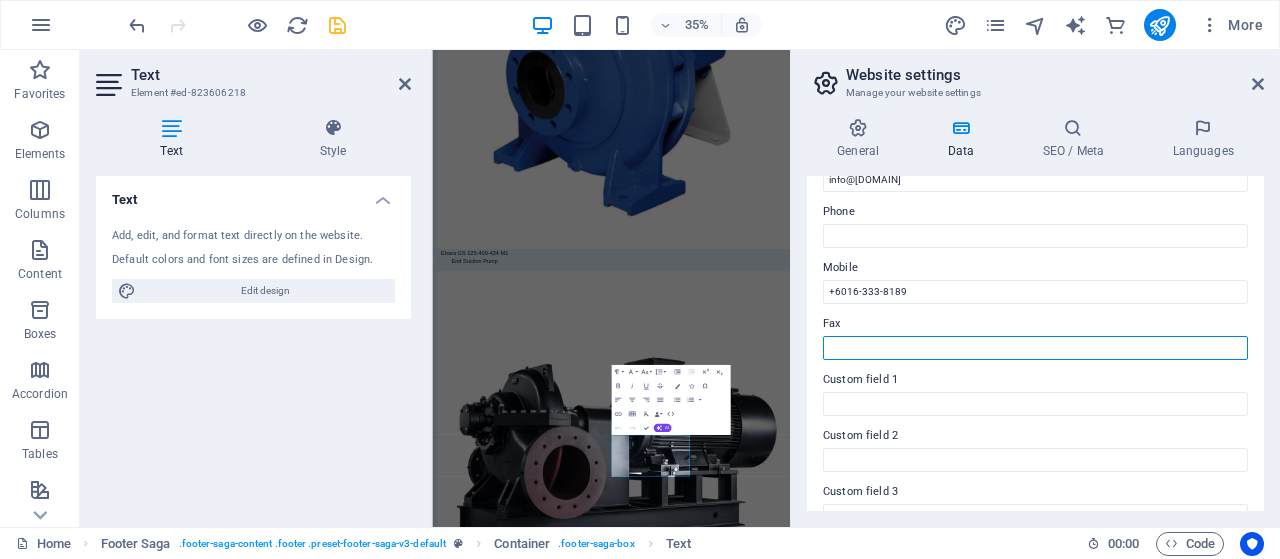 click on "Fax" at bounding box center (1035, 348) 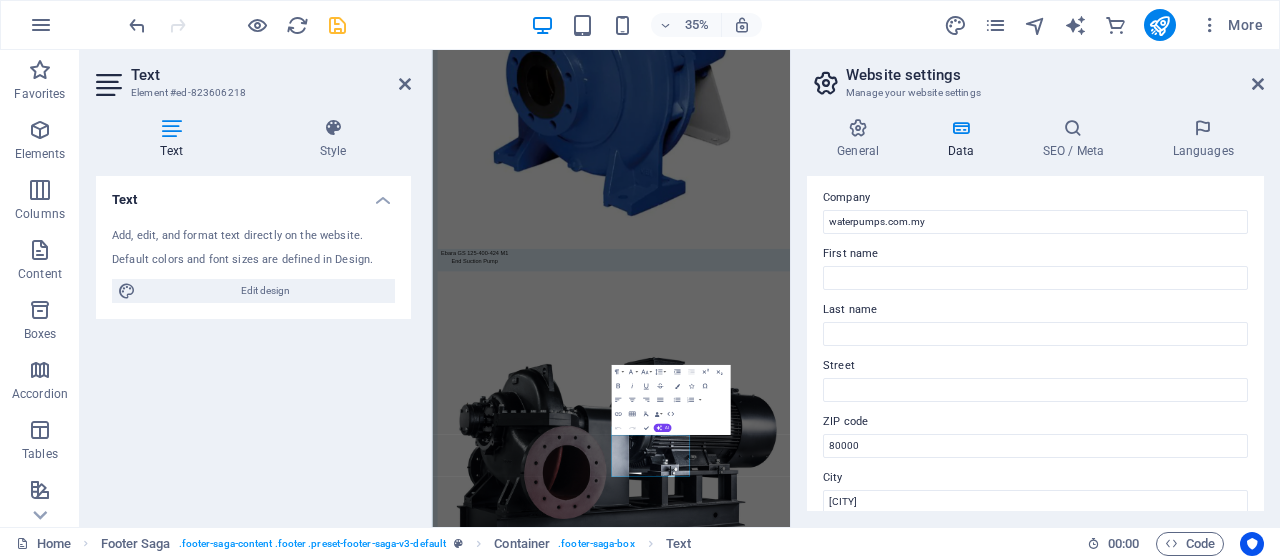 scroll, scrollTop: 0, scrollLeft: 0, axis: both 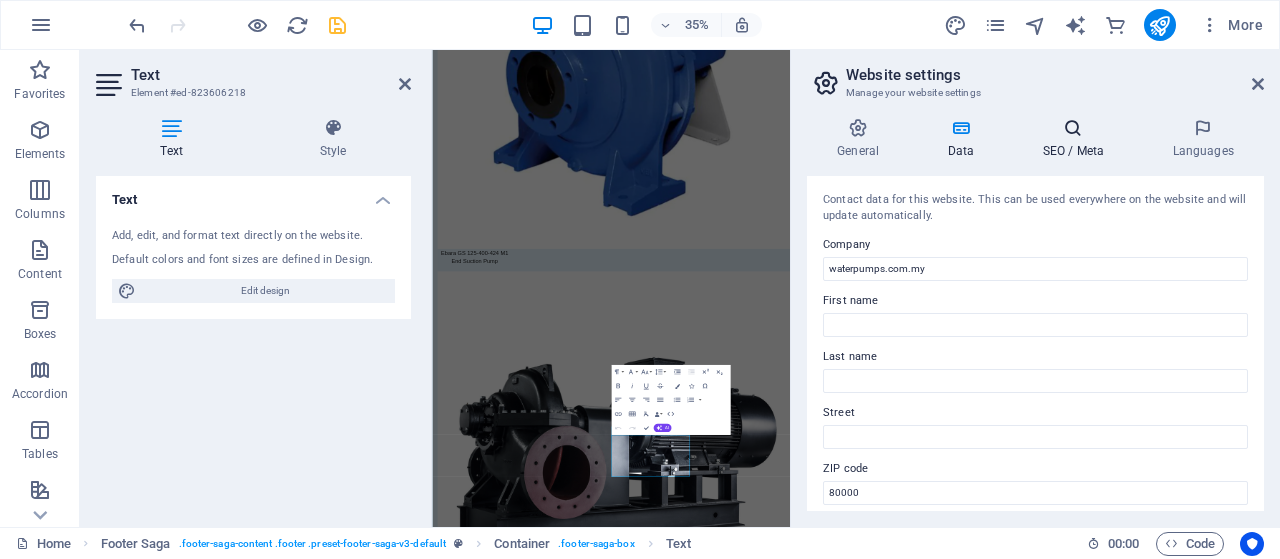 click at bounding box center (1073, 128) 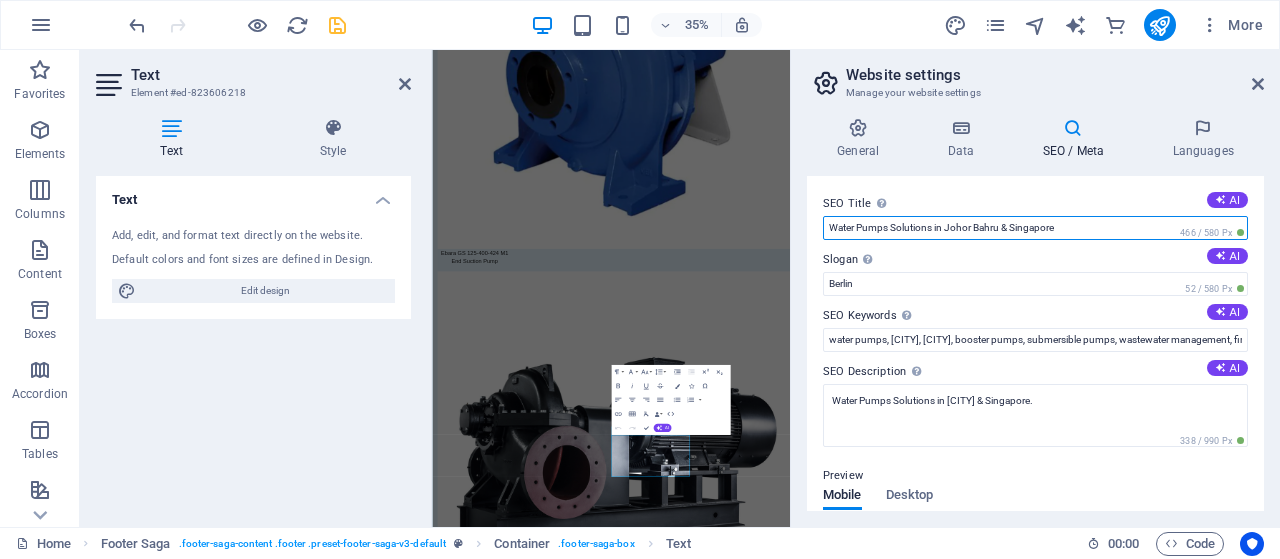 click on "Water Pumps Solutions in Johor Bahru & Singapore" at bounding box center [1035, 228] 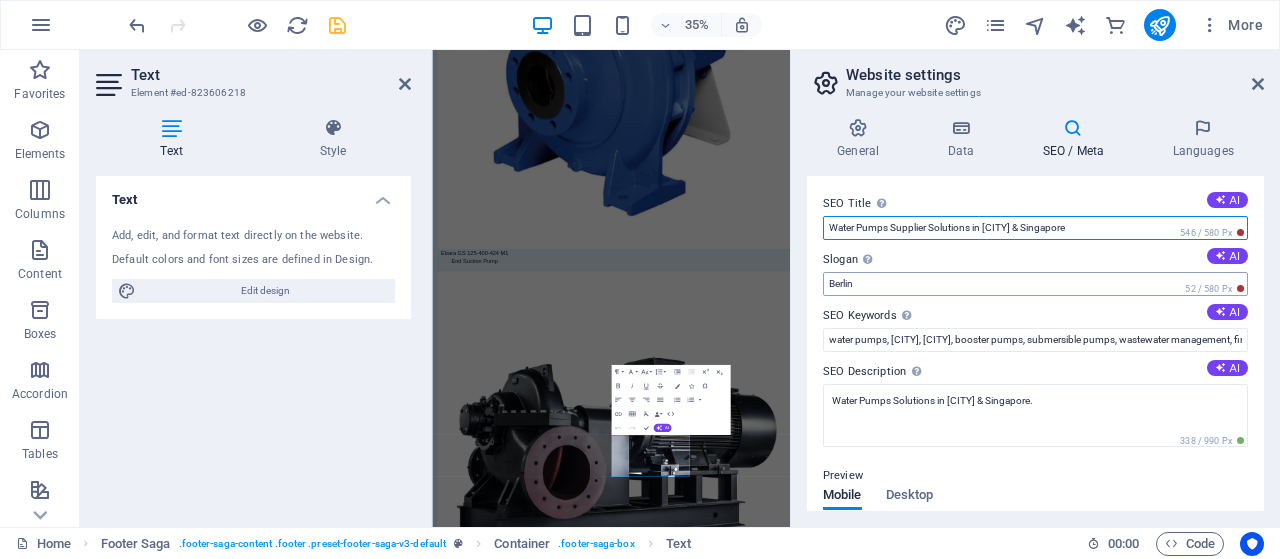 type on "Water Pumps Supplier Solutions in [CITY] & Singapore" 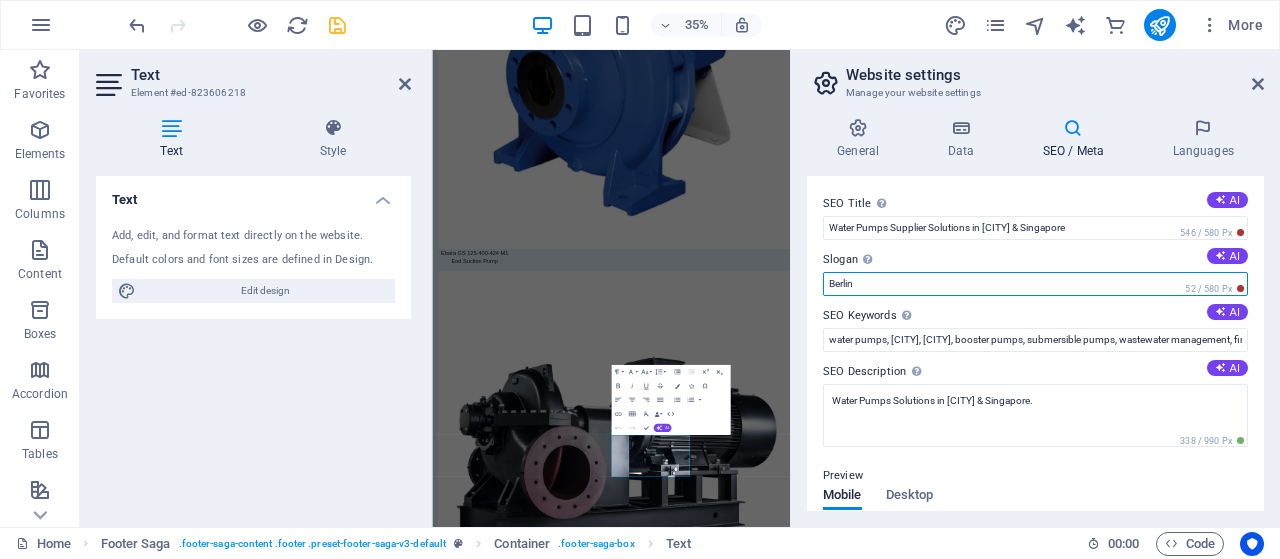 click on "Berlin" at bounding box center [1035, 284] 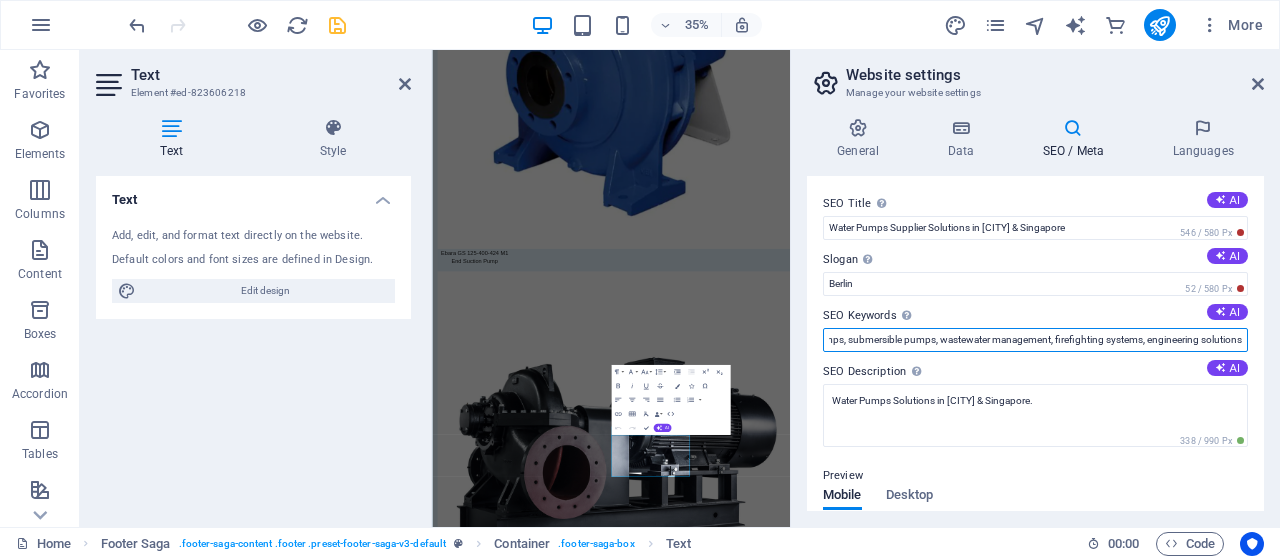 scroll, scrollTop: 0, scrollLeft: 230, axis: horizontal 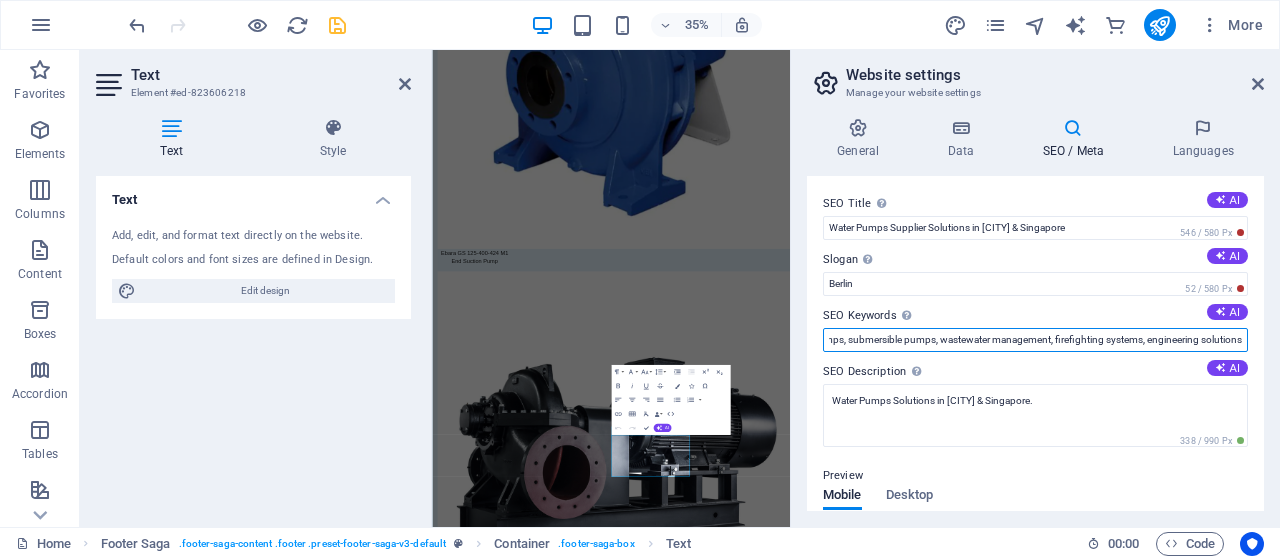 drag, startPoint x: 1217, startPoint y: 325, endPoint x: 1279, endPoint y: 325, distance: 62 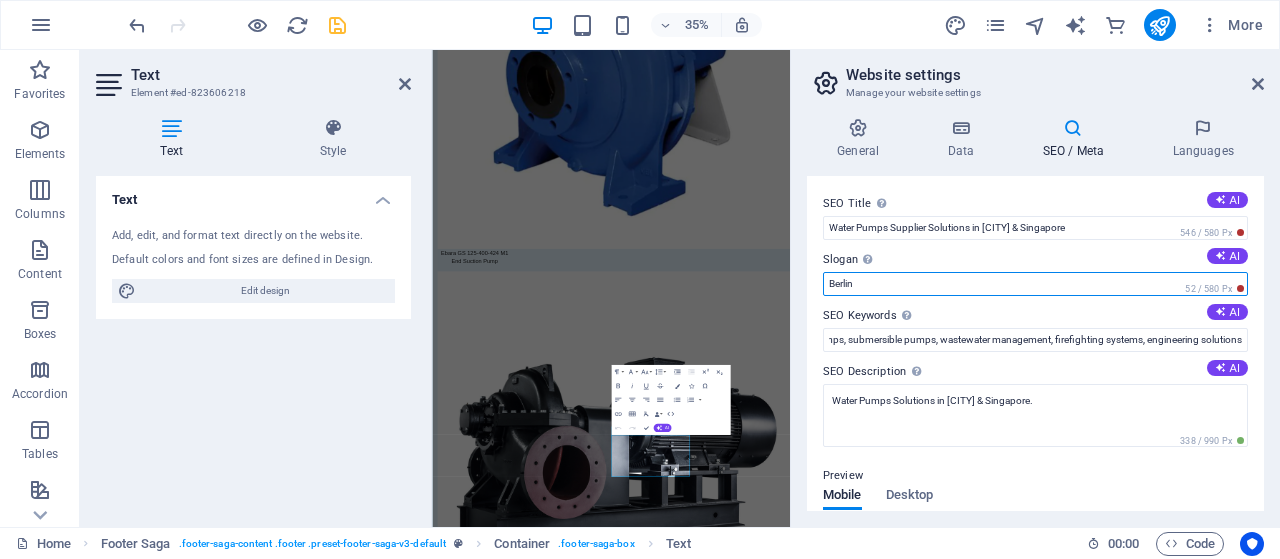 scroll, scrollTop: 0, scrollLeft: 0, axis: both 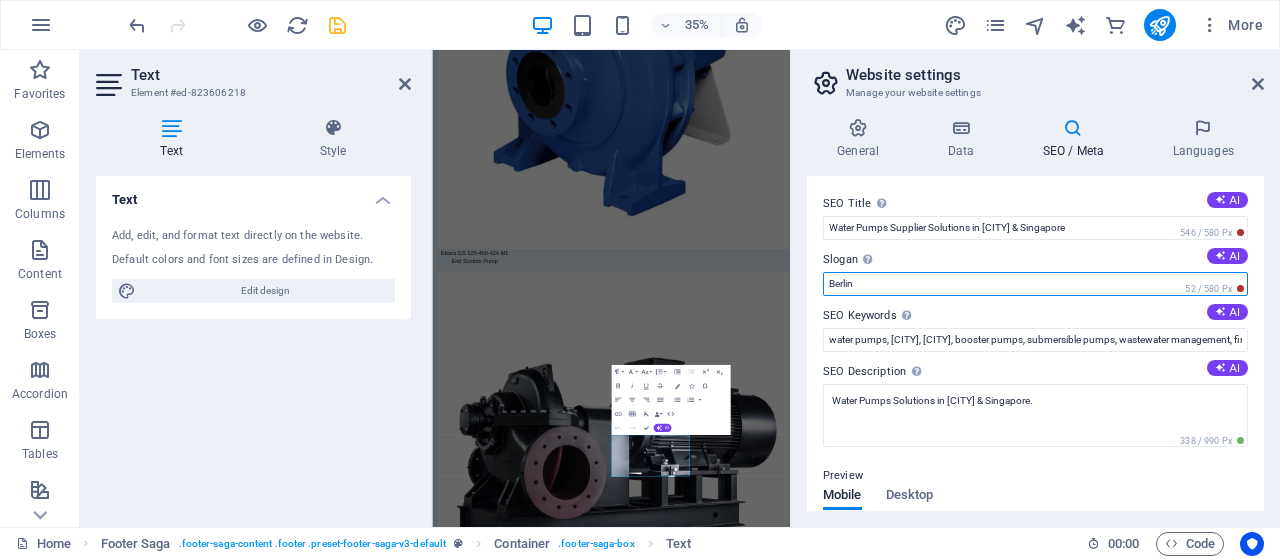 click on "Berlin" at bounding box center (1035, 284) 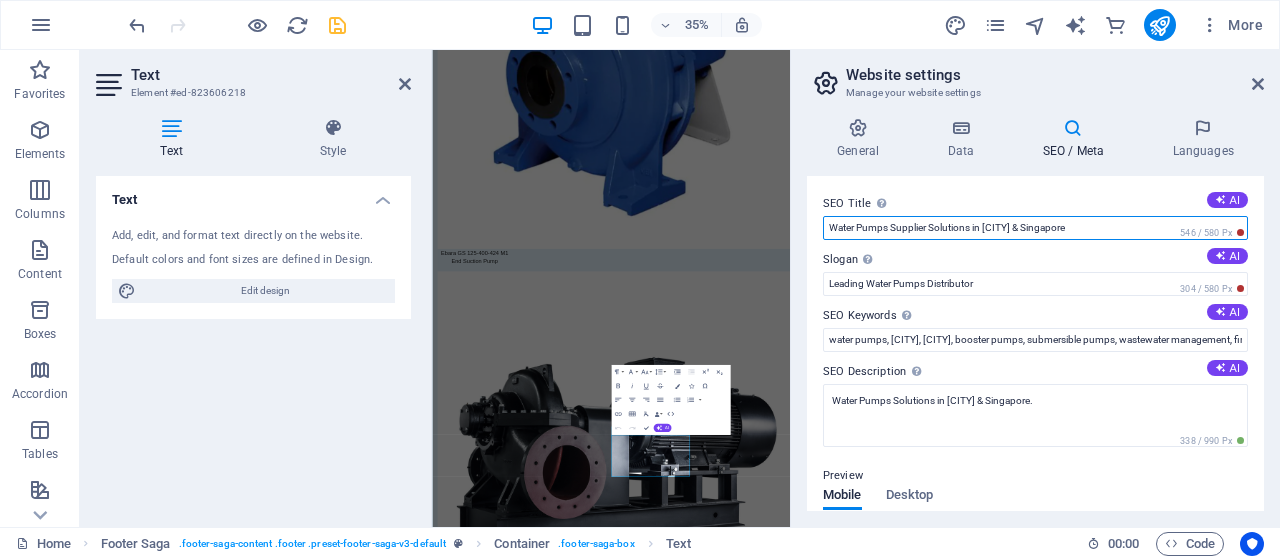 drag, startPoint x: 1106, startPoint y: 232, endPoint x: 983, endPoint y: 253, distance: 124.77981 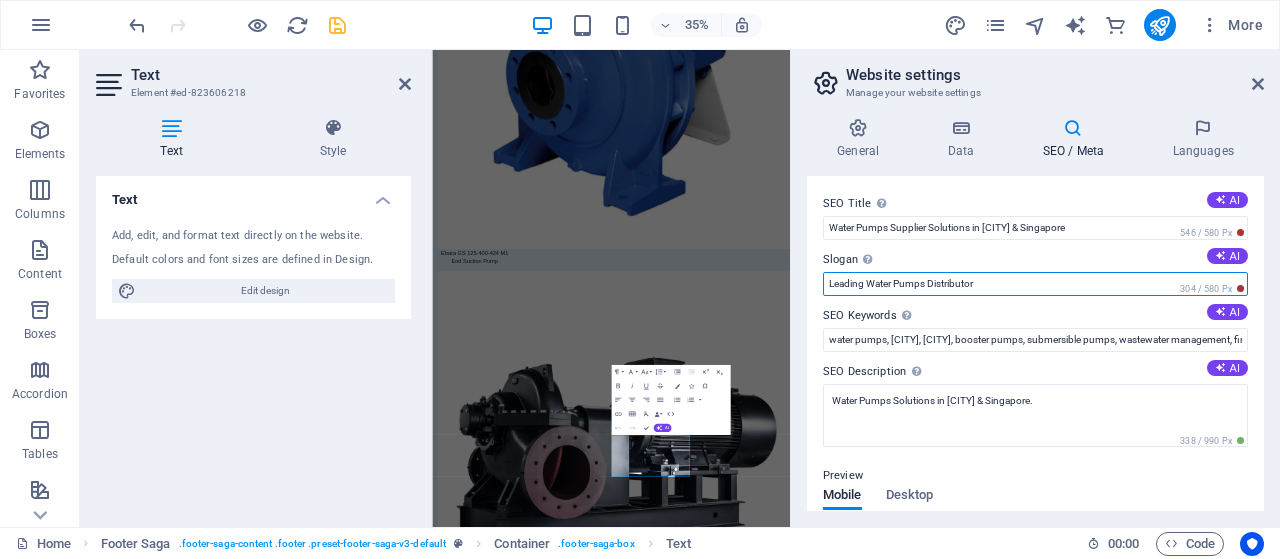 click on "Leading Water Pumps Distributor" at bounding box center (1035, 284) 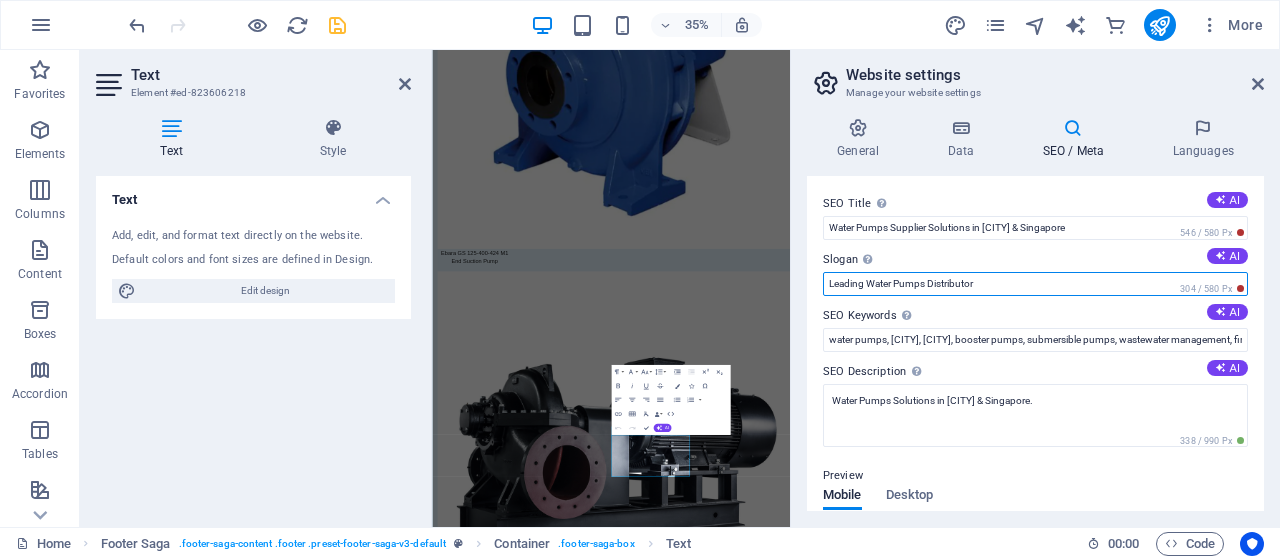 paste on "[CITY] & Singapore" 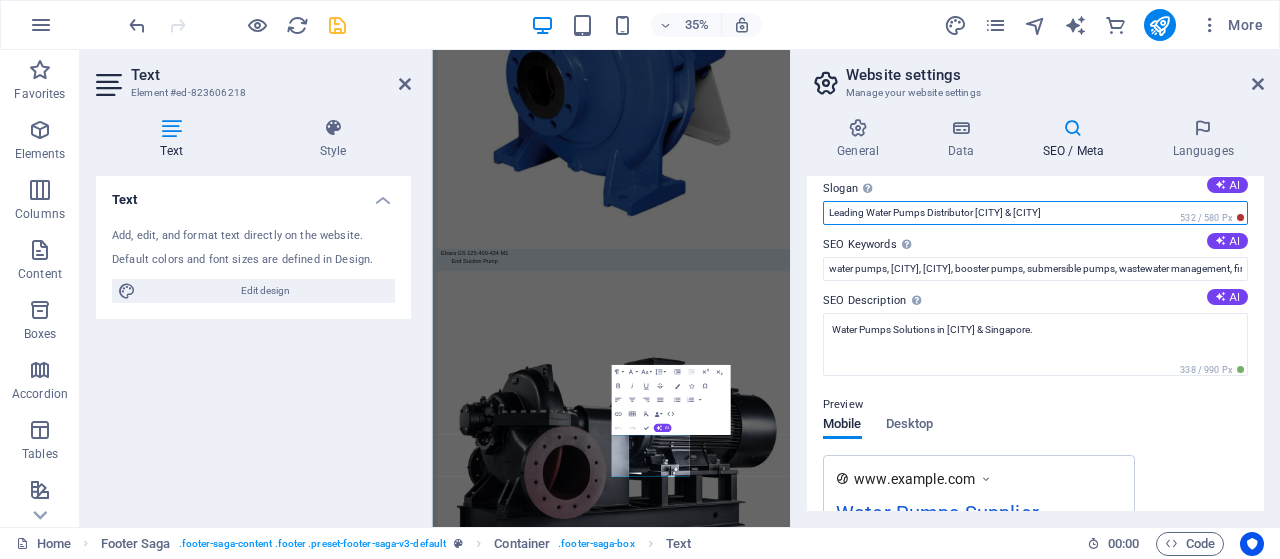 scroll, scrollTop: 100, scrollLeft: 0, axis: vertical 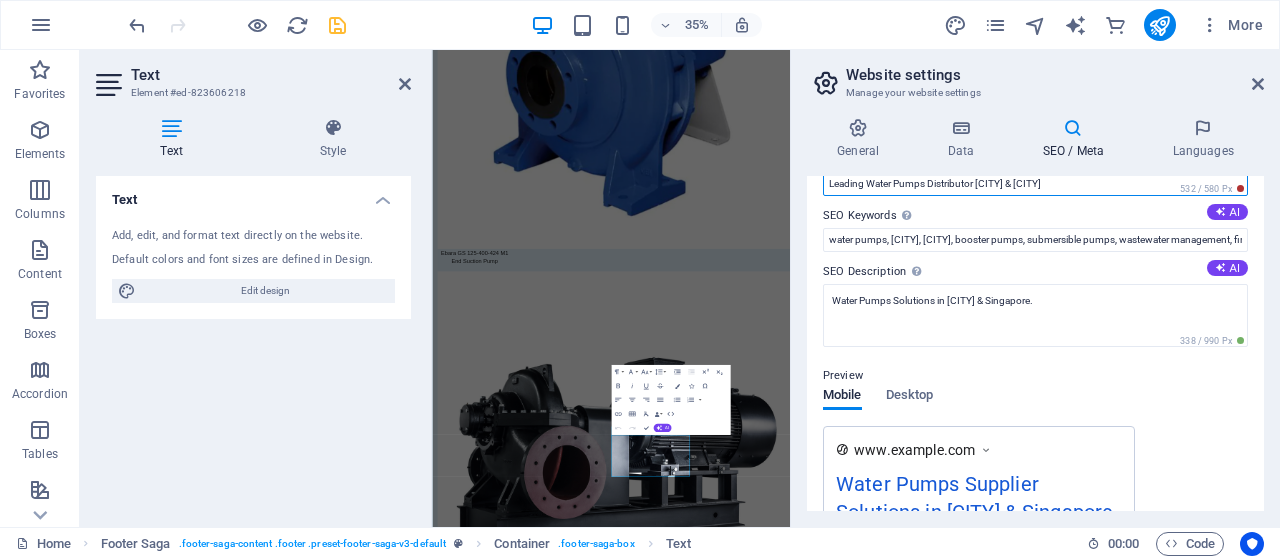 type on "Leading Water Pumps Distributor [CITY] & [CITY]" 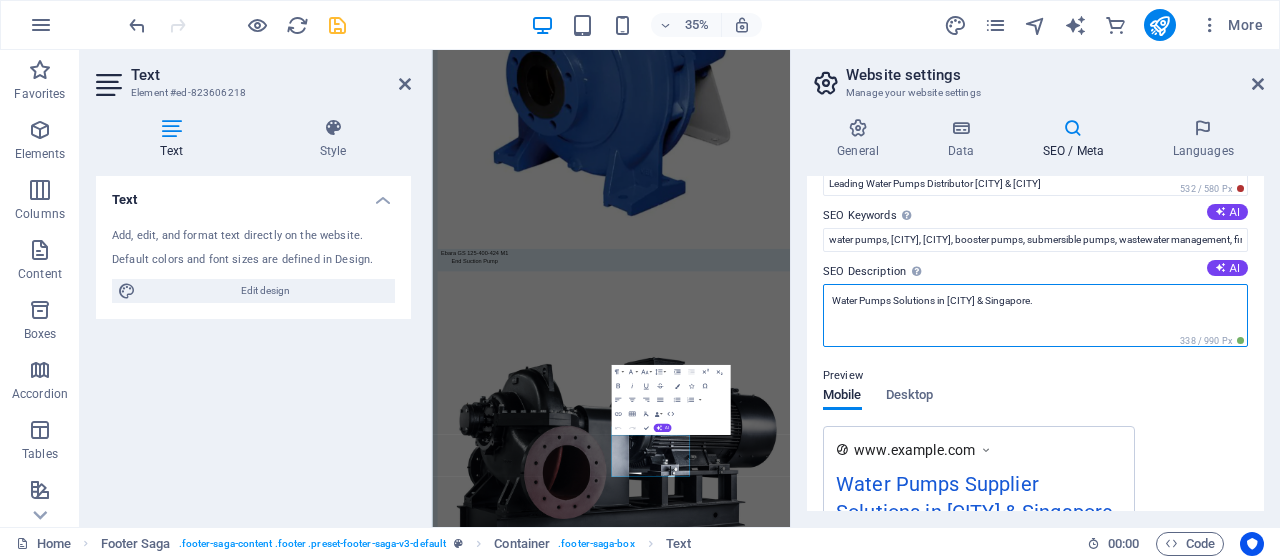 click on "Water Pumps Solutions in [CITY] & Singapore." at bounding box center (1035, 315) 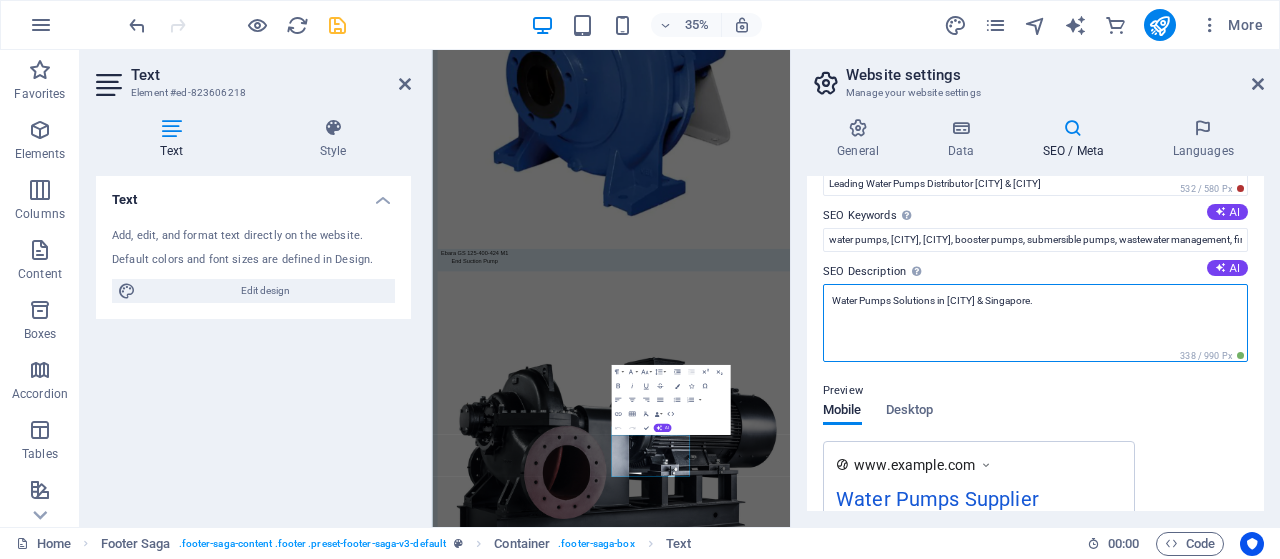 paste on "WaterPumps.com.my is your trusted water pump supplier in [CITY], [CITY], [CITY] & [CITY]. We provide booster pumps, submersibles, and custom solutions for residential, commercial & industrial us" 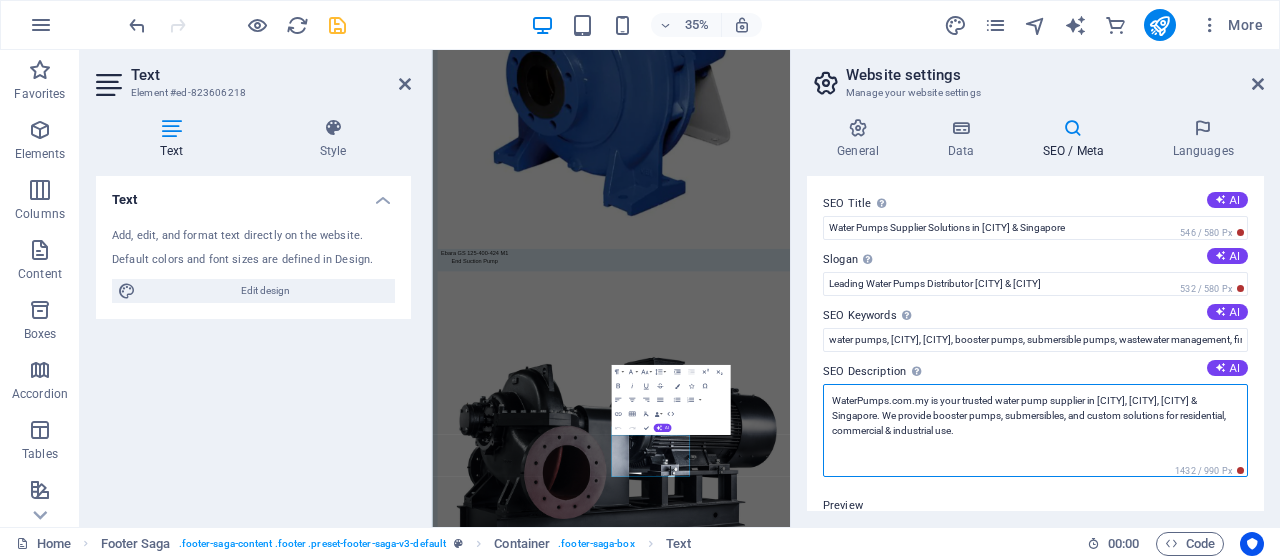 scroll, scrollTop: 592, scrollLeft: 0, axis: vertical 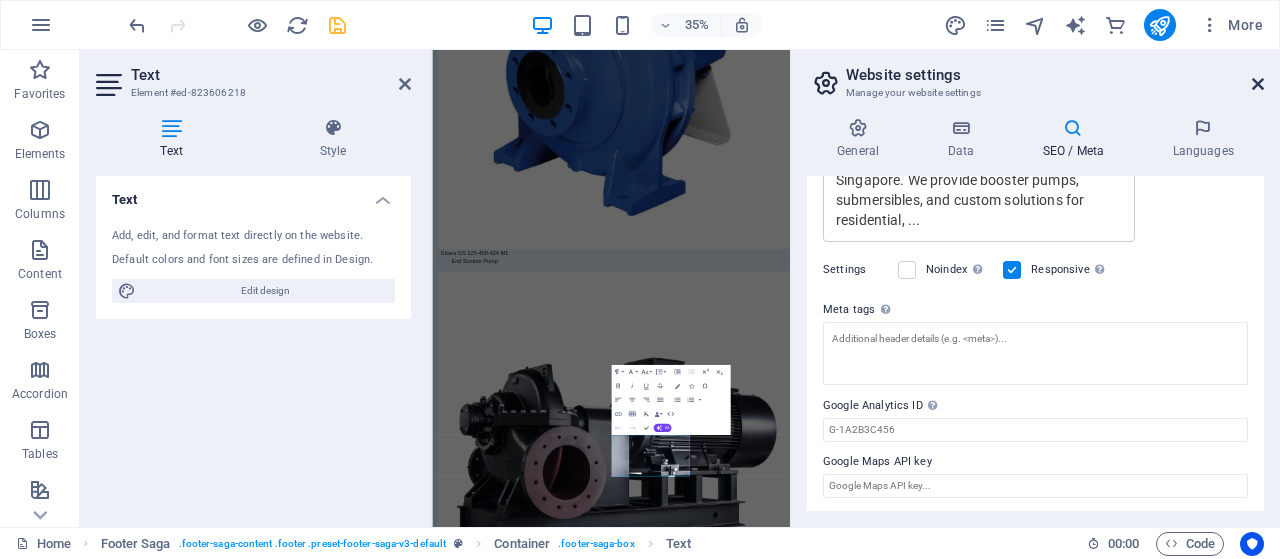type on "WaterPumps.com.my is your trusted water pump supplier in [CITY], [CITY], [CITY] & Singapore. We provide booster pumps, submersibles, and custom solutions for residential, commercial & industrial use." 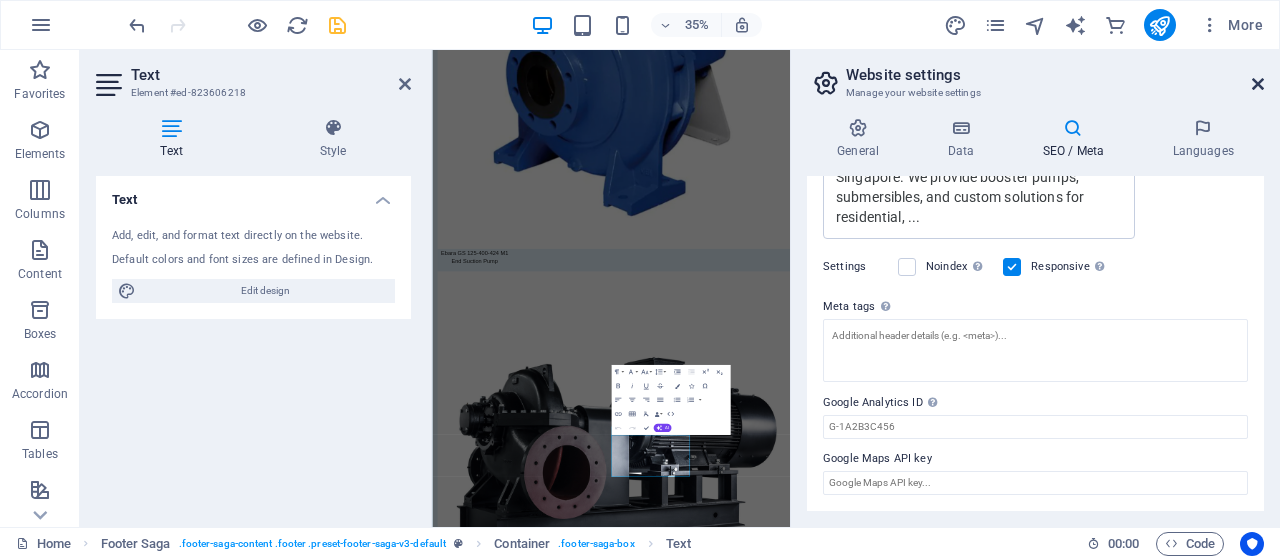 scroll, scrollTop: 562, scrollLeft: 0, axis: vertical 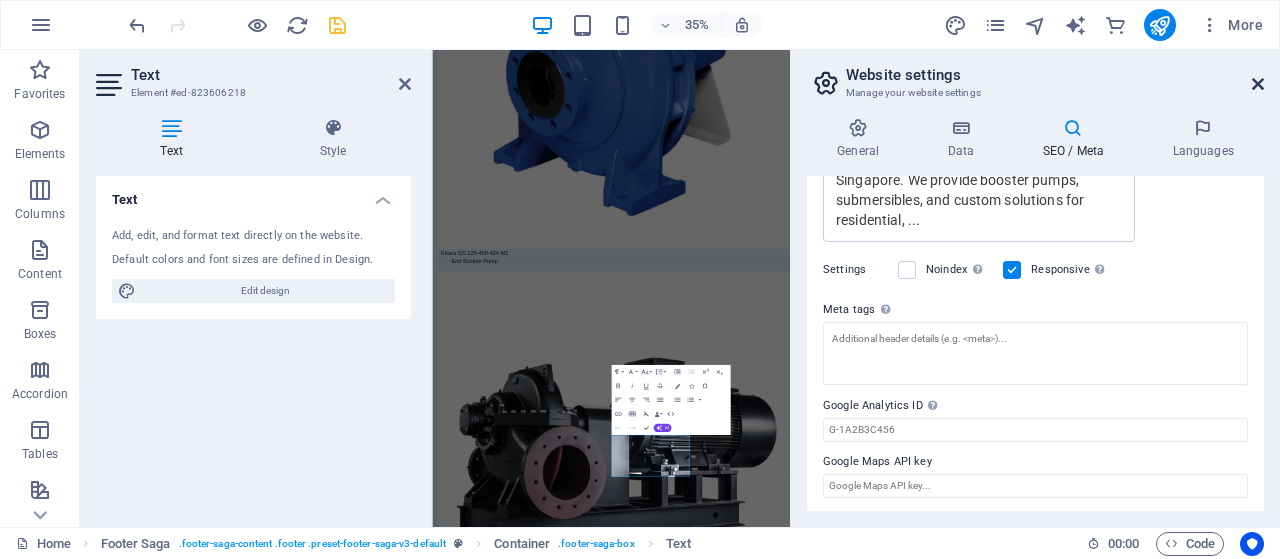 click at bounding box center (1258, 84) 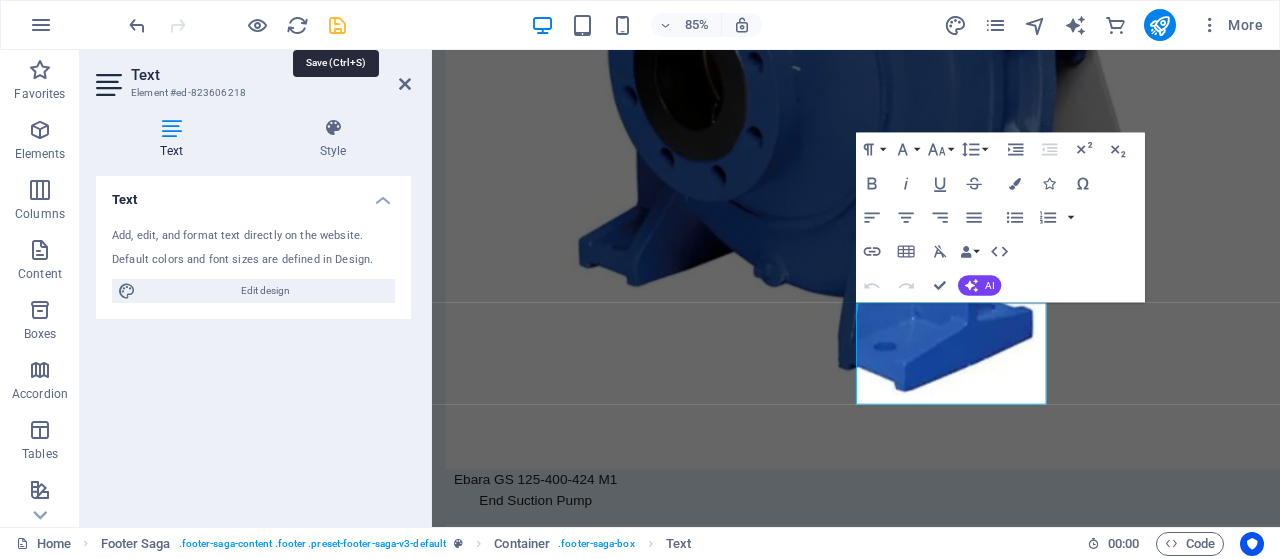 click at bounding box center (337, 25) 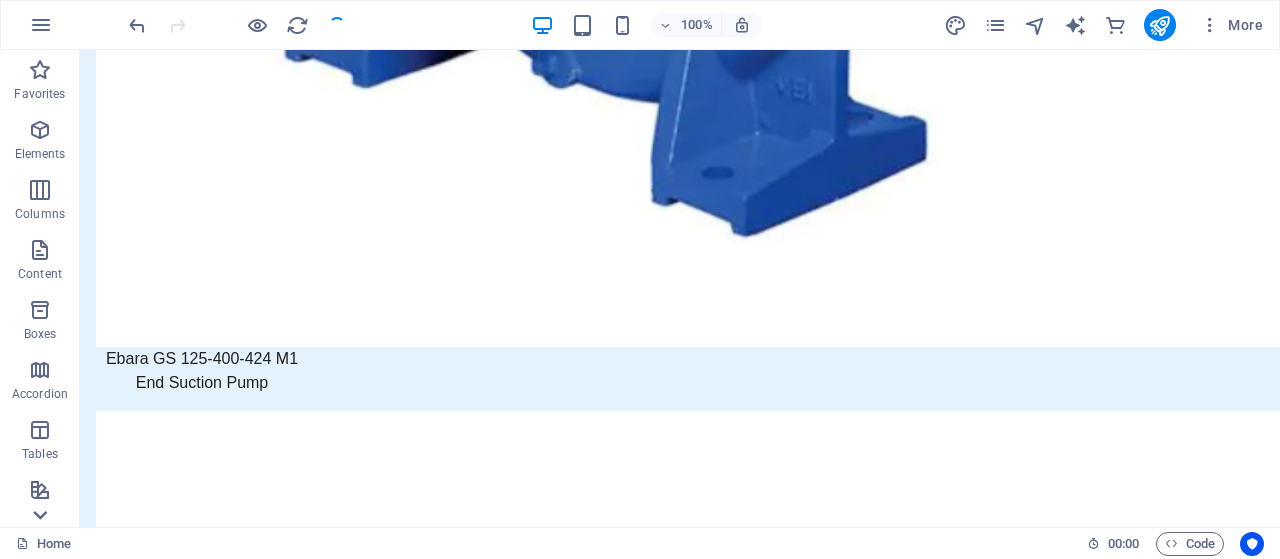 click 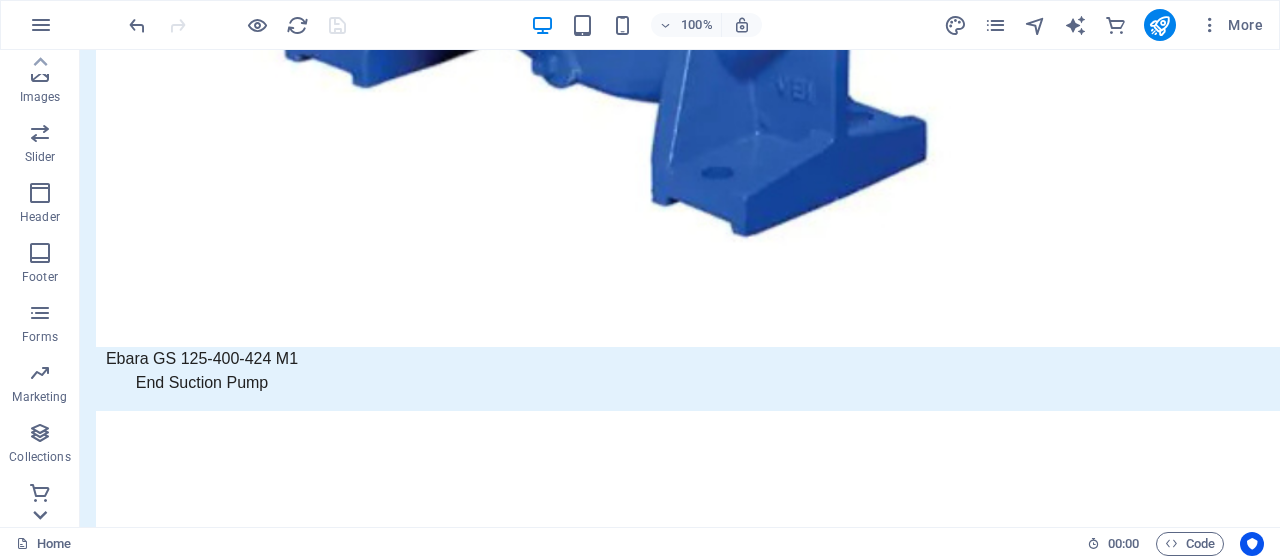 click 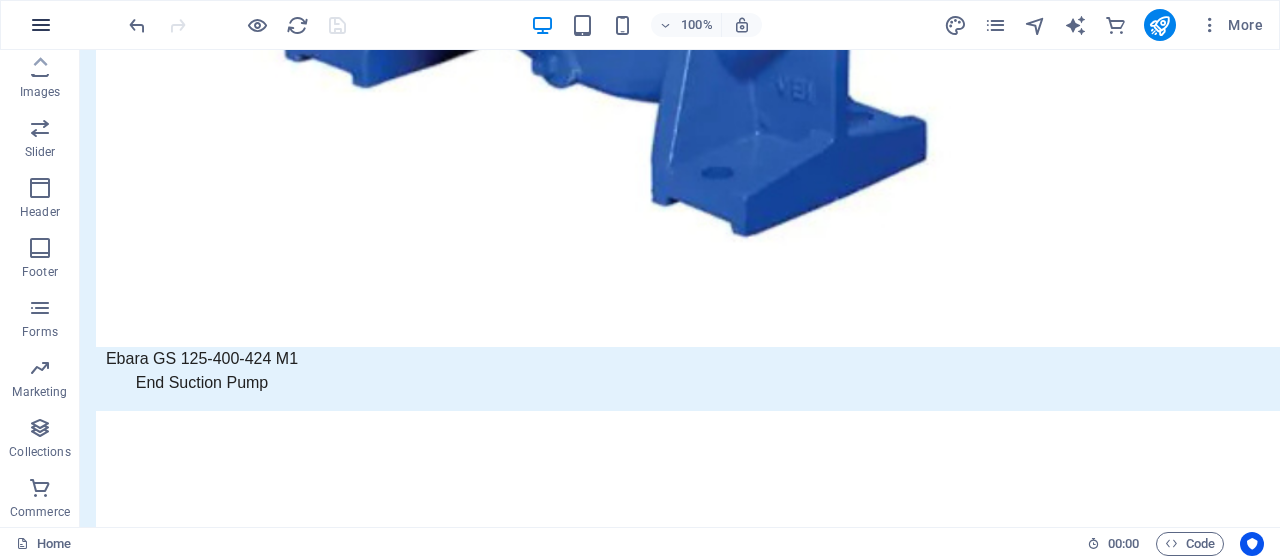 click at bounding box center (41, 25) 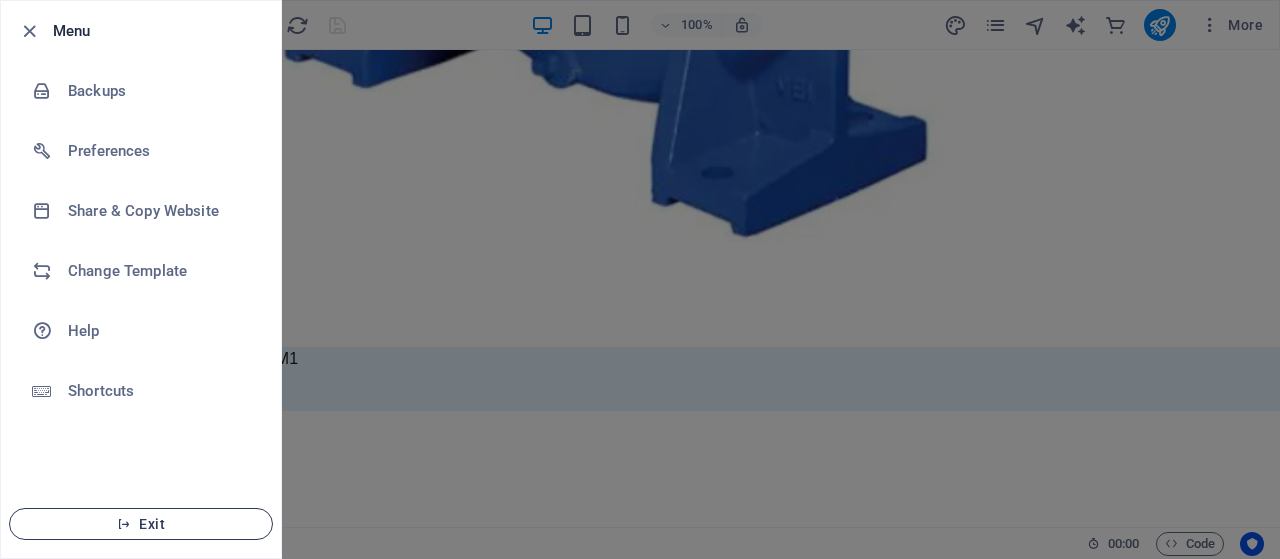 click on "Exit" at bounding box center (141, 524) 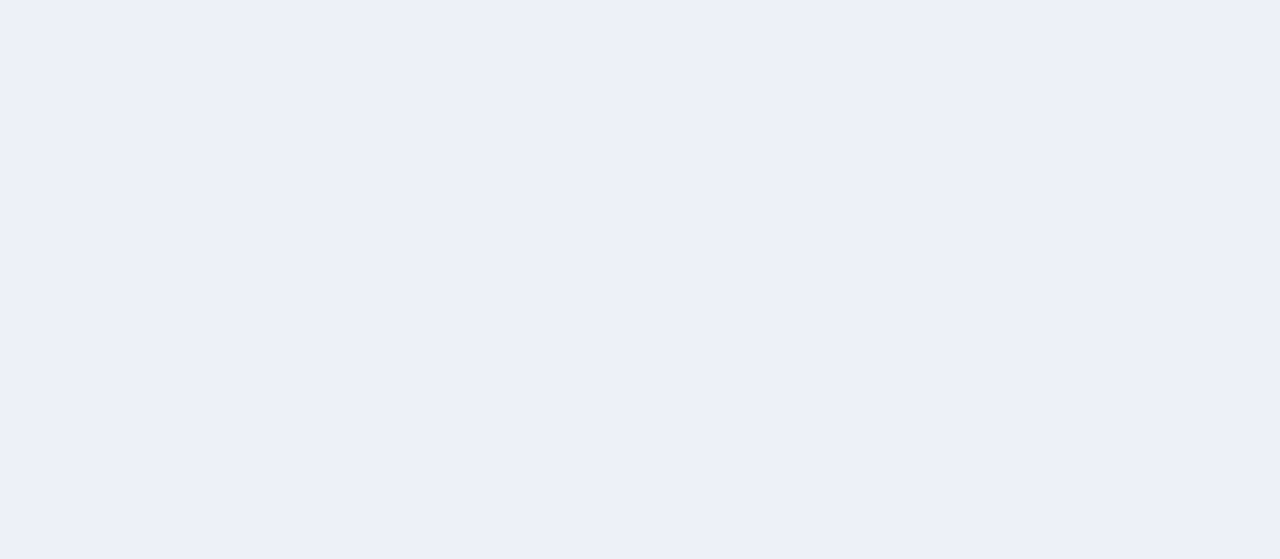 scroll, scrollTop: 0, scrollLeft: 0, axis: both 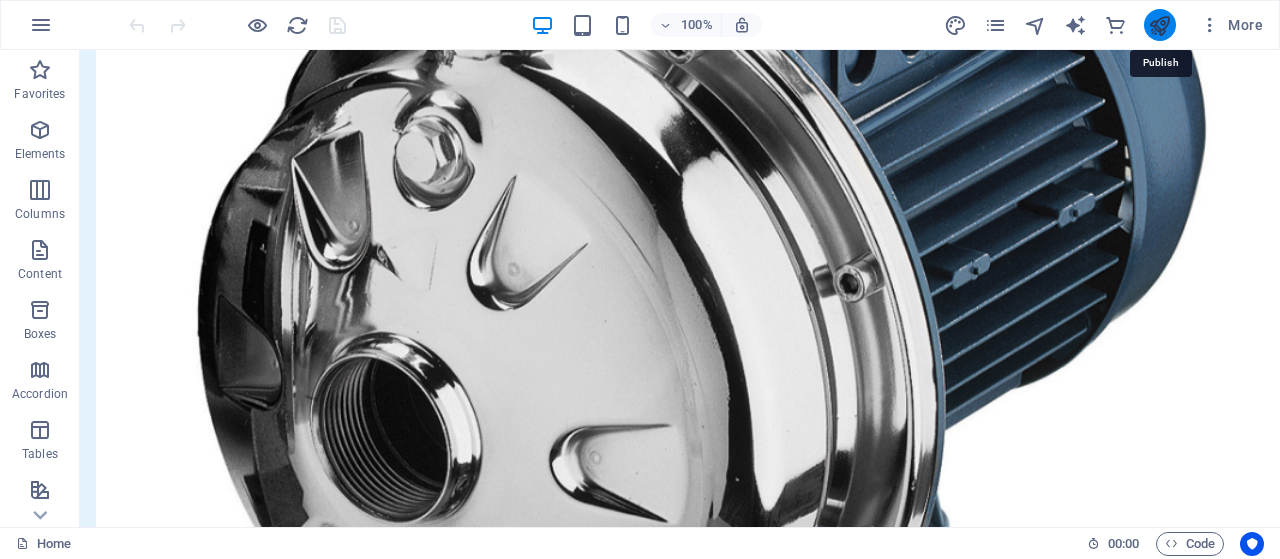 click at bounding box center [1159, 25] 